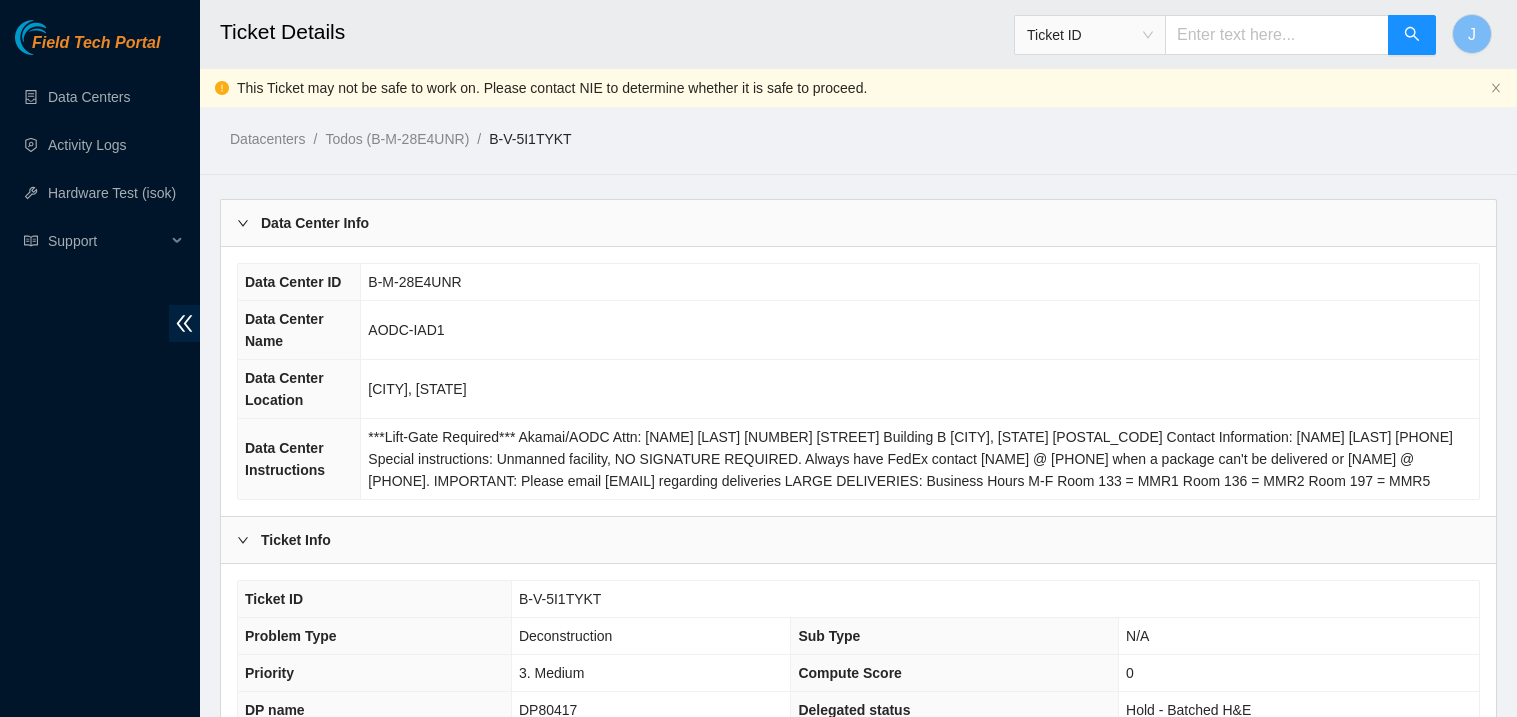scroll, scrollTop: 398, scrollLeft: 0, axis: vertical 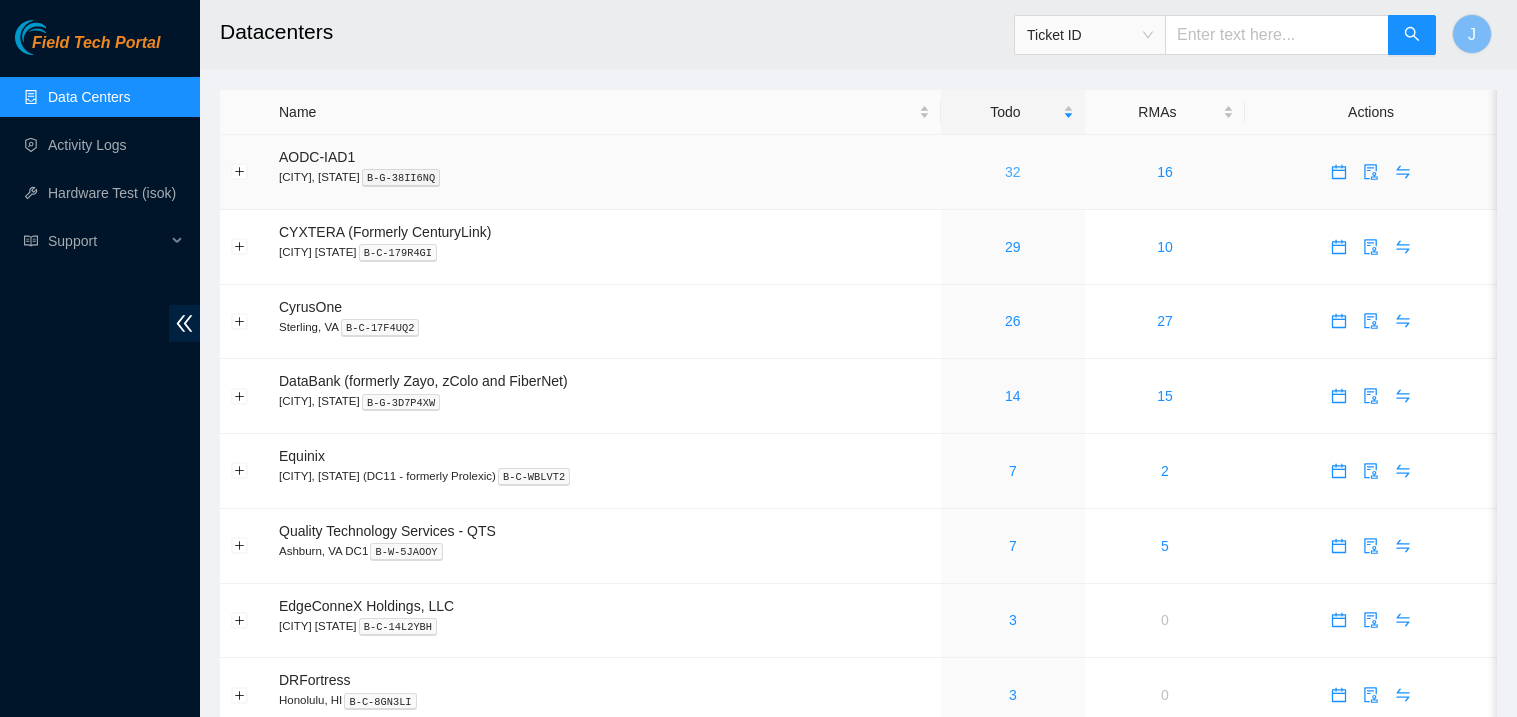click on "32" at bounding box center (1013, 172) 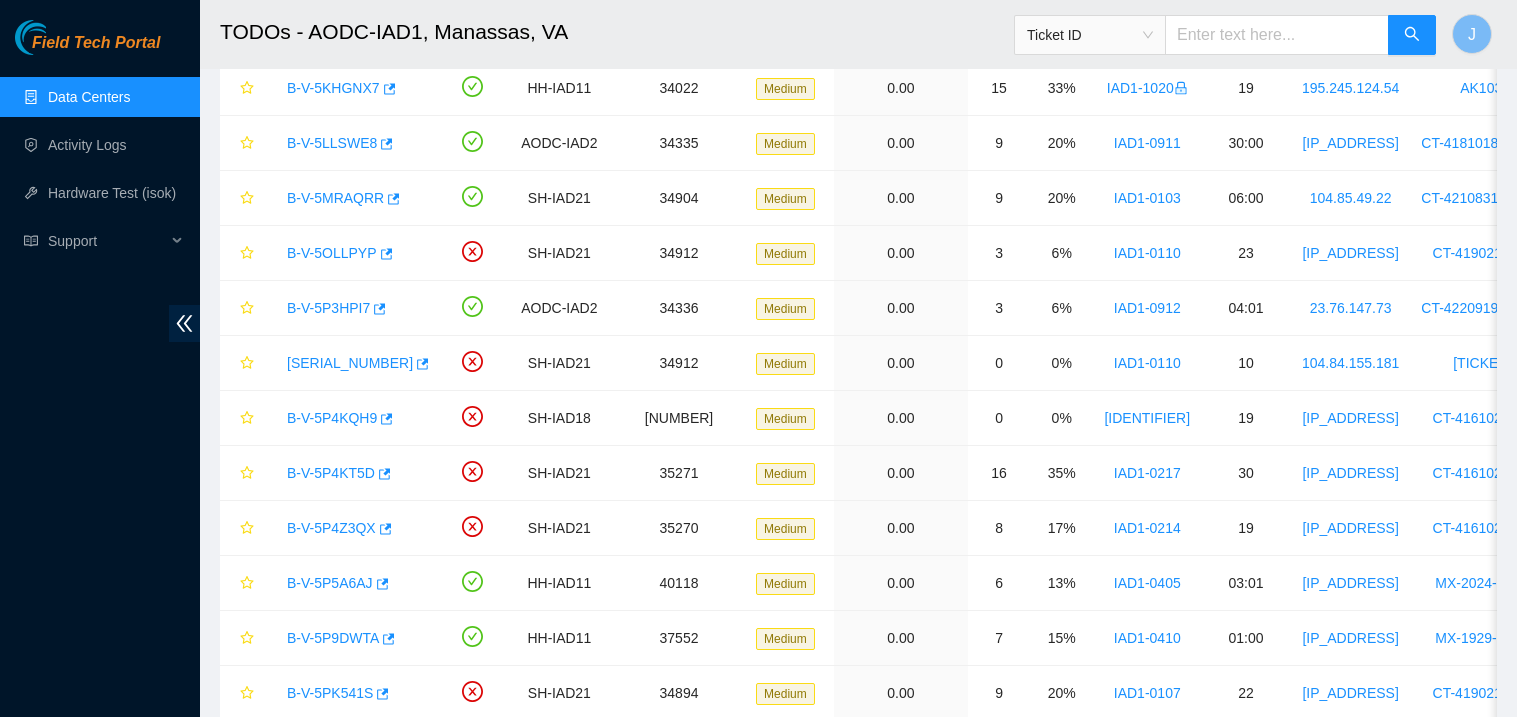 scroll, scrollTop: 0, scrollLeft: 0, axis: both 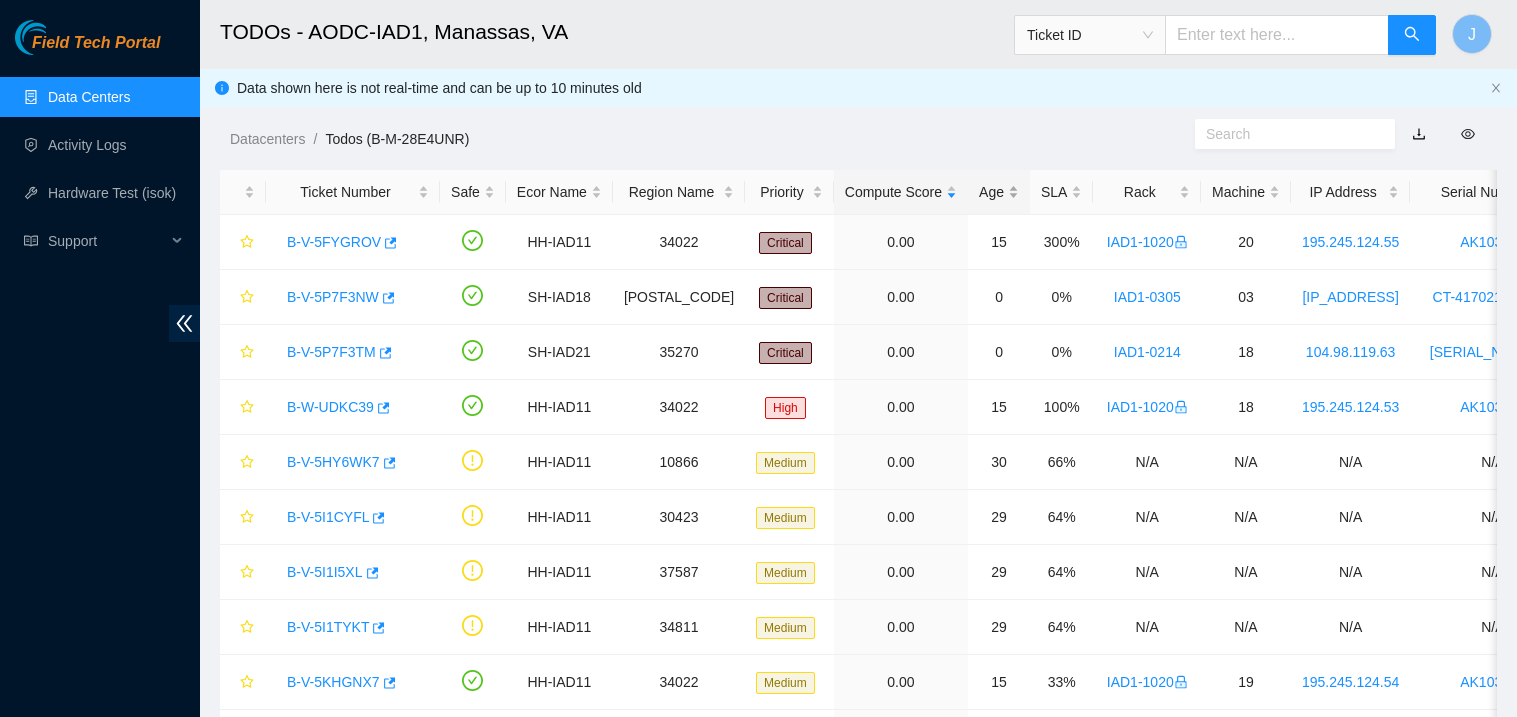 click on "Age" at bounding box center (999, 192) 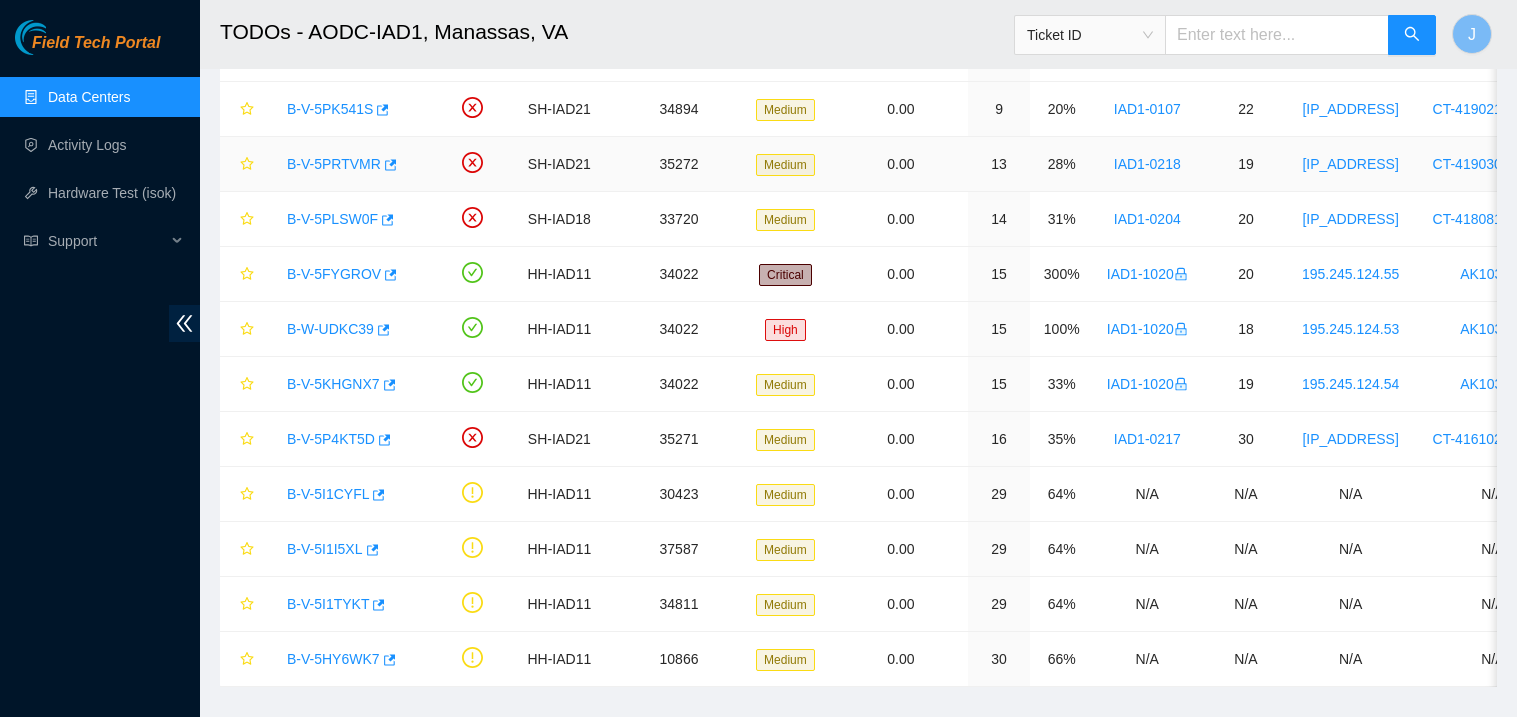 scroll, scrollTop: 1321, scrollLeft: 0, axis: vertical 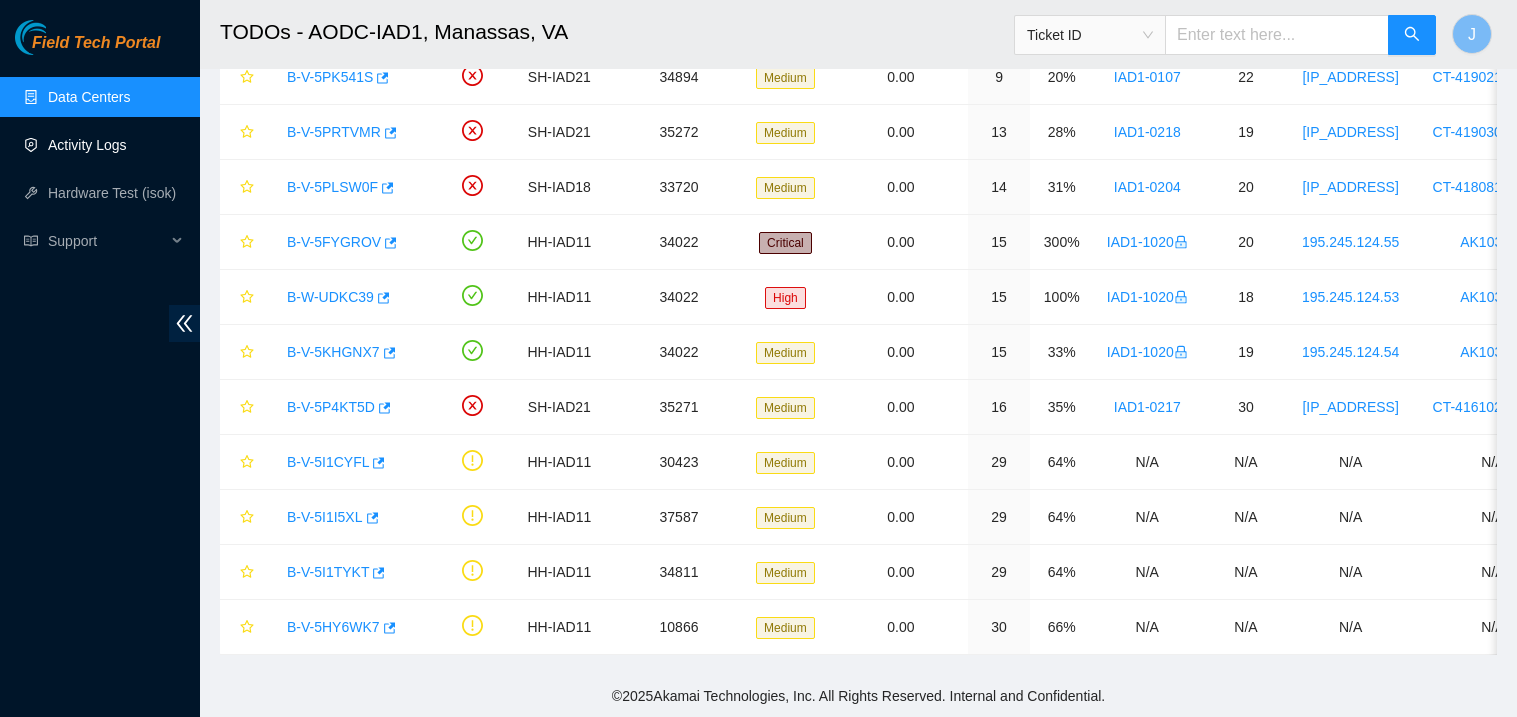 click on "Activity Logs" at bounding box center [87, 145] 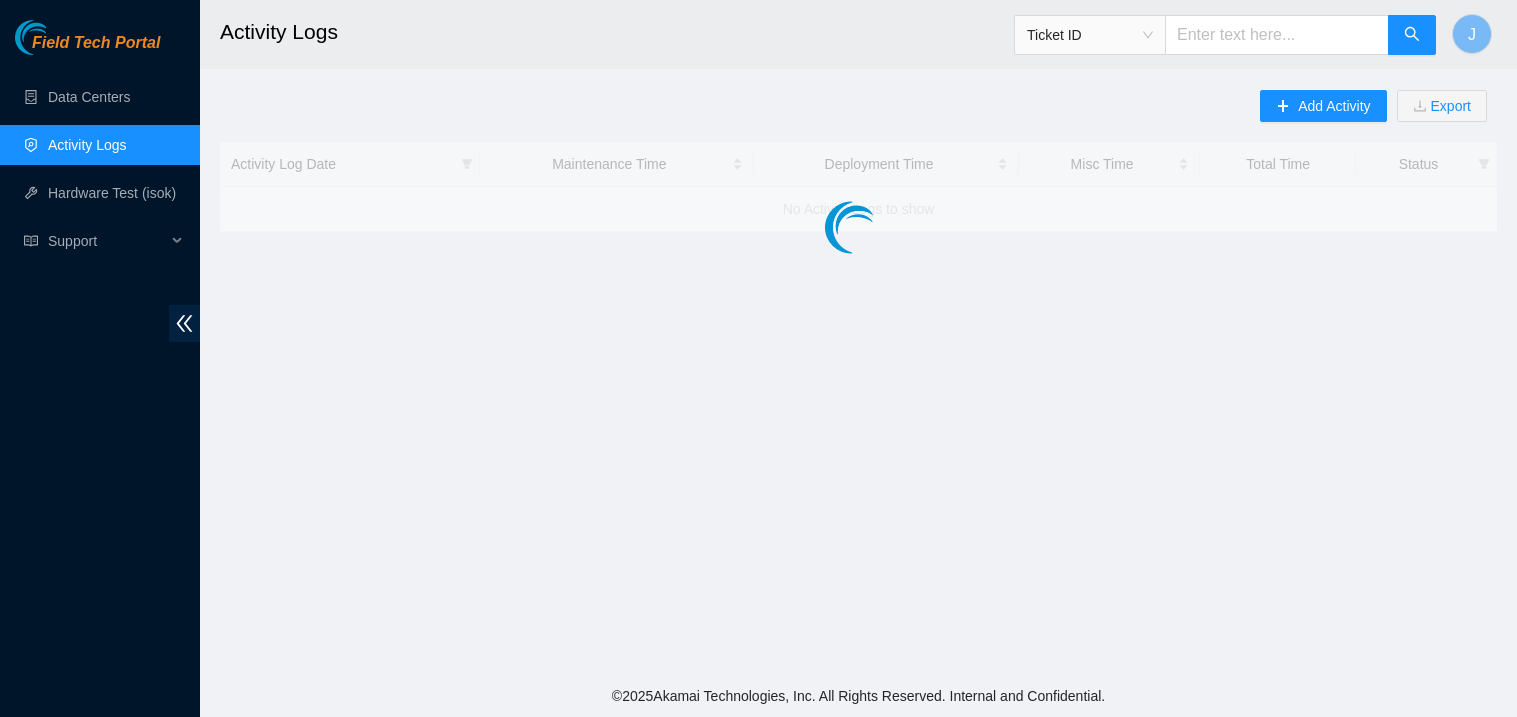 scroll, scrollTop: 0, scrollLeft: 0, axis: both 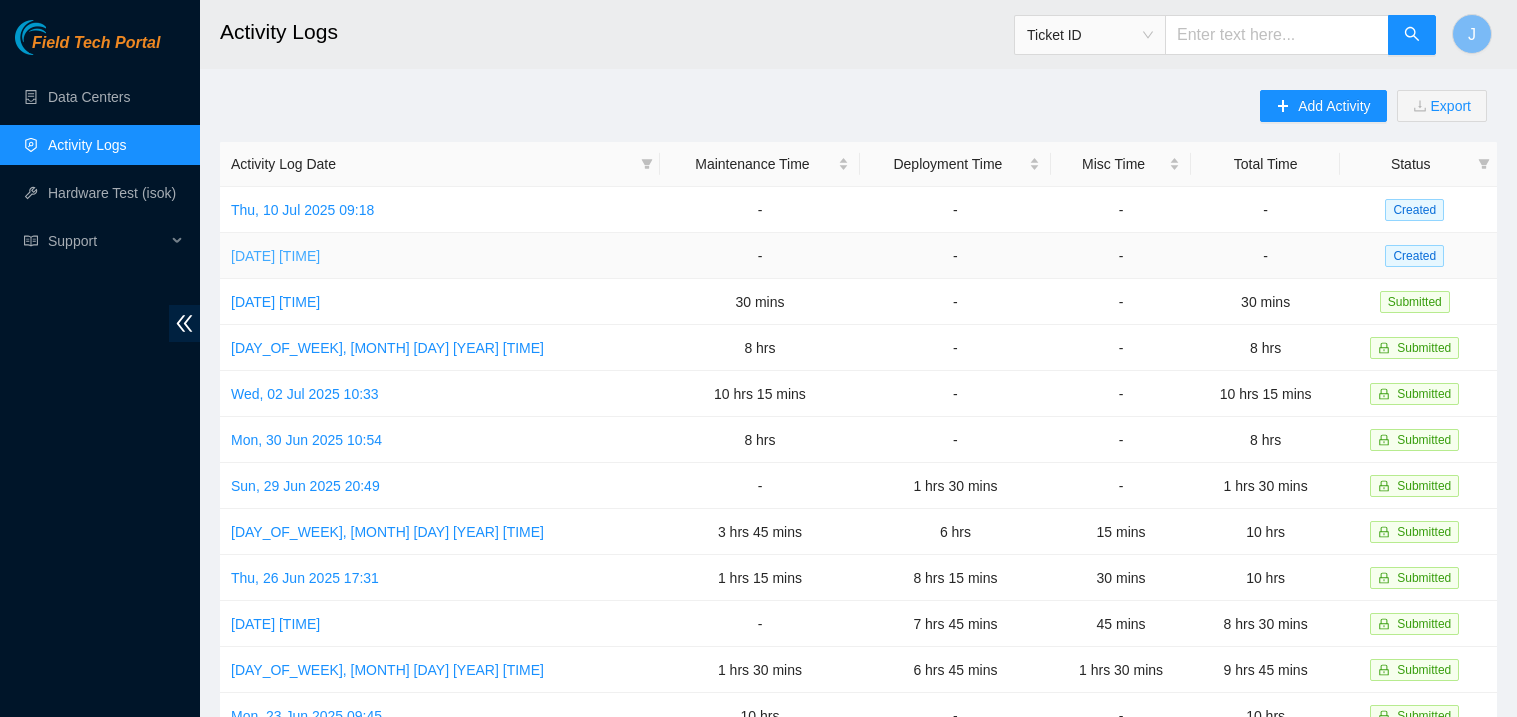 click on "[DATE] [TIME]" at bounding box center (275, 256) 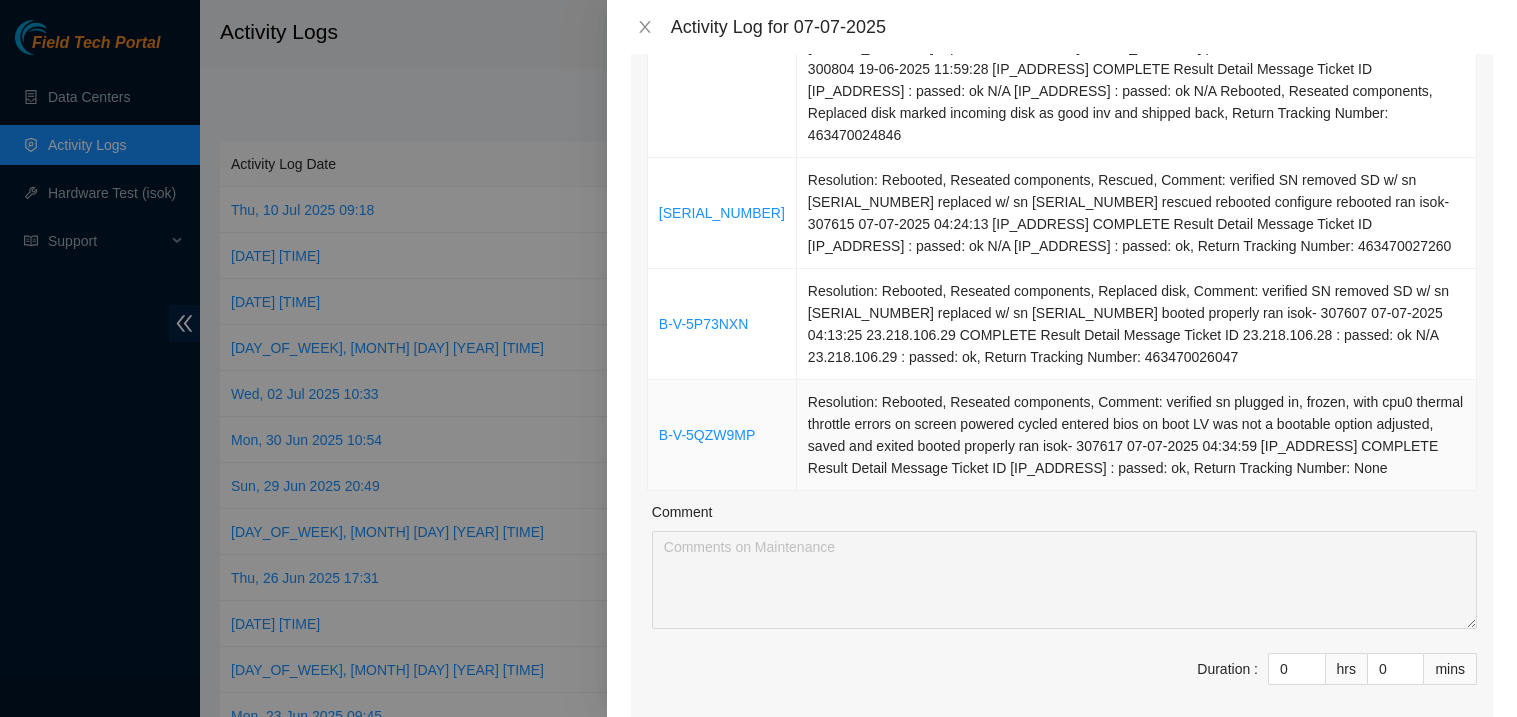 scroll, scrollTop: 517, scrollLeft: 0, axis: vertical 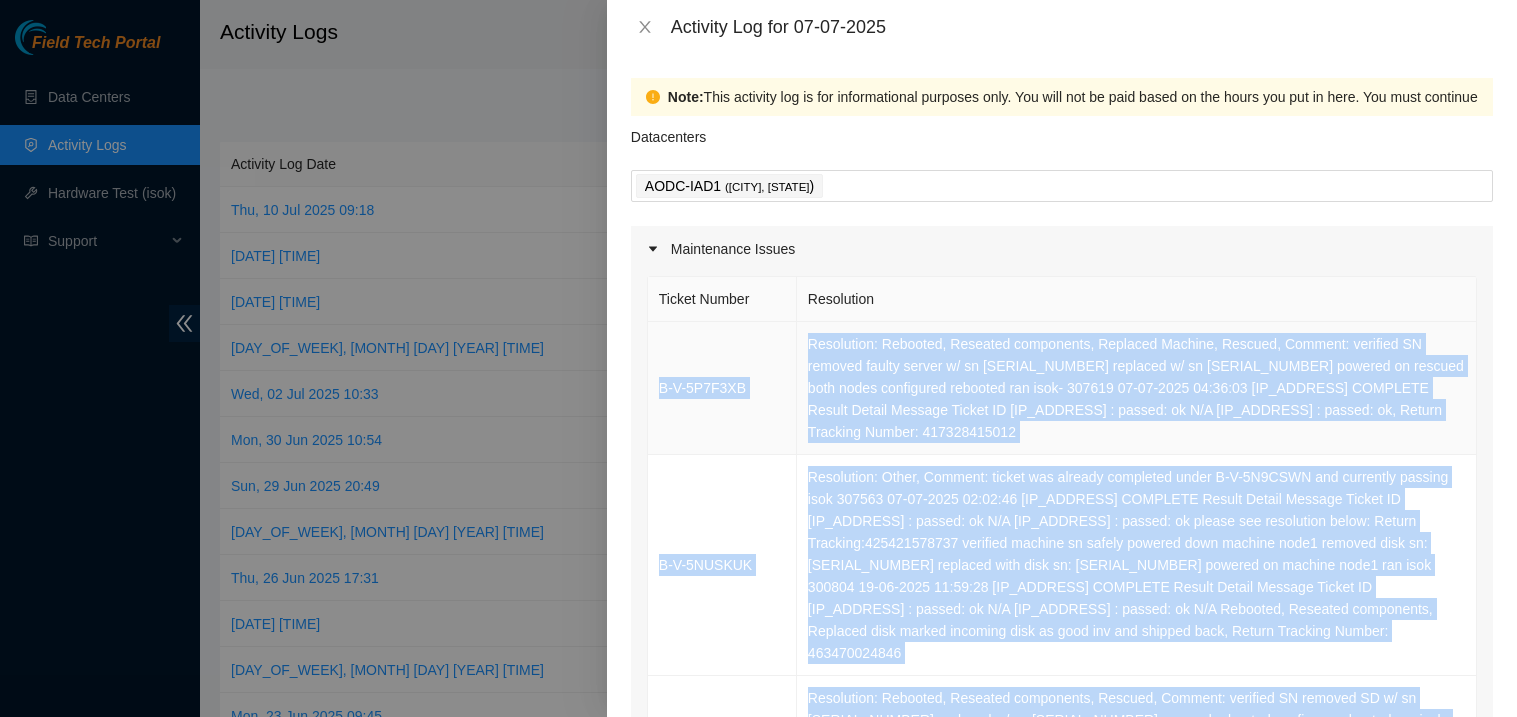 drag, startPoint x: 1125, startPoint y: 456, endPoint x: 655, endPoint y: 368, distance: 478.16733 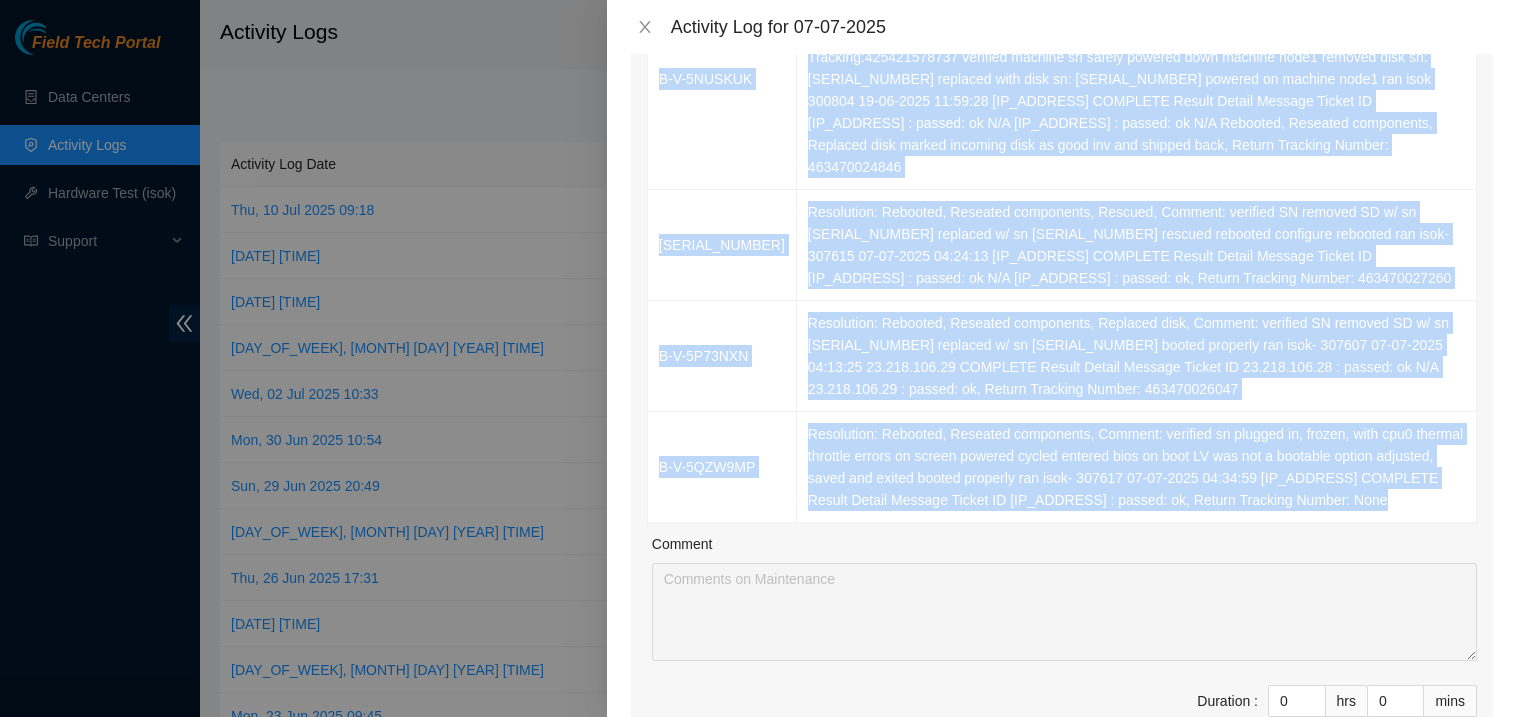 scroll, scrollTop: 598, scrollLeft: 0, axis: vertical 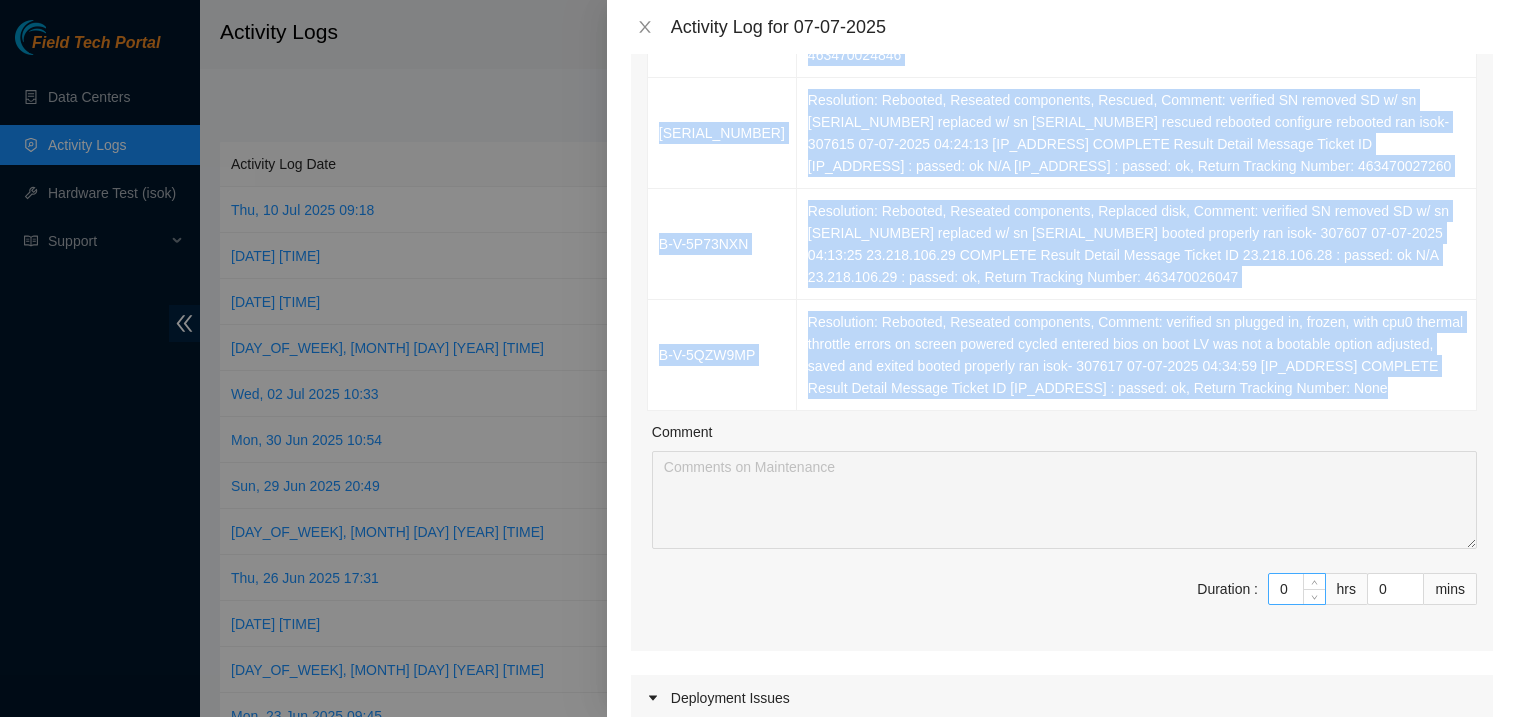 click on "0" at bounding box center (1297, 589) 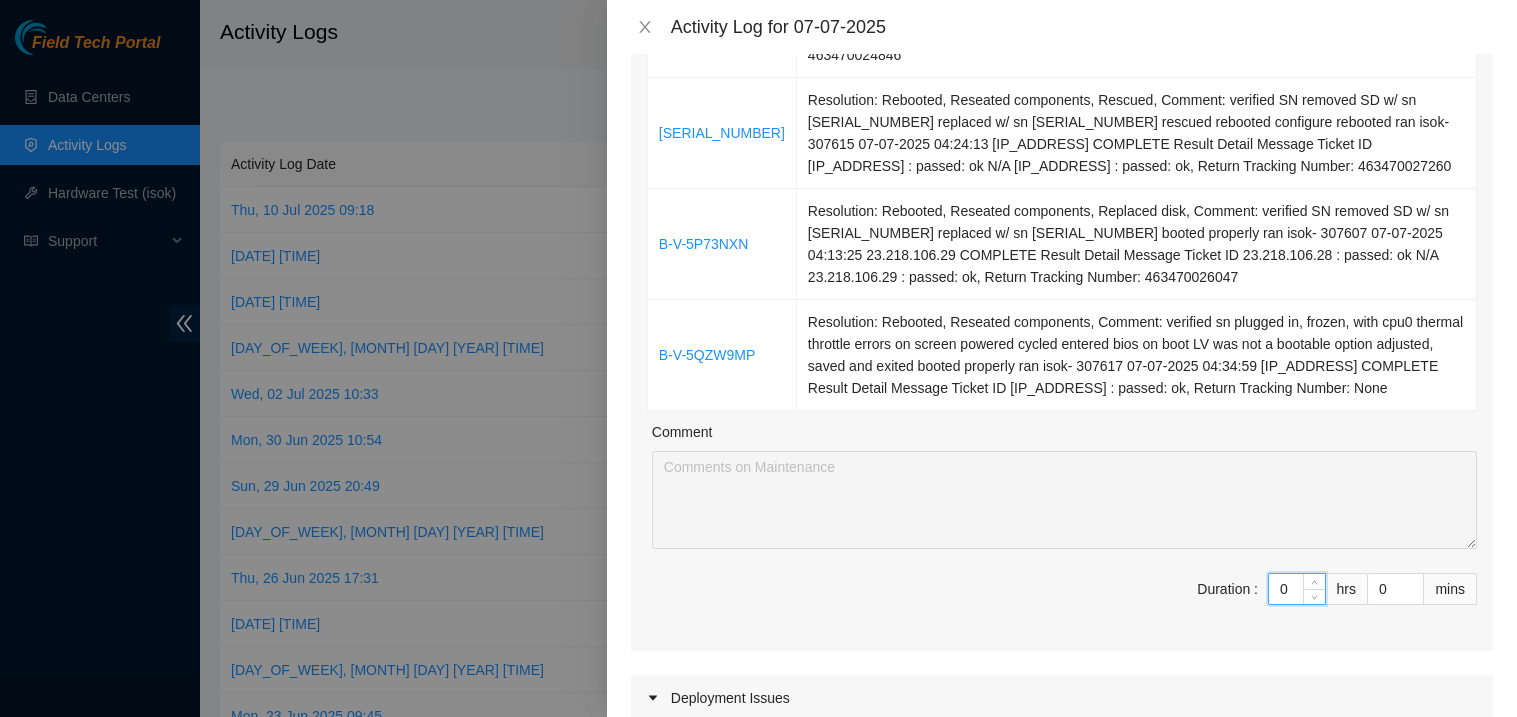 type on "08" 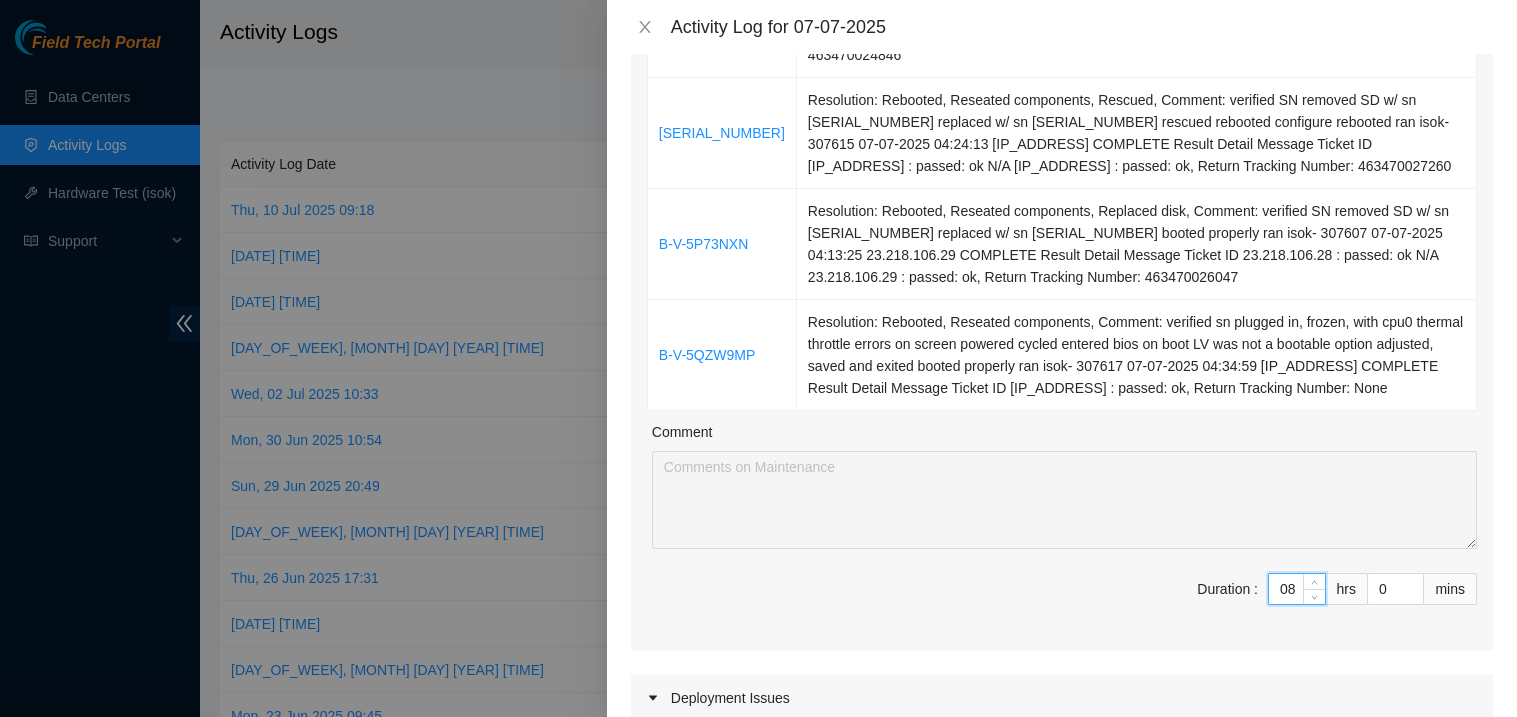 type on "8" 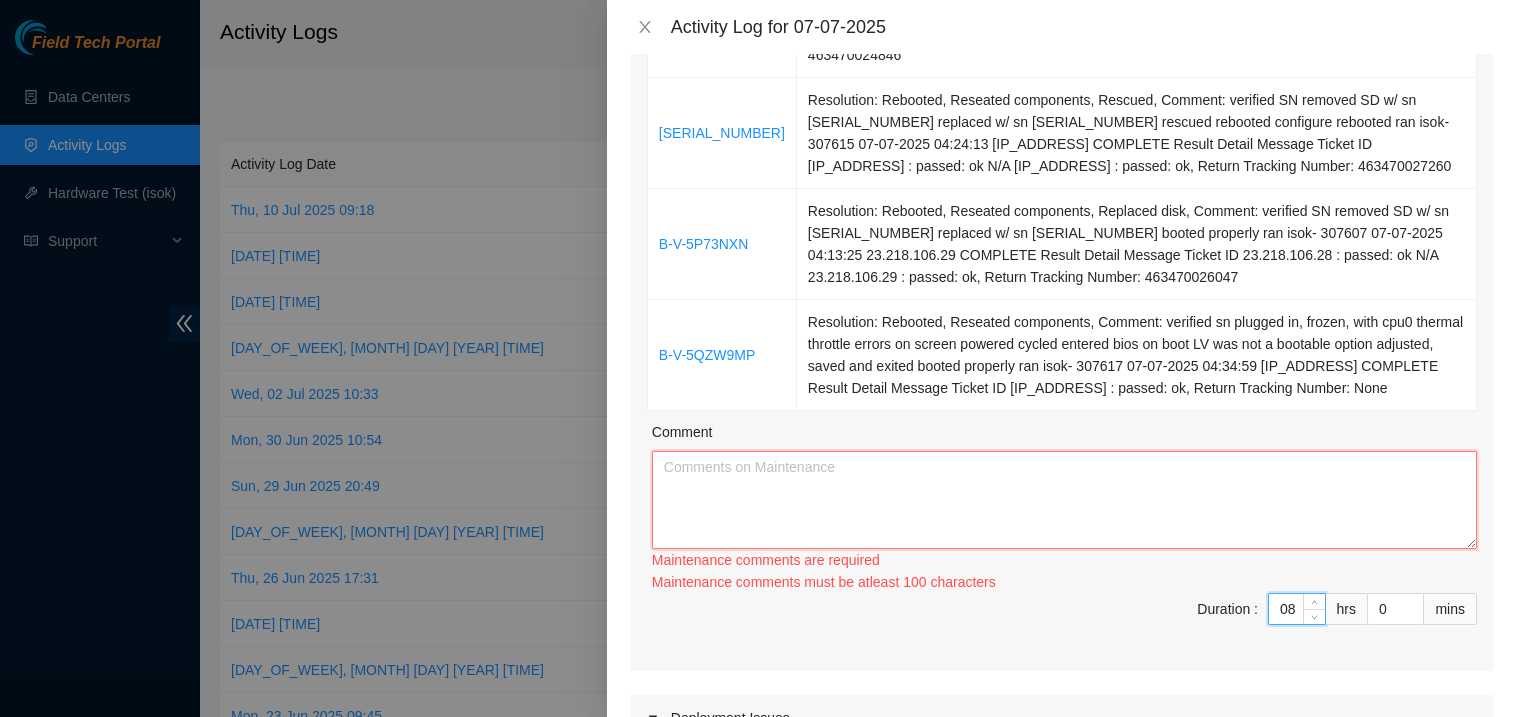 type on "8" 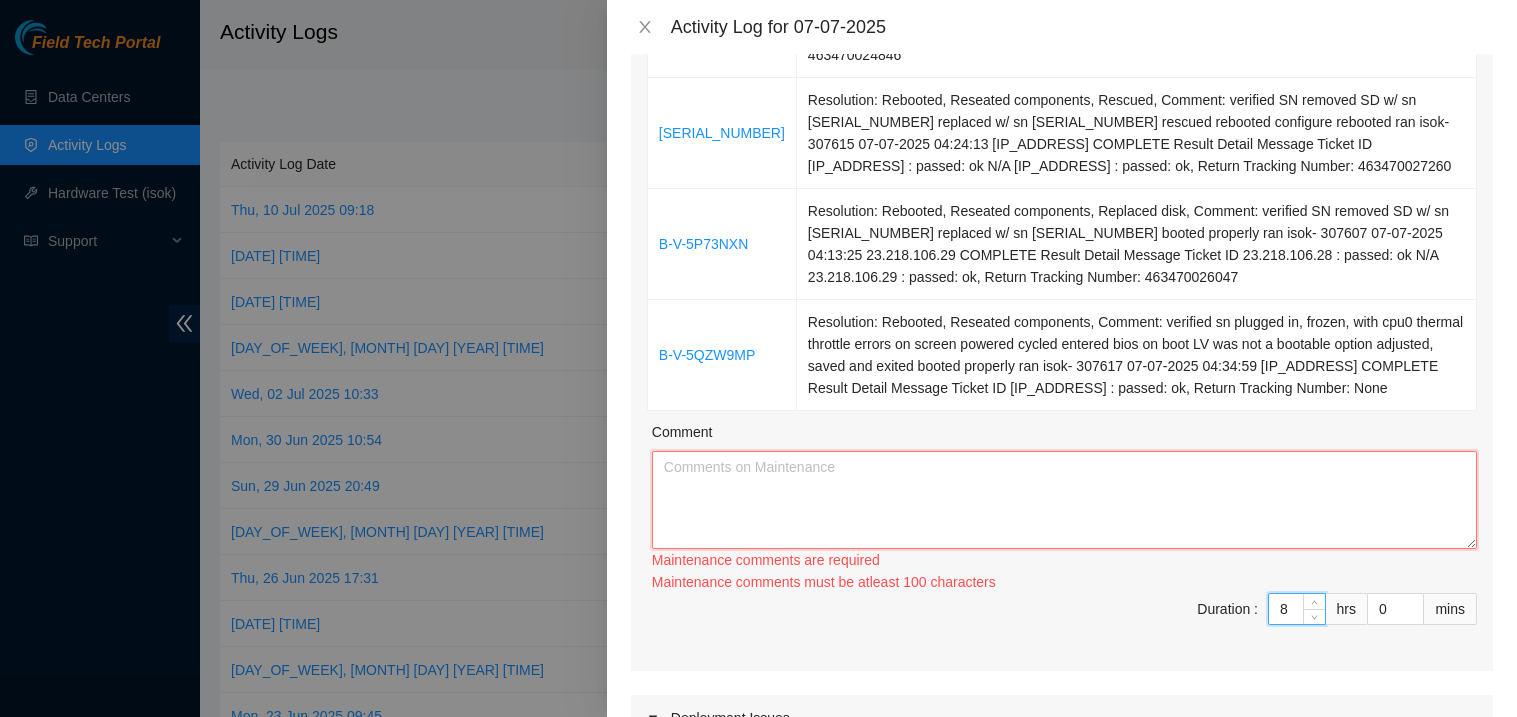 click on "Comment" at bounding box center (1064, 500) 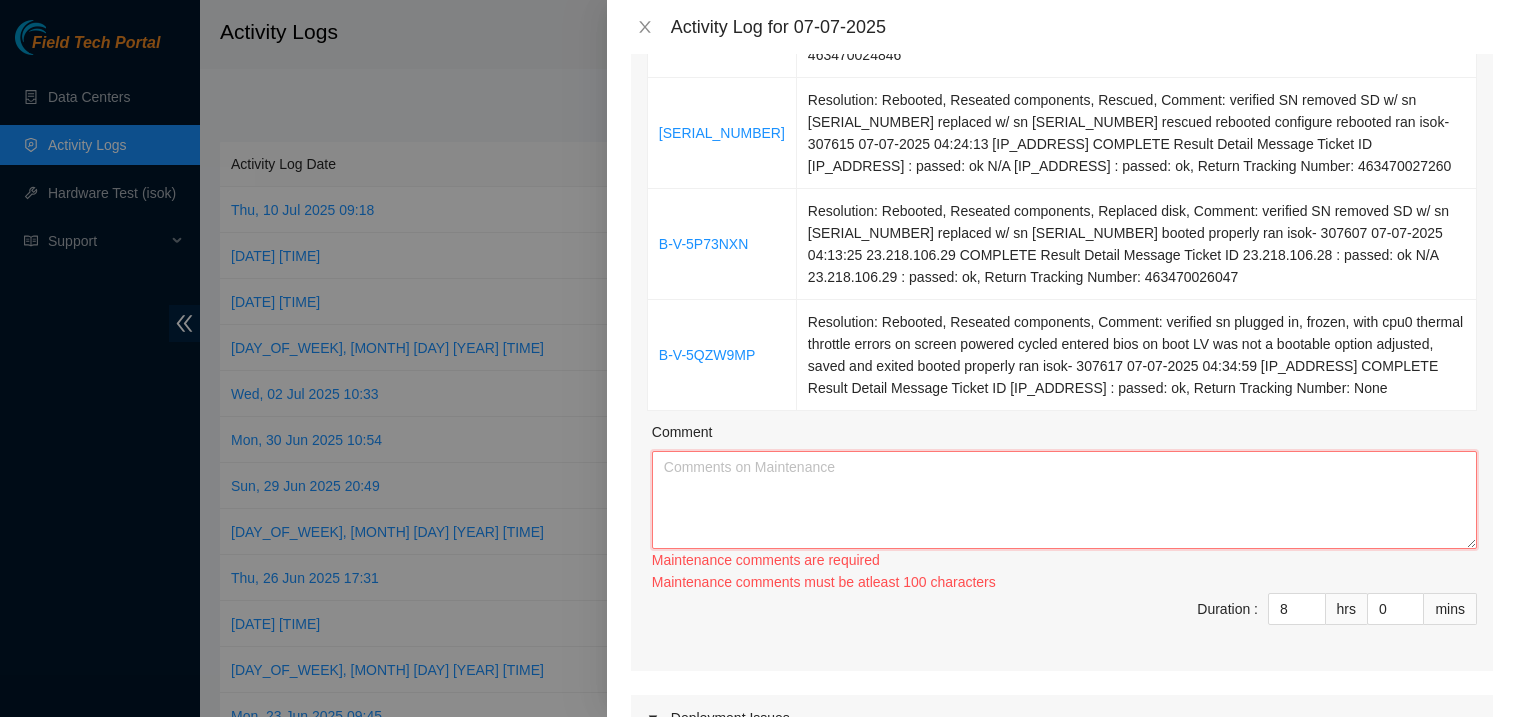 paste on "B-V-5P7F3XB	Resolution: Rebooted, Reseated components, Replaced Machine, Rescued, Comment: verified SN removed faulty server w/ sn CT-4180801-00551 replaced w/ sn CT-4180801-00453 powered on rescued both nodes configured rebooted ran isok- 307619 07-07-2025 04:36:03 23.218.106.4 COMPLETE Result Detail Message Ticket ID 23.218.106.4 : passed: ok N/A 23.218.106.5 : passed: ok, Return Tracking Number: 417328415012
B-V-5NUSKUK	Resolution: Other, Comment: ticket was already completed under B-V-5N9CSWN and currently passing isok 307563 07-07-2025 02:02:46 23.199.35.149 COMPLETE Result Detail Message Ticket ID 23.199.35.149 : passed: ok N/A 23.199.35.148 : passed: ok please see resolution below: Return Tracking:425421578737 verified machine sn safely powered down machine node1 removed disk sn: WFK4NWPM0000K00416GM replaced with disk sn: WFKDSAVB powered on machine node1 ran isok 300804 19-06-2025 11:59:28 23.199.35.148 : passed: ok N/A 23.199.35.149 : passed:..." 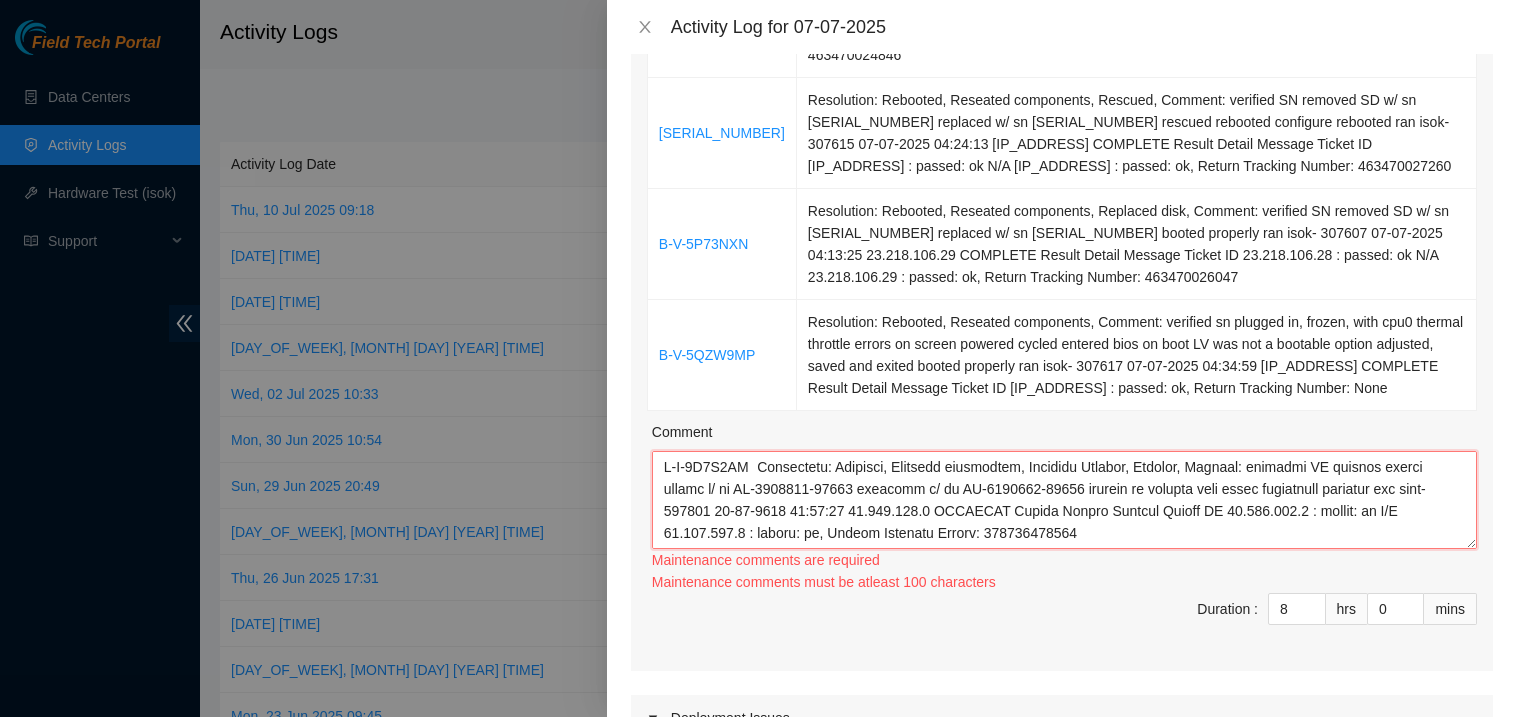 scroll, scrollTop: 410, scrollLeft: 0, axis: vertical 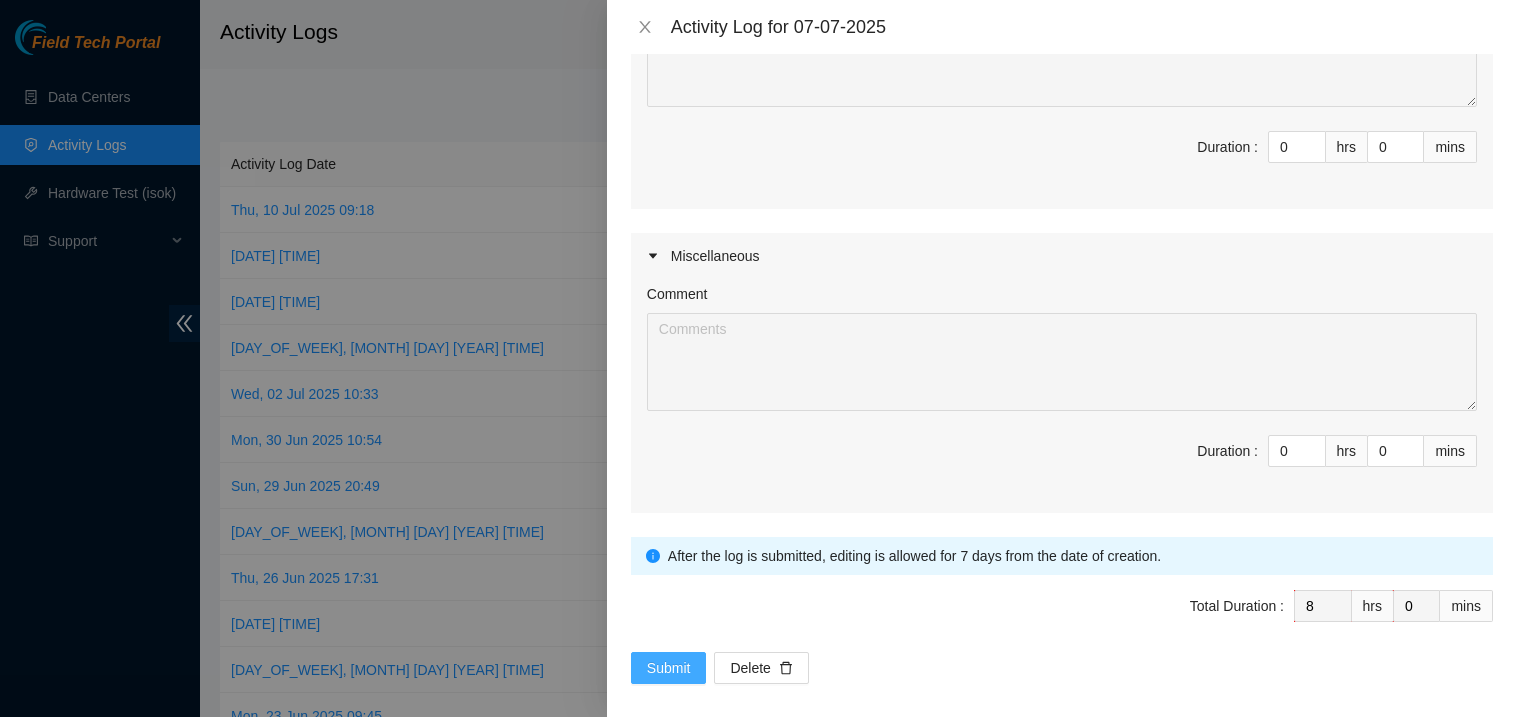 type on "B-V-5P7F3XB	Resolution: Rebooted, Reseated components, Replaced Machine, Rescued, Comment: verified SN removed faulty server w/ sn CT-4180801-00551 replaced w/ sn CT-4180801-00453 powered on rescued both nodes configured rebooted ran isok- 307619 07-07-2025 04:36:03 23.218.106.4 COMPLETE Result Detail Message Ticket ID 23.218.106.4 : passed: ok N/A 23.218.106.5 : passed: ok, Return Tracking Number: 417328415012
B-V-5NUSKUK	Resolution: Other, Comment: ticket was already completed under B-V-5N9CSWN and currently passing isok 307563 07-07-2025 02:02:46 23.199.35.149 COMPLETE Result Detail Message Ticket ID 23.199.35.149 : passed: ok N/A 23.199.35.148 : passed: ok please see resolution below: Return Tracking:425421578737 verified machine sn safely powered down machine node1 removed disk sn: WFK4NWPM0000K00416GM replaced with disk sn: WFKDSAVB powered on machine node1 ran isok 300804 19-06-2025 11:59:28 23.199.35.148 : passed: ok N/A 23.199.35.149 : passed:..." 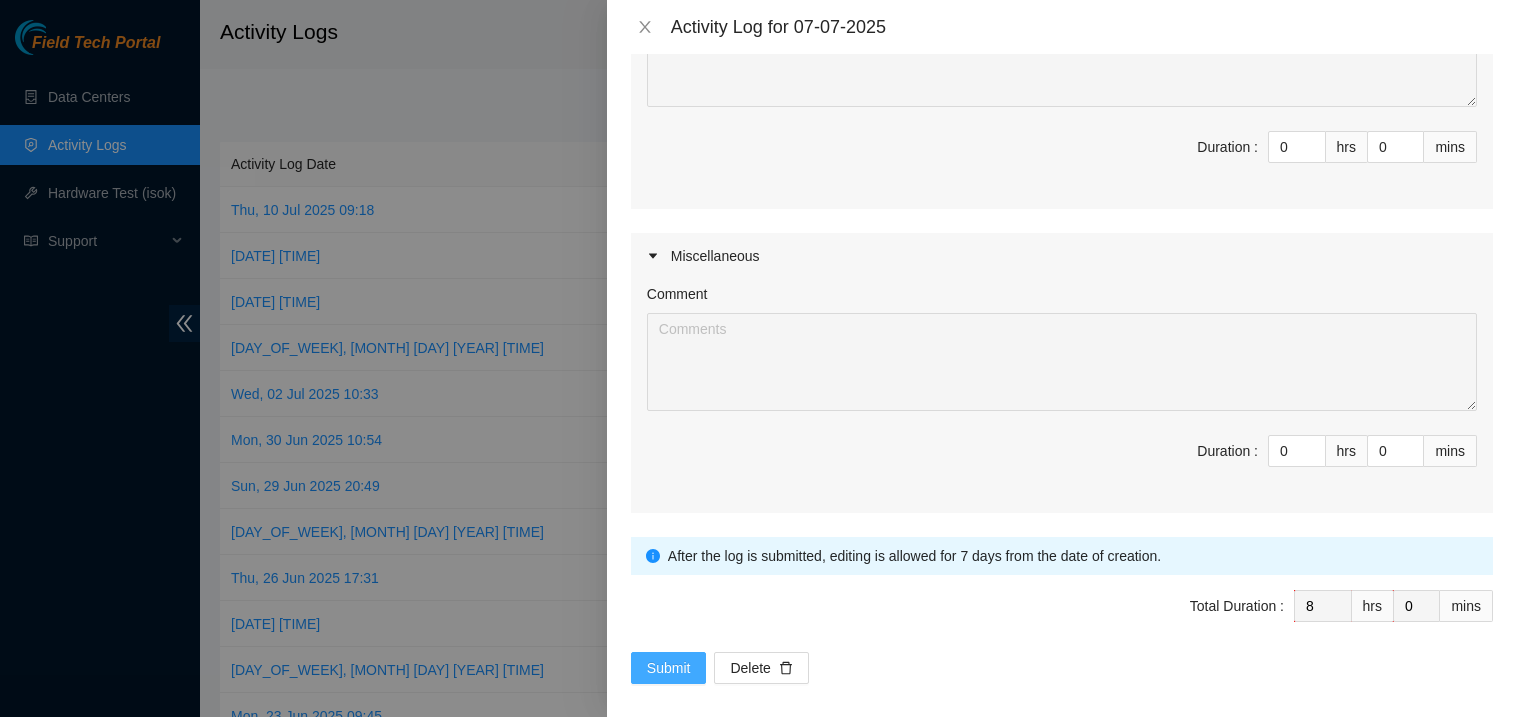 click on "Submit" at bounding box center [669, 668] 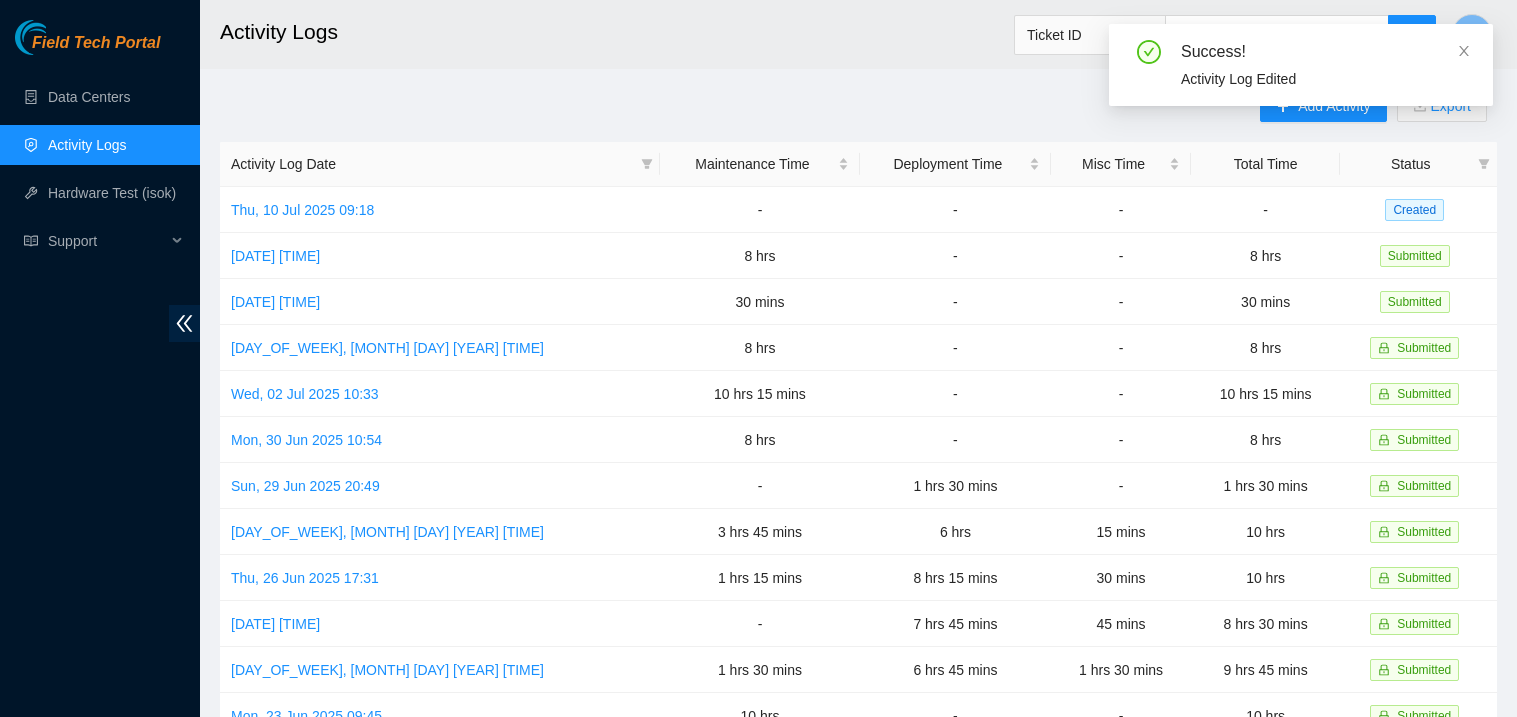 click on "Success! Activity Log Edited" at bounding box center (1301, 73) 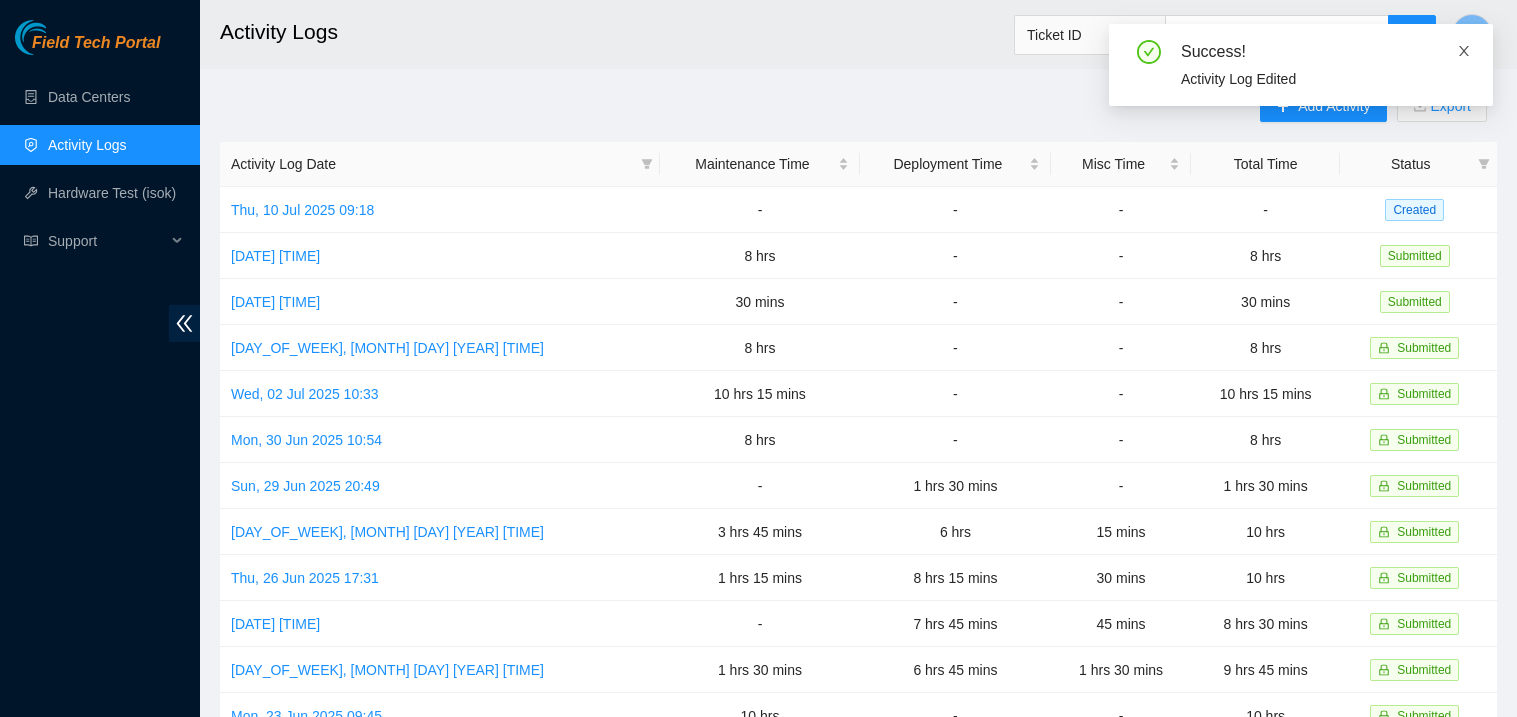 click 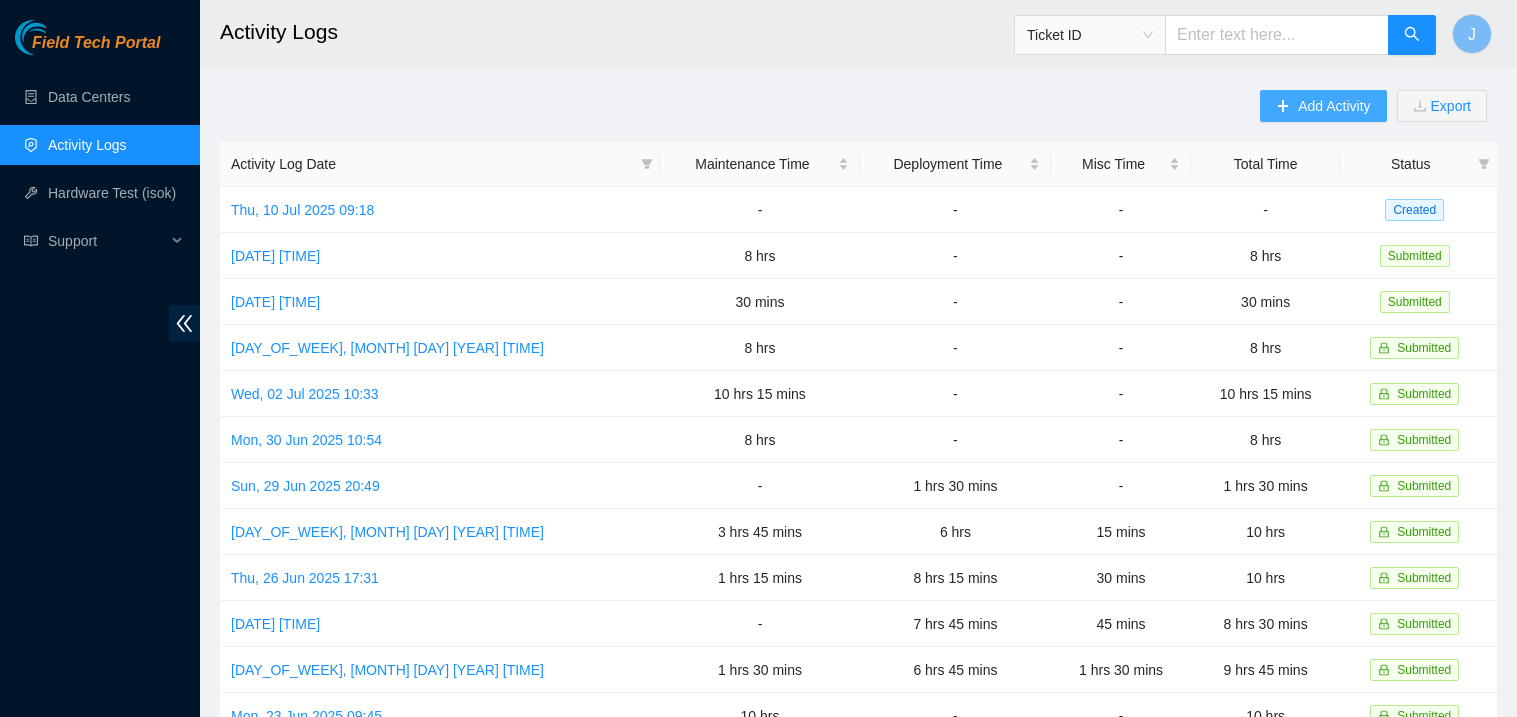click on "Add Activity" at bounding box center [1323, 106] 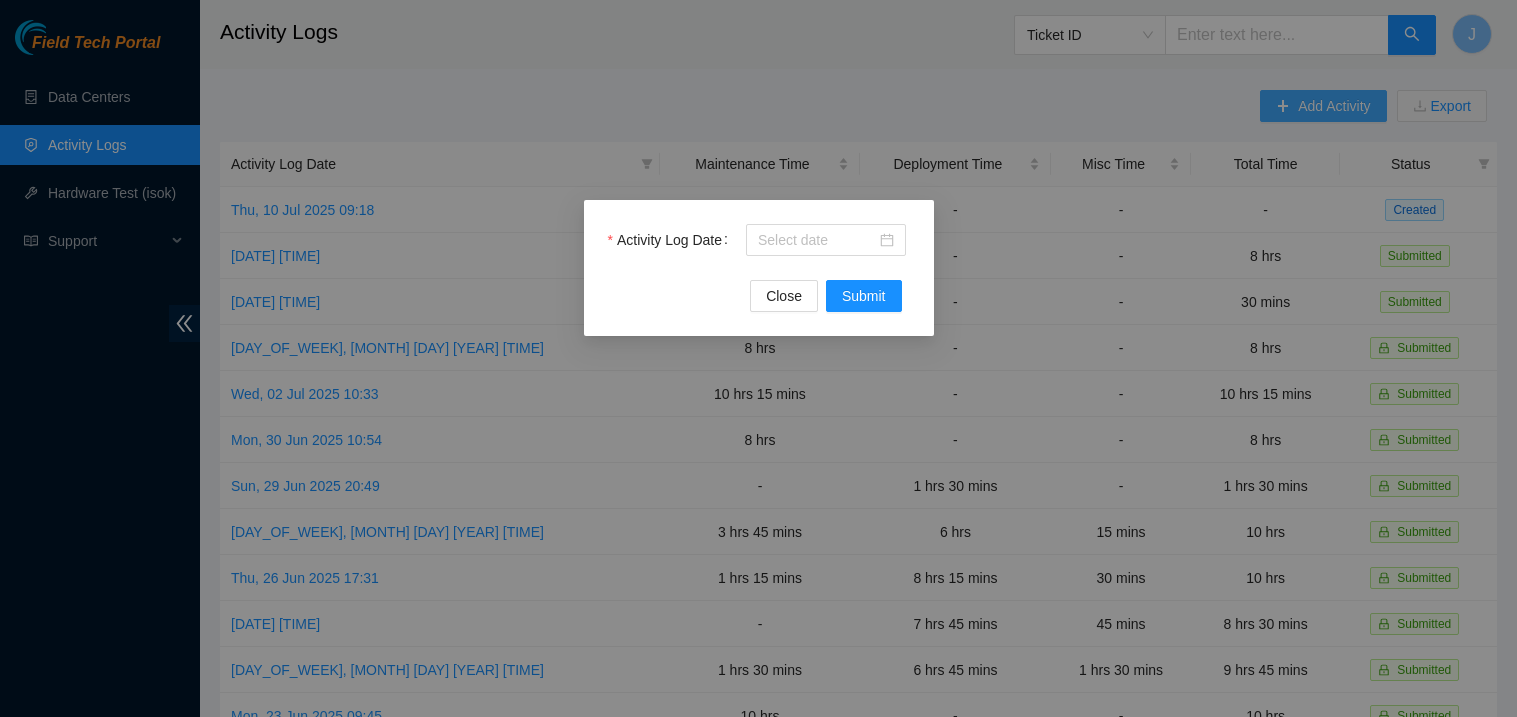 click on "Activity Log Date Close Submit" at bounding box center [758, 358] 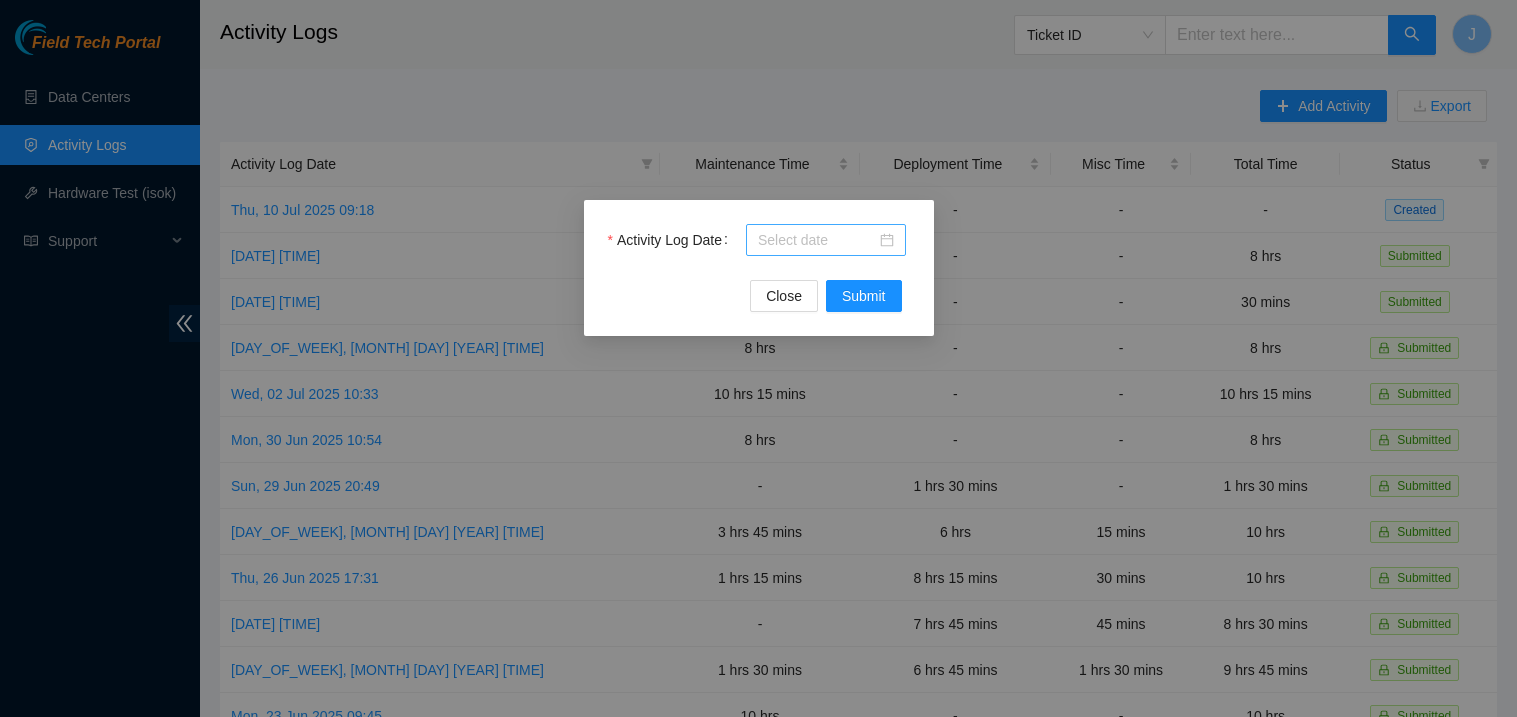 click on "Activity Log Date" at bounding box center (817, 240) 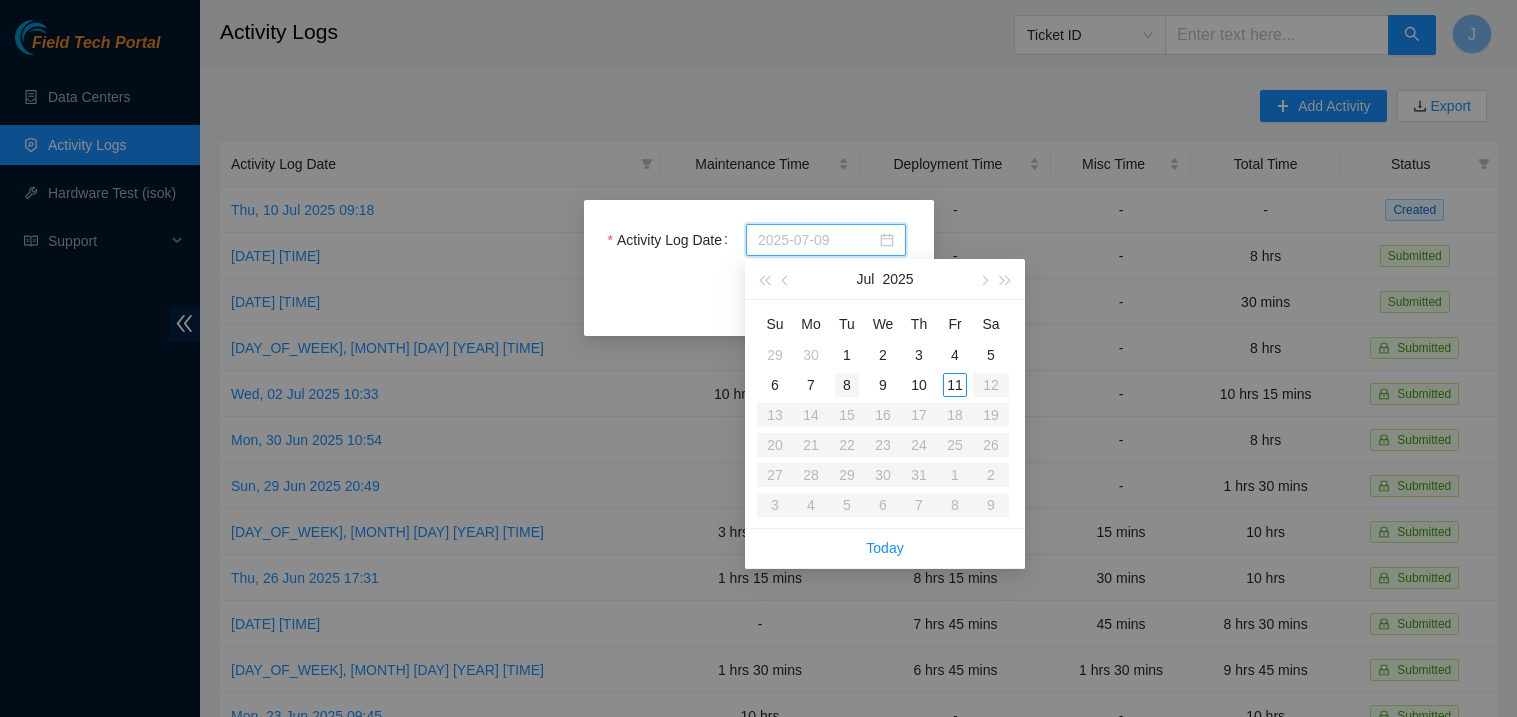 type on "[DATE]" 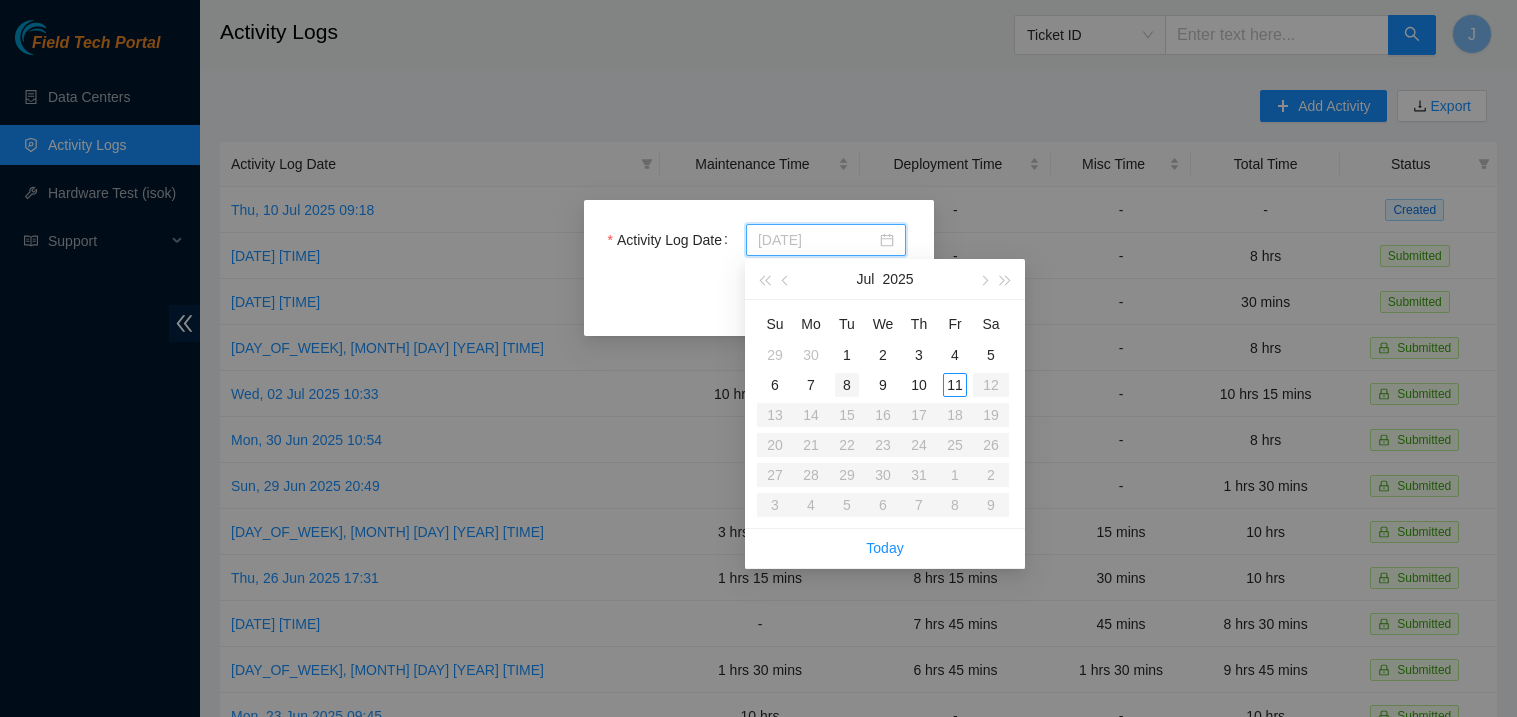 click on "8" at bounding box center (847, 385) 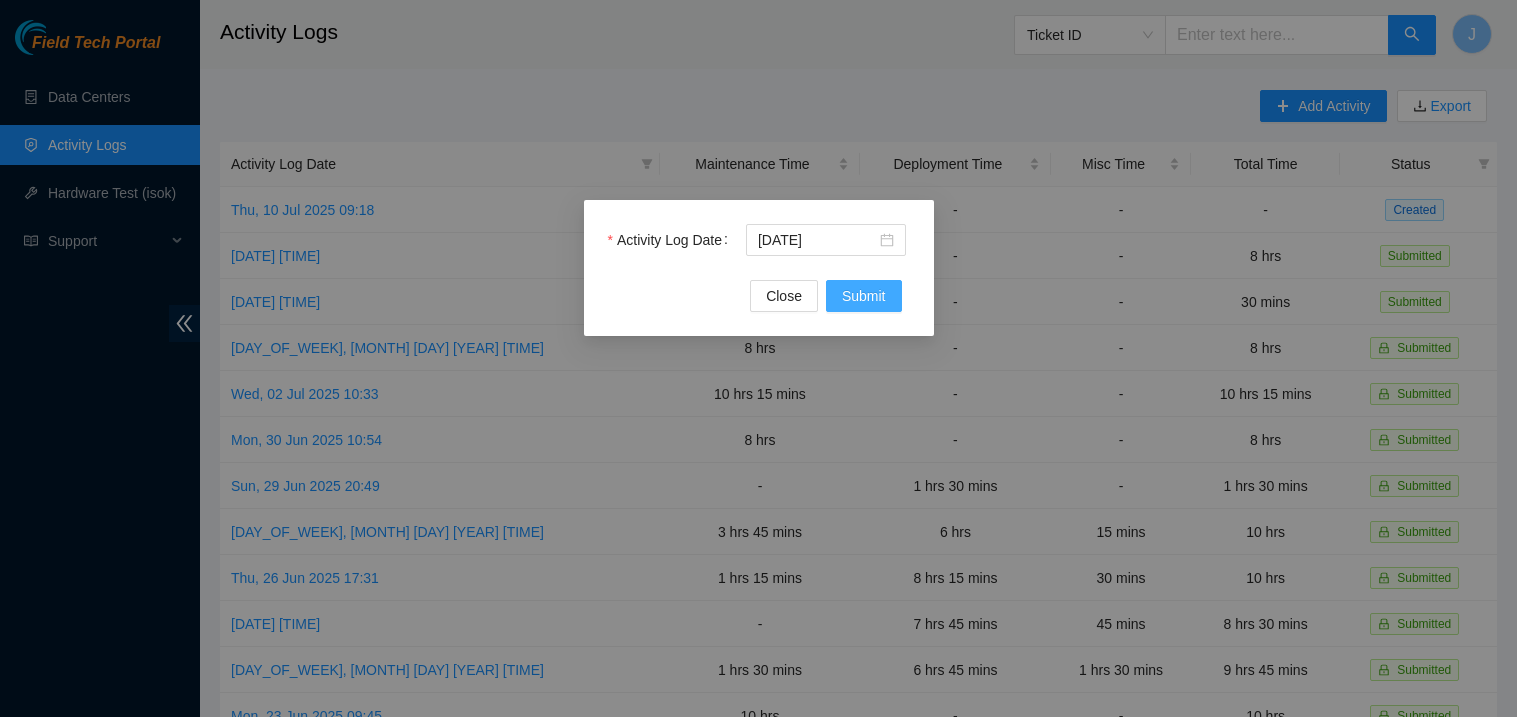 click on "Submit" at bounding box center (864, 296) 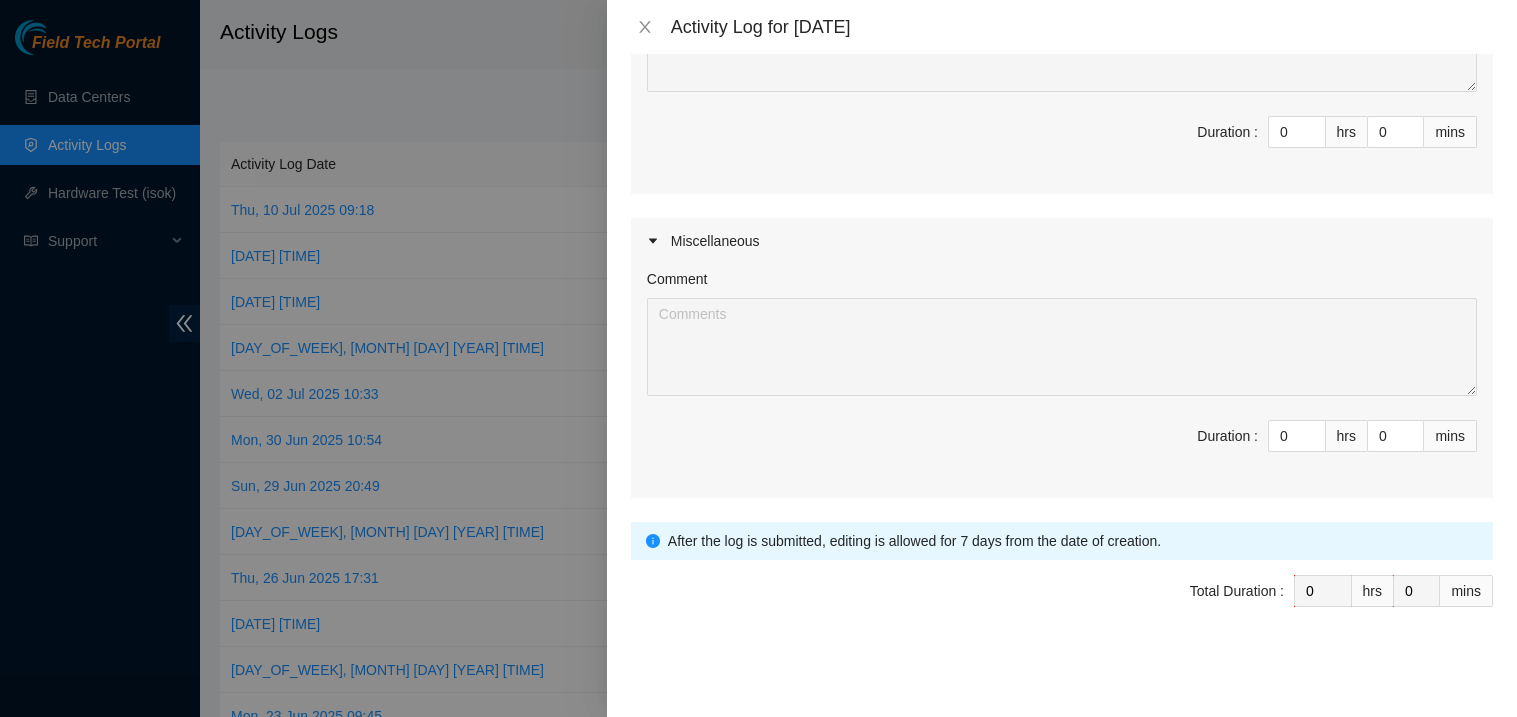 scroll, scrollTop: 607, scrollLeft: 0, axis: vertical 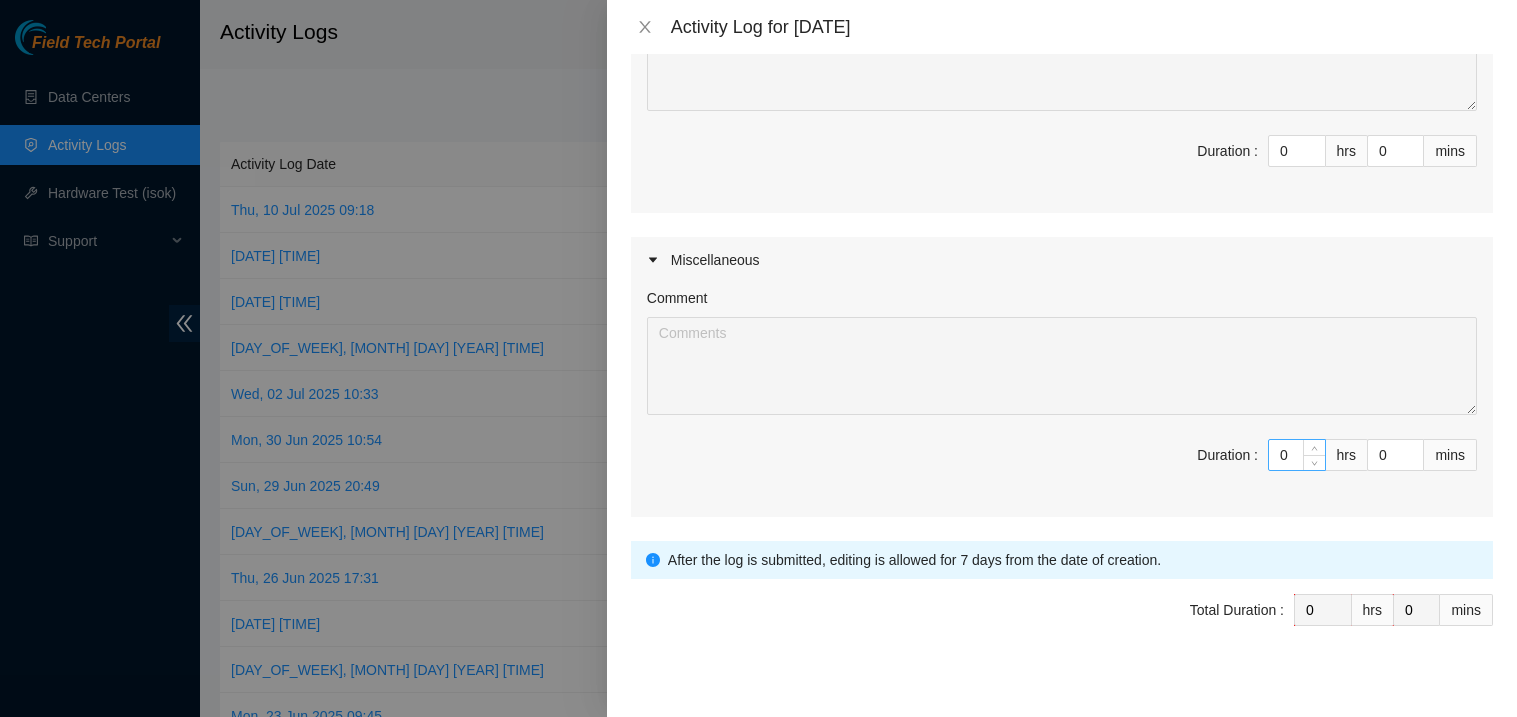 click on "0" at bounding box center [1297, 455] 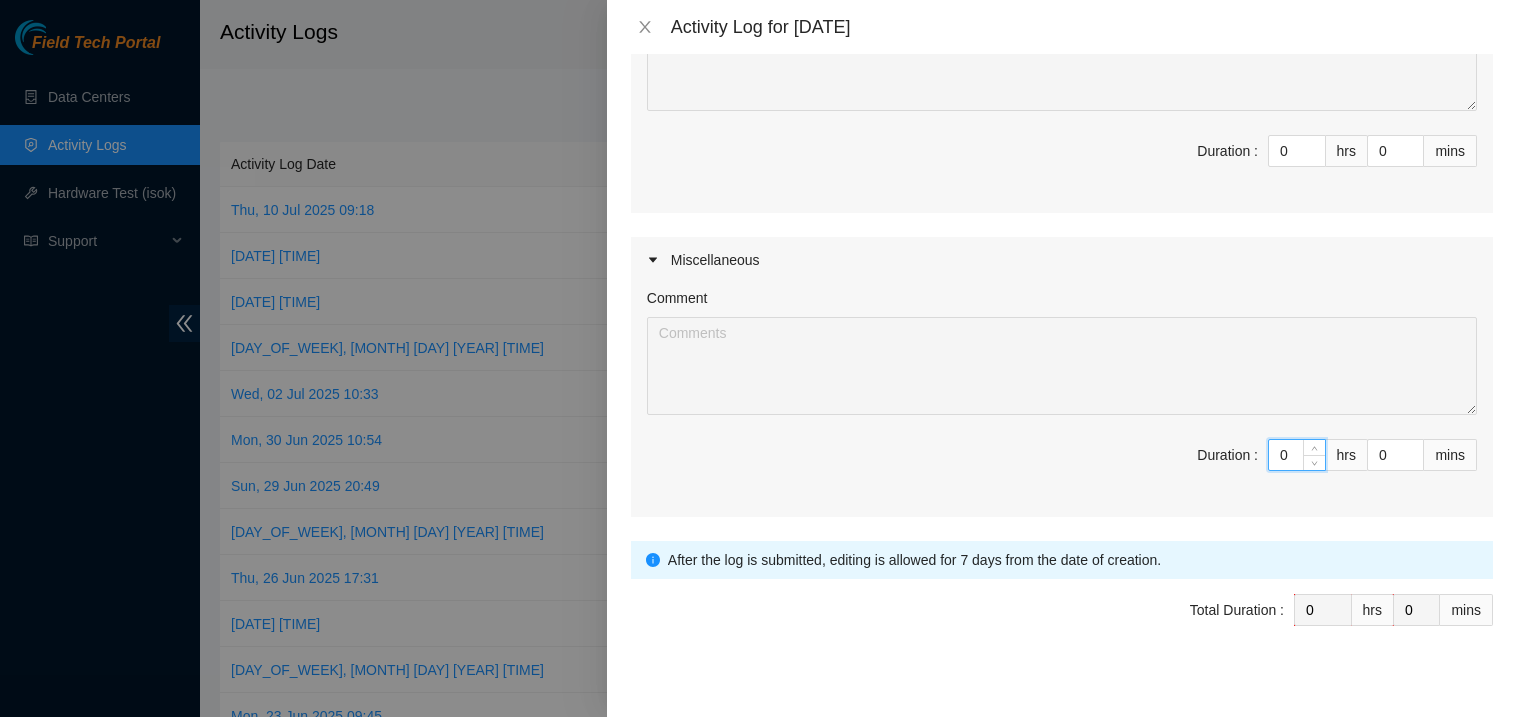 type on "08" 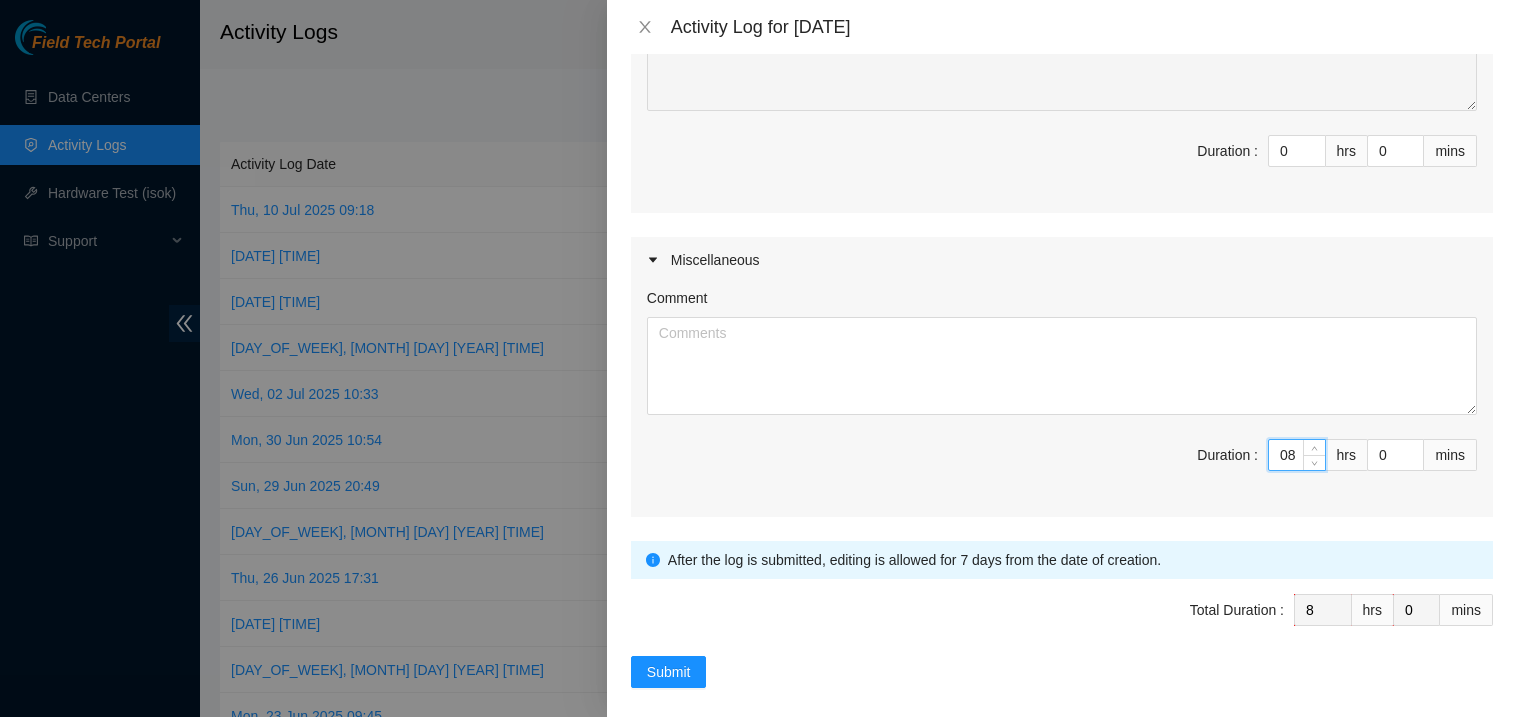 type on "8" 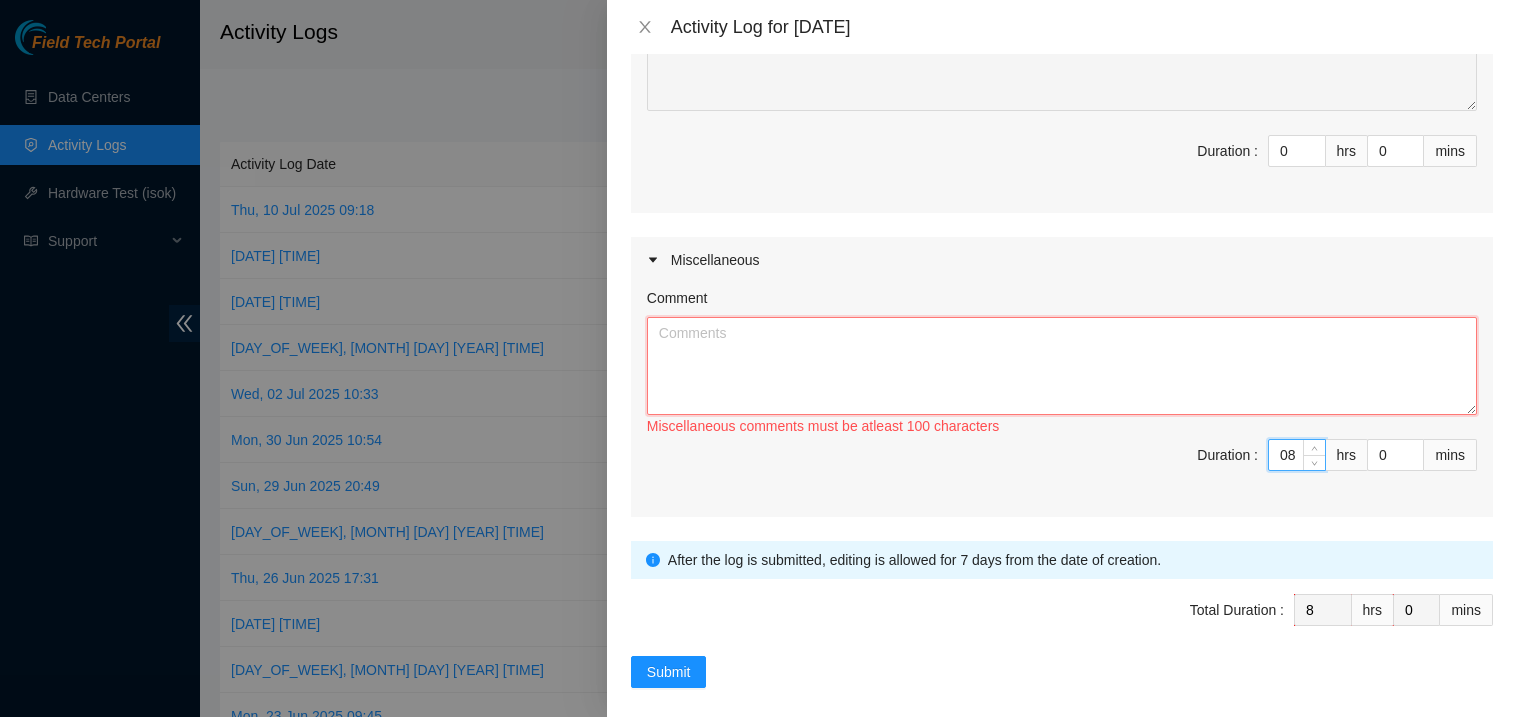 type on "8" 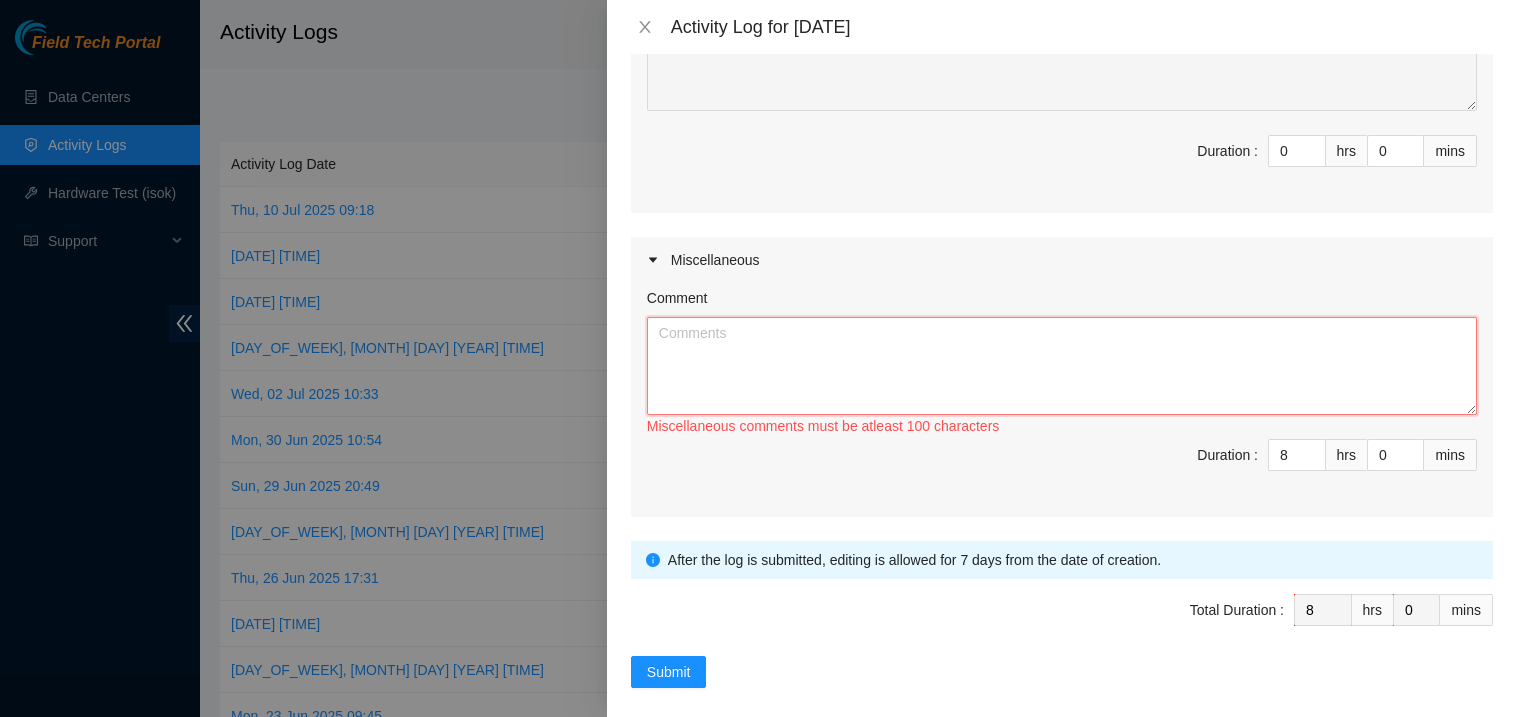click on "Comment" at bounding box center (1062, 366) 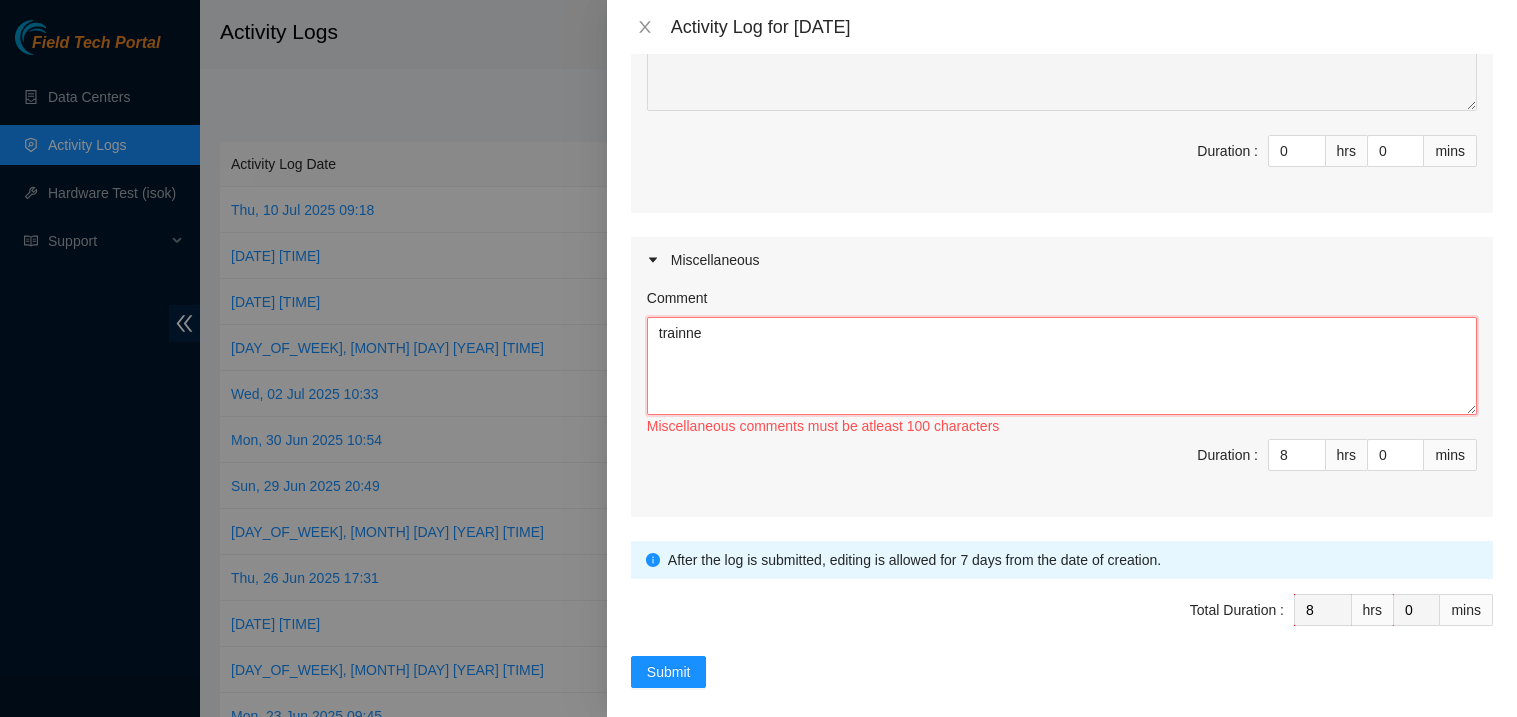 type on "trainned" 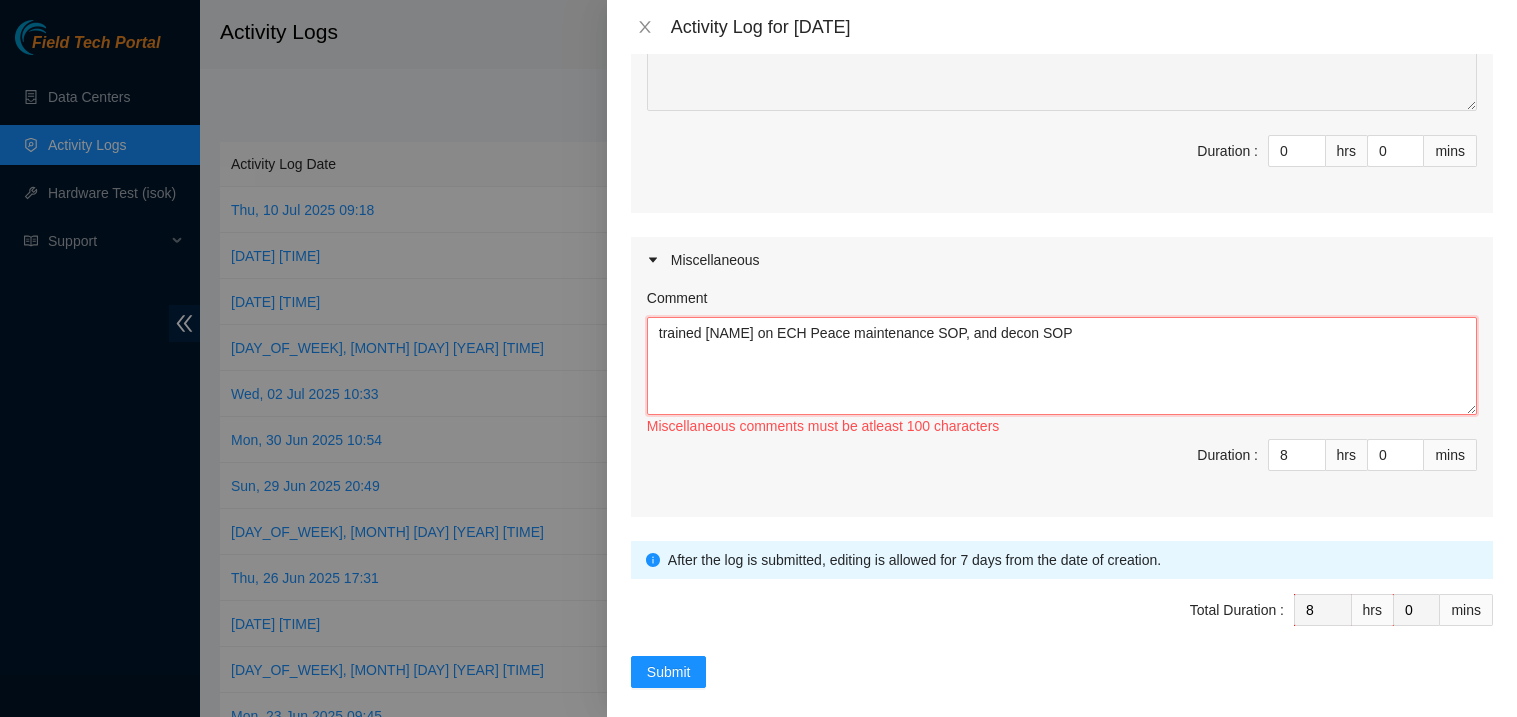 paste on "Conversation opened. 2 messages. 1 message unread.
Skip to content
Using Gmail with screen readers
[PERSON]
2 of 26
DP80419 @ AODC-Decon
Inbox
[PERSON] [LASTNAME] <[EMAIL]>
[DATE], [TIME] AM
to Akamai, team
Hey team,
[SERIAL_NUMBER] /rma# [SERIAL_NUMBER]
We have another decon of 40 machines.
Will need two box crates and six boxes of bubble wrap, for this decon
Thanks
[PERSON] [LASTNAME]
[PERSON] [LASTNAME] <[EMAIL]>
[DATE], [TIME] PM (2 days ago)
to me, Akamai, team
Hey Team,
All machines have been palletized, total machines split across 2 pallets.
SN List:
https://docs.google.com/spreadsheets/d/1w51wI_BfL5836eXmCY6h3TOQjwg_nVTy_YvVSHQc_XA/edit?gid=0#gid=0
Pics:
Pallet 1:
https://photos.app.goo.gl/WD4MXbbhQ8QTEMuy6
Pallet 2:
https://photos.app.goo.gl/CbfY7y8cCPaDZh2y5
List of SN's and Pics below.  Standing by for labels
Thanks,
[PERSON]
One attachment
•  Scanned by Gmail
Got it, thanks!Got them, thanks!Looks good, thanks!
Displaying BOL [SERIAL_NUMBER].pdf." 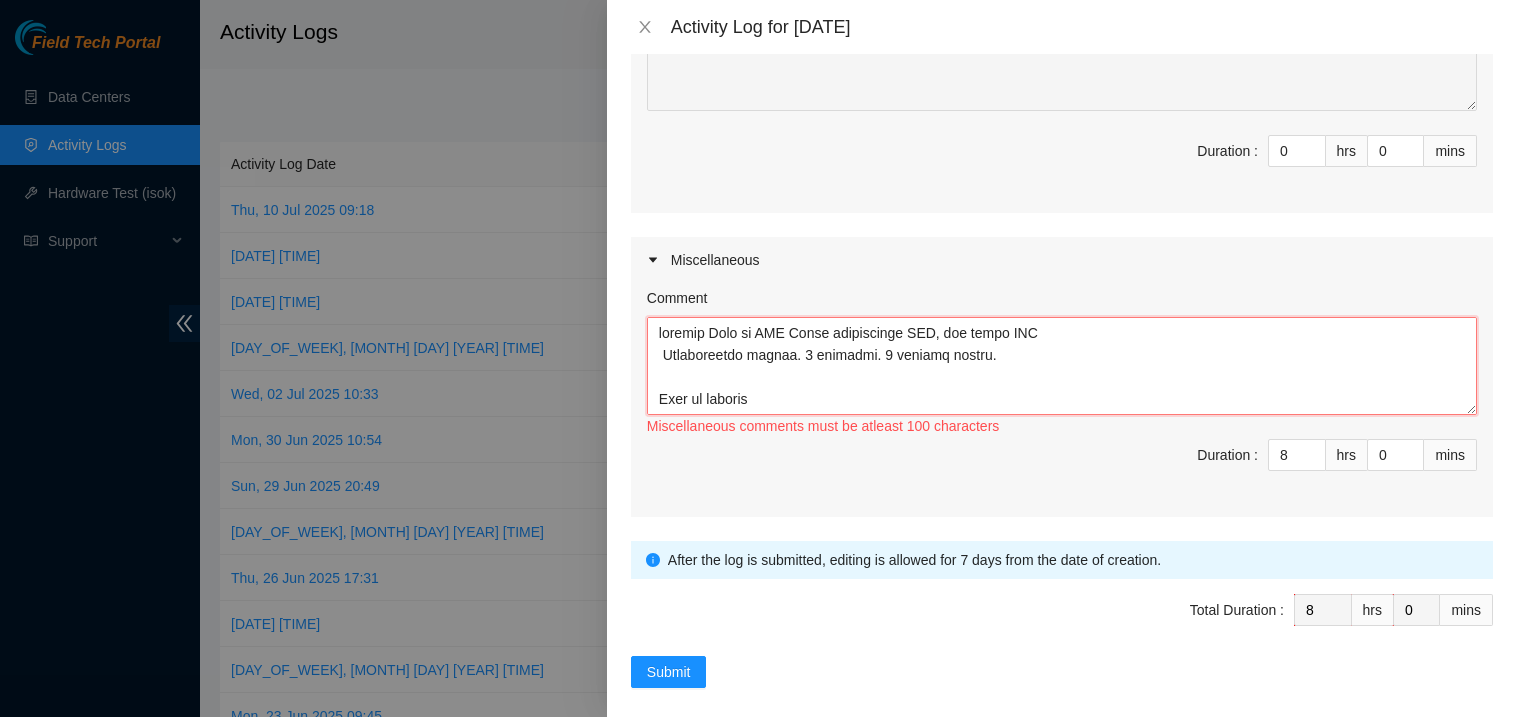 scroll, scrollTop: 1049, scrollLeft: 0, axis: vertical 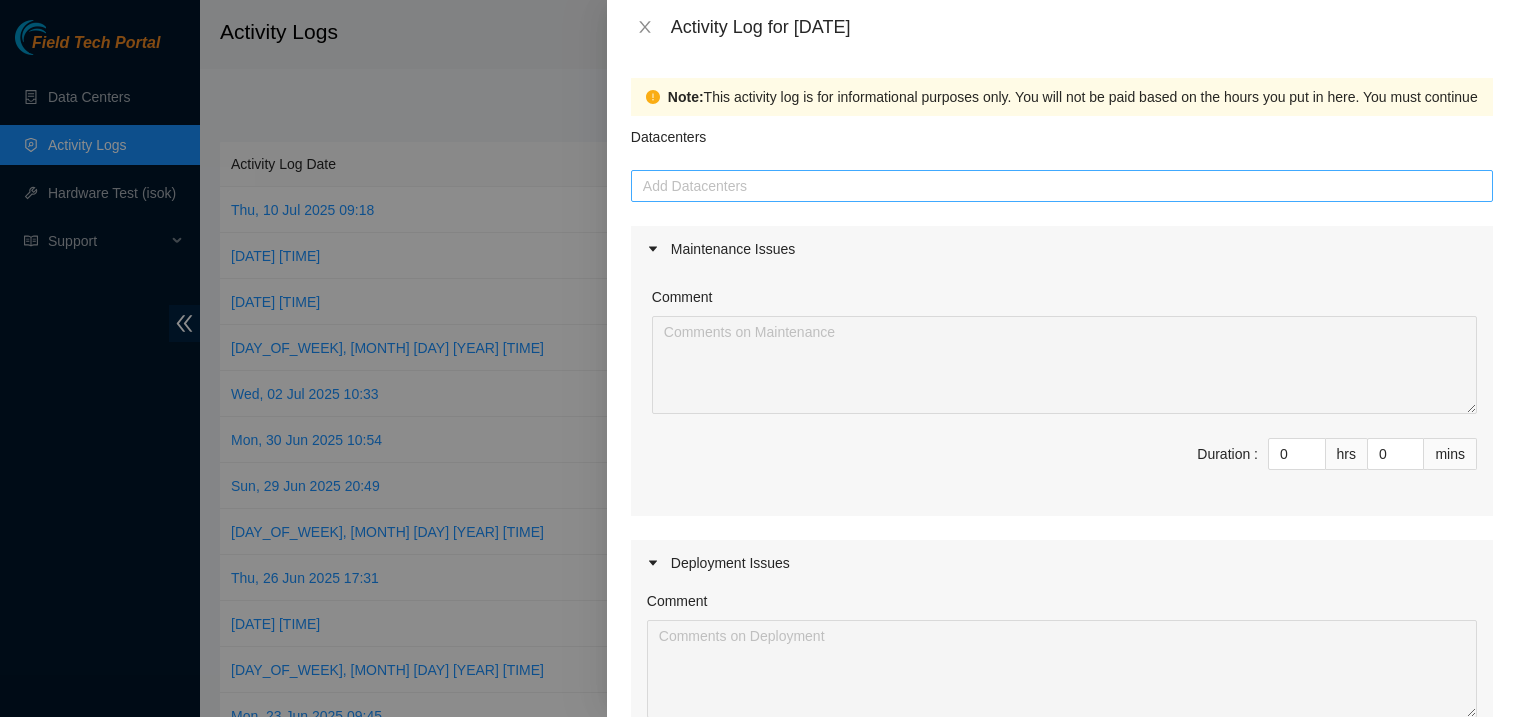 click at bounding box center (1062, 186) 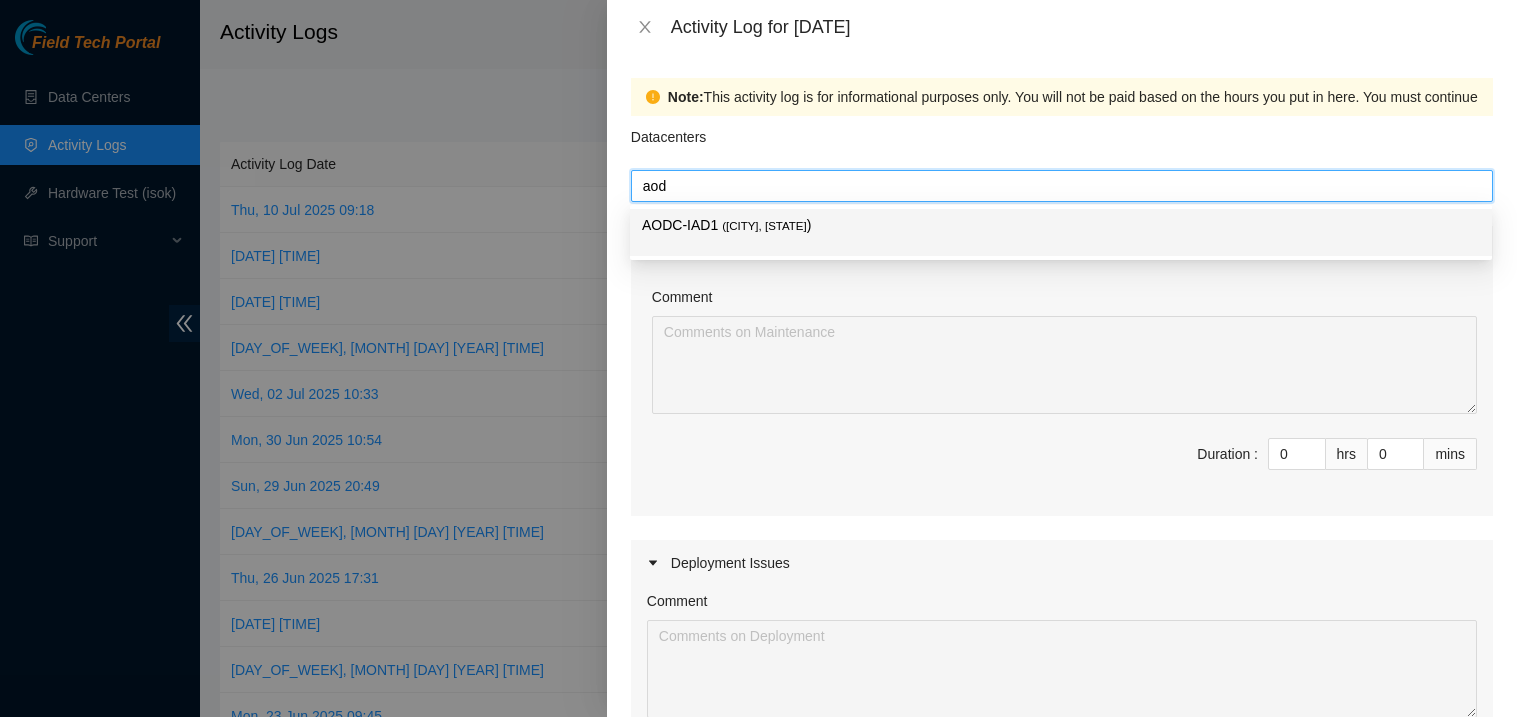 type on "aodc" 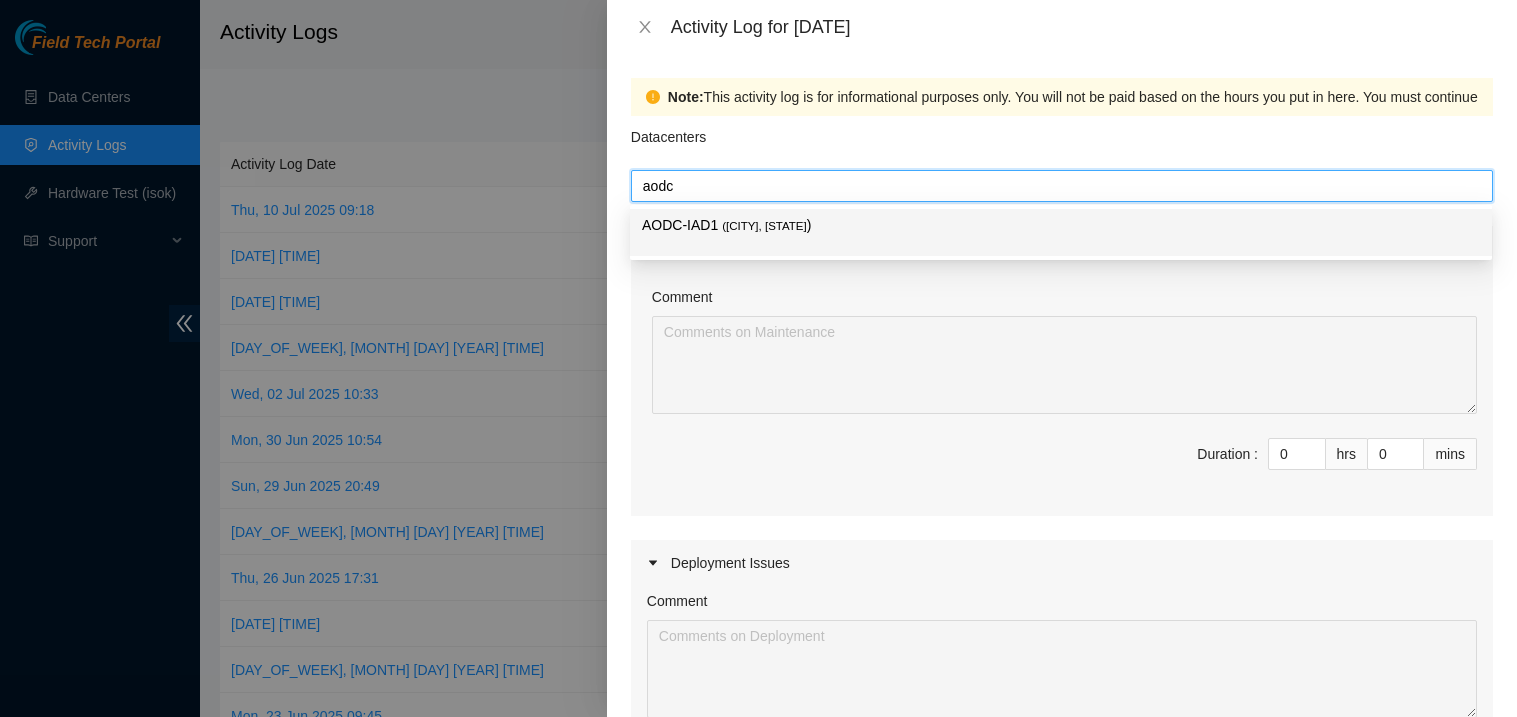 type 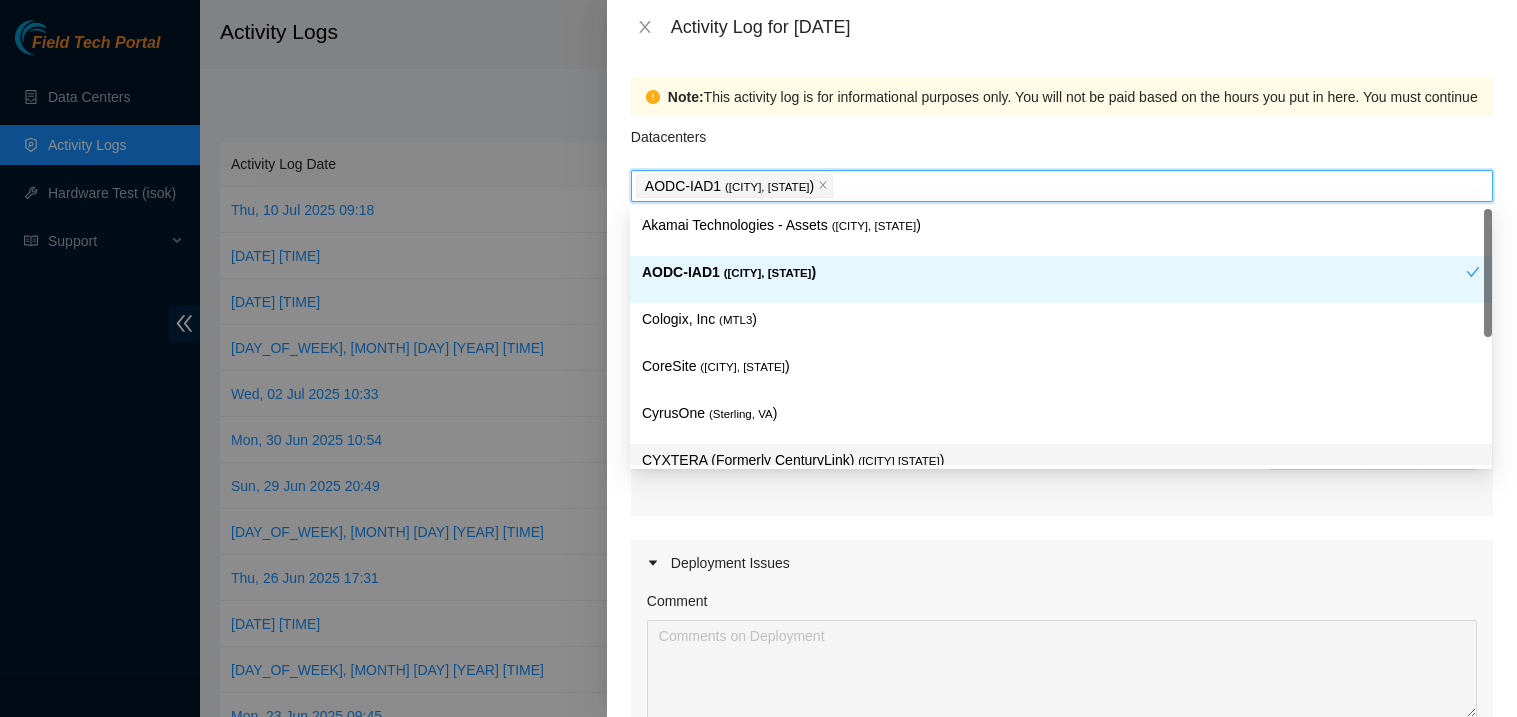 click on "Deployment Issues" at bounding box center [1062, 563] 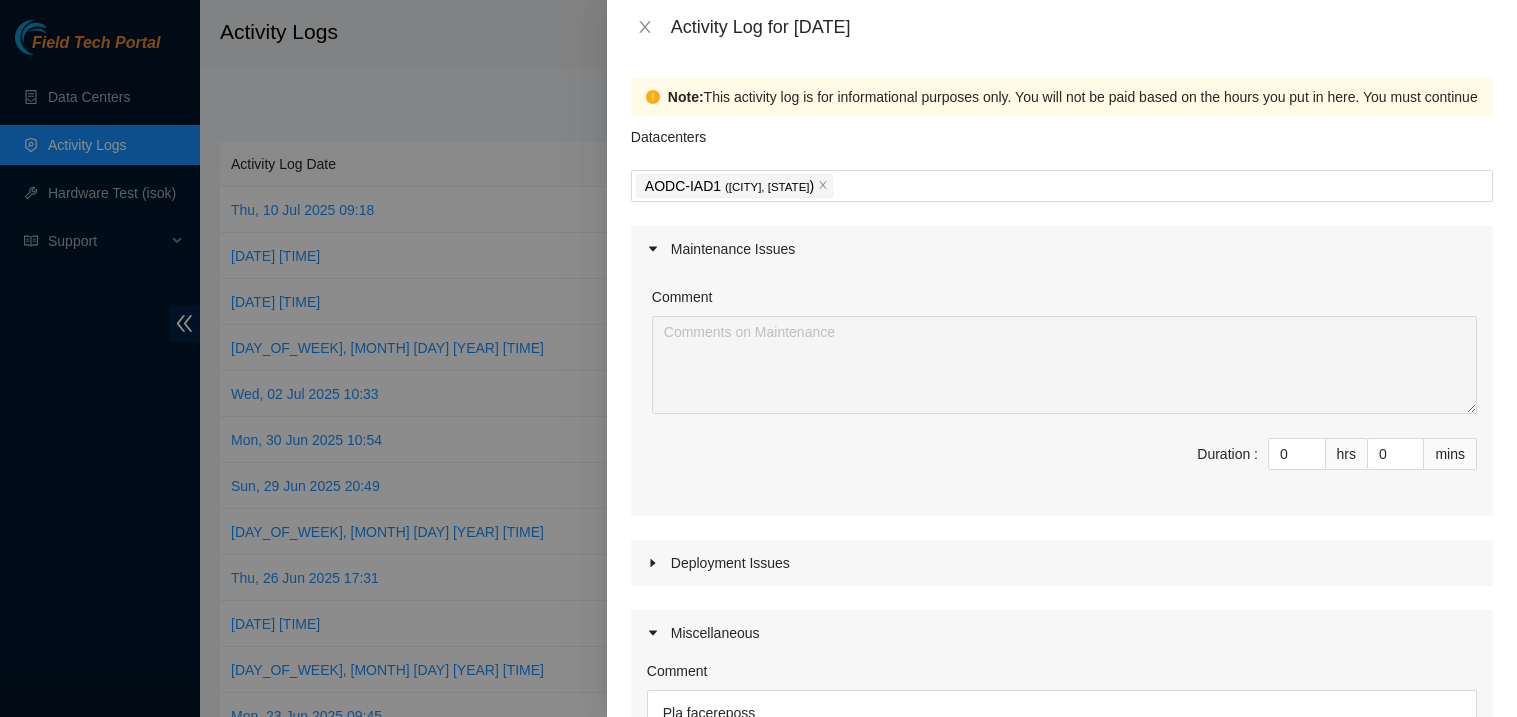 scroll, scrollTop: 397, scrollLeft: 0, axis: vertical 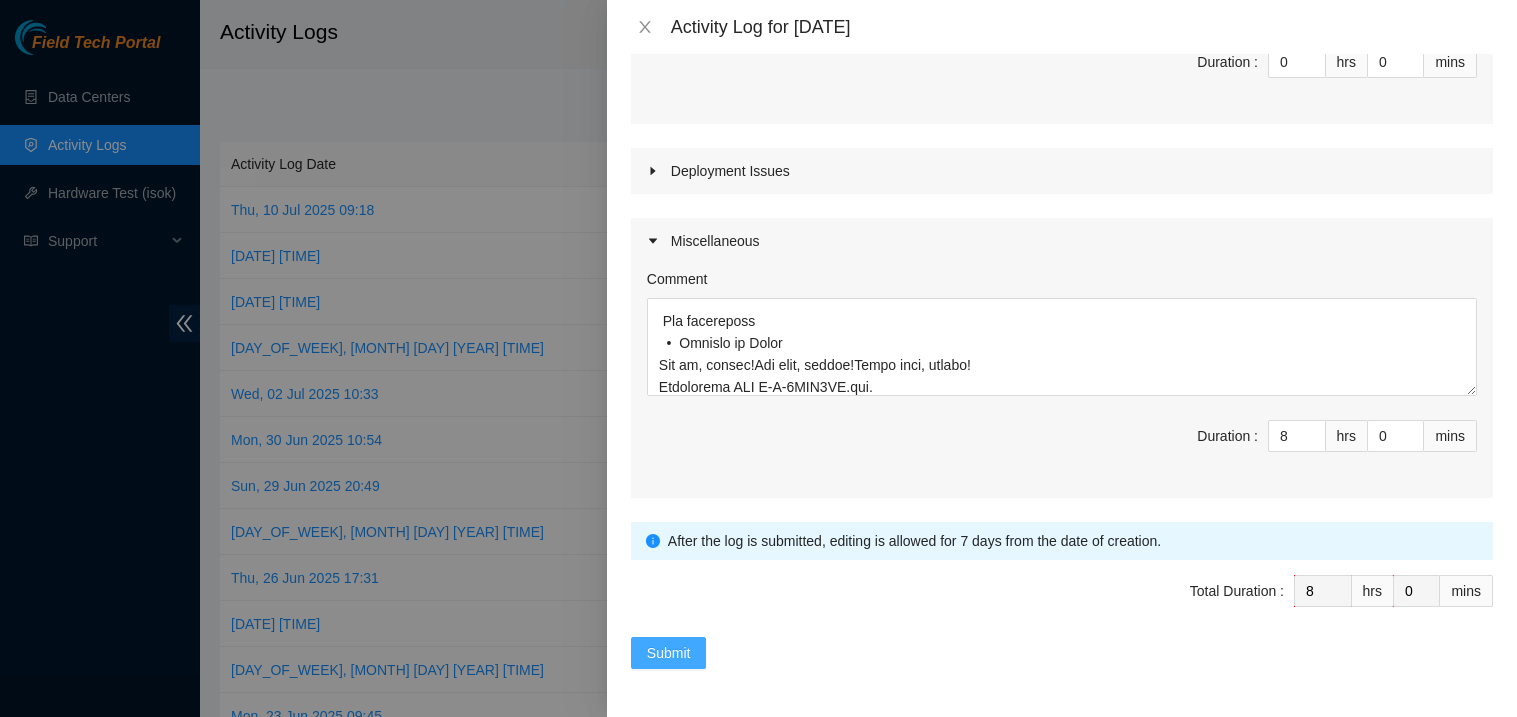 click on "Submit" at bounding box center [669, 653] 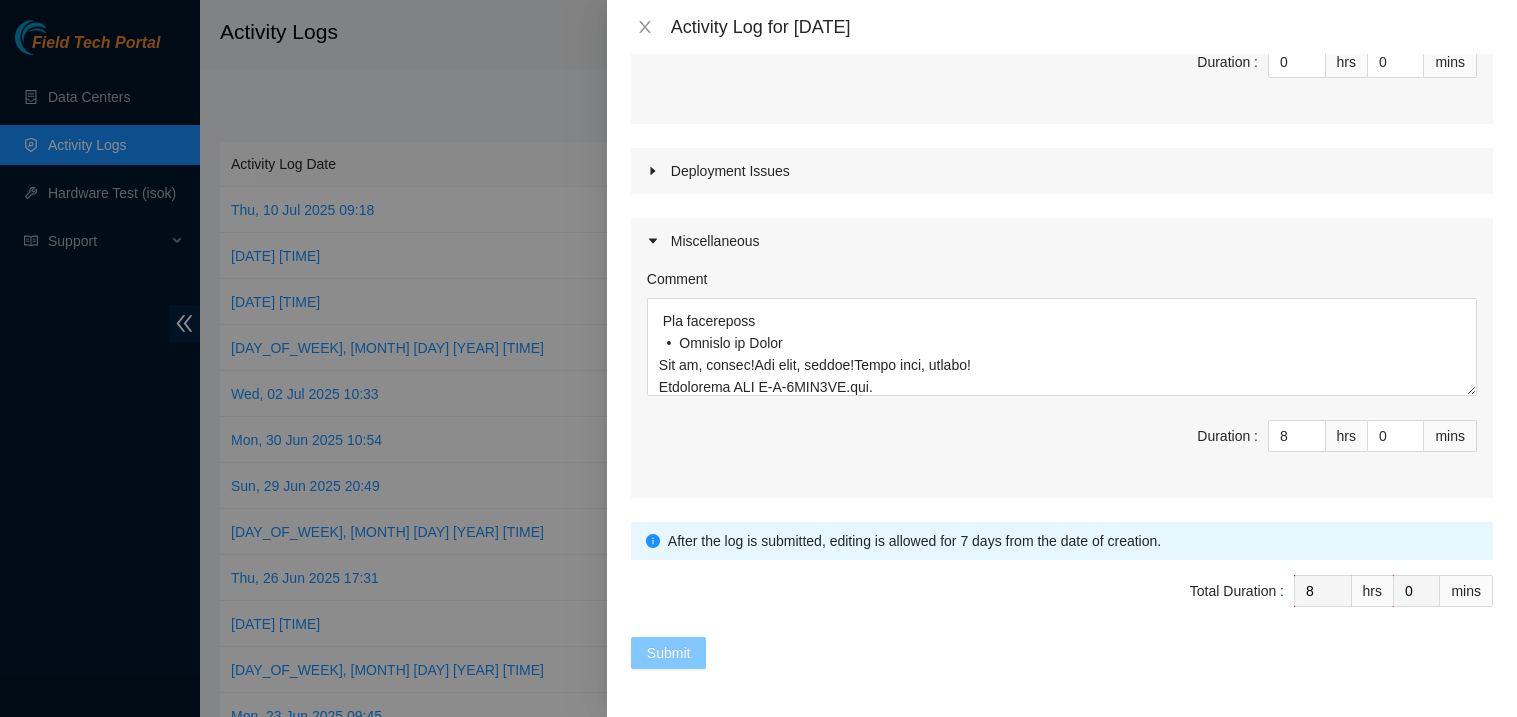type 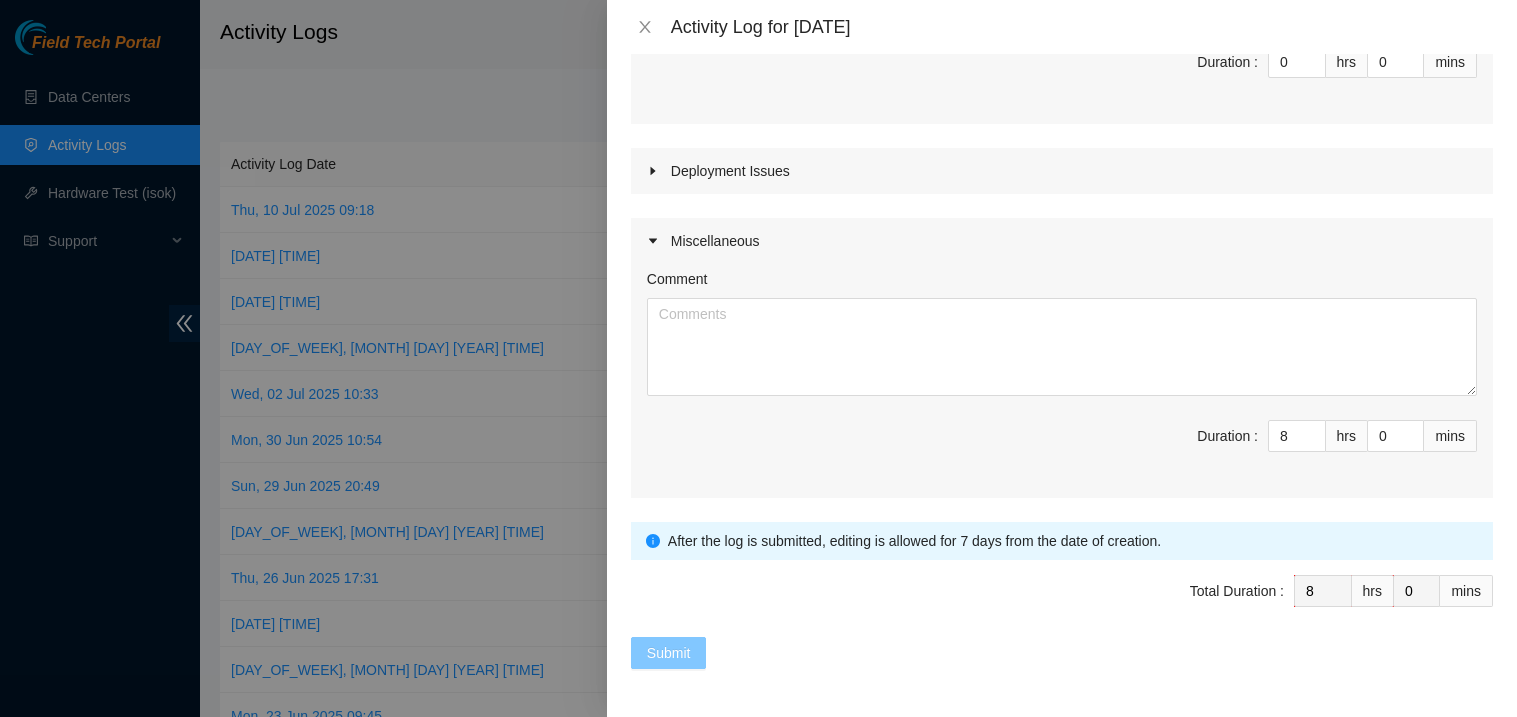 type on "0" 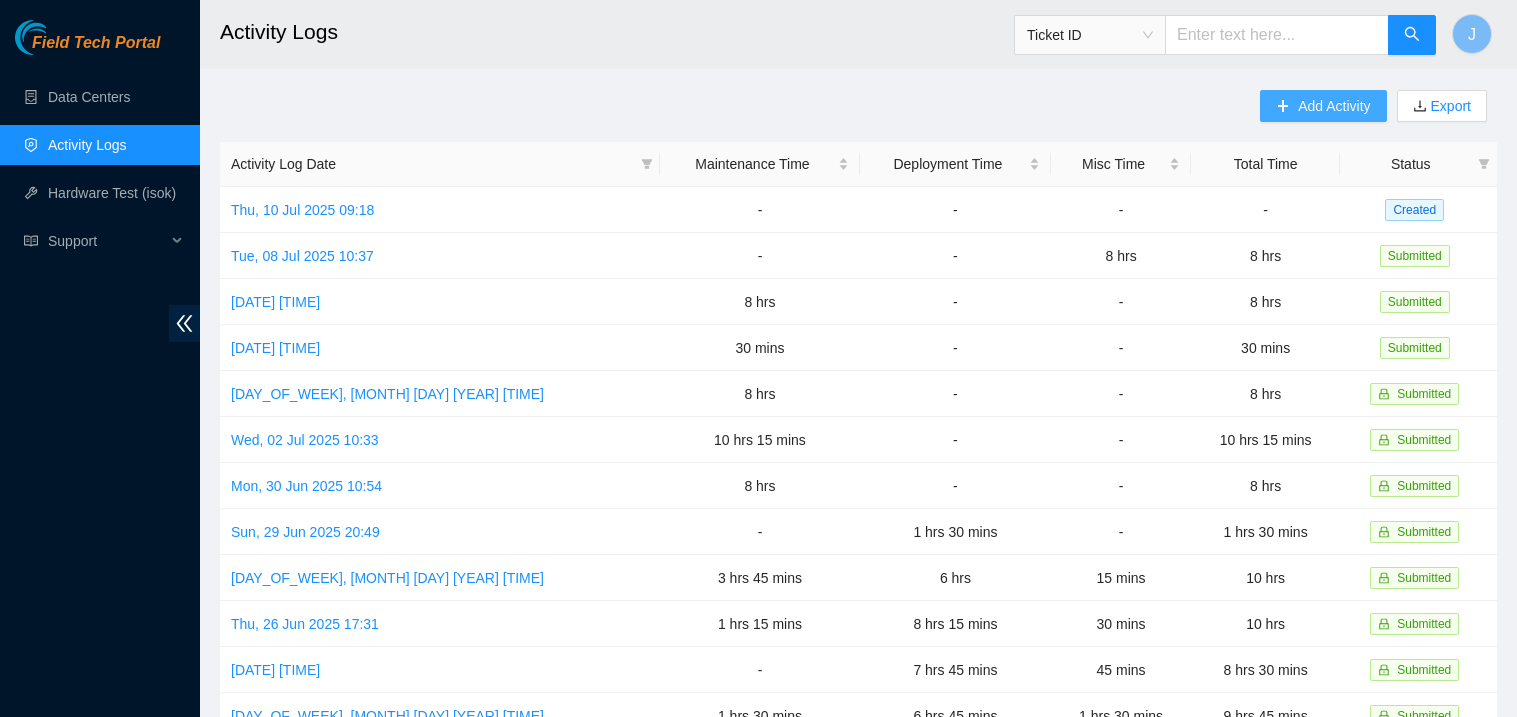 click on "Add Activity" at bounding box center (1334, 106) 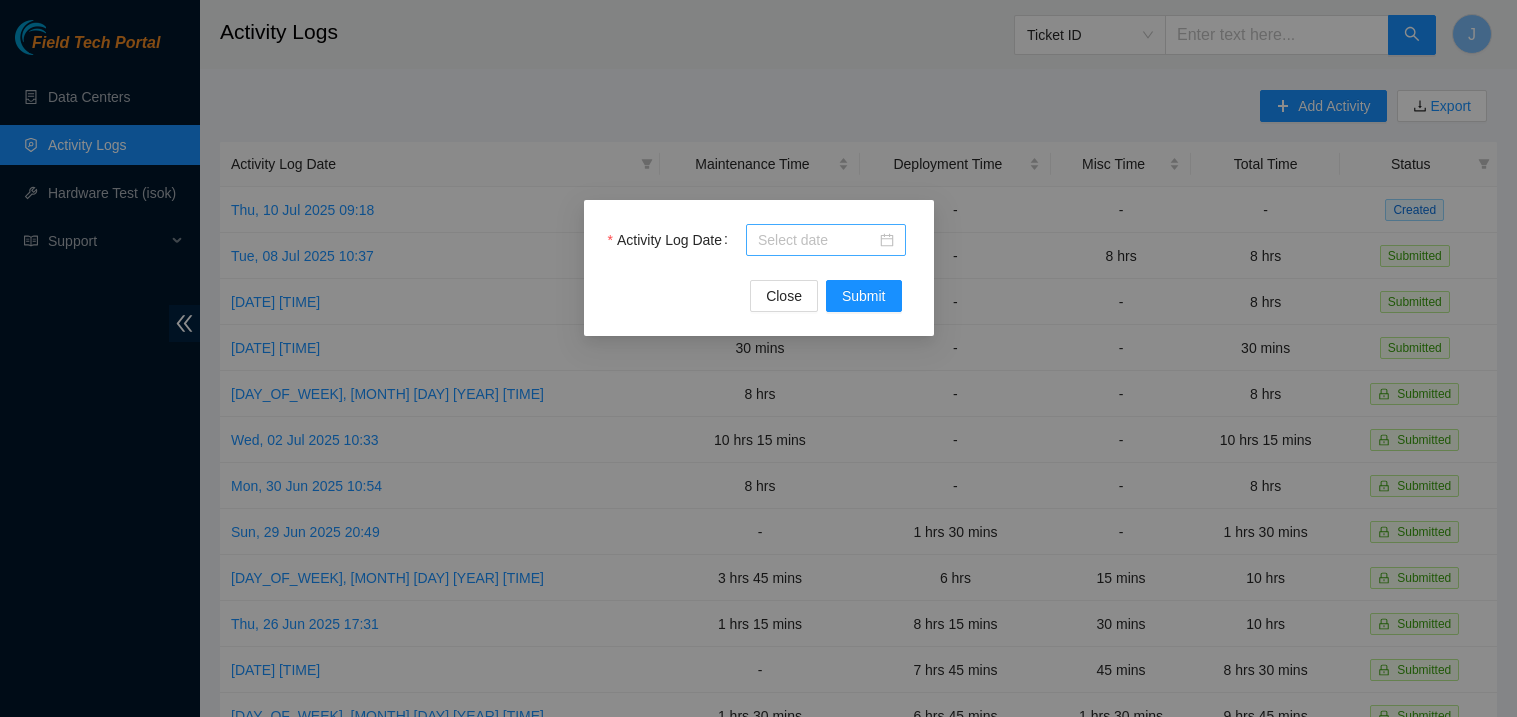 click on "Activity Log Date" at bounding box center (817, 240) 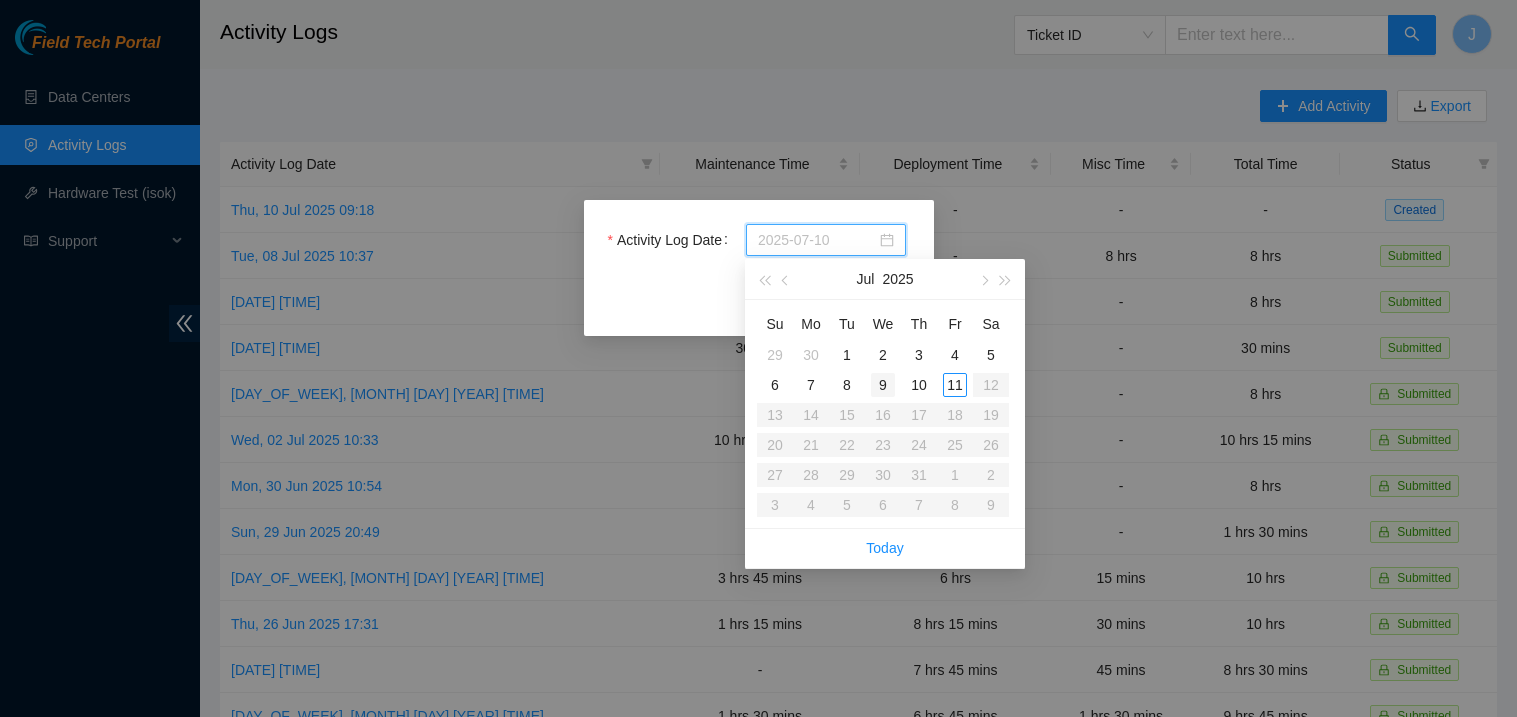 type on "2025-07-09" 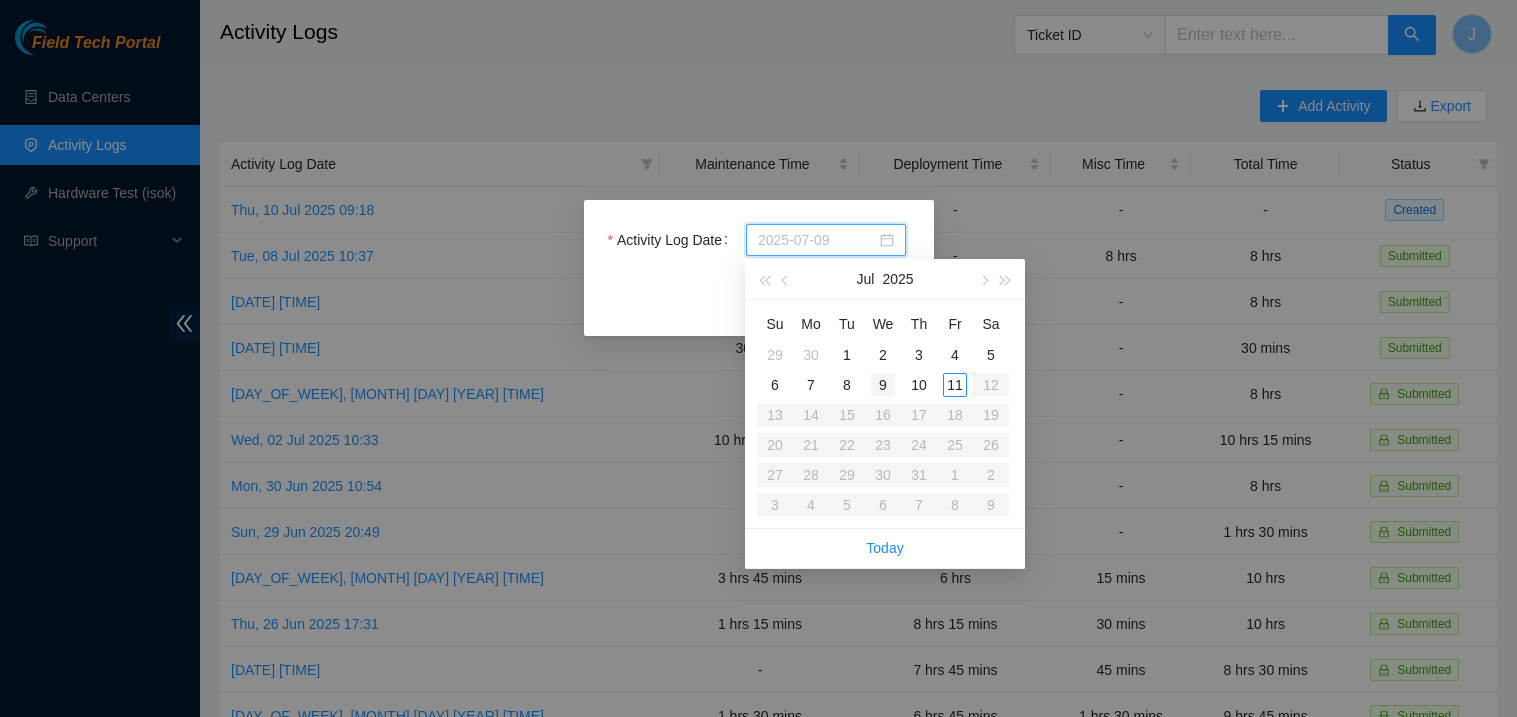 click on "9" at bounding box center (883, 385) 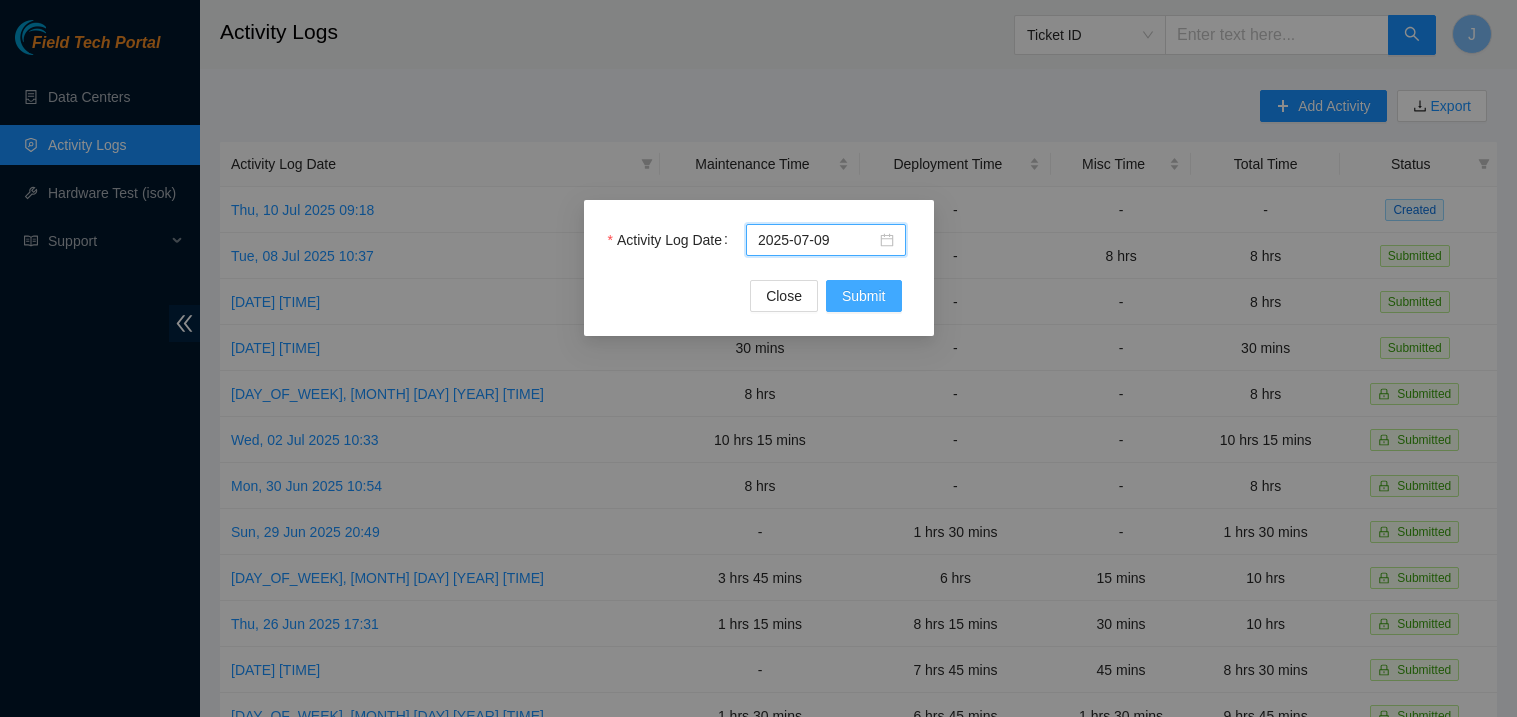 click on "Submit" at bounding box center (864, 296) 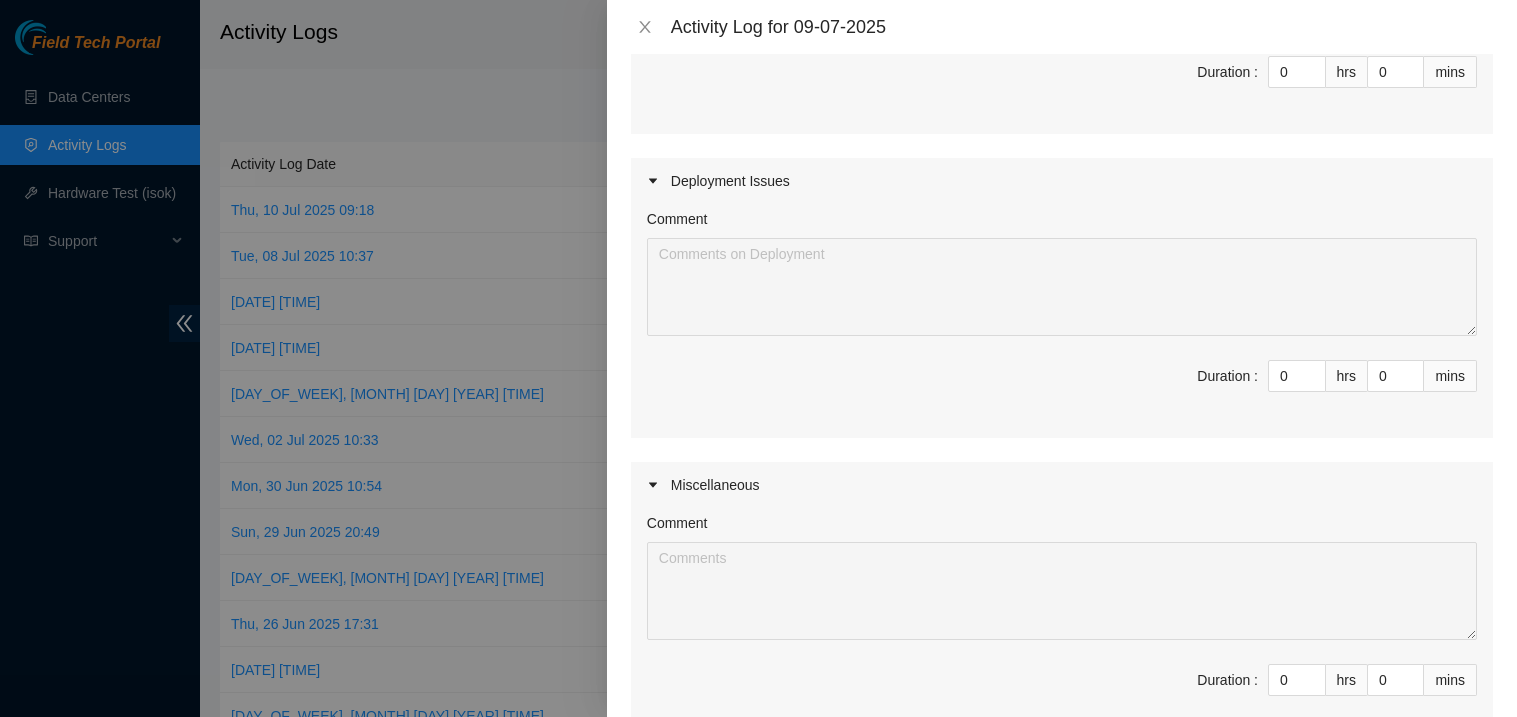 scroll, scrollTop: 398, scrollLeft: 0, axis: vertical 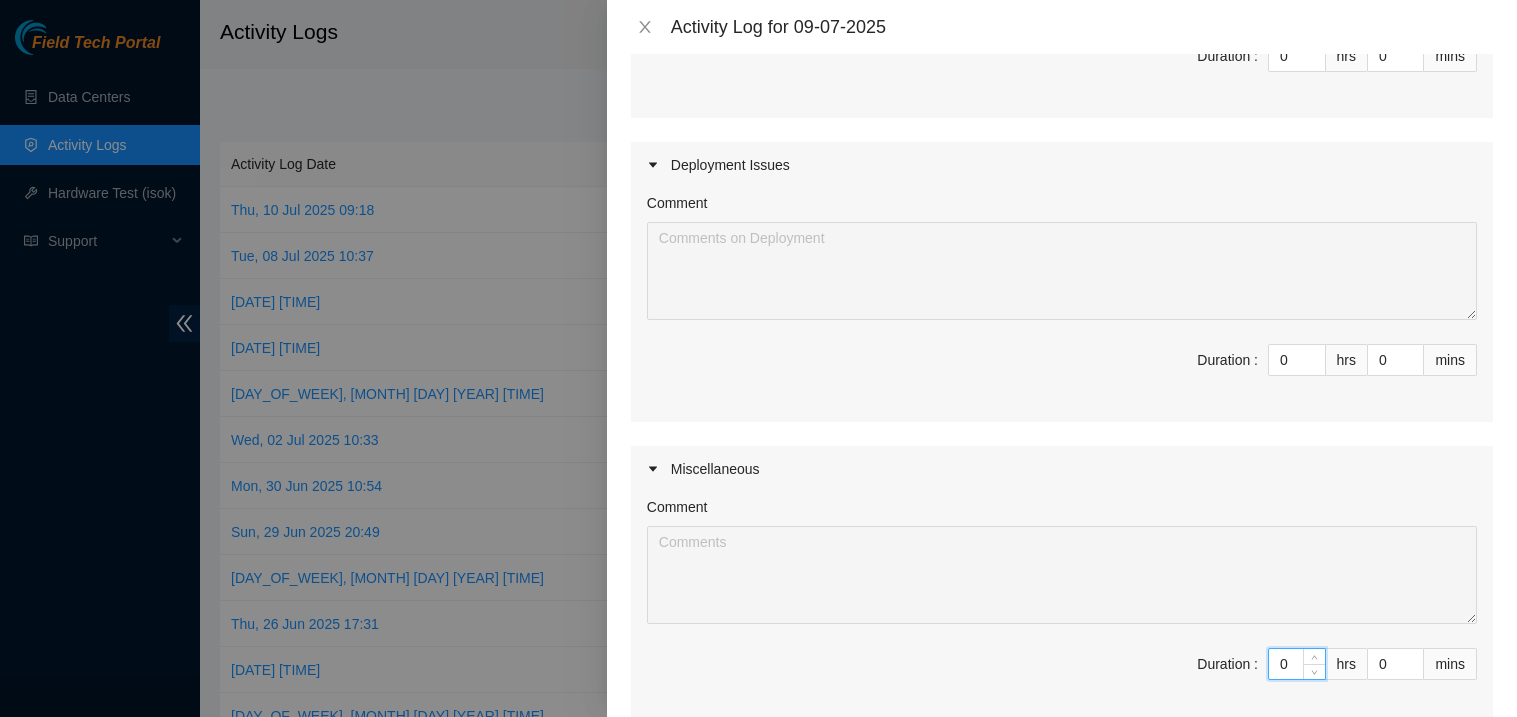 click on "0" at bounding box center [1297, 664] 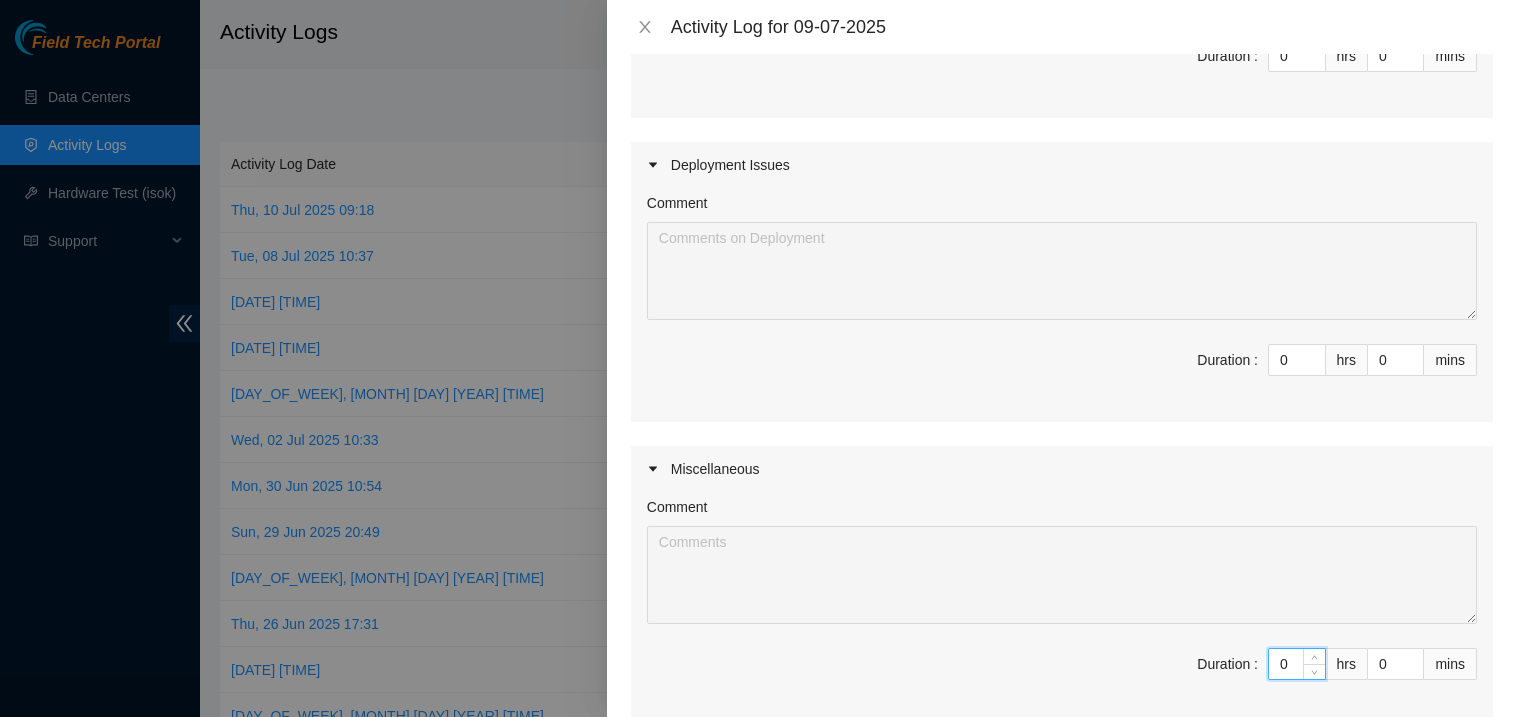 type on "01" 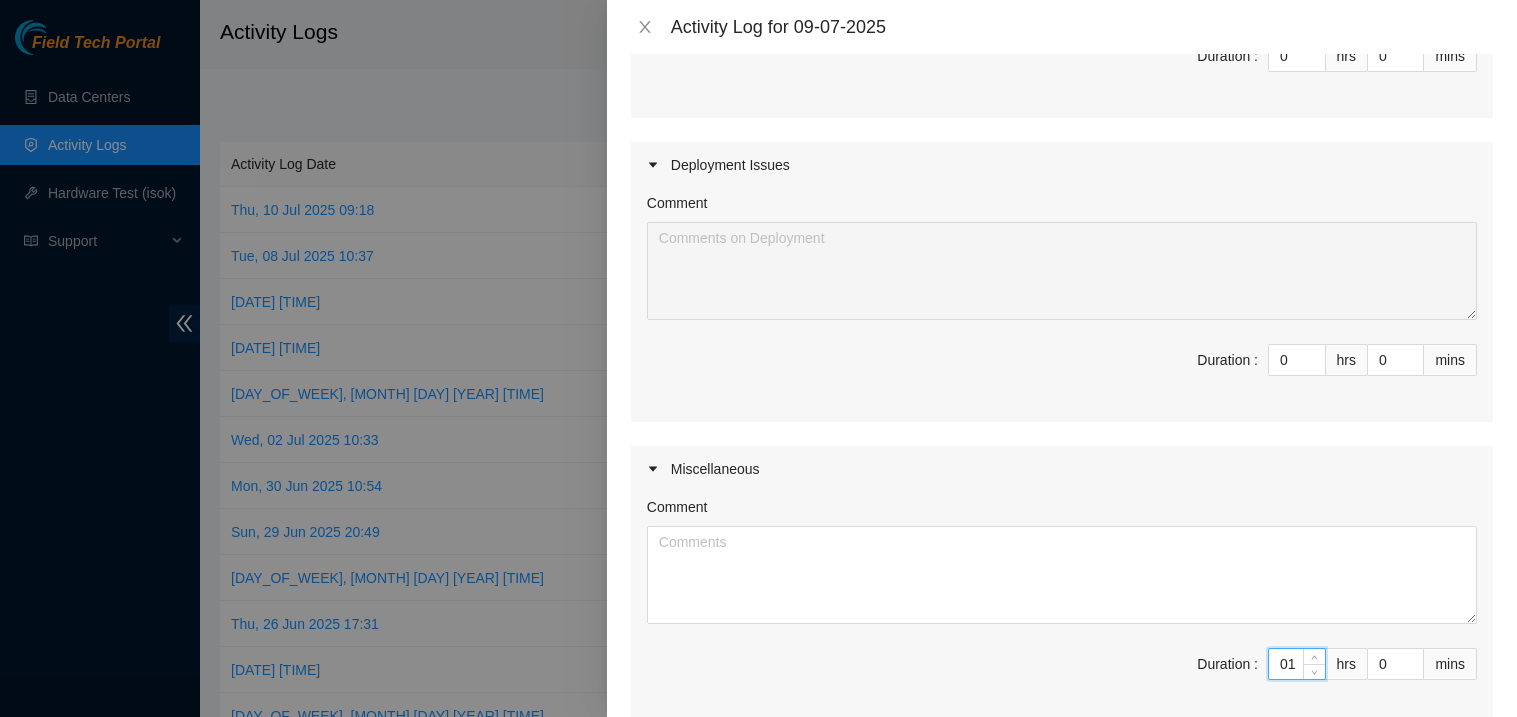 type on "1" 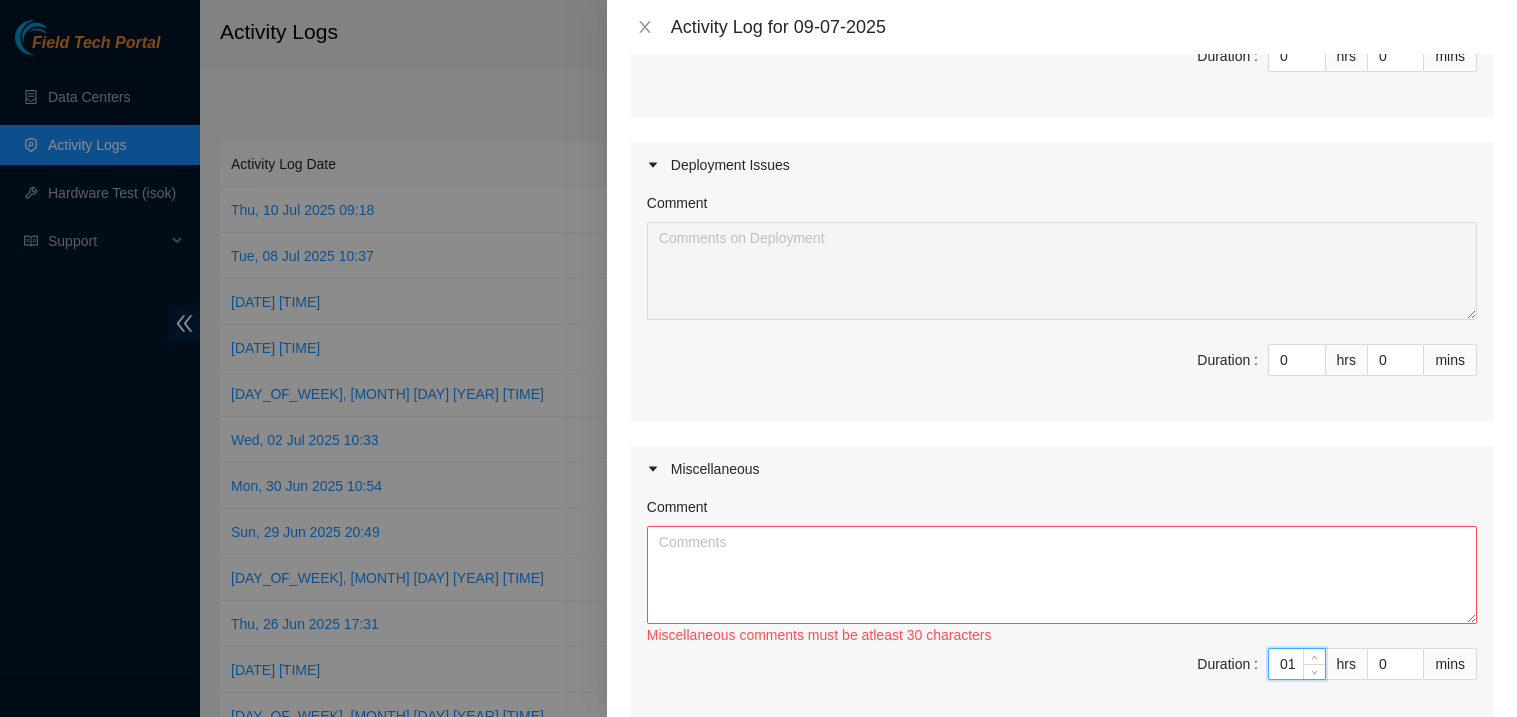 type on "1" 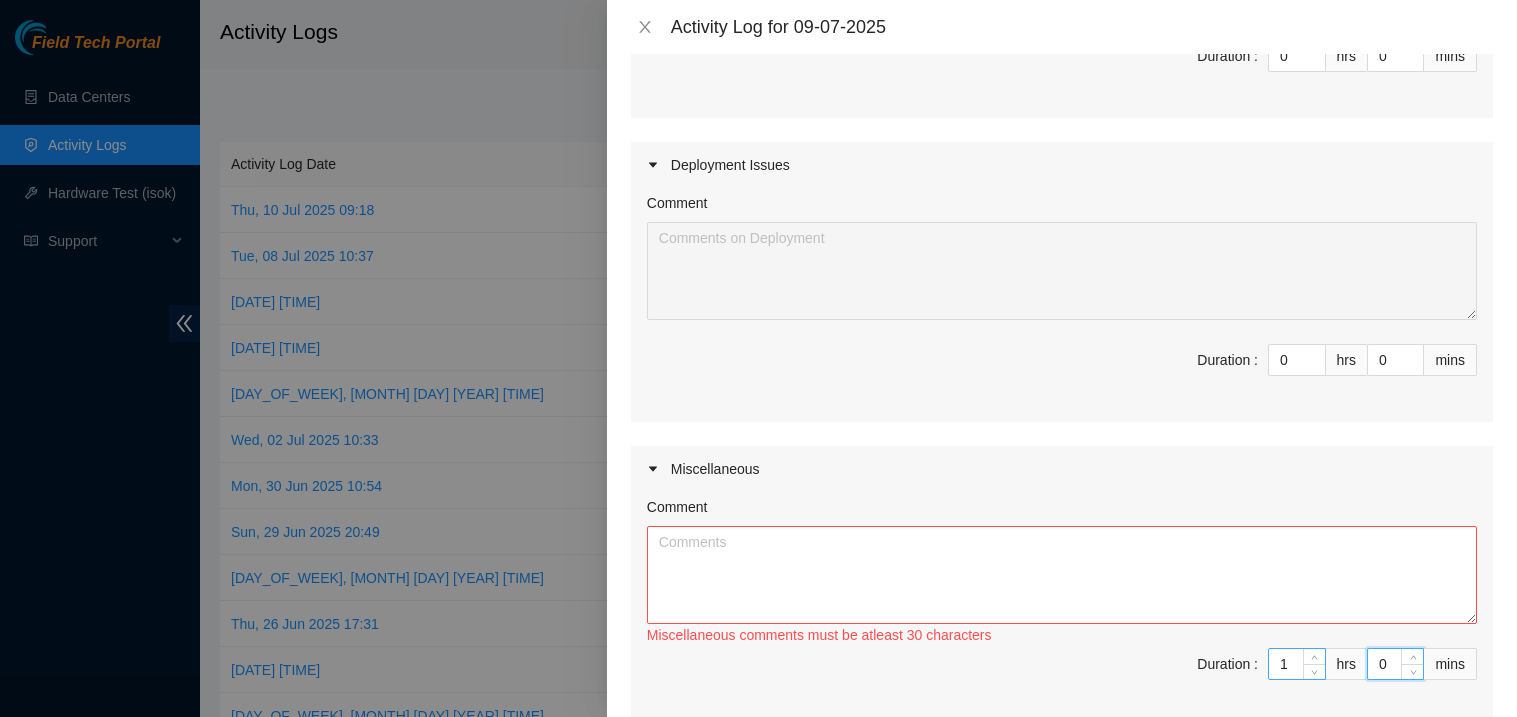 type on "3" 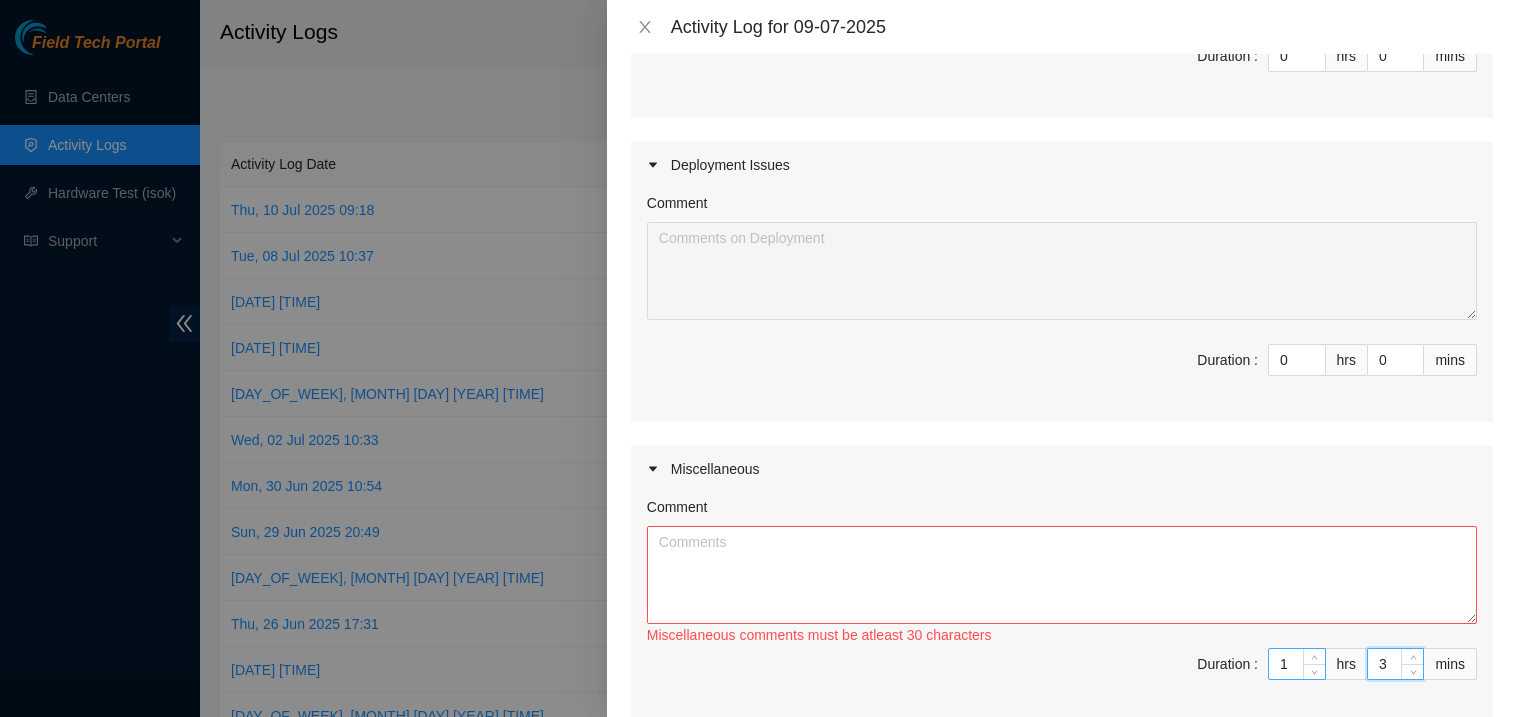 type on "3" 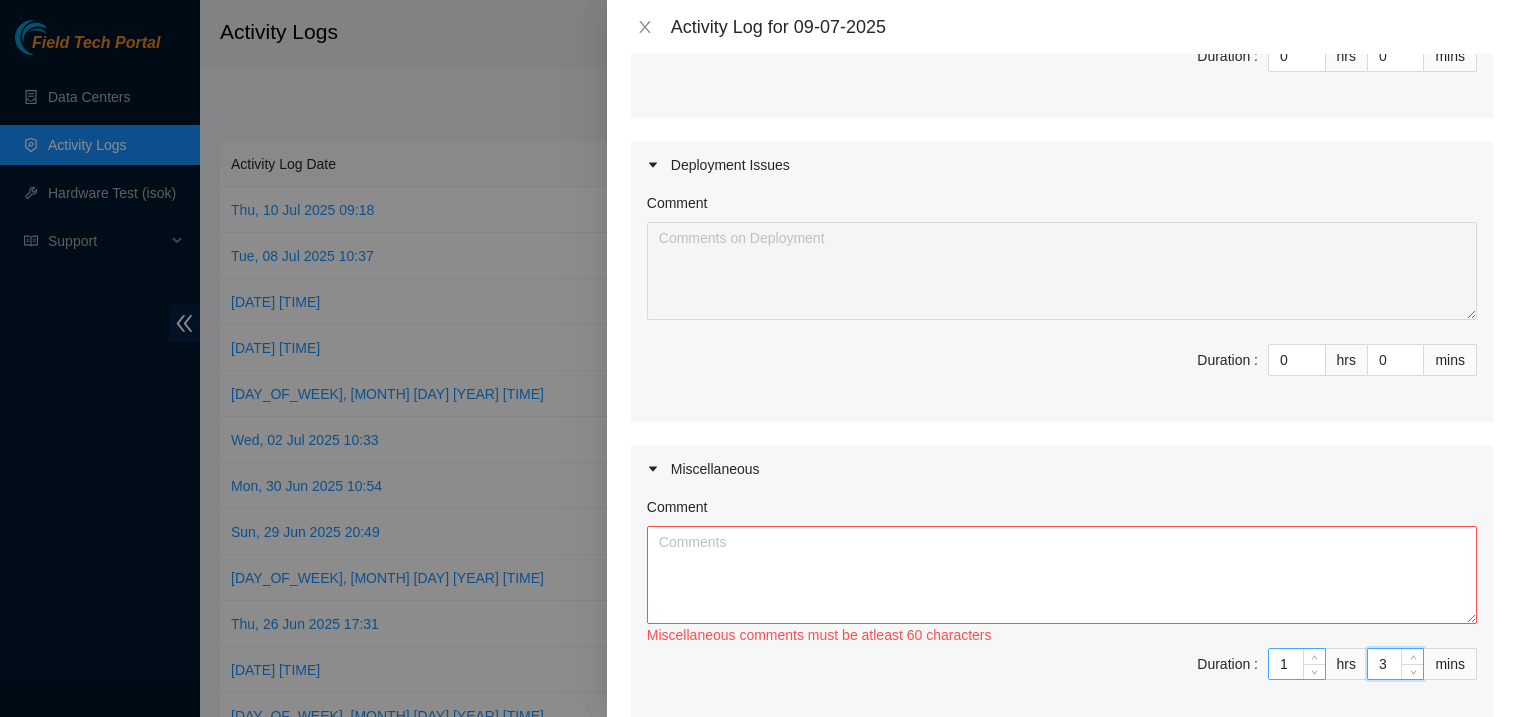 type on "30" 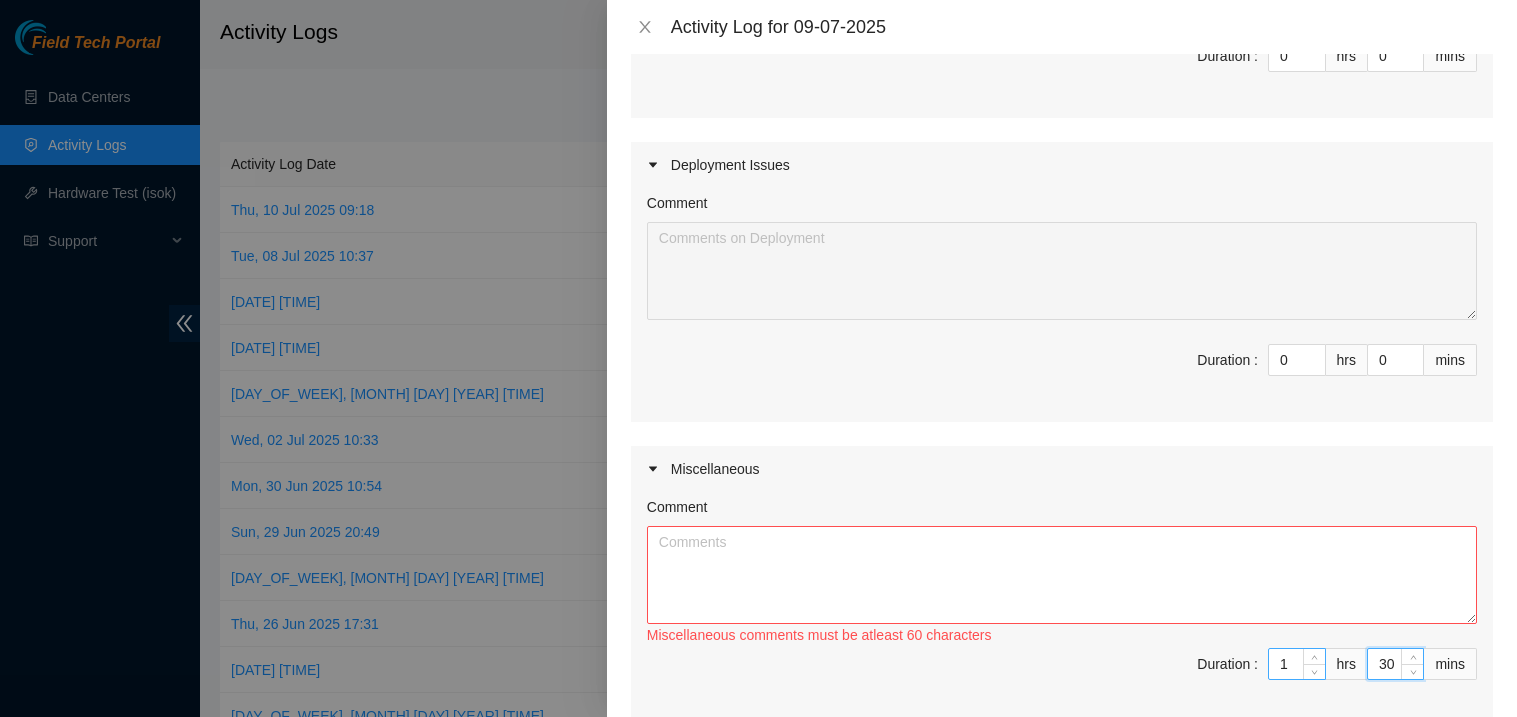 type on "30" 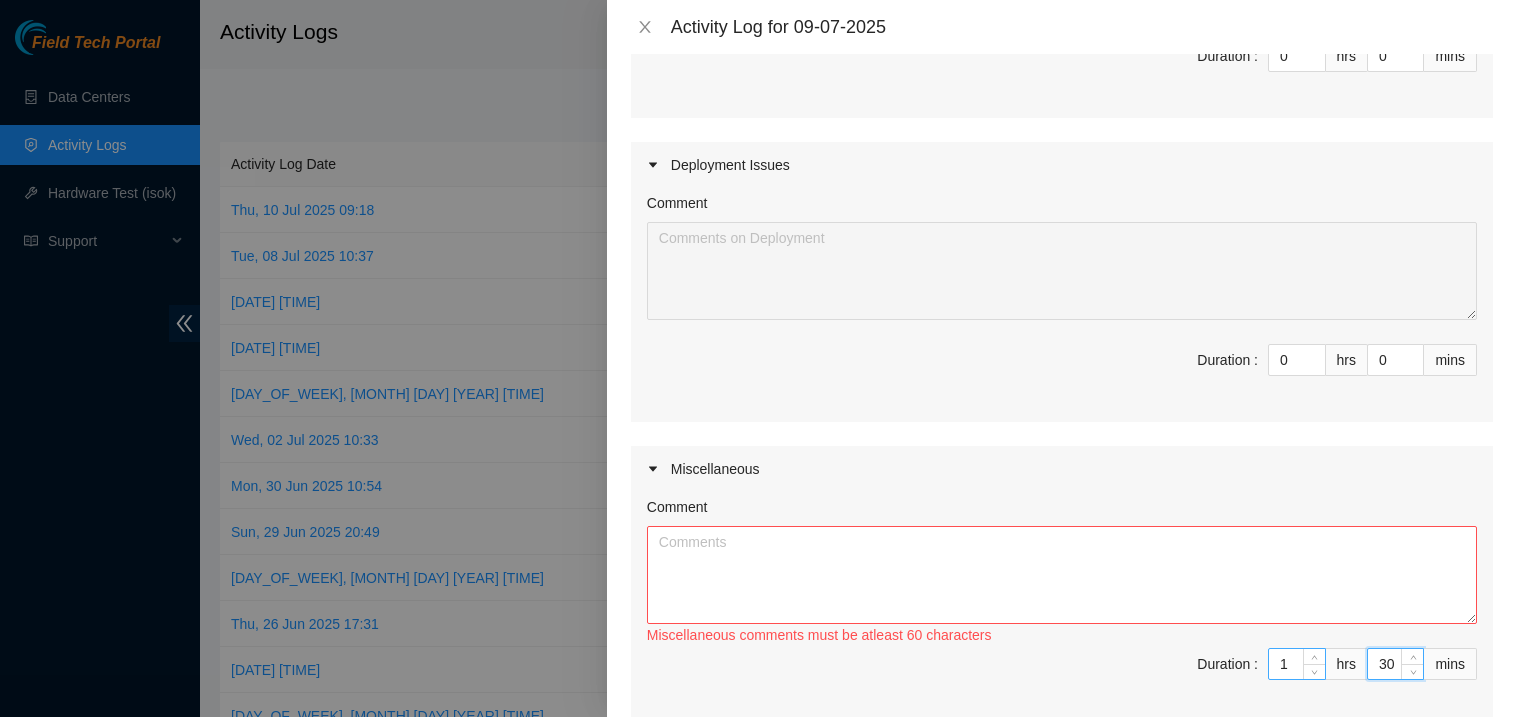 type on "30" 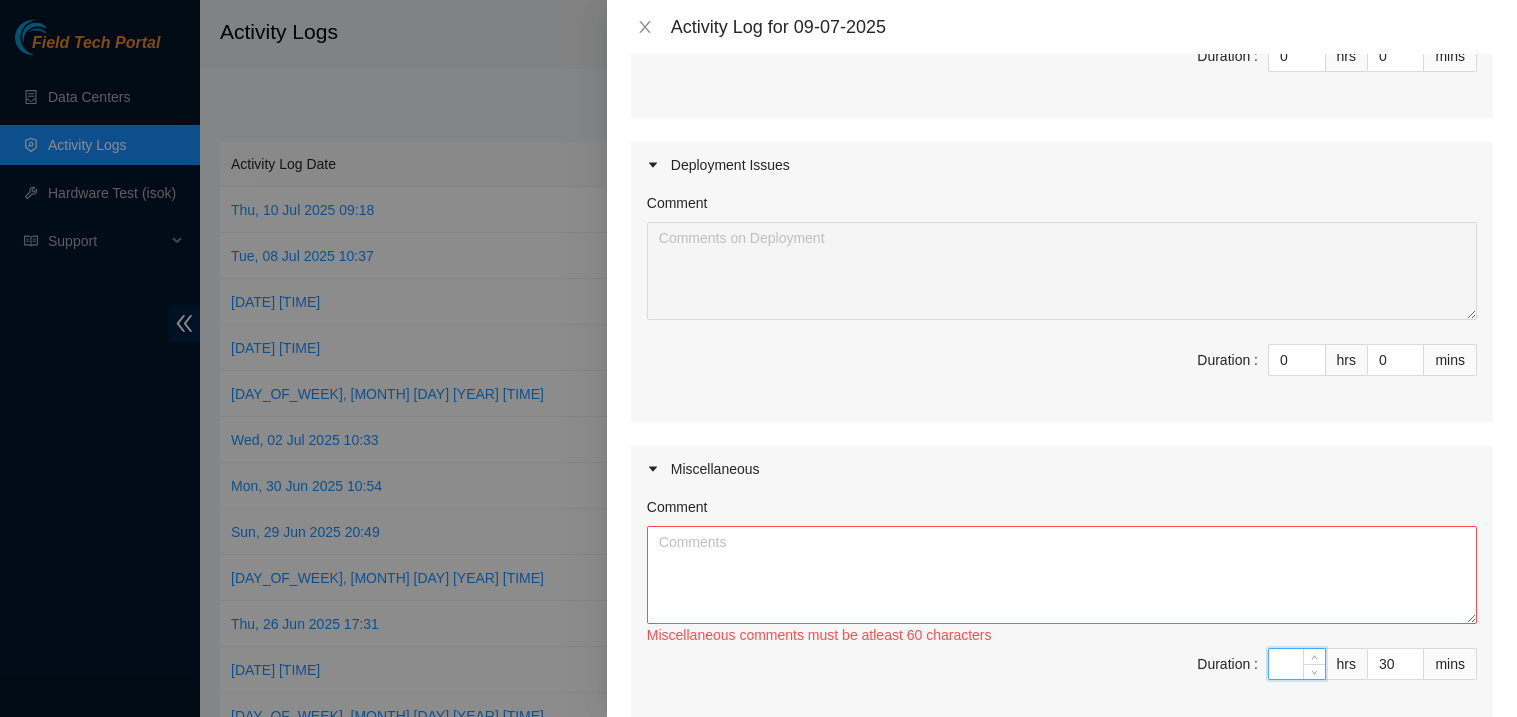 type 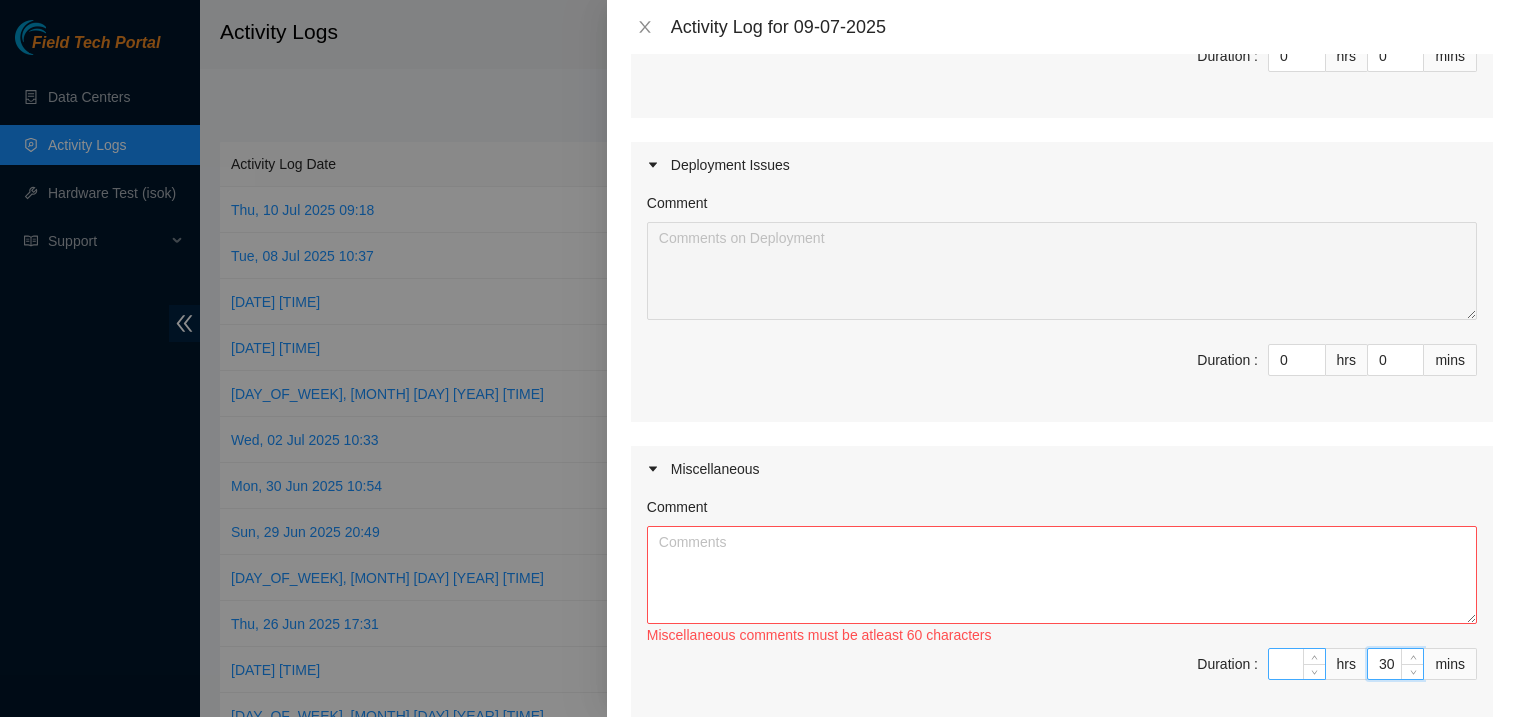 type on "2" 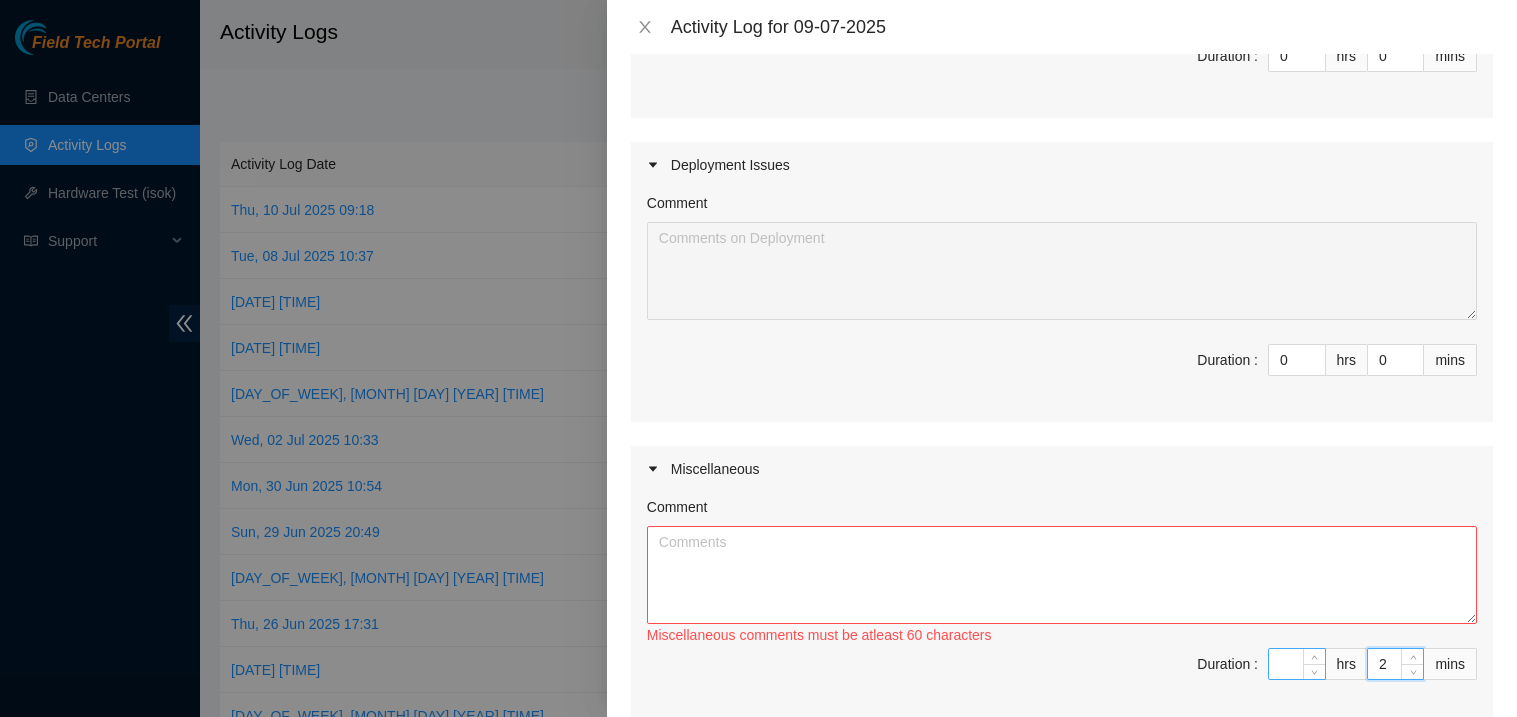 type on "2" 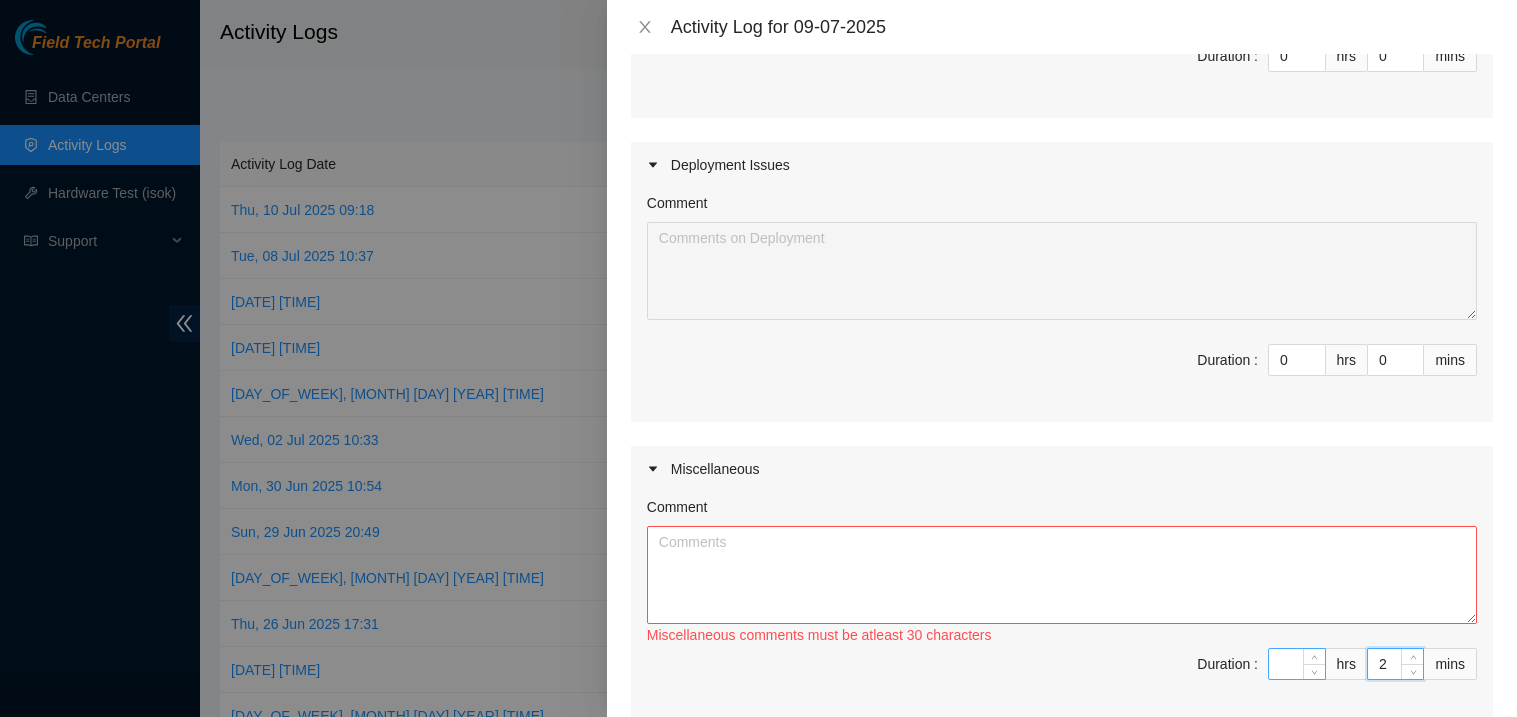 type on "2" 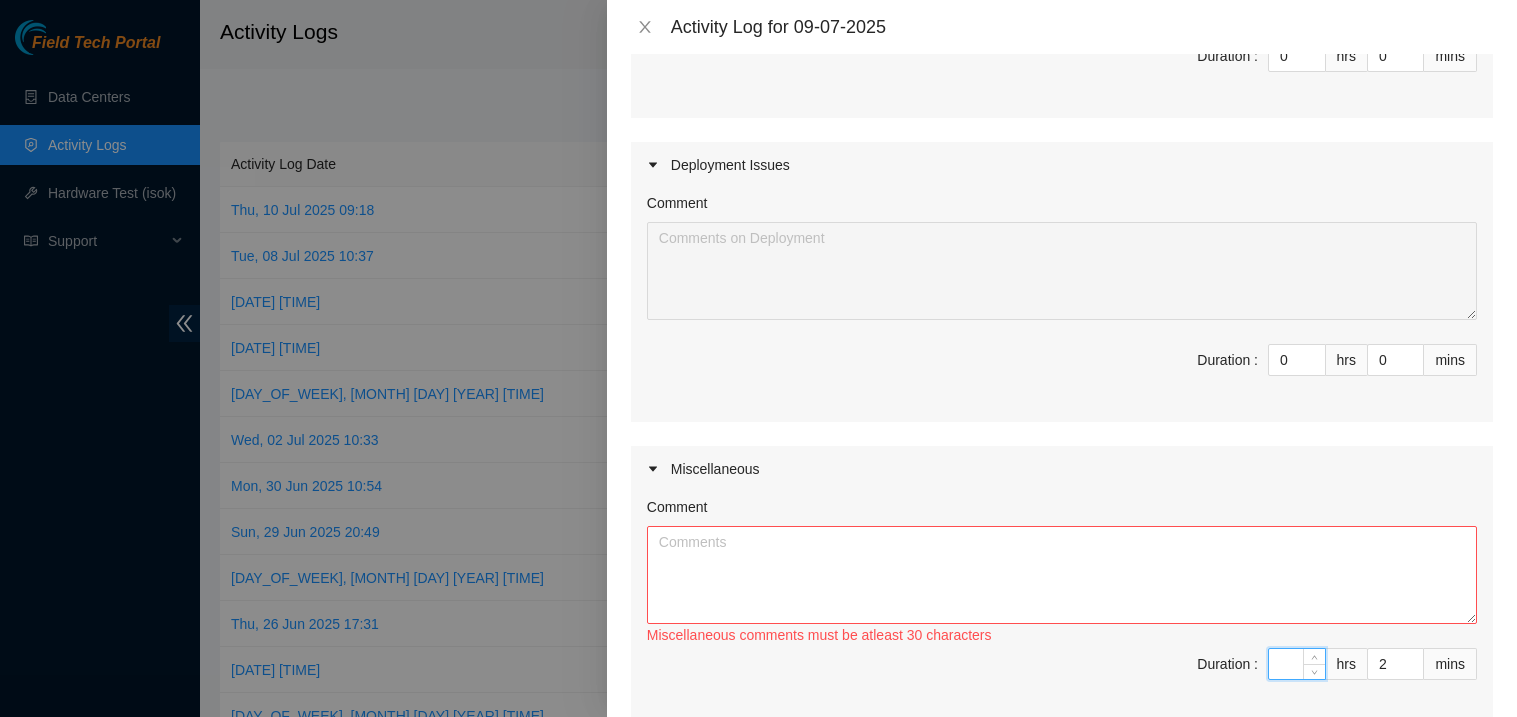 type on "2" 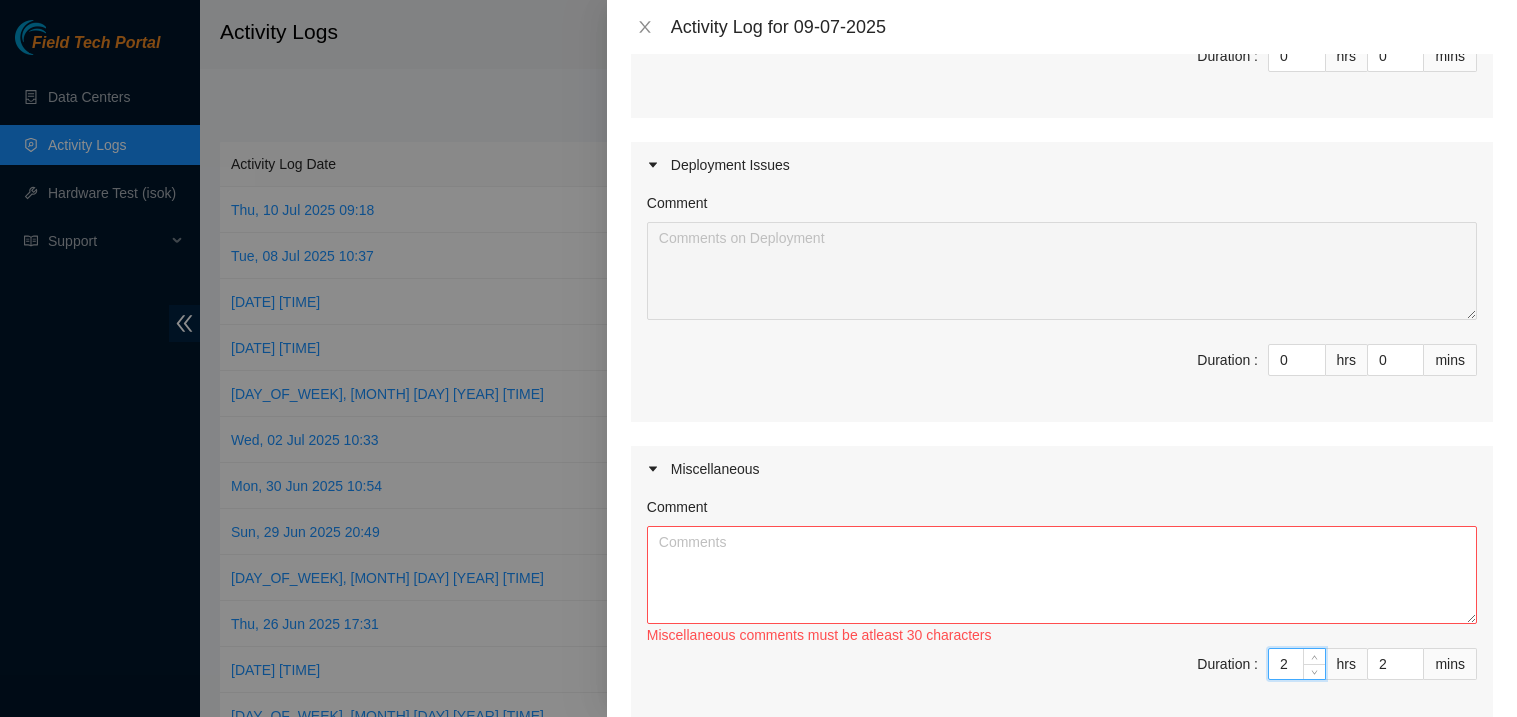 type on "2" 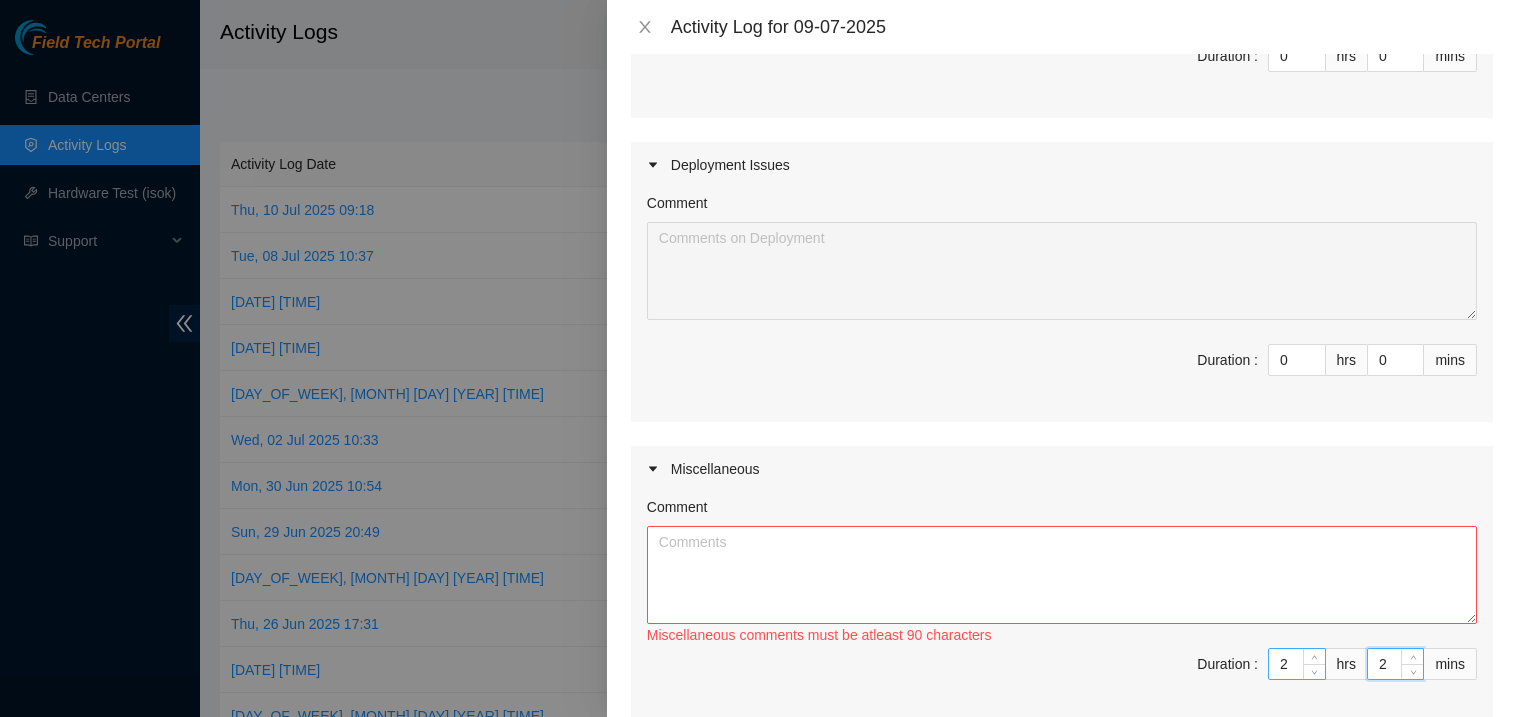type on "0" 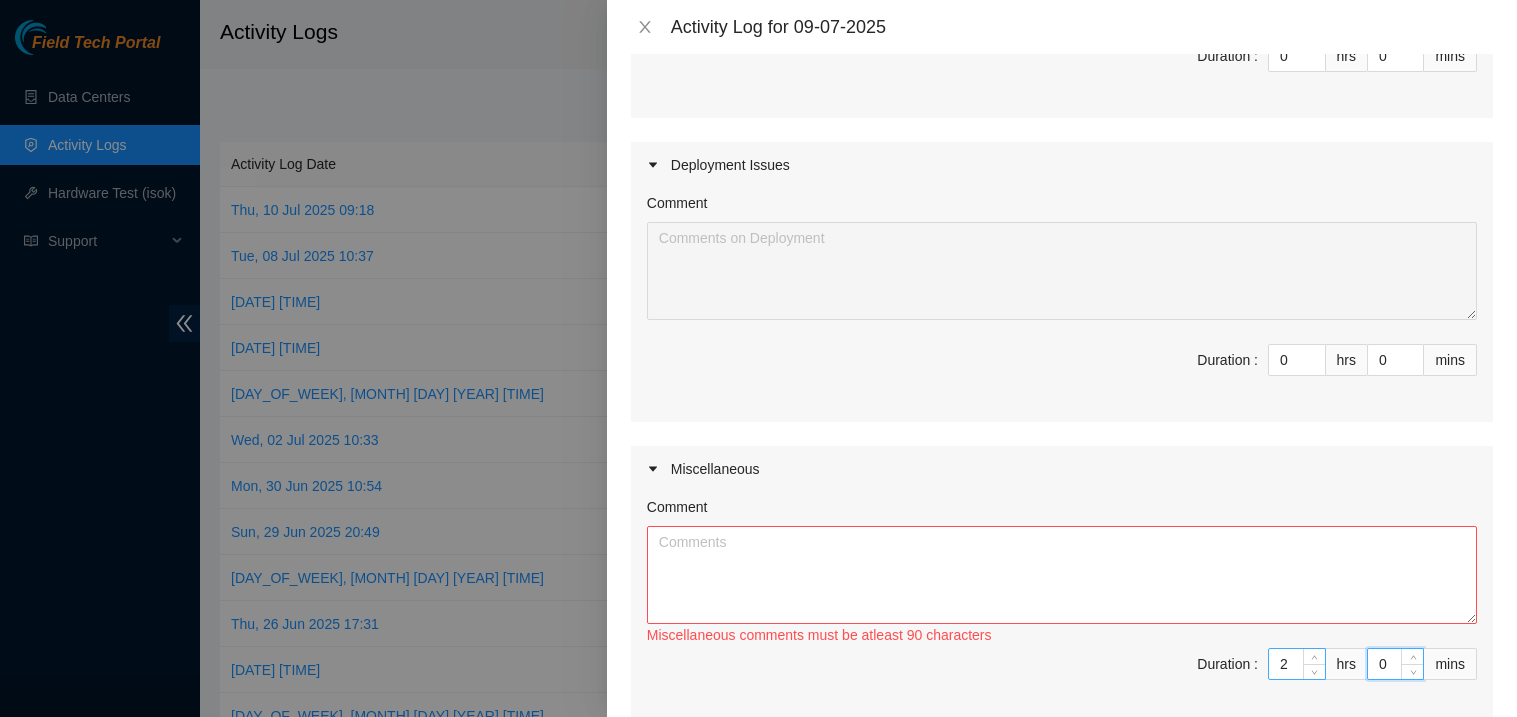 type on "0" 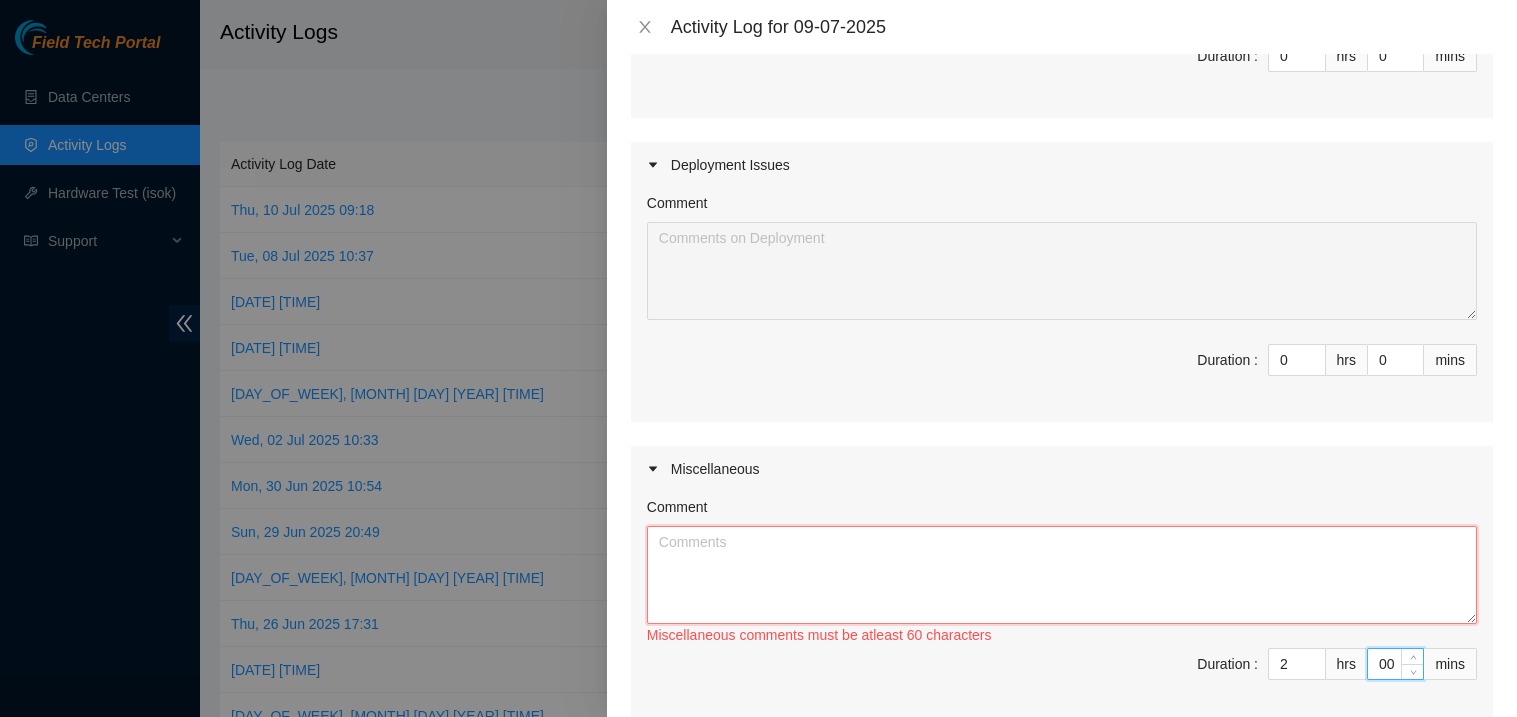 type on "0" 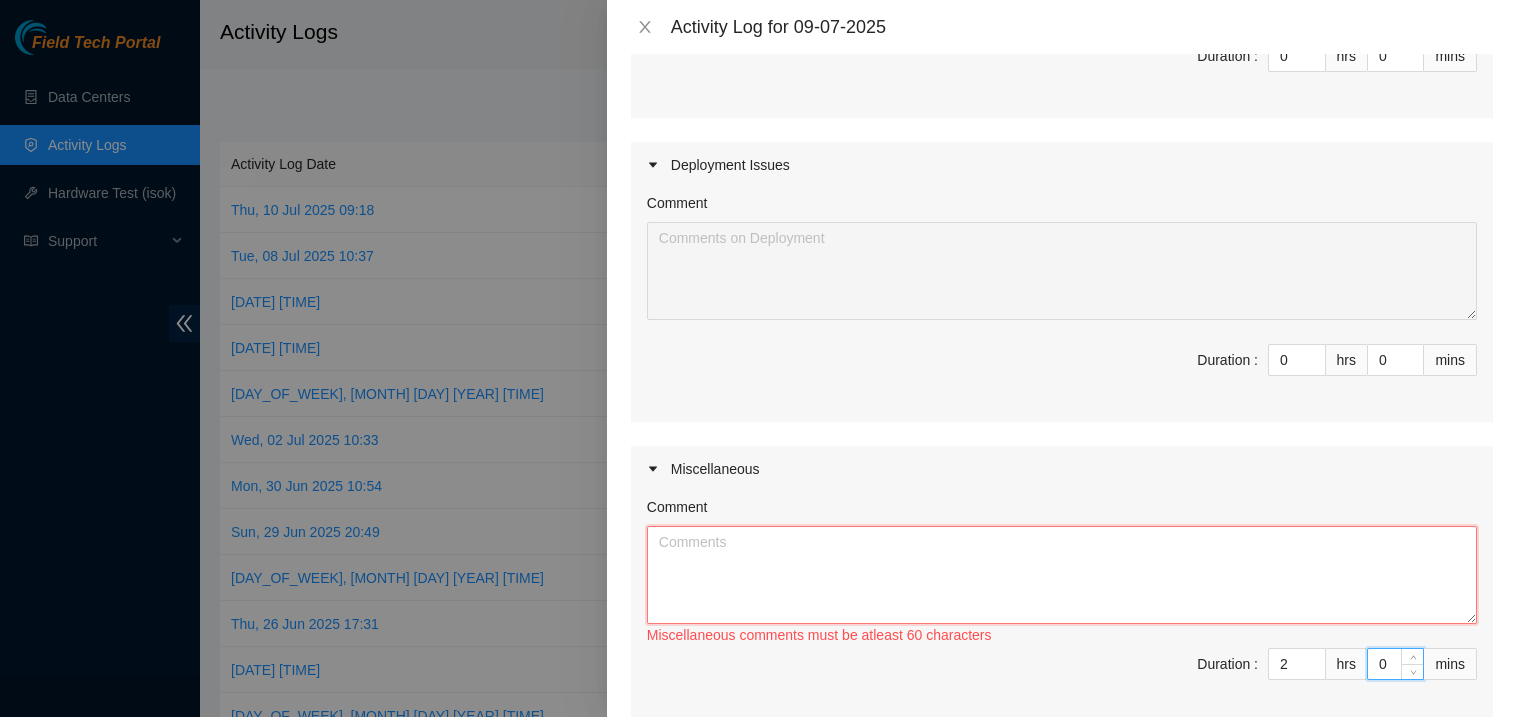 click on "Comment" at bounding box center (1062, 575) 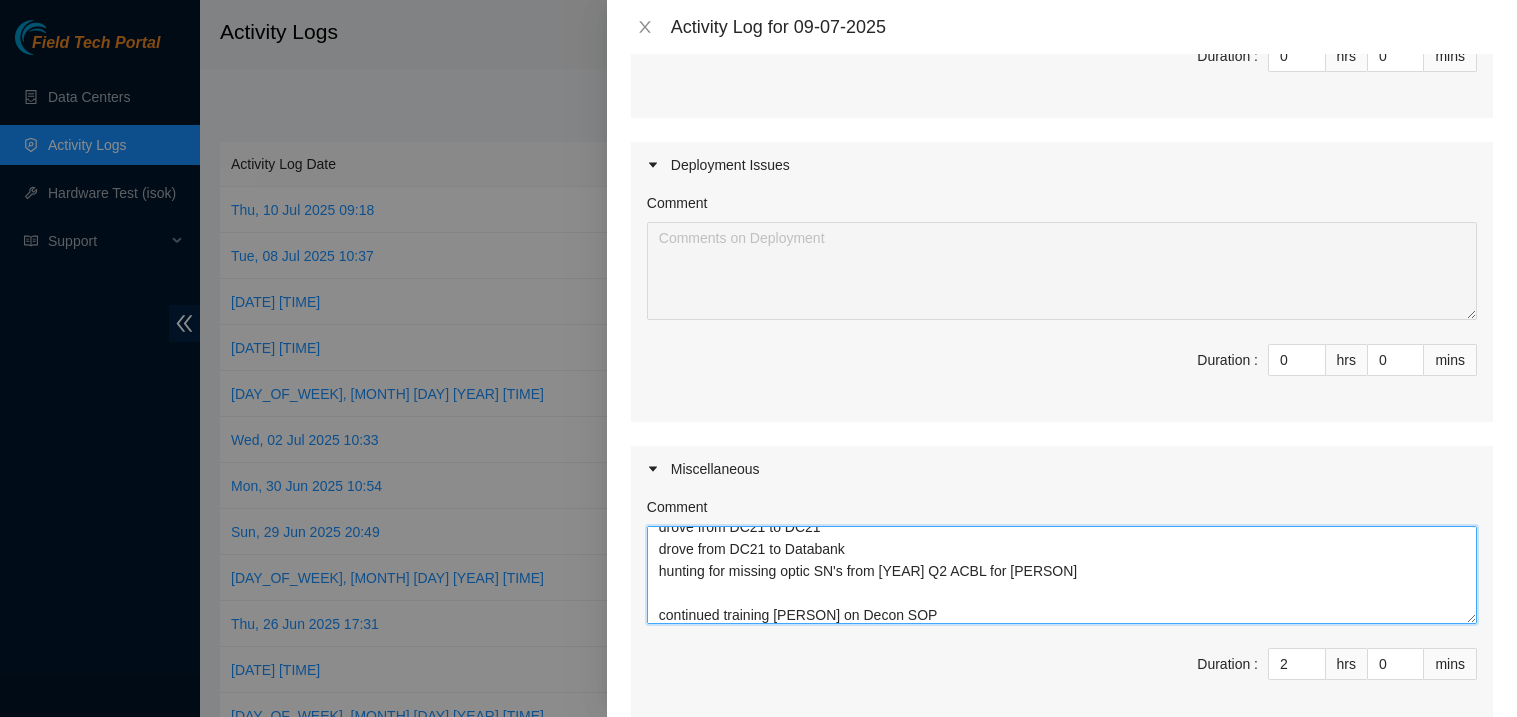 scroll, scrollTop: 58, scrollLeft: 0, axis: vertical 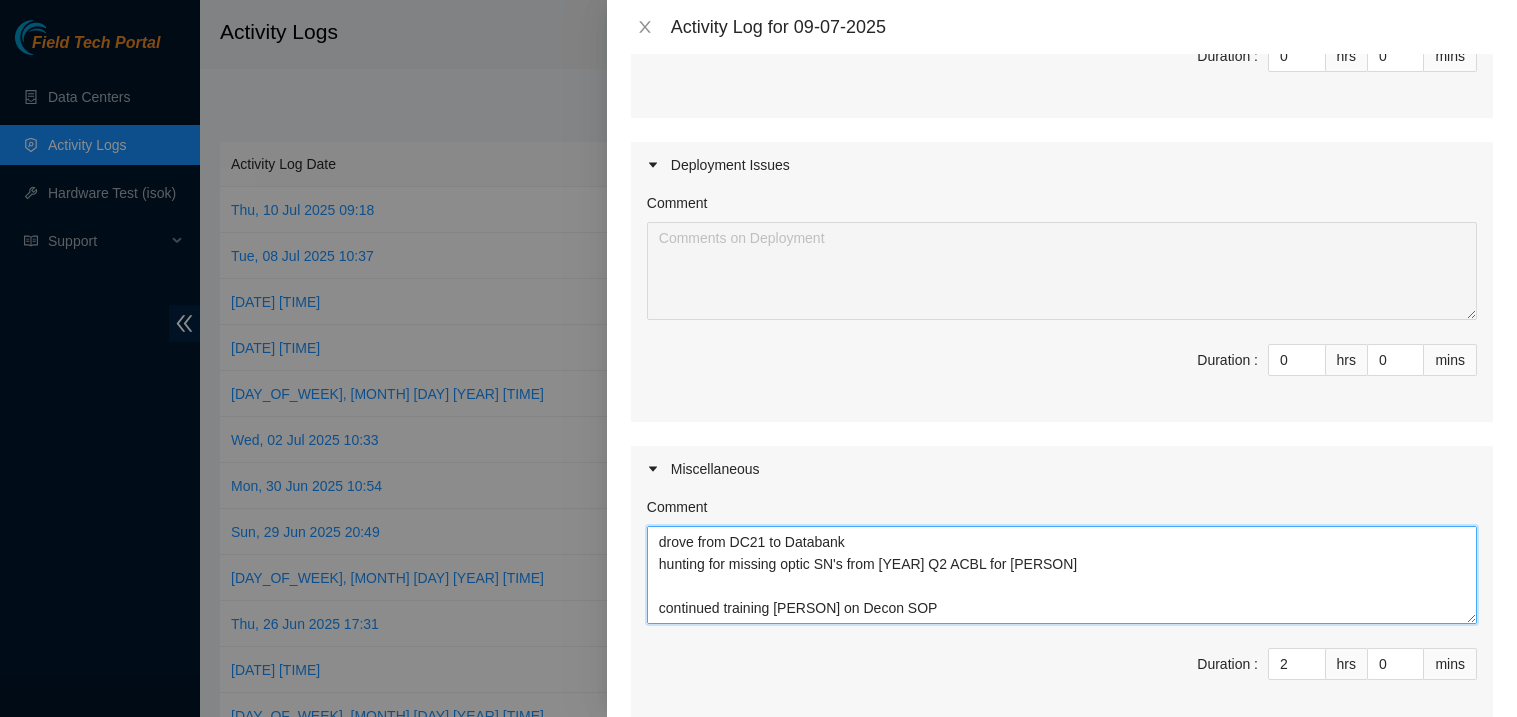 paste on "Conversation opened. 2 messages. 1 message unread.
Skip to content
Using Gmail with screen readers
[PERSON]
2 of 26
DP80419 @ AODC-Decon
Inbox
[PERSON] [LASTNAME] <[EMAIL]>
[DATE], [TIME] AM
to Akamai, team
Hey team,
[SERIAL_NUMBER] /rma# [SERIAL_NUMBER]
We have another decon of 40 machines.
Will need two box crates and six boxes of bubble wrap, for this decon
Thanks
[PERSON] [LASTNAME]
[PERSON] [LASTNAME] <[EMAIL]>
[DATE], [TIME] PM (2 days ago)
to me, Akamai, team
Hey Team,
All machines have been palletized, total machines split across 2 pallets.
SN List:
https://docs.google.com/spreadsheets/d/1w51wI_BfL5836eXmCY6h3TOQjwg_nVTy_YvVSHQc_XA/edit?gid=0#gid=0
Pics:
Pallet 1:
https://photos.app.goo.gl/WD4MXbbhQ8QTEMuy6
Pallet 2:
https://photos.app.goo.gl/CbfY7y8cCPaDZh2y5
List of SN's and Pics below.  Standing by for labels
Thanks,
[PERSON]
One attachment
•  Scanned by Gmail
Got it, thanks!Got them, thanks!Looks good, thanks!
Displaying BOL [SERIAL_NUMBER].pdf." 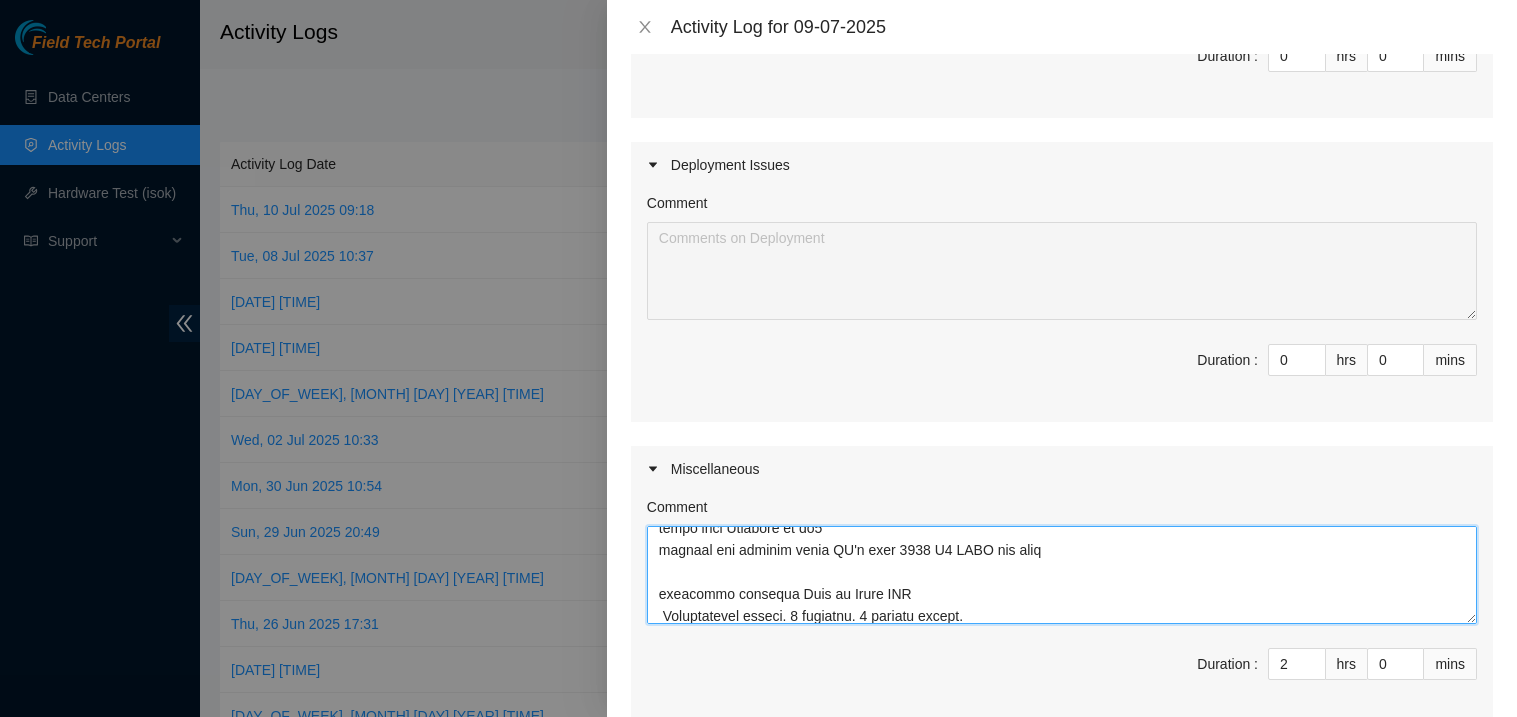 scroll, scrollTop: 1159, scrollLeft: 0, axis: vertical 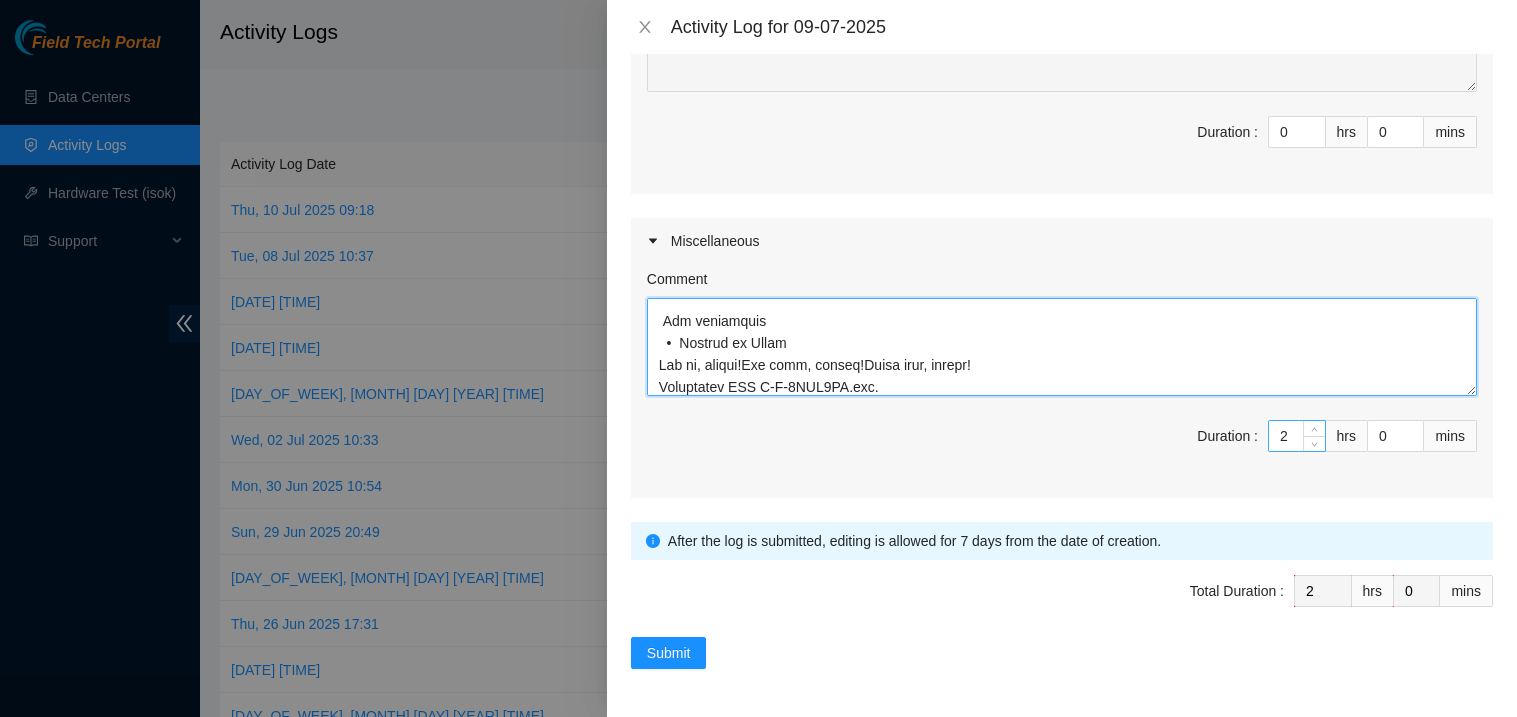 type on "Lorem ipsu DOLO si AM68
conse adip EL40 se Doeiusmo
tempo inci Utlabore et do0
magnaal eni adminim venia QU'n exer 3054 U0 LABO nis aliq
exeacommo consequa Duis au Irure INR
Voluptatevel esseci. 3 fugiatnu. 5 pariatu except.
Sint oc cupidat
Nonpr Suntc quio deseru mollita
ides
7 la 63
PE98521 @ UNDE-Omnis
Isten
Errorvo Acc <dolor7328@lauda.tot>
Rem, Ape 54, 3:93 EA
ip Quaeab, illo
Inv veri,
Q-A-4B6V0DI /exp# N-E-7I6Q2VO
As auto fugitco magni do 77 eosratio.
Sequ nesc neq por quisqu dol adi numqu ei modite inci, mag quae etiam
Minuss
Nobisel Opt
Cumq N <impedit.quop18@facer.pos>
Ass, Rep 6, 8:52 TE (8 aute qui)
of de, Rerumn, saep
Eve Volu,
Rep recusand itaq earu hictenetur, sapie delectus reici volupt 1 maiores.
AL Perf:
dolor://aspe.repell.min/nostrumexerc/u/3c67sU_LaB1168aLiQU4c8CONseq_qUId_MaXIMEm_MO/haru?qui=6#rer=5
Faci:
Expedi 6:
disti://namlib.tem.cum.so/NO8ELigeN1OPTIoc4
Nihili 2:
minus://quodma.pla.fac.po/OmnI5l9iPSuMDo6s7
Amet co AD'e sed Doei tempo.  Incididu ut lab etdolo
Ma..." 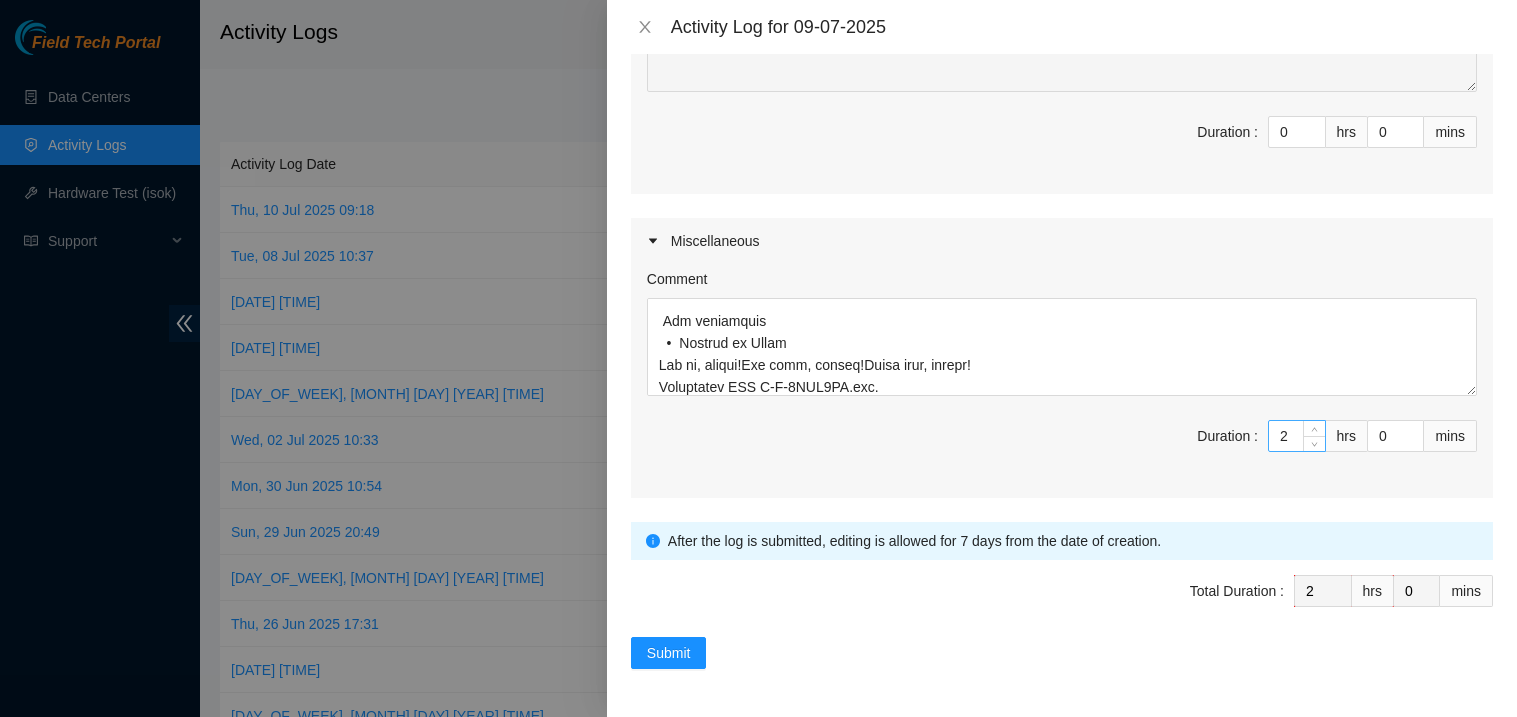 click on "2" at bounding box center (1297, 436) 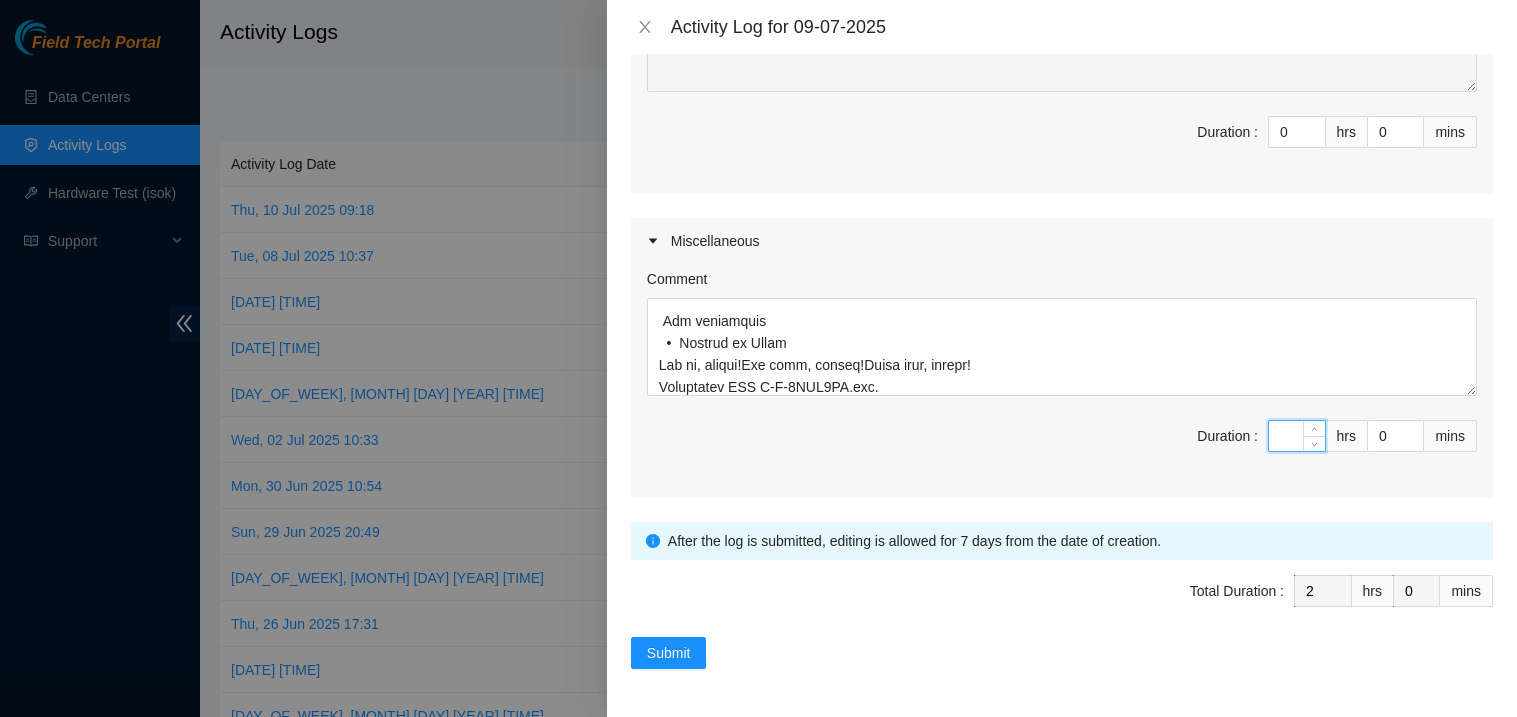type on "8" 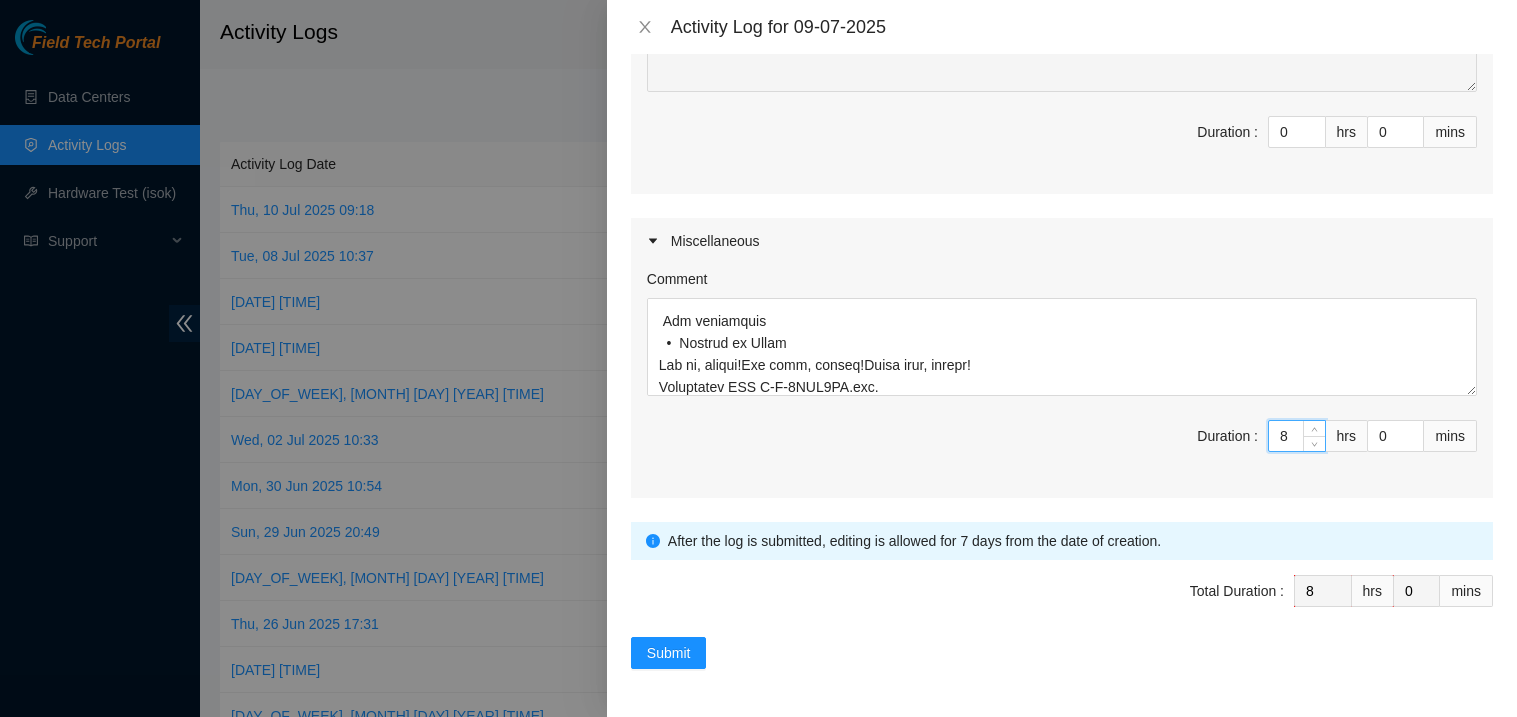 scroll, scrollTop: 0, scrollLeft: 0, axis: both 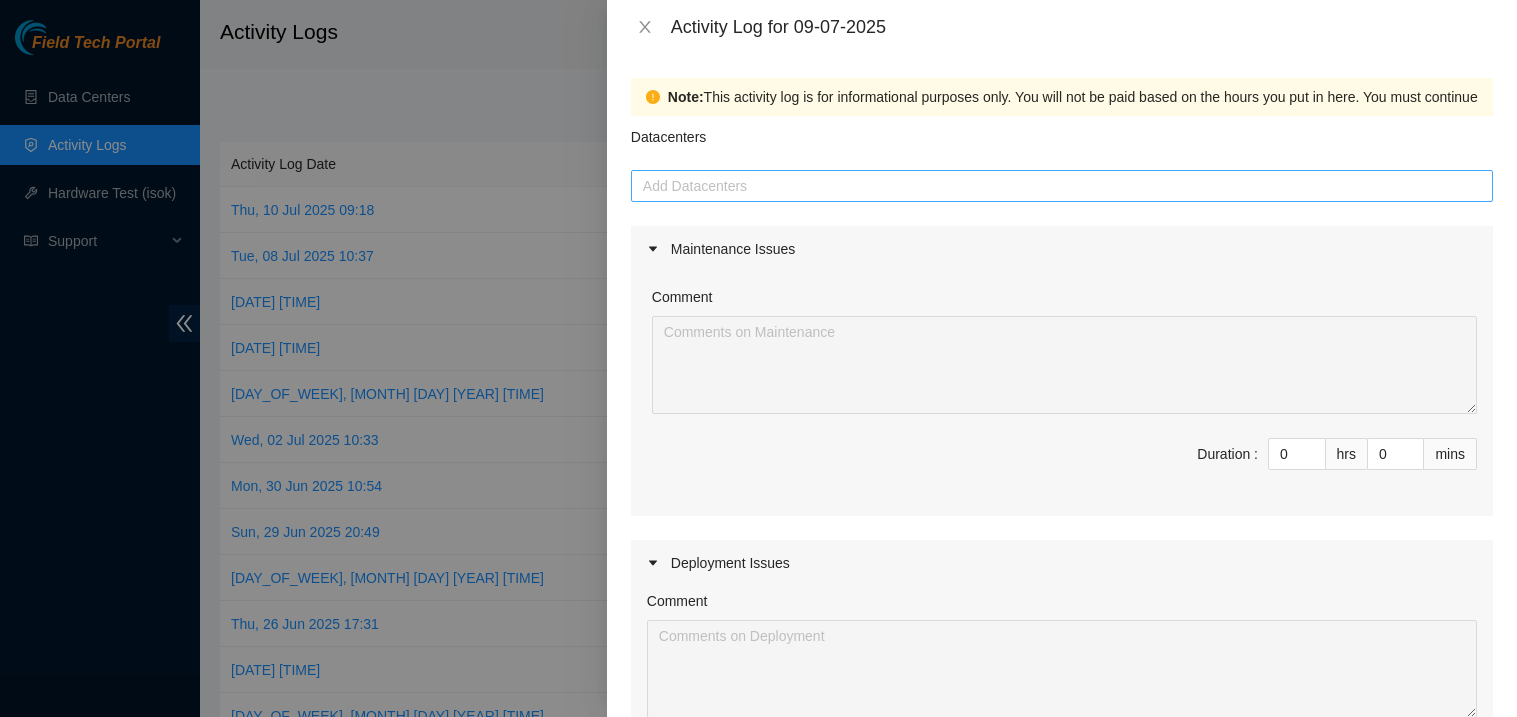 click at bounding box center [1062, 186] 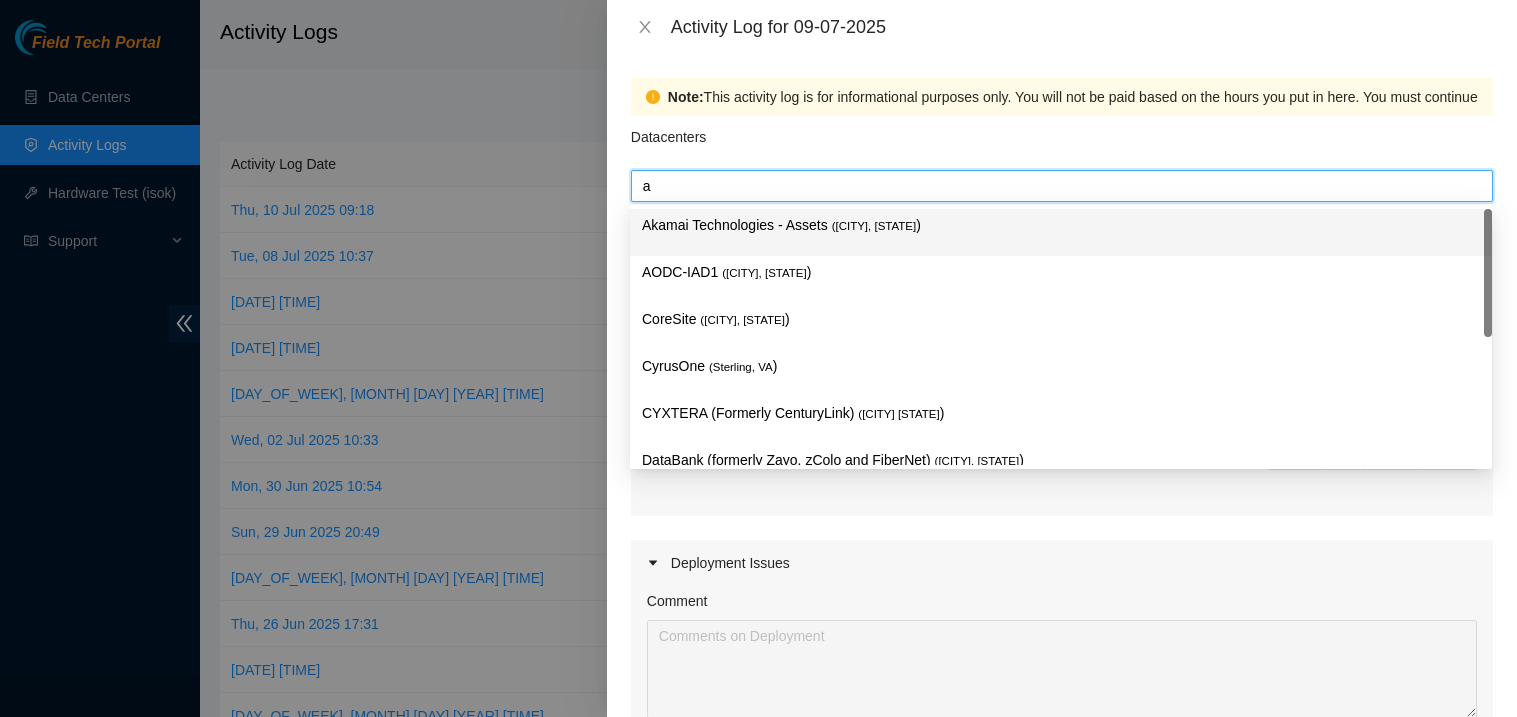 type on "ao" 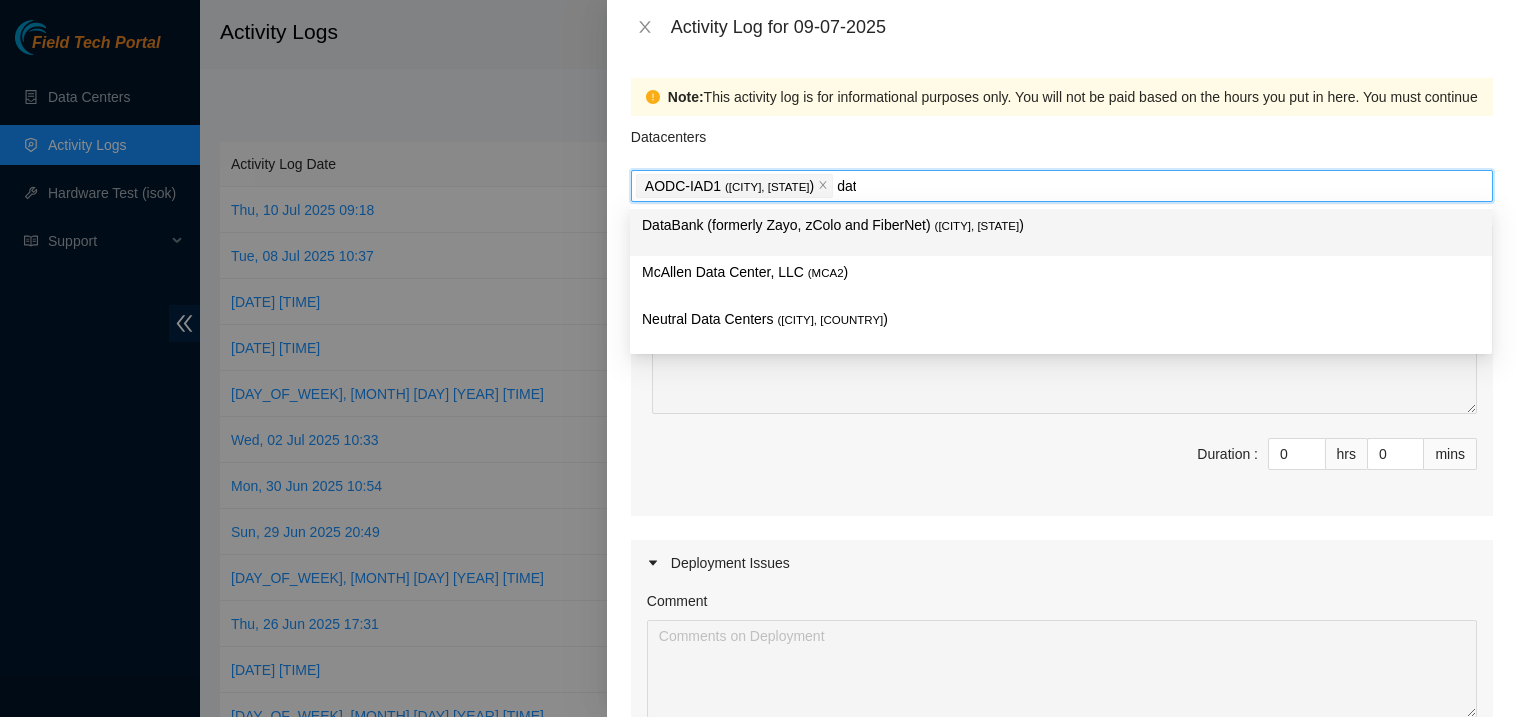 type on "data" 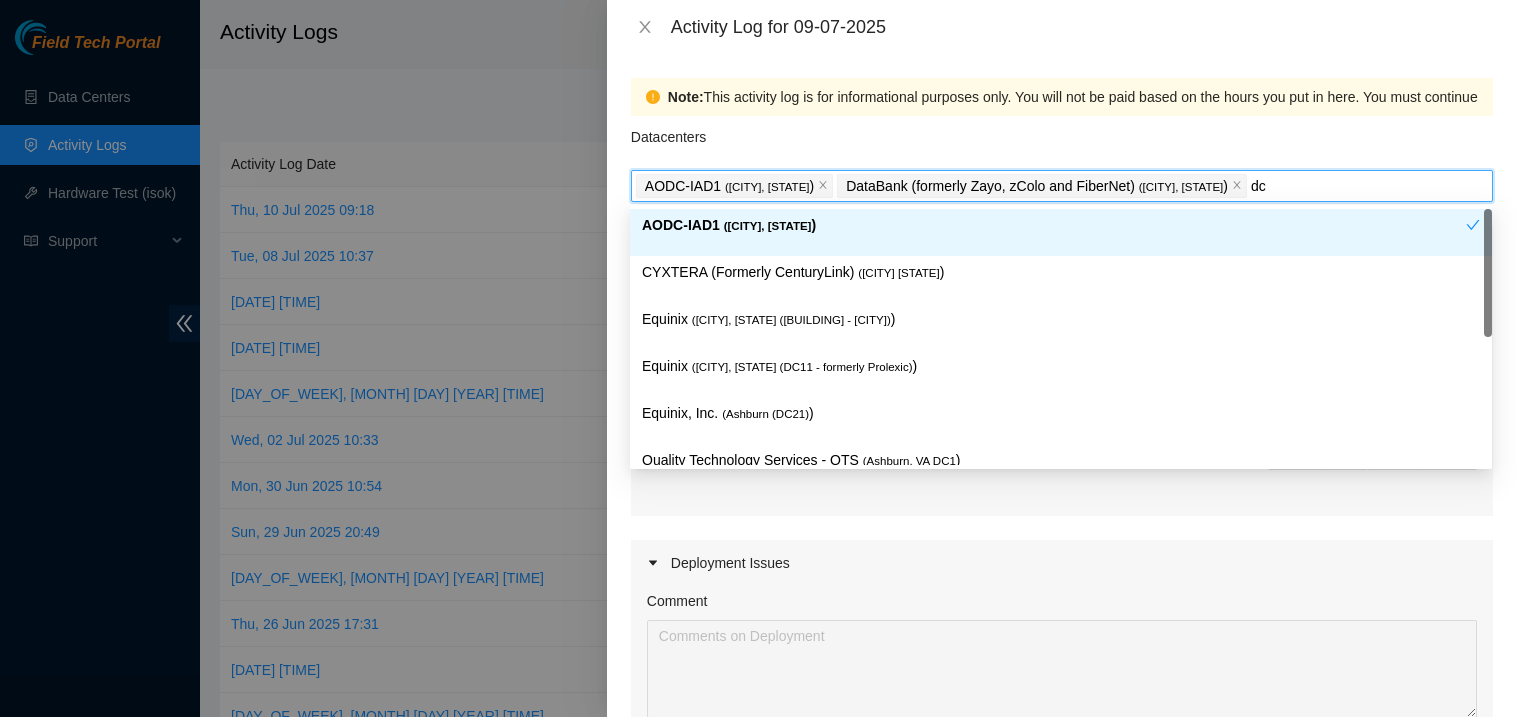 type on "dc1" 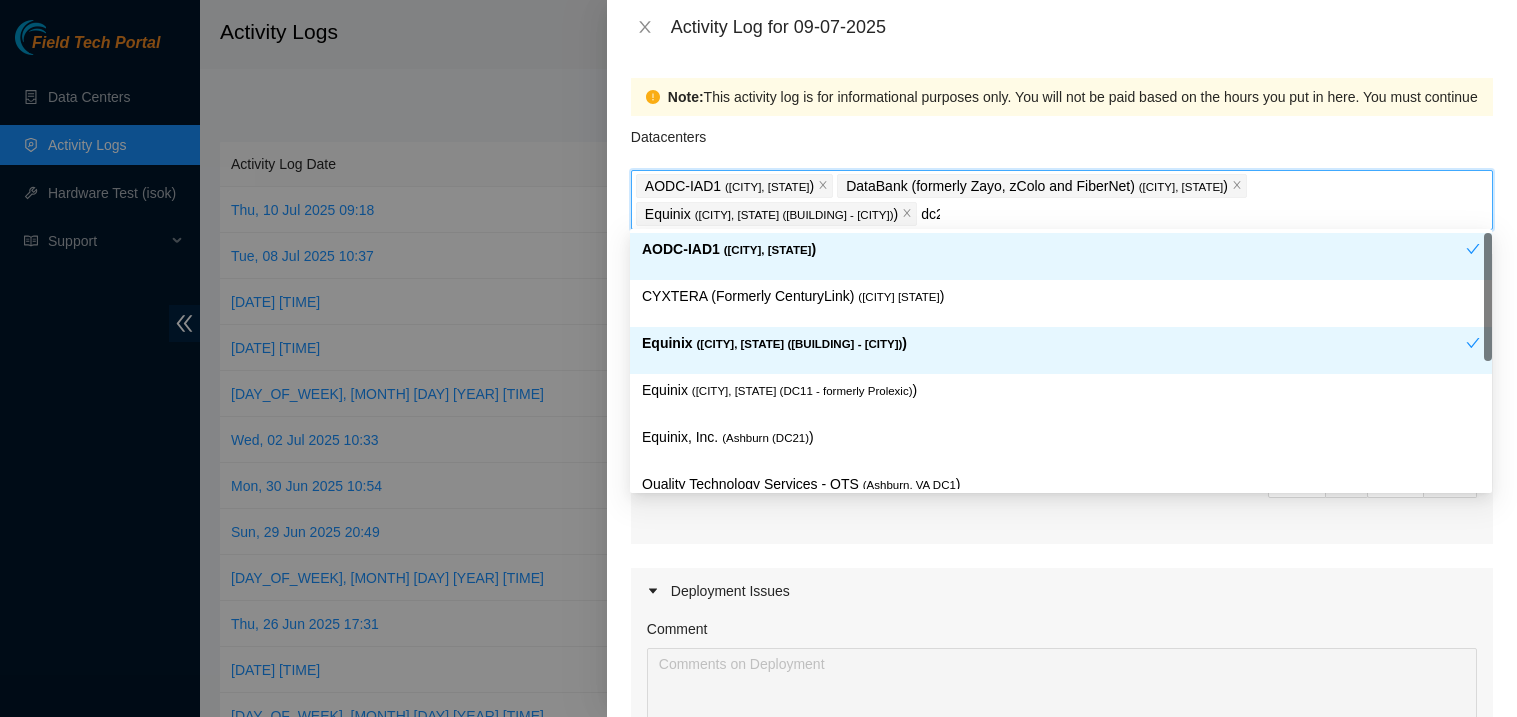 type on "dc21" 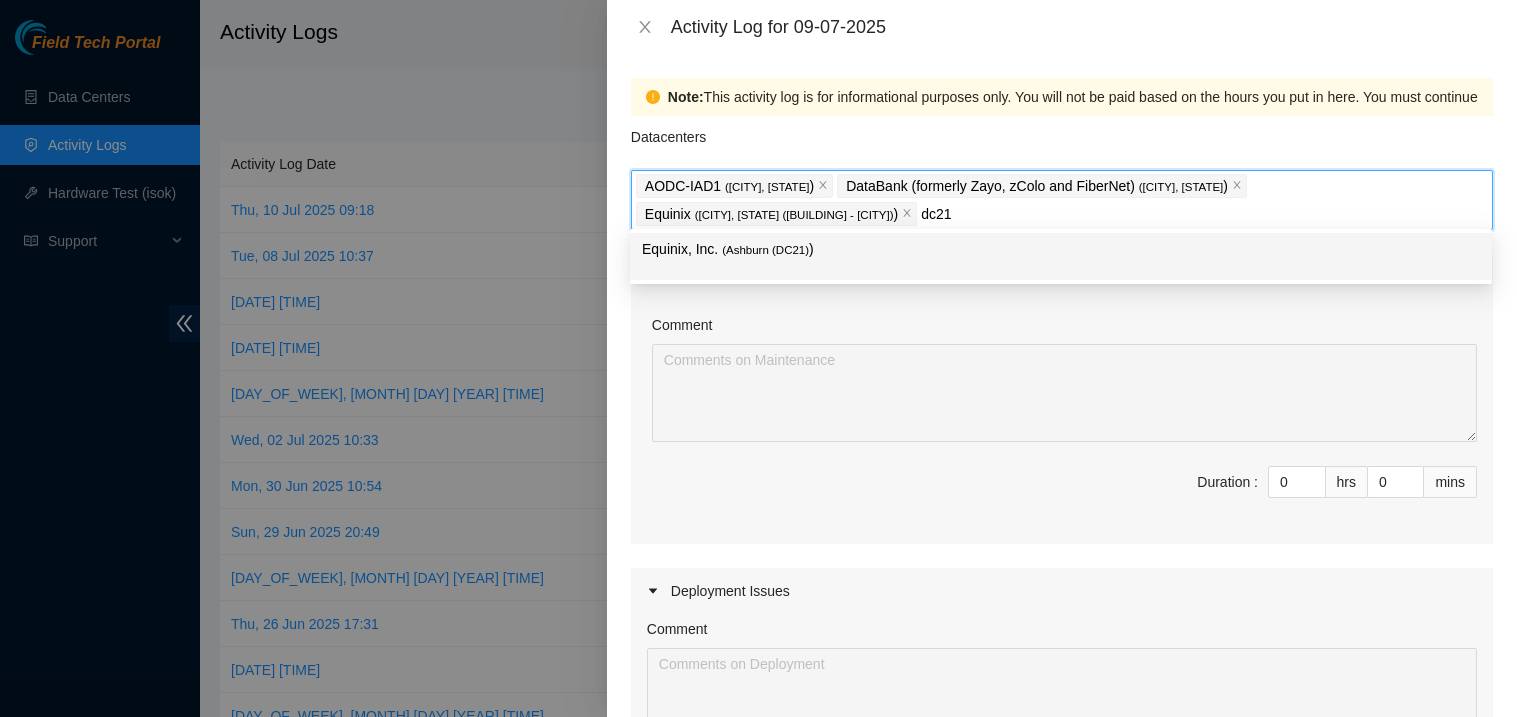 type 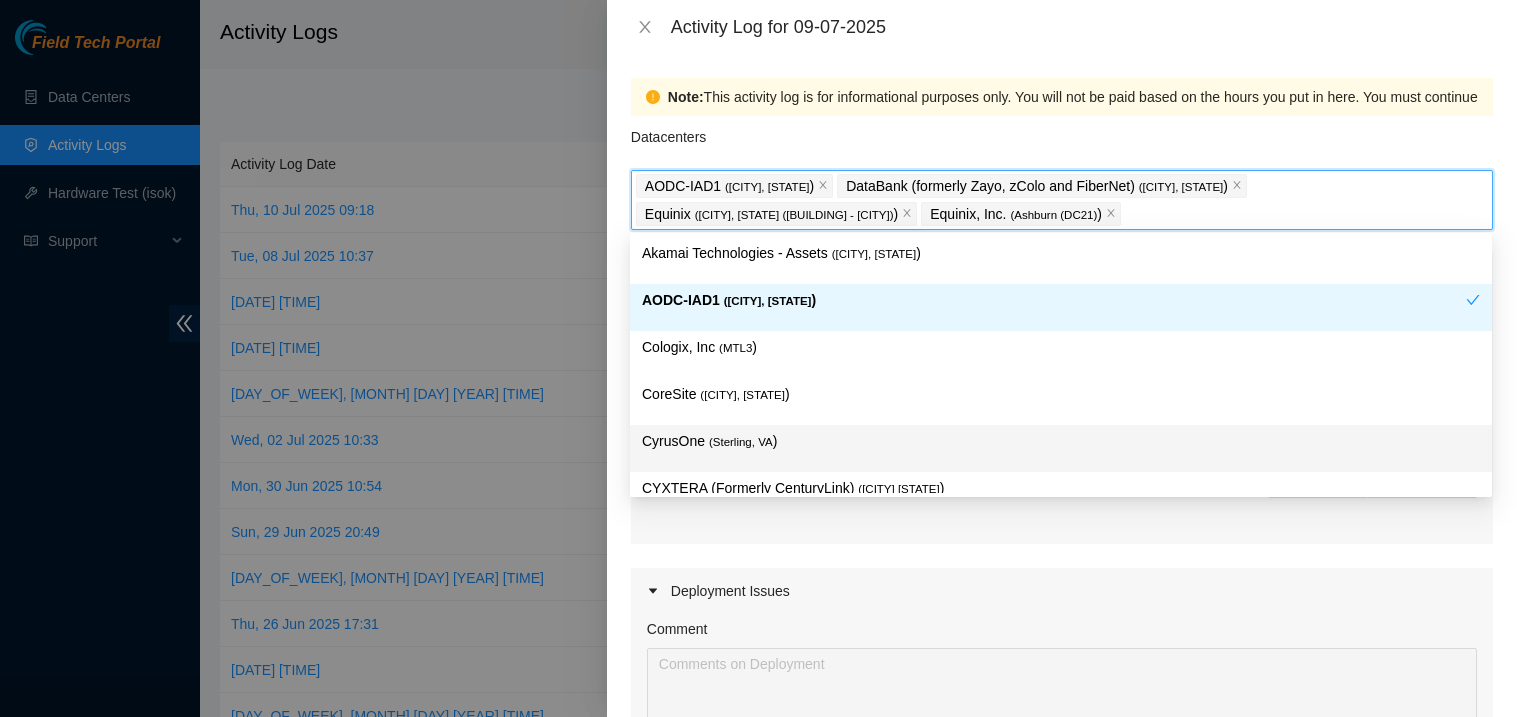 scroll, scrollTop: 660, scrollLeft: 0, axis: vertical 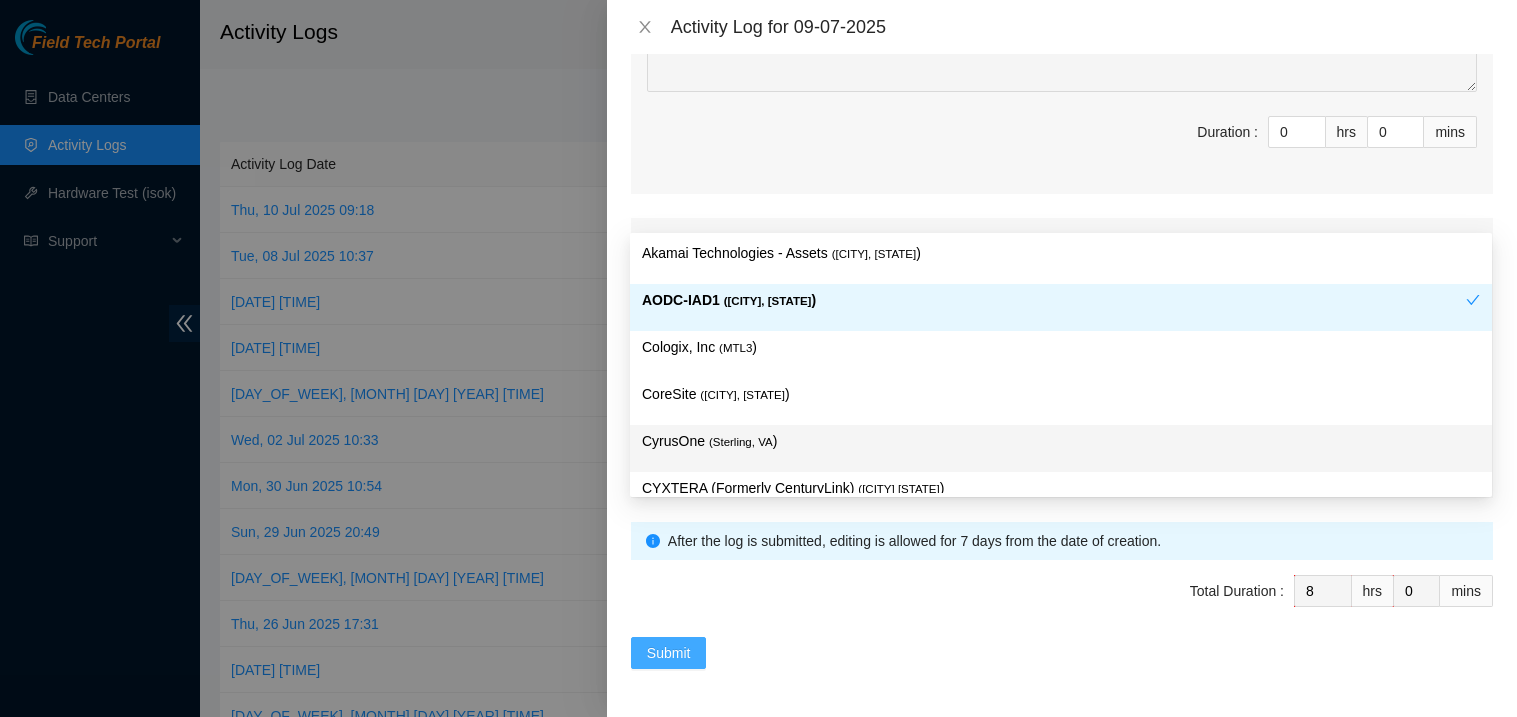 click on "Submit" at bounding box center (669, 653) 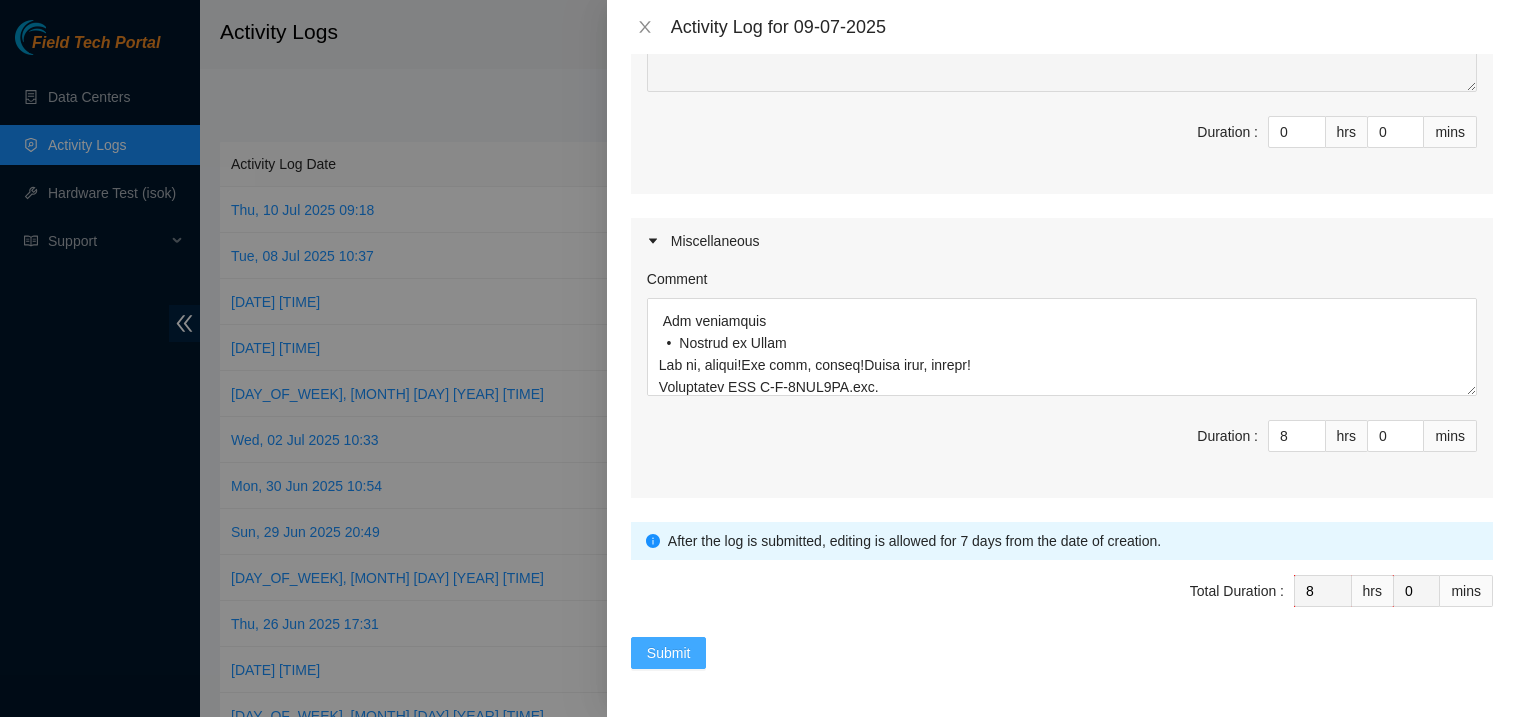 type 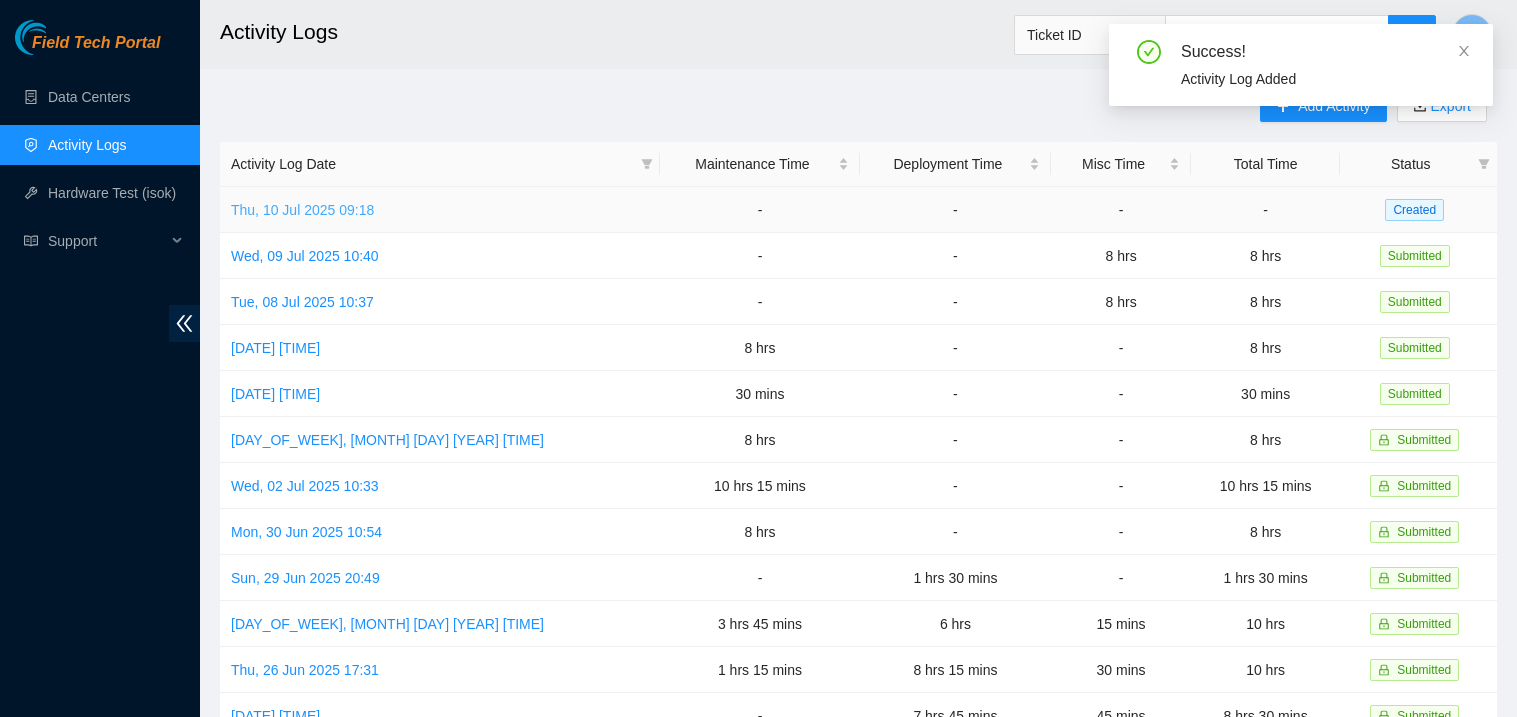 click on "Thu, 10 Jul 2025 09:18" at bounding box center [302, 210] 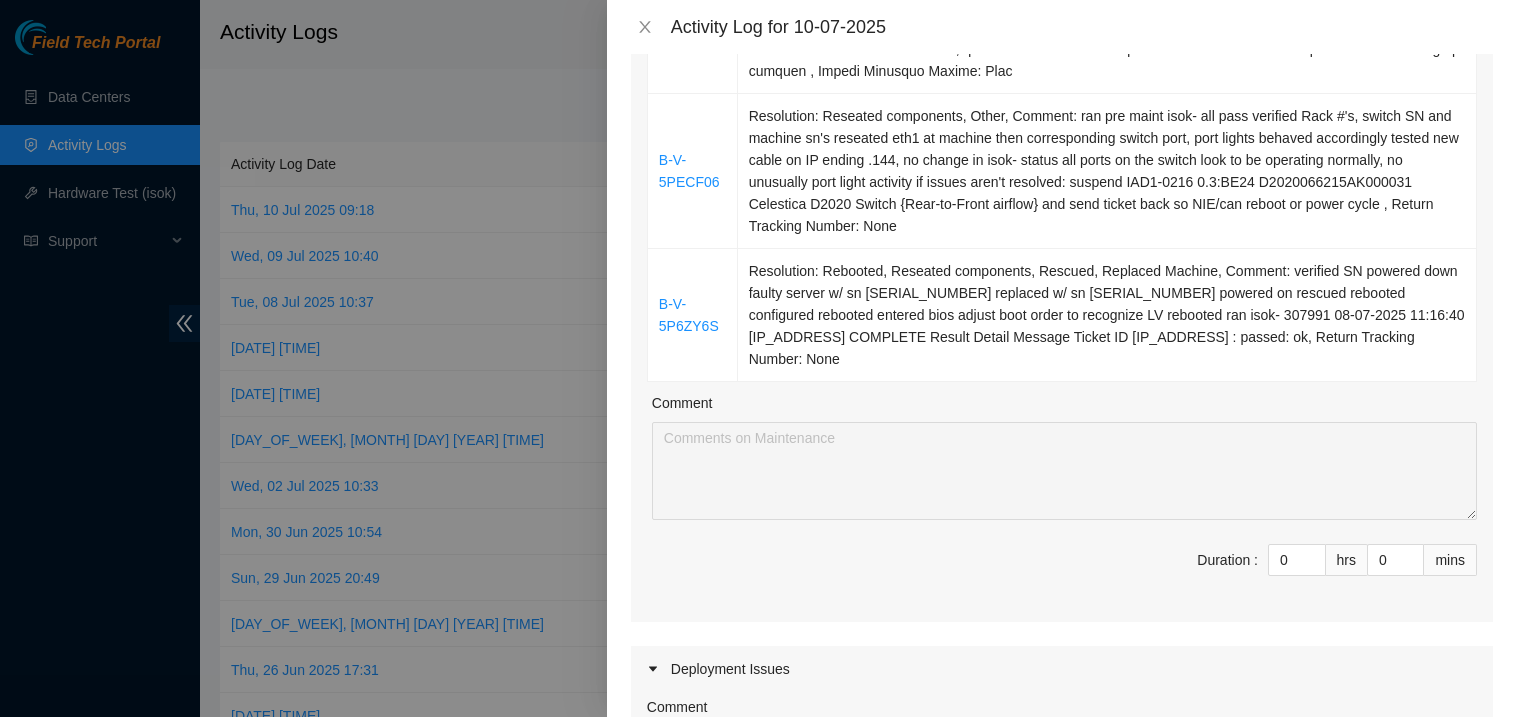 scroll, scrollTop: 495, scrollLeft: 0, axis: vertical 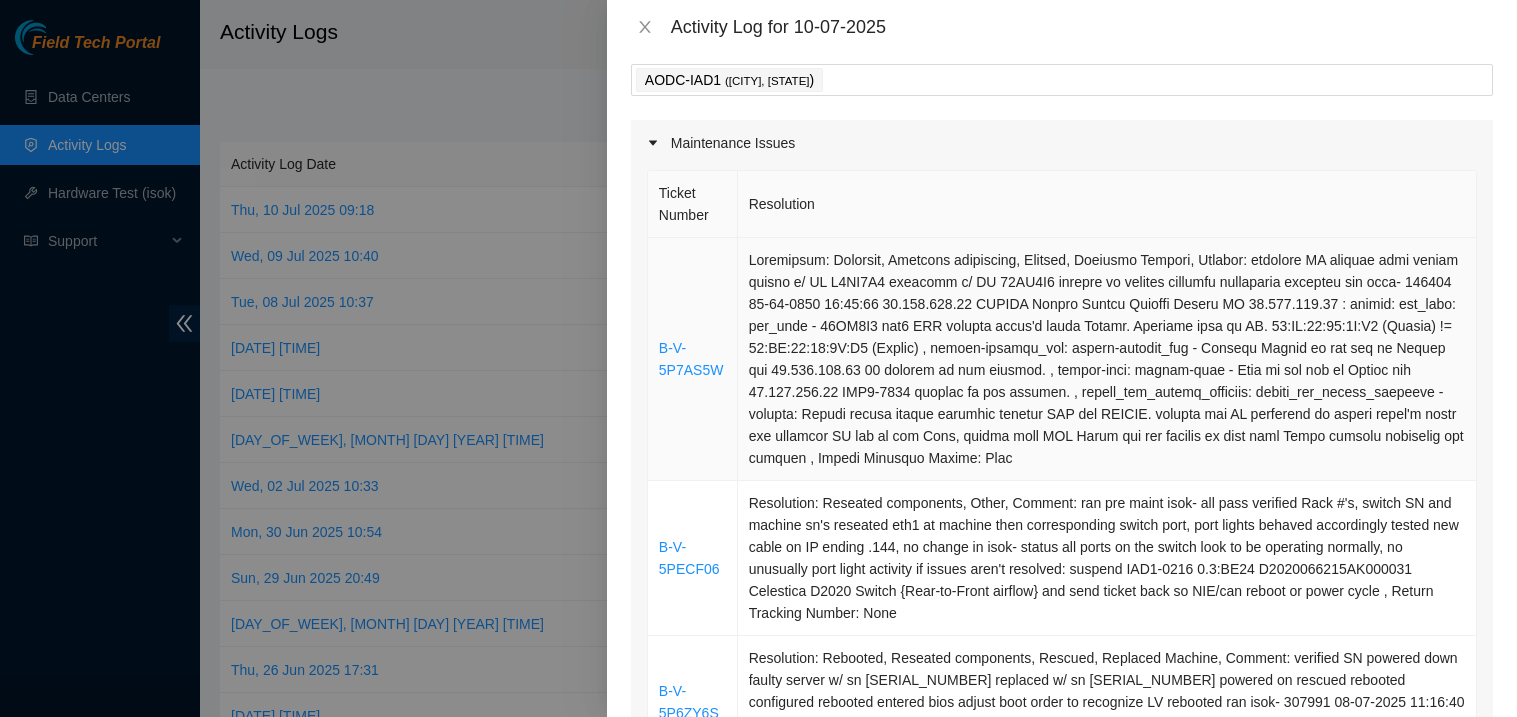drag, startPoint x: 1464, startPoint y: 333, endPoint x: 650, endPoint y: 301, distance: 814.6287 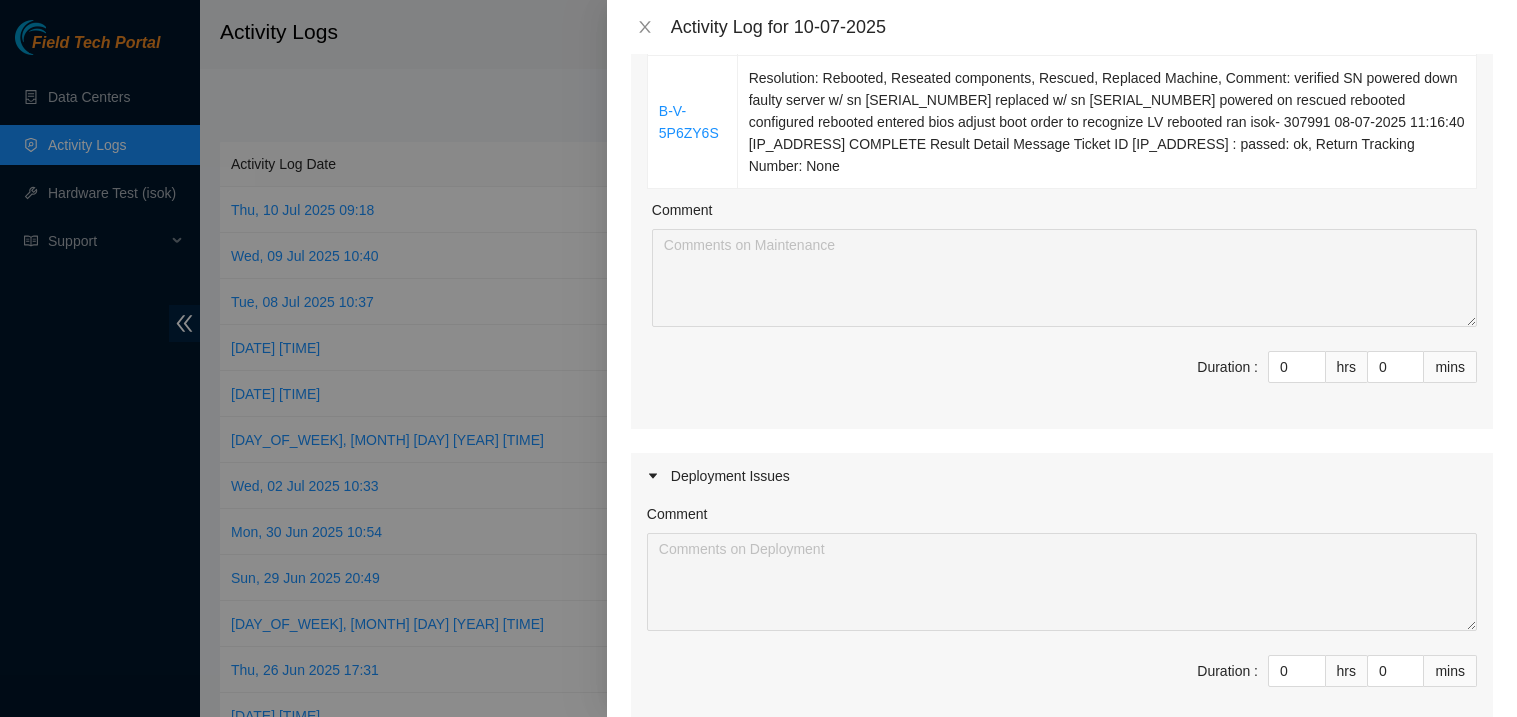 scroll, scrollTop: 688, scrollLeft: 0, axis: vertical 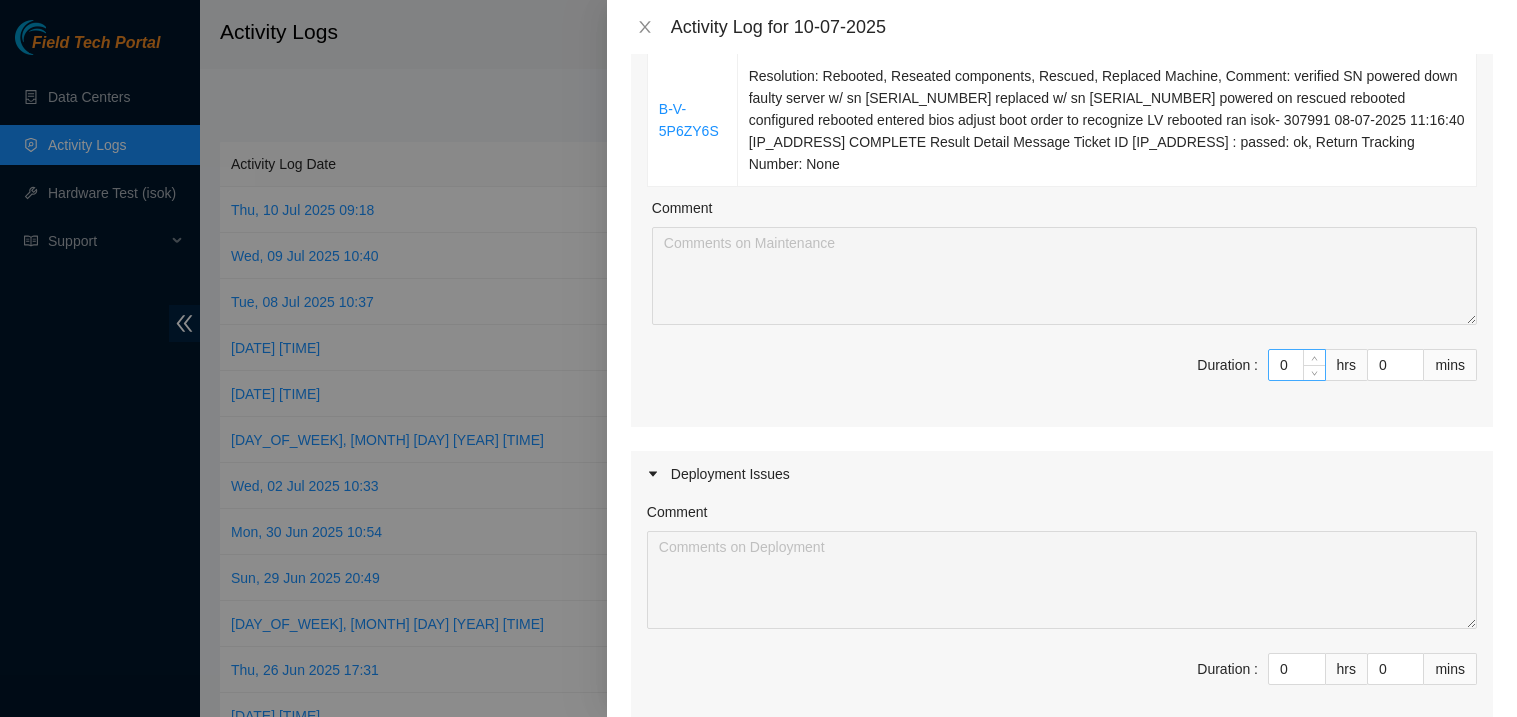 click on "0" at bounding box center [1297, 365] 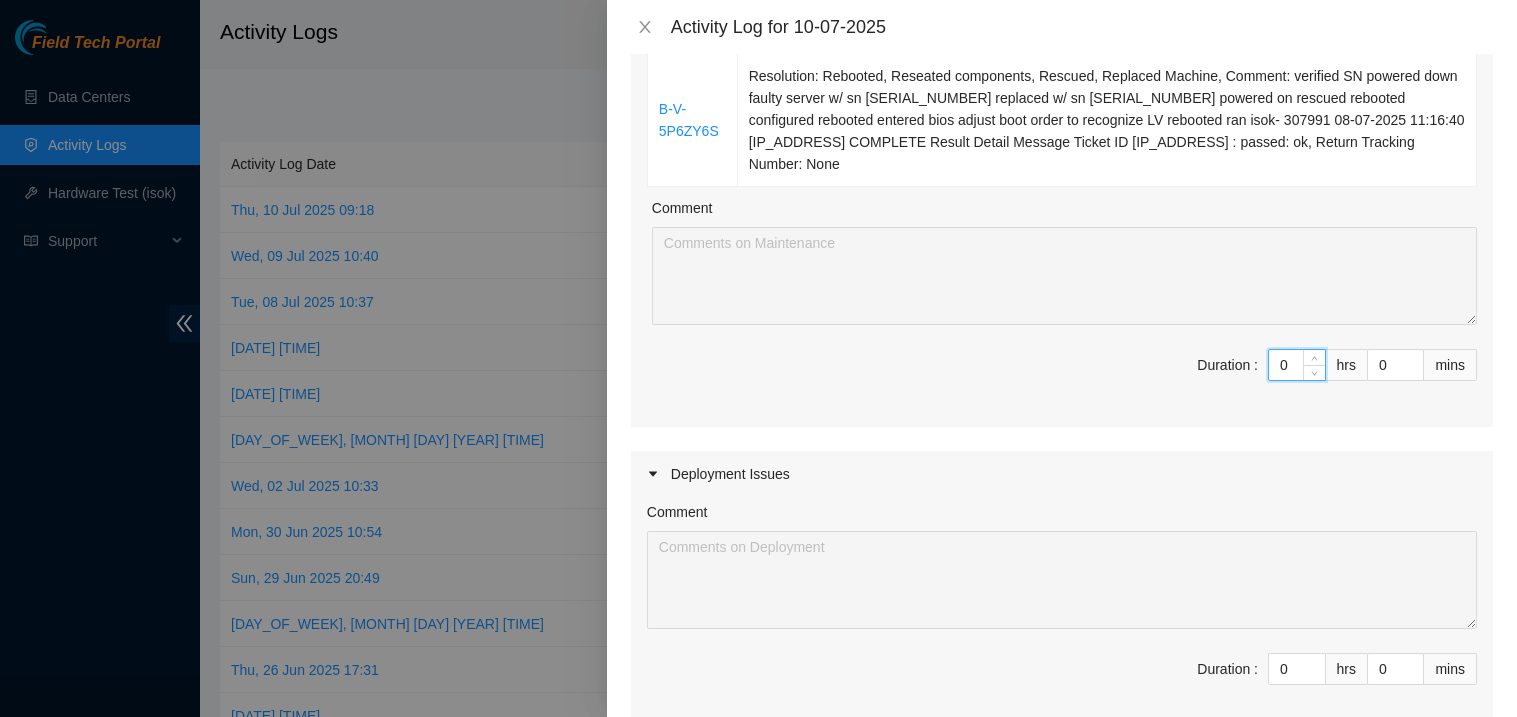 type on "03" 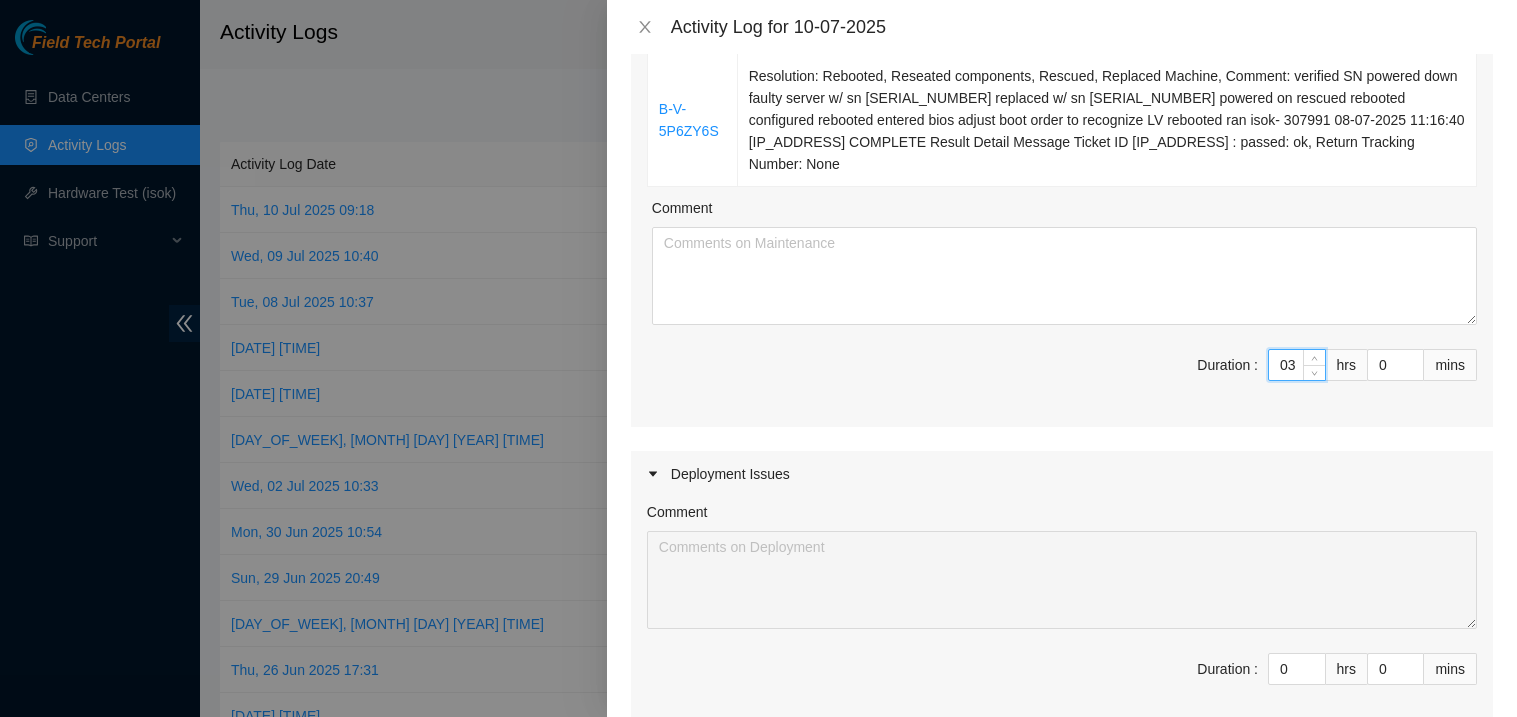 type on "3" 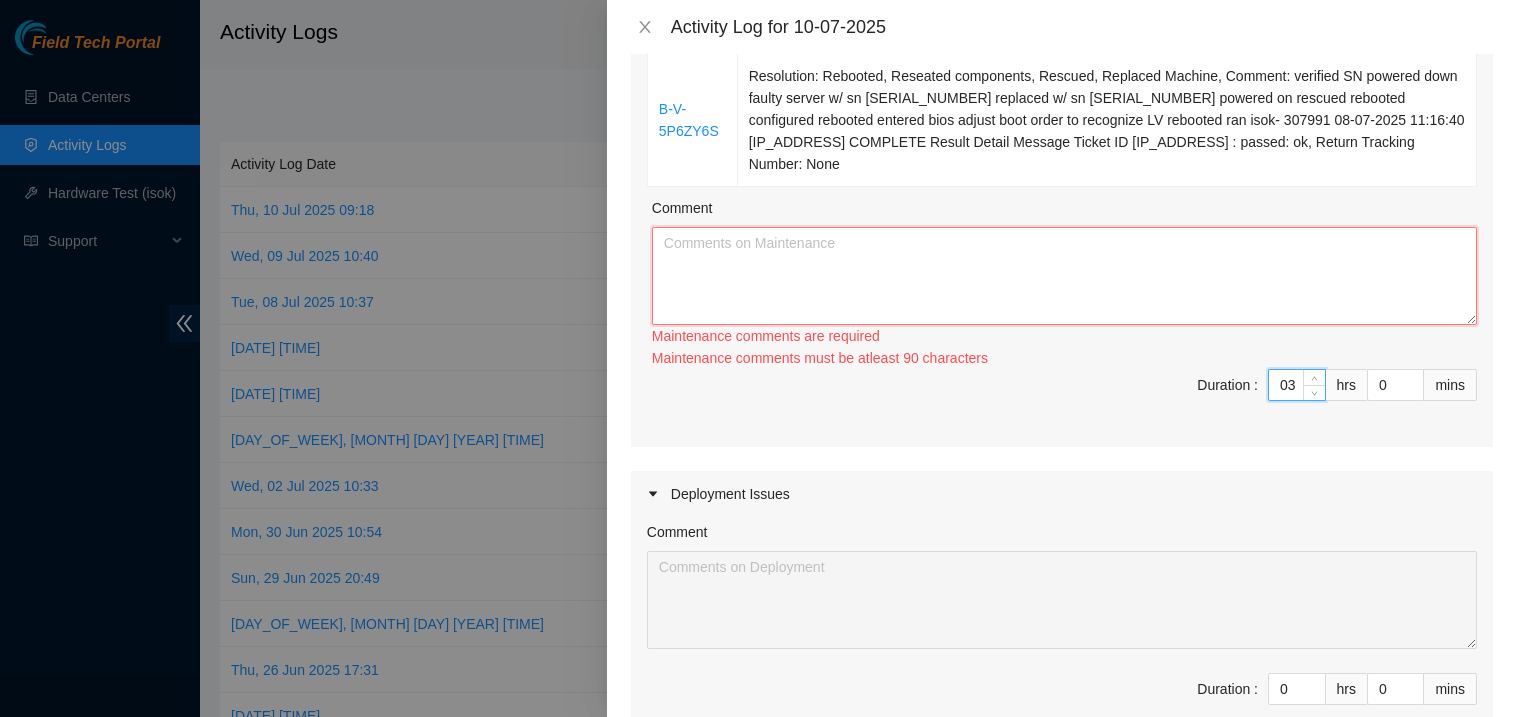 type on "3" 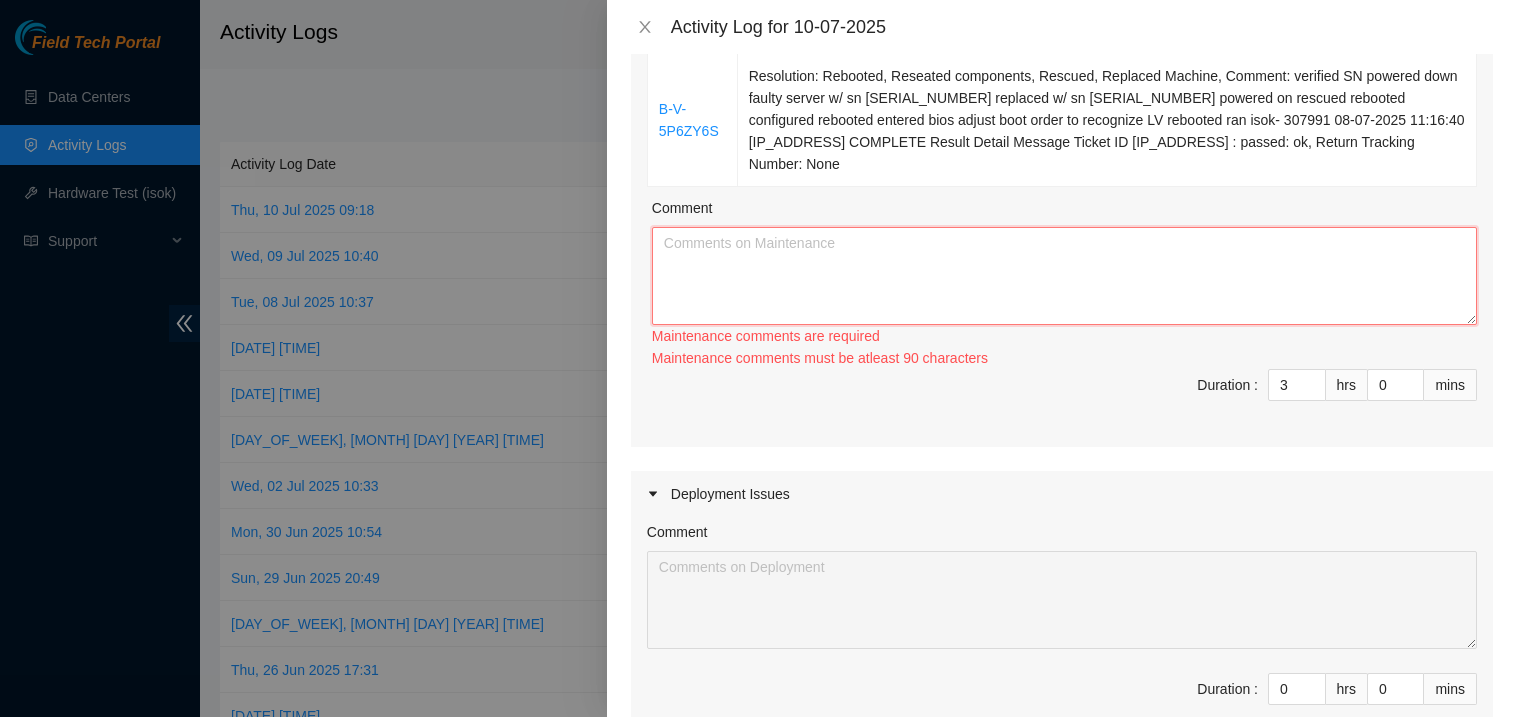 click on "Comment" at bounding box center [1064, 276] 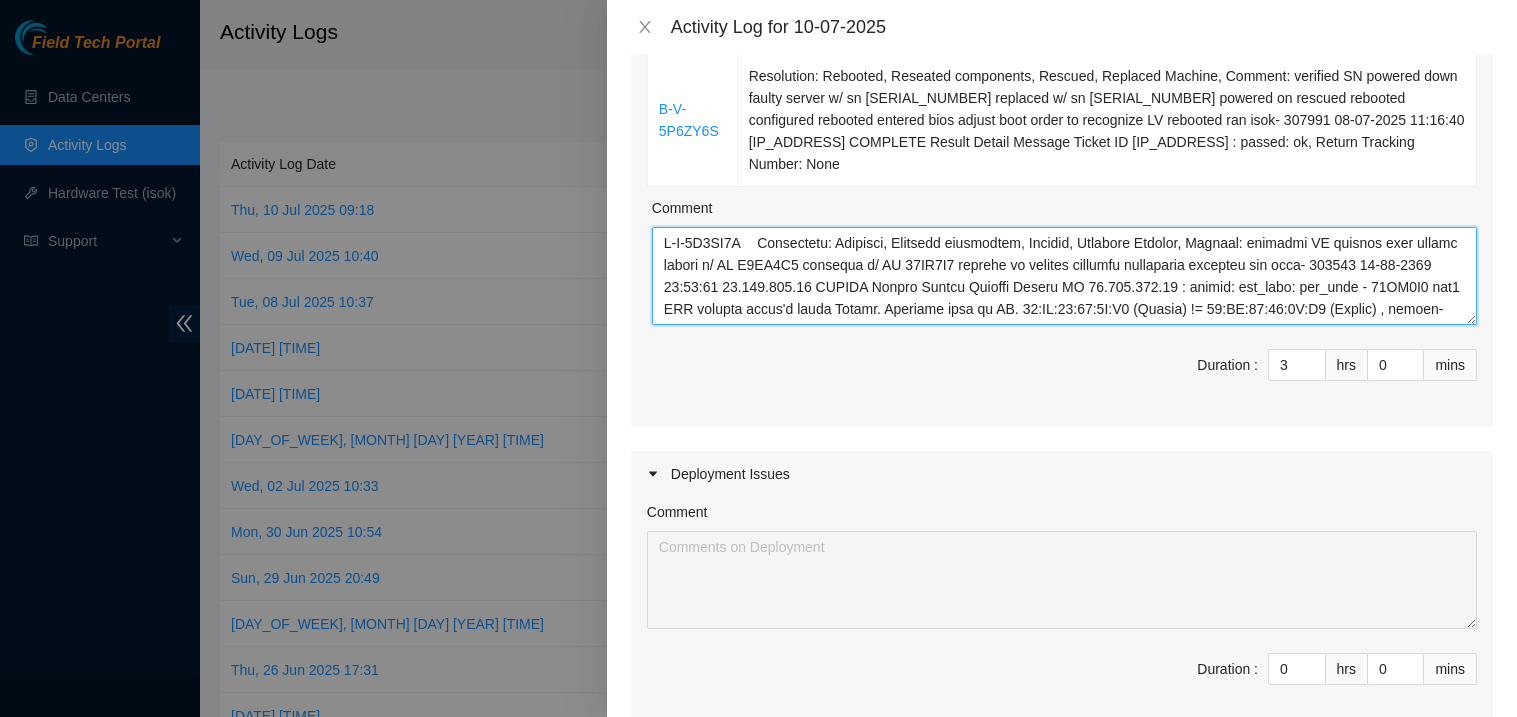 scroll, scrollTop: 302, scrollLeft: 0, axis: vertical 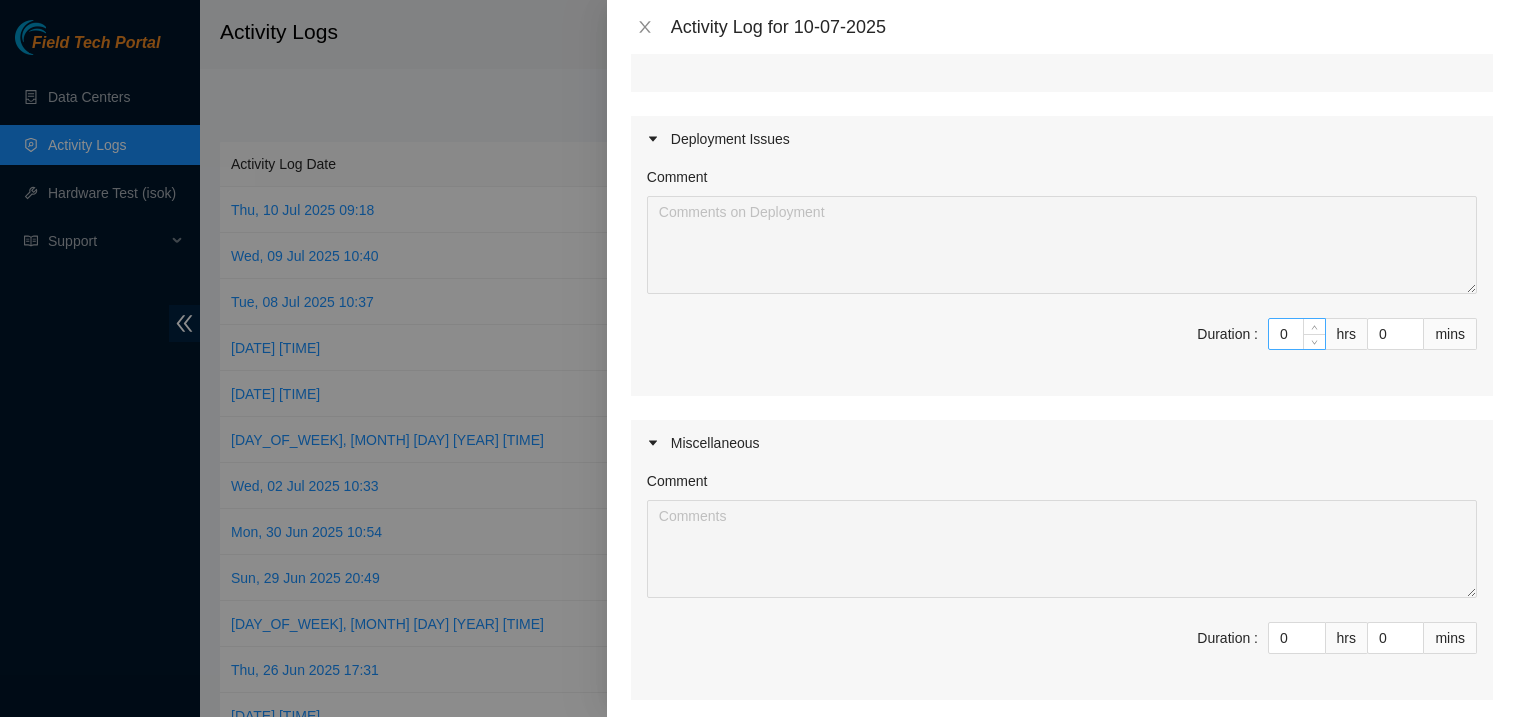 type on "B-V-5P7AS5W	Resolution: Rebooted, Reseated components, Rescued, Replaced Machine, Comment: verified SN powered down faulty server w/ SN [SERIAL_NUMBER] replaced w/ SN [SERIAL_NUMBER] powered on rescued rebooted configured rebooted ran isok- 307545 07-07-2025 01:40:54 [IP_ADDRESS] FAILED Result Detail Message Ticket ID [IP_ADDRESS] : failed: mac_addr: mac_addr - [SERIAL_NUMBER] eth0 MAC address doesn't match Siebel. Possible typo in SN. 78:AC:44:70:5B:B8 (Server) != 78:AC:44:20:2B:B8 (Siebel) , siebel-machine_num: siebel-machine_num - Machine Number is not set in Siebel for [IP_ADDRESS] 03 entered on the machine. , siebel-rack: siebel-rack - Rack is not set in Siebel for [IP_ADDRESS] IAD1-0609 entered on the machine. , siebel_dmi_serial_mismatch: siebel_dmi_serial_mismatch - message: System serial number mismatch between DMI and SIEBEL. noticed the SN displayed on screen doesn't match the physical SN tag or the Todo, worked with FTS [NAME] got the machine to pass isok [NAME] emailed logistics for clarity , Return Tracking Number..." 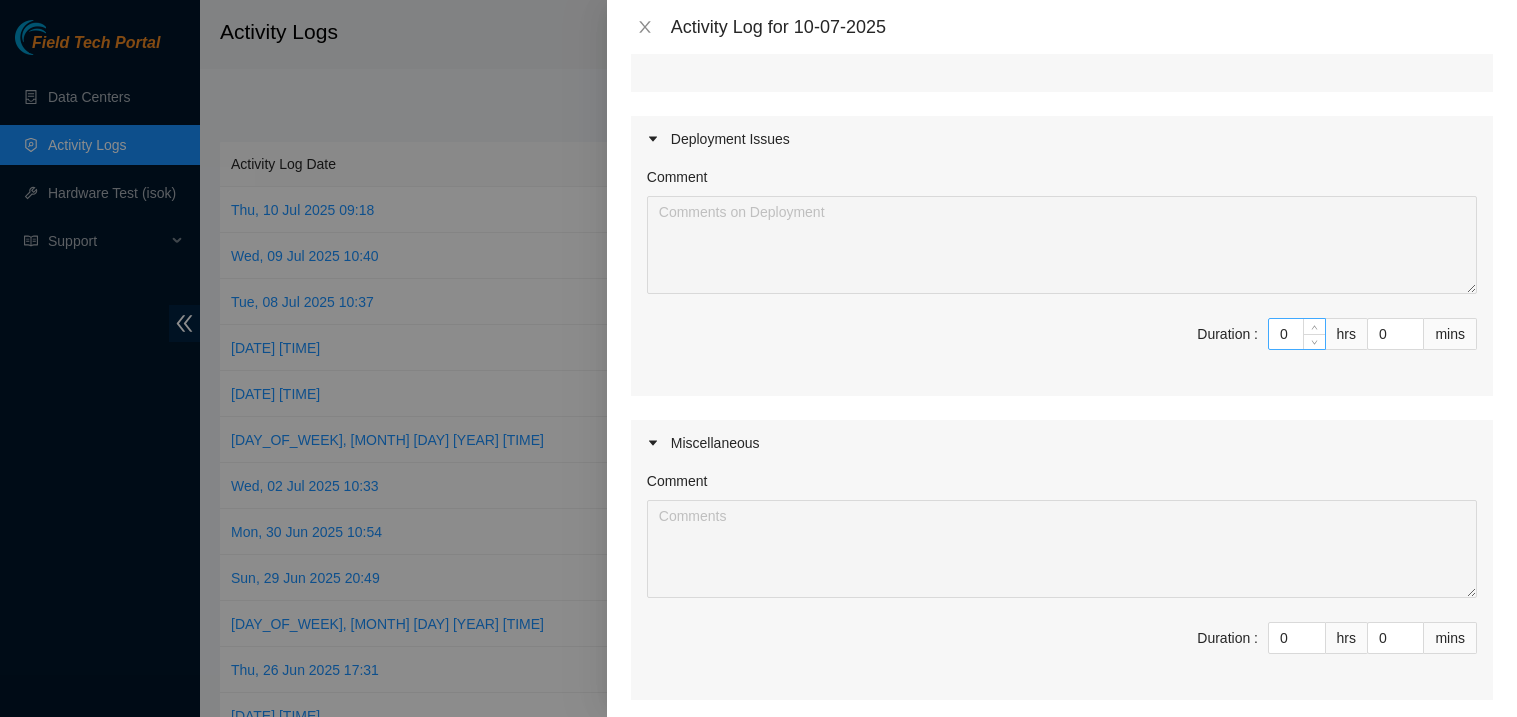click on "0" at bounding box center [1297, 334] 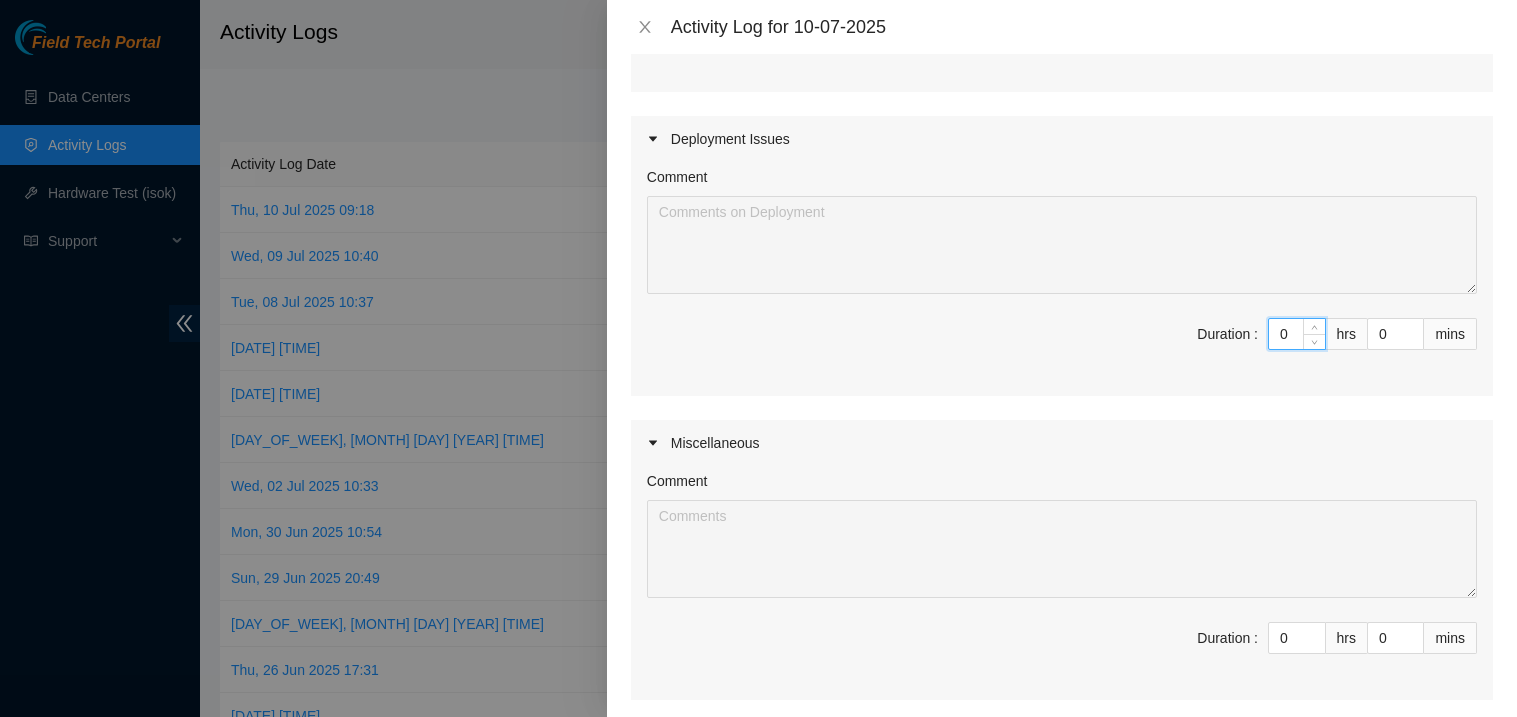 type on "05" 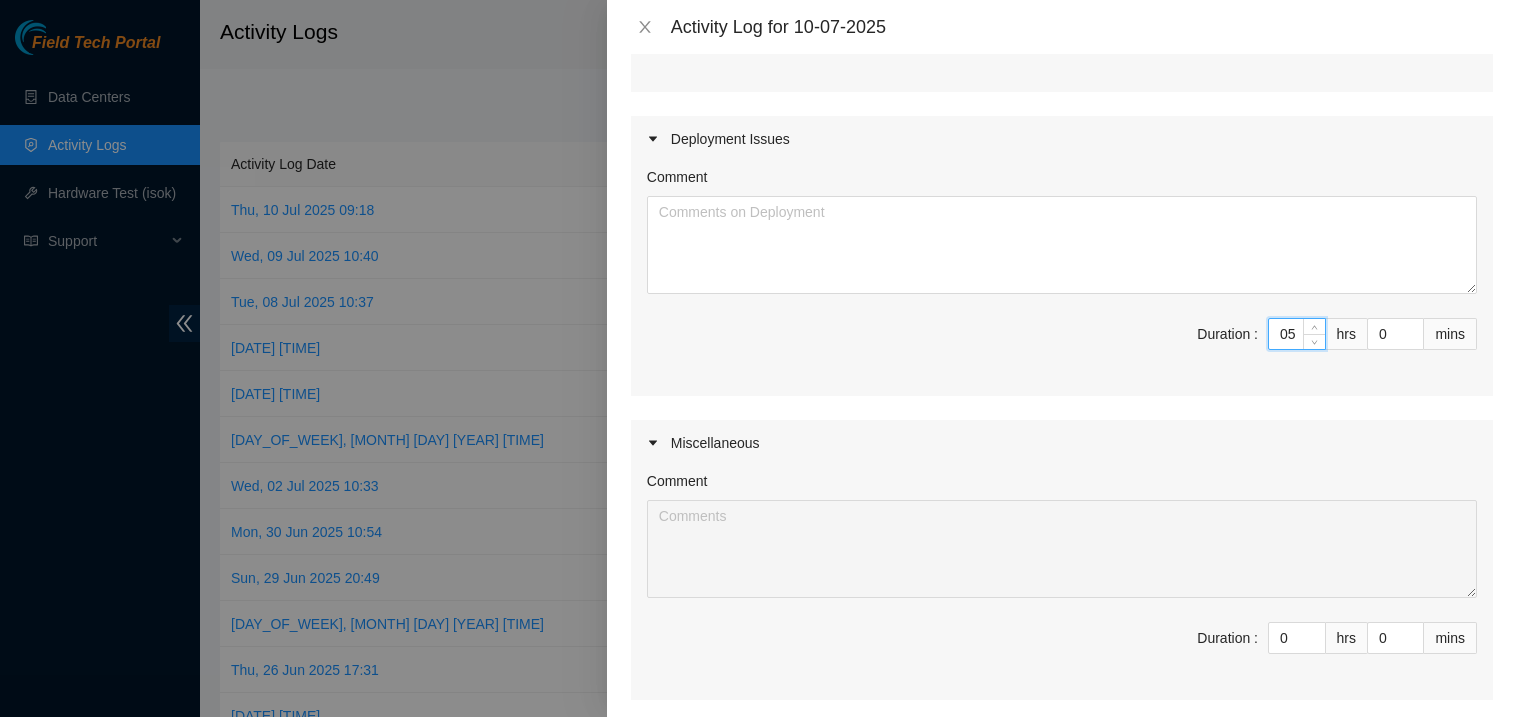 type on "8" 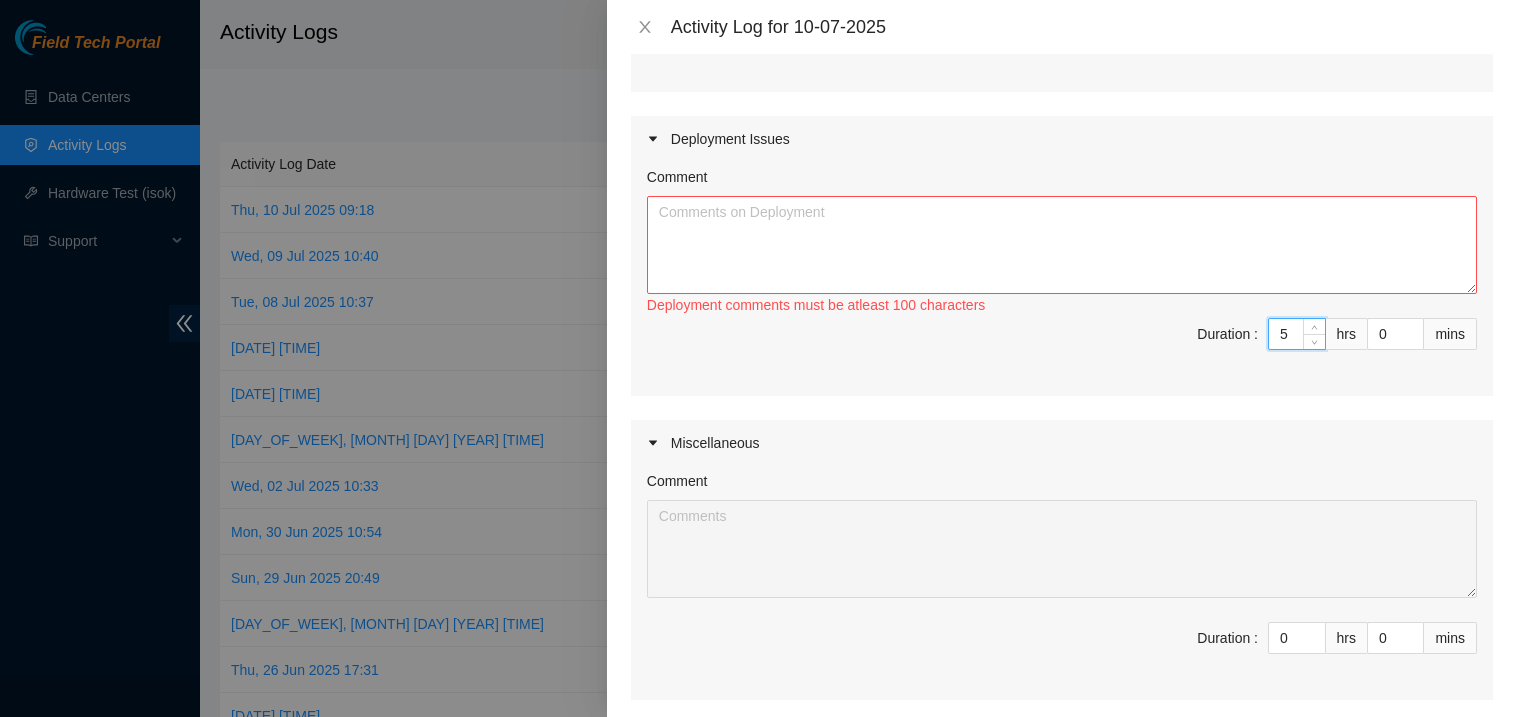 paste on "Conversation opened. 2 messages. All messages read.  Skip to content Using Gmail with screen readers in:sent  4 of 1,294 DP80415 @AODC - DECON  Jeffrey Ono Fri, Jun 20, 9:41 AM Hey Team, B-V-5I1CYFL / RMA: B-V-5I1CYG5 another decon, 20 machines please send 1 box crate and 2 boxes of bubbles. Thanks,Jeffrey Ono  Jeffrey Ono <jmono7132@gmail.com> Thu, Jul 10, 12:16 PM (22 hours ago) to Akamai, team  Hey Team, Need assistance with scheduling a Pilot pick up.  Pallet built using supplies on site.  SN's record, pics taken, standing by for review/labels  SN LIST: https://docs.google.com/spreadsheets/d/1WwSMvXW4IPXp4uKZLhIG7UJ6tfWO45POzxUtFsmk-Dw/edit?gid=0#gid=0  PICS: https://photos.app.goo.gl/8nYGKkwYf5Dxusa99  thanks, Jeff Ono -- Jeffrey Ono  One attachment   •  Scanned by Gmail Displaying BOL B-V-5PEV2CJ.pdf." 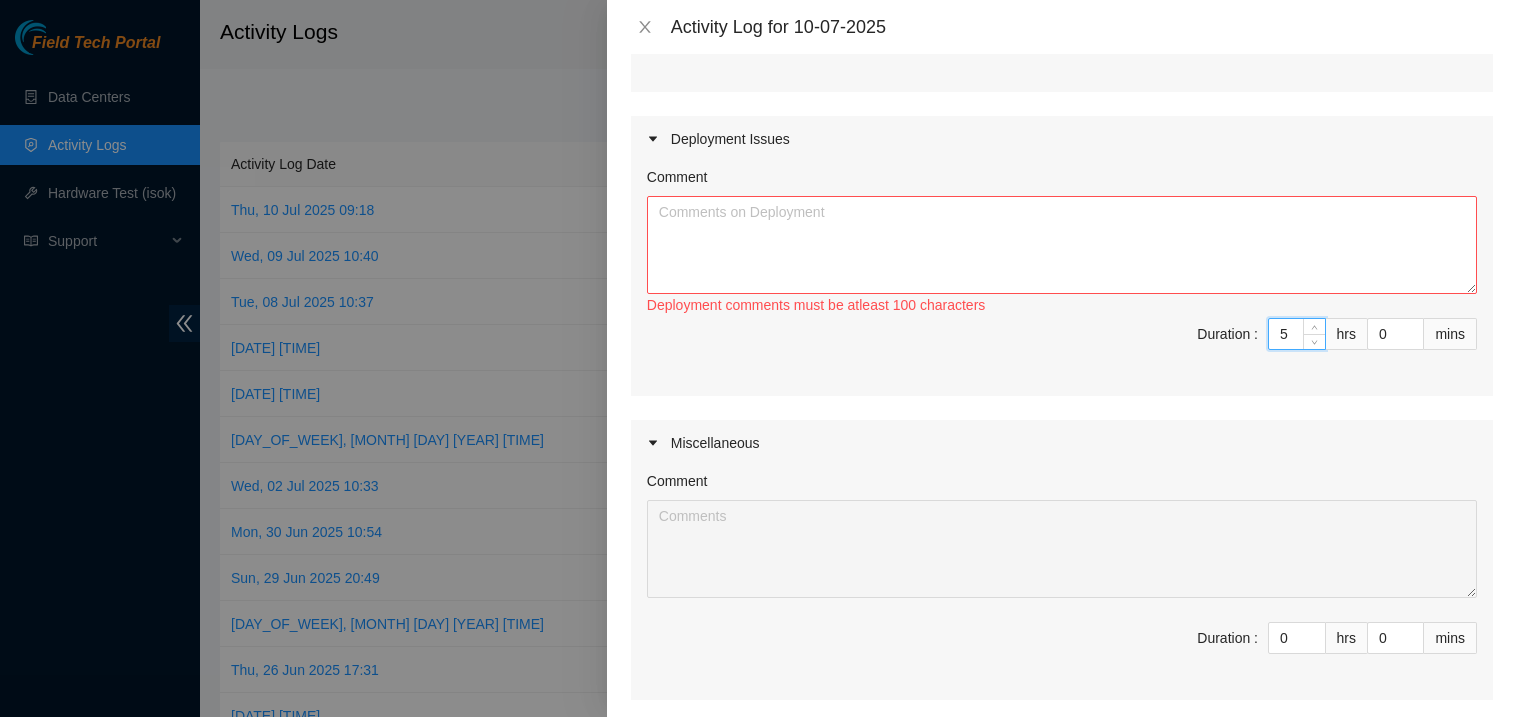 type on "5 Conversation opened. 2 messages. All messages read.  Skip to content Using Gmail with screen readers in:sent  4 of 1,294 DP80415 @AODC - DECON  Jeffrey Ono Fri, Jun 20, 9:41 AM Hey Team, B-V-5I1CYFL / RMA: B-V-5I1CYG5 another decon, 20 machines please send 1 box crate and 2 boxes of bubbles. Thanks,Jeffrey Ono  Jeffrey Ono <jmono7132@gmail.com> Thu, Jul 10, 12:16 PM (22 hours ago) to Akamai, team  Hey Team, Need assistance with scheduling a Pilot pick up.  Pallet built using supplies on site.  SN's record, pics taken, standing by for review/labels  SN LIST: https://docs.google.com/spreadsheets/d/1WwSMvXW4IPXp4uKZLhIG7UJ6tfWO45POzxUtFsmk-Dw/edit?gid=0#gid=0  PICS: https://photos.app.goo.gl/8nYGKkwYf5Dxusa99  thanks, Jeff Ono -- Jeffrey Ono  One attachment   •  Scanned by Gmail Displaying BOL B-V-5PEV2CJ.pdf." 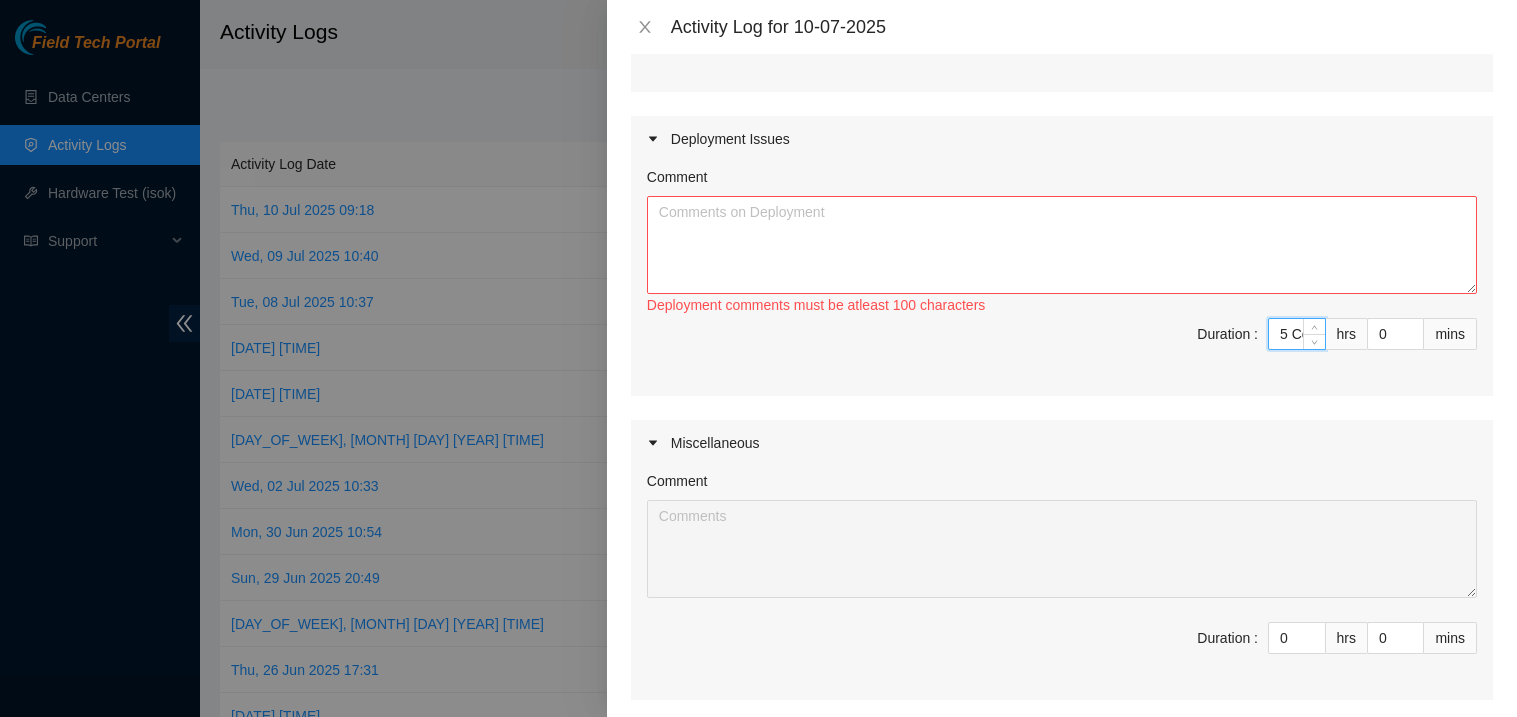 scroll, scrollTop: 0, scrollLeft: 5279, axis: horizontal 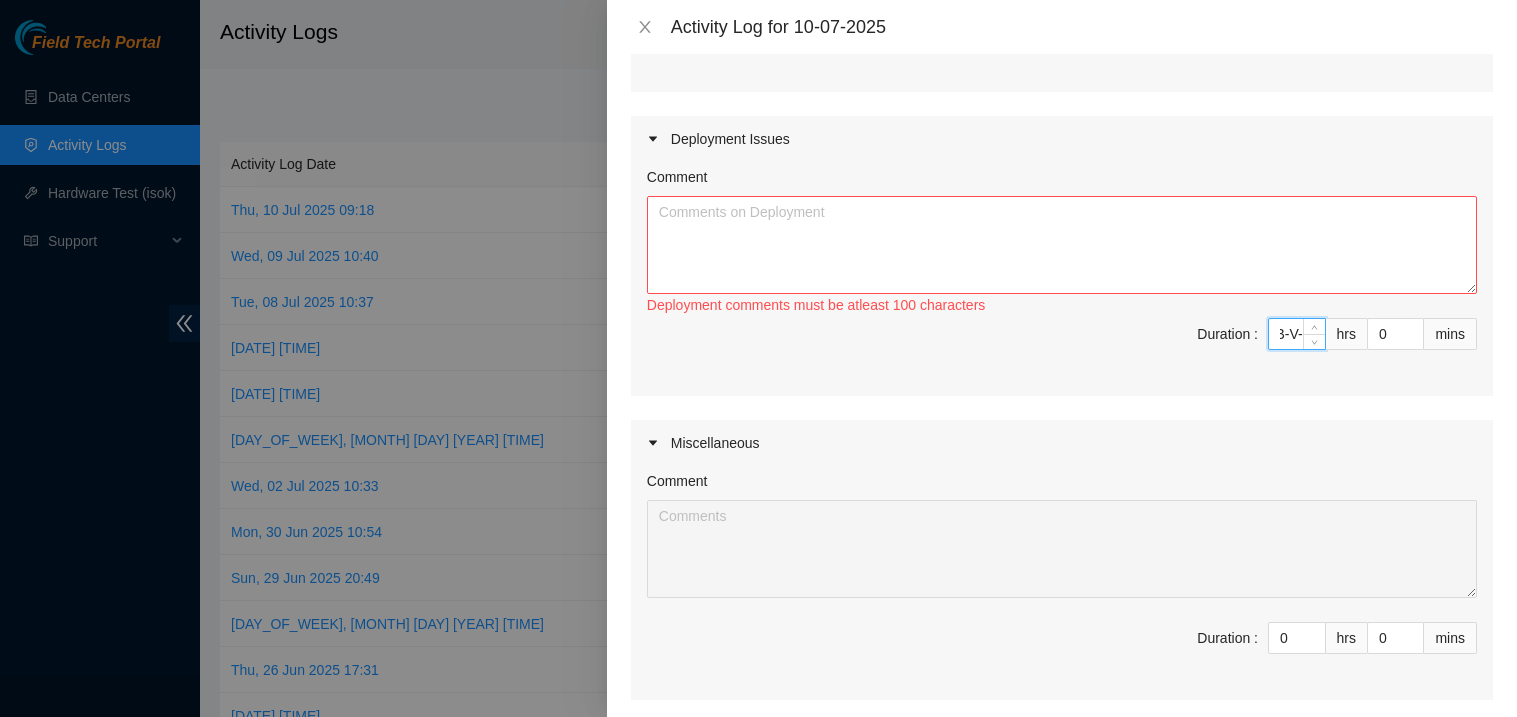 type 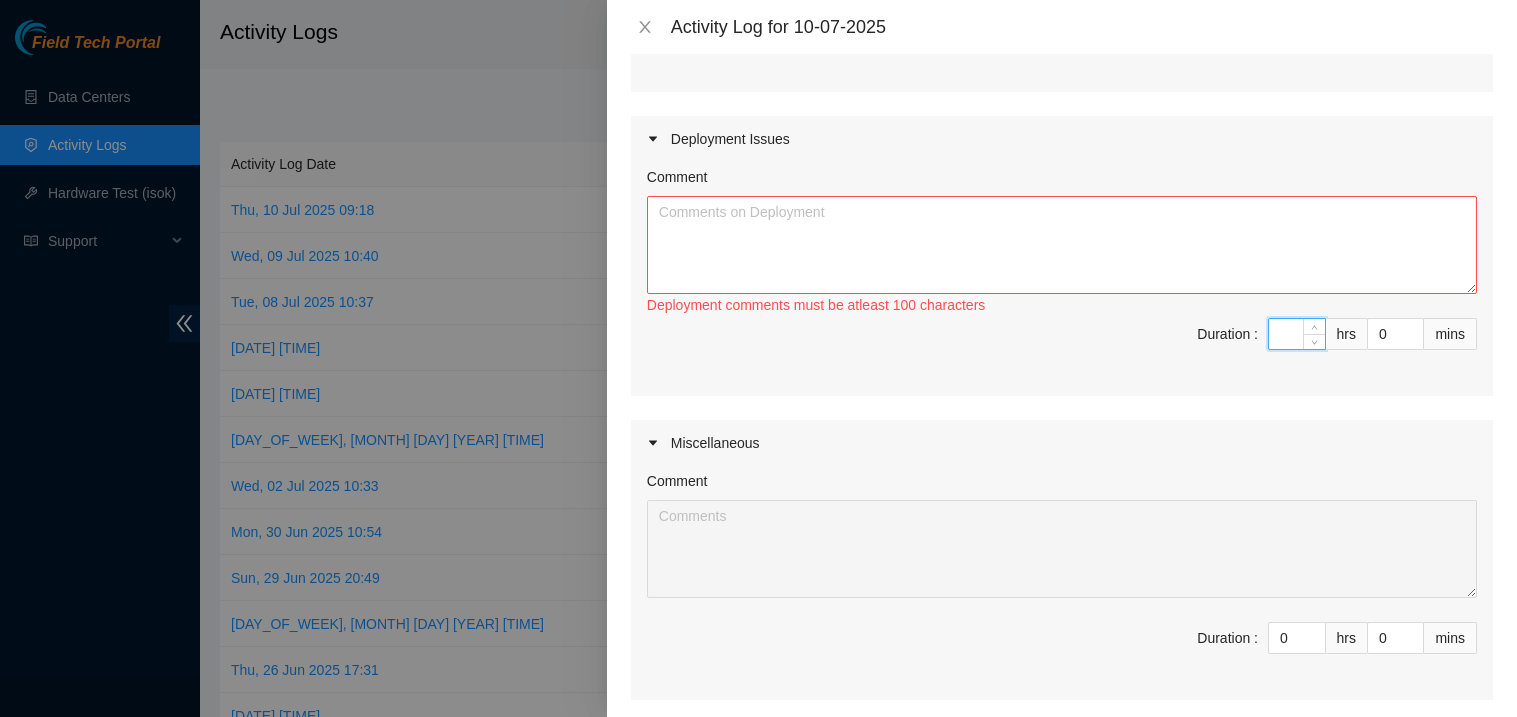 type on "3" 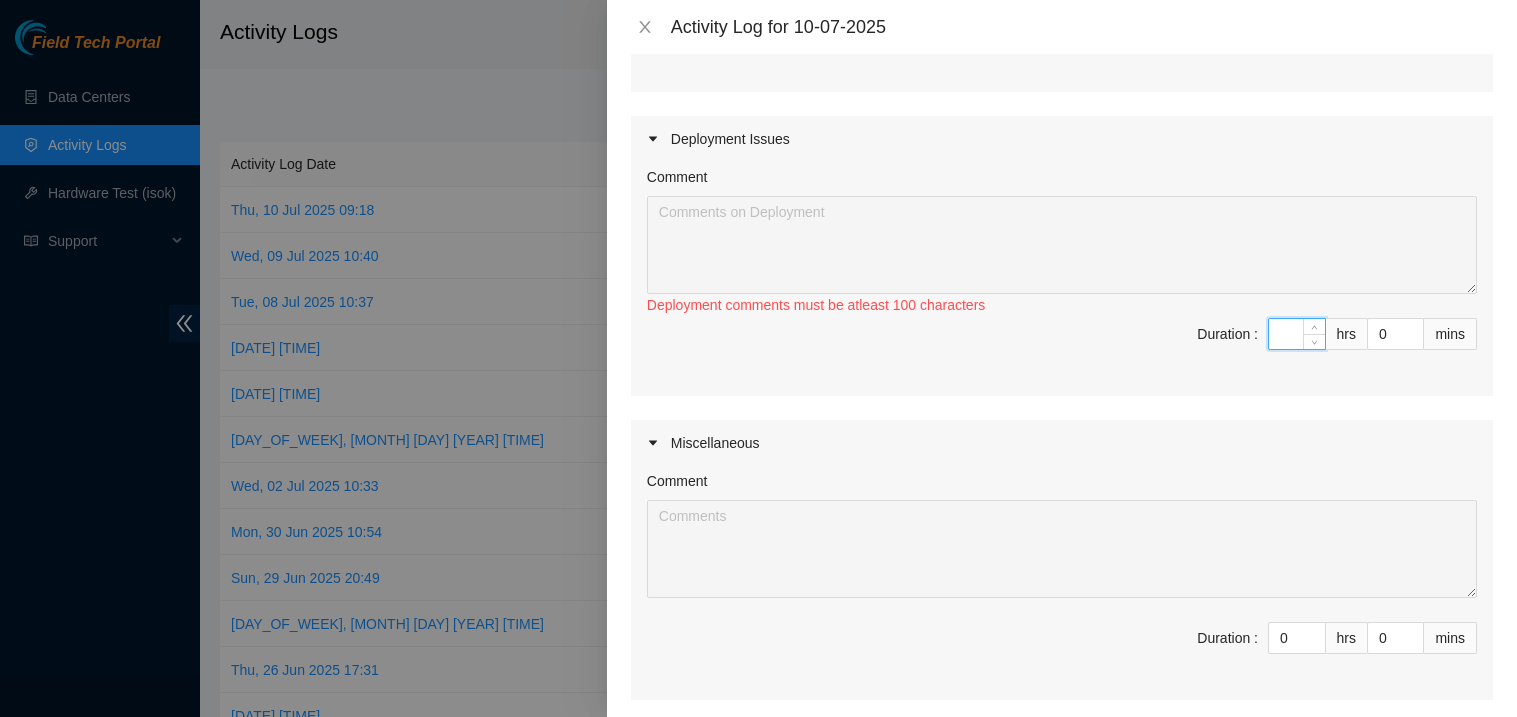 scroll, scrollTop: 0, scrollLeft: 0, axis: both 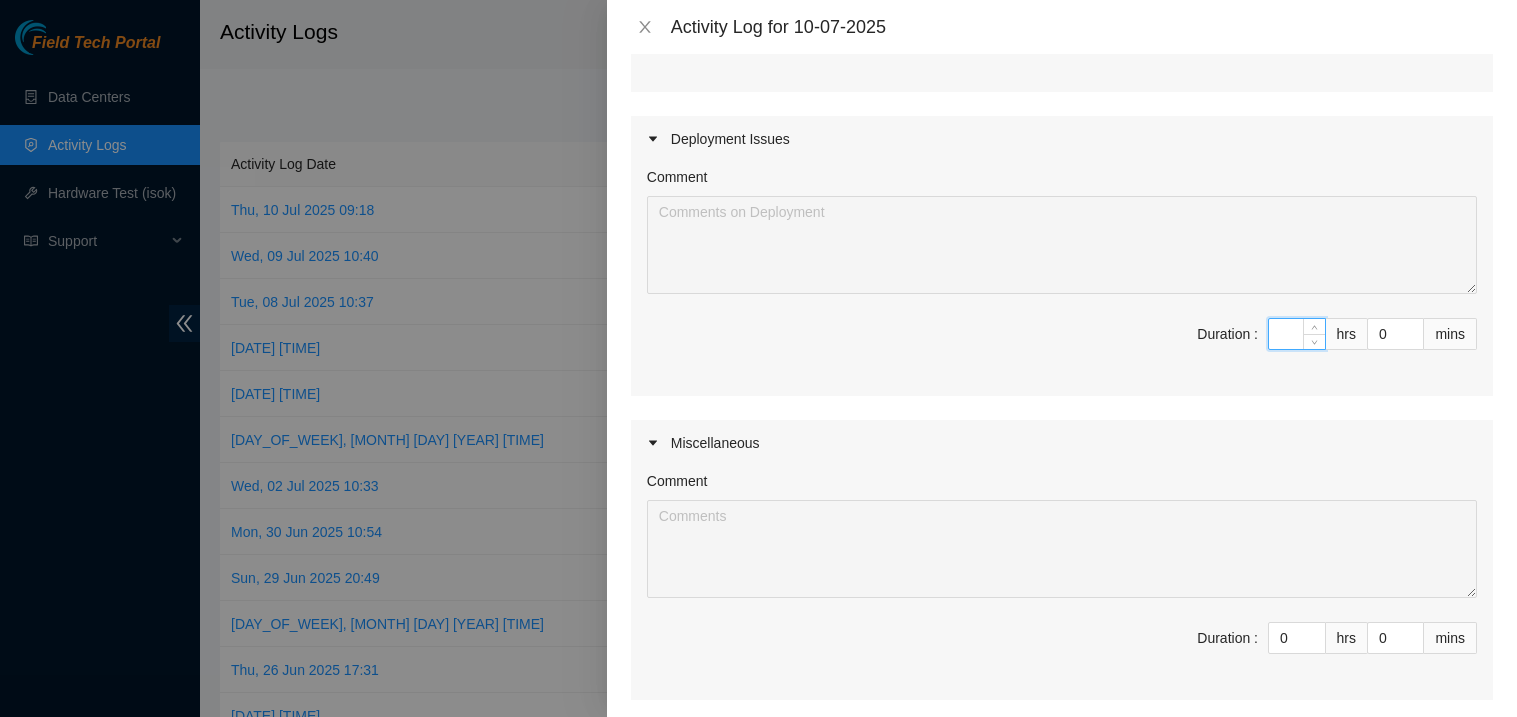 type on "8" 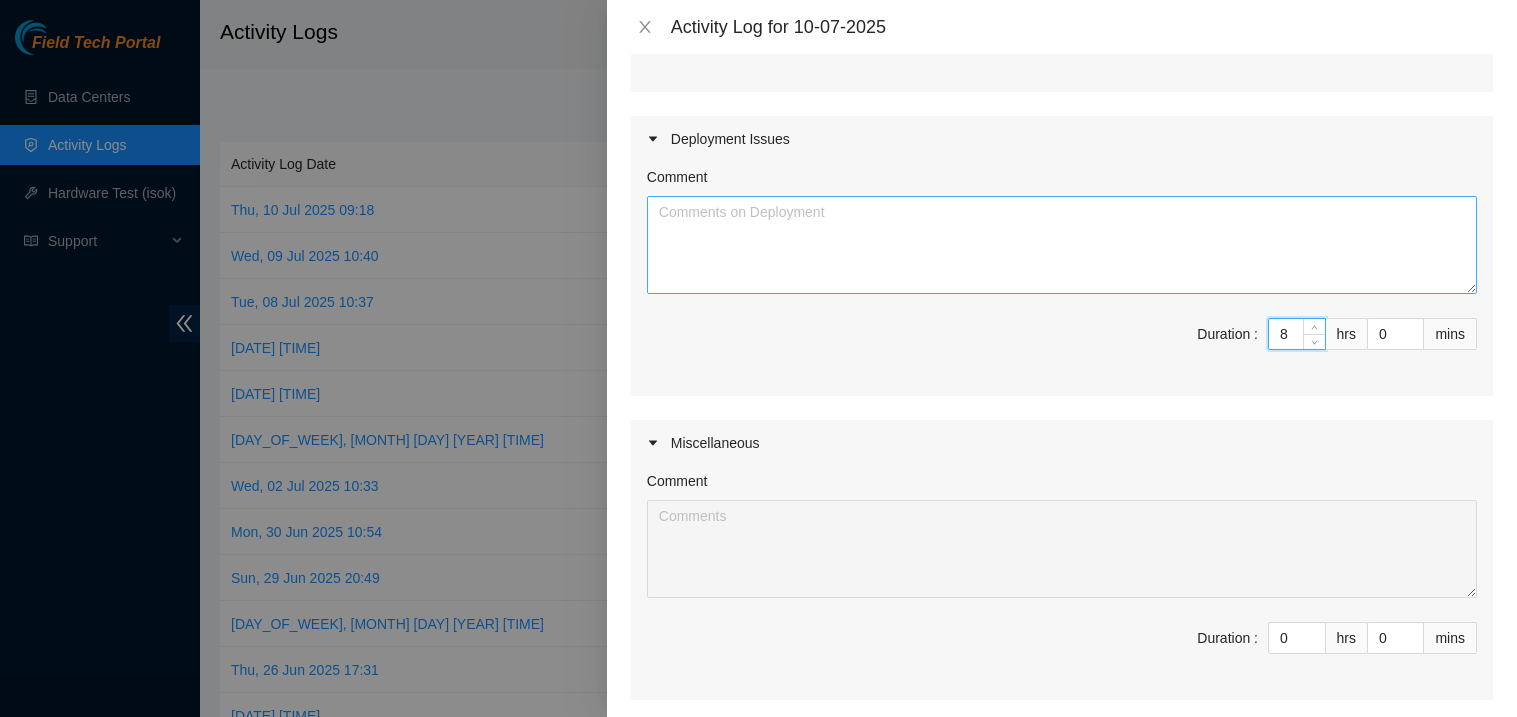 type on "11" 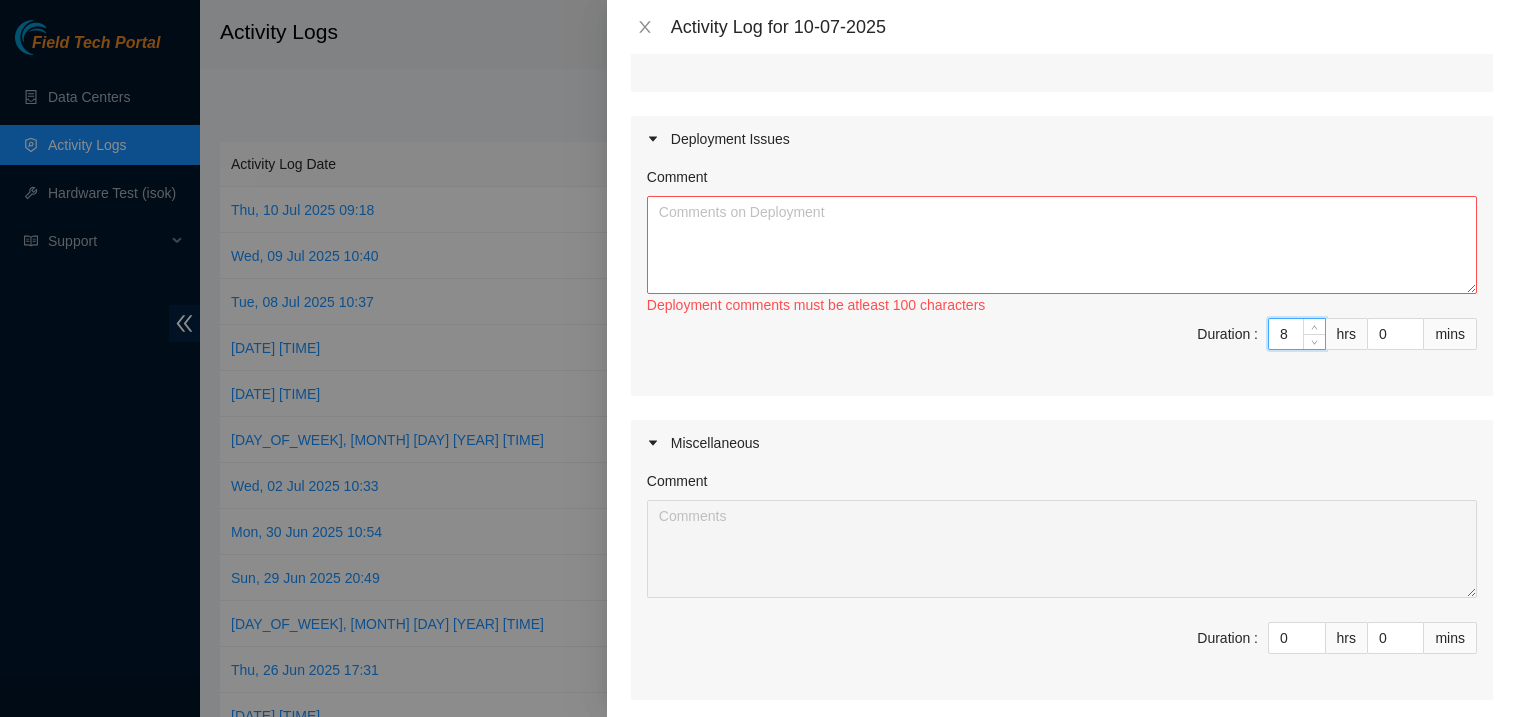 type on "8" 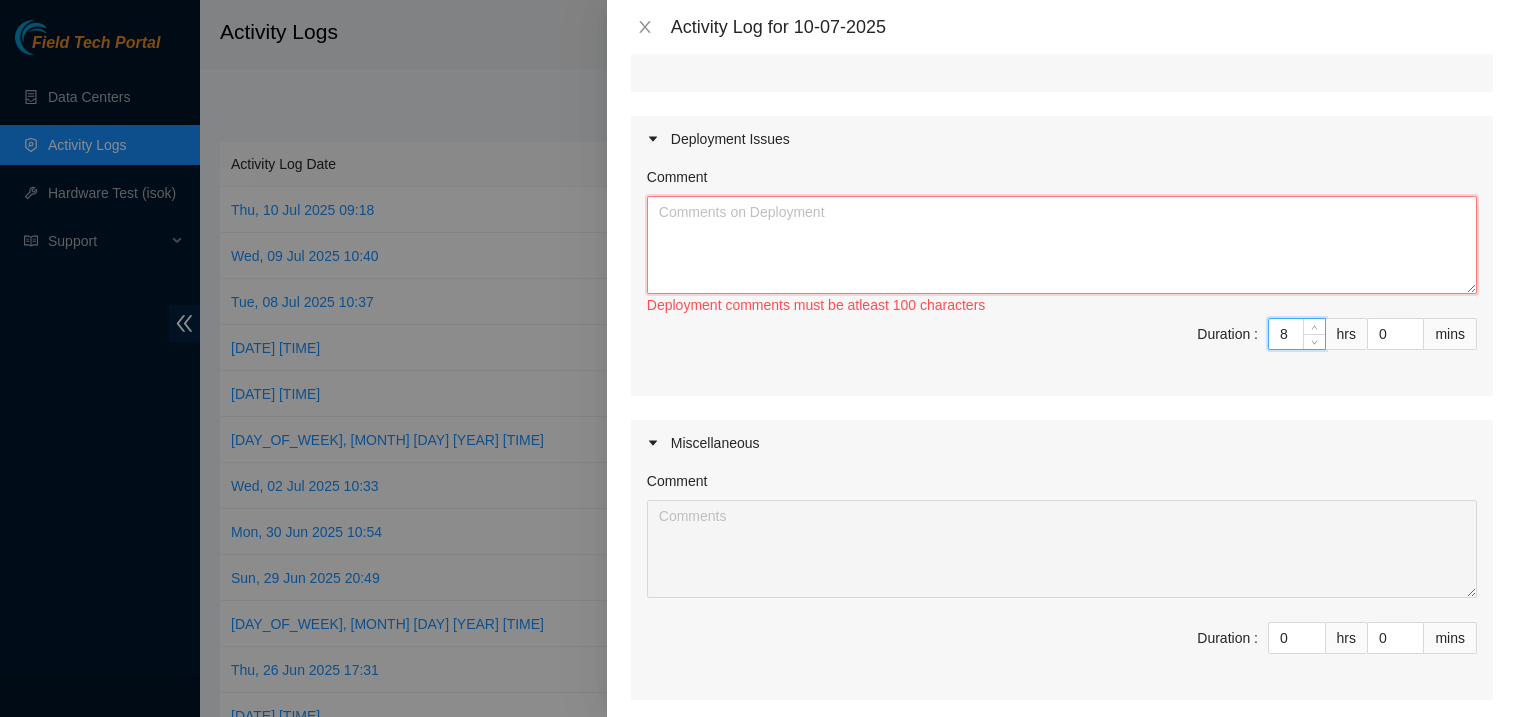 click on "Comment" at bounding box center (1062, 245) 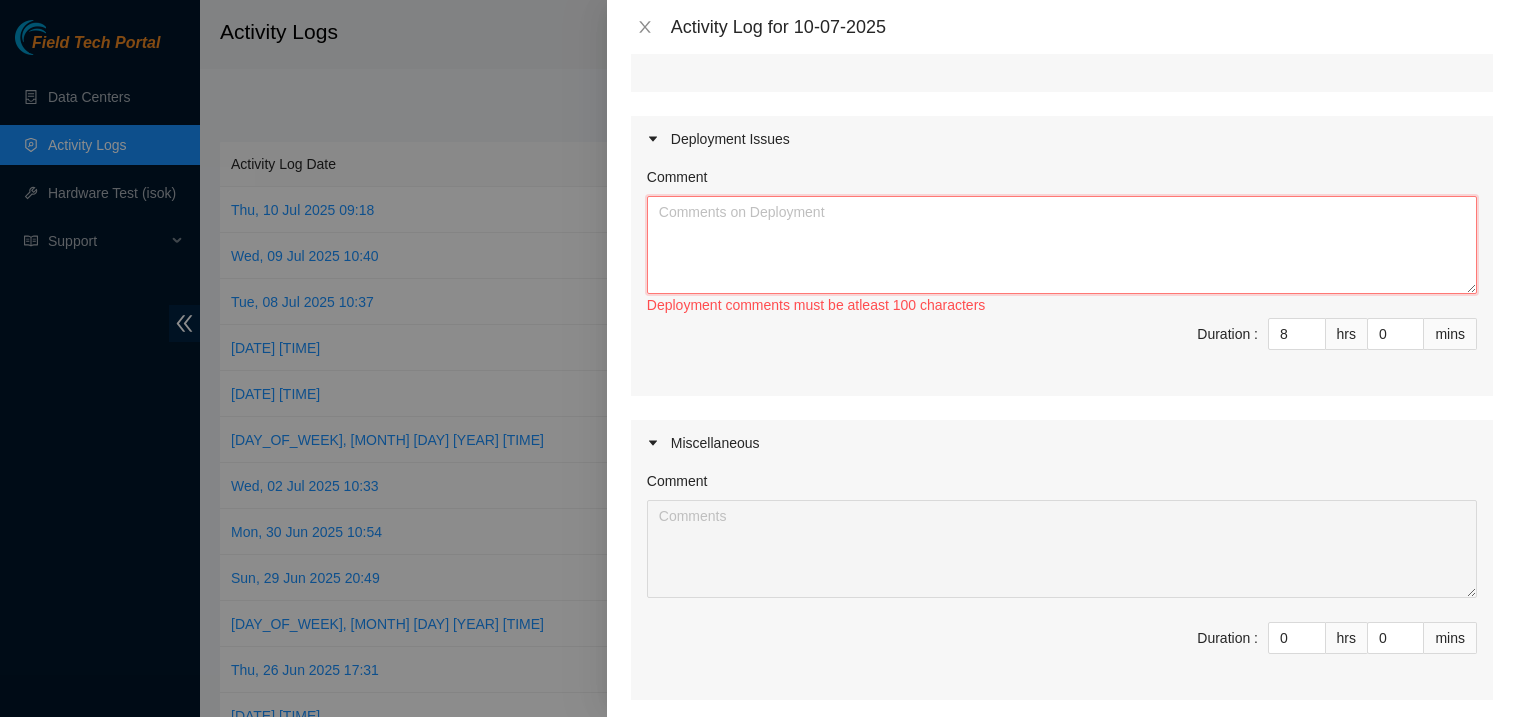 paste on "Conversation opened. 2 messages. All messages read.
Skip to content
Using Gmail with screen readers
in:sent
4 of 1,294
DP80419 @AODC - DECON
[PERSON] [LASTNAME]
[DATE], [TIME] AM
Hey Team, [SERIAL_NUMBER] / RMA: [SERIAL_NUMBER] another decon, 20 machines please send 1 box crate and 2 boxes of bubbles. Thanks,[PERSON] [LASTNAME]
[PERSON] [LASTNAME] <[EMAIL]>
[DATE], [TIME] PM (22 hours ago)
to Akamai, team
Hey Team,
Need assistance with scheduling a Pilot pick up.  Pallet built using supplies on site.  SN's record, pics taken, standing by for review/labels
SN LIST:
https://docs.google.com/spreadsheets/d/1WwSMvXW4IPXp4uKZLhIG7UJ6tfWO45POzxUtFsmk-Dw/edit?gid=0#gid=0
PICS:
https://photos.app.goo.gl/8nYGKkwYf5Dxusa99
thanks,
[PERSON] [LASTNAME]
--
[PERSON] [LASTNAME]
One attachment
•  Scanned by Gmail
Displaying BOL [SERIAL_NUMBER].pdf." 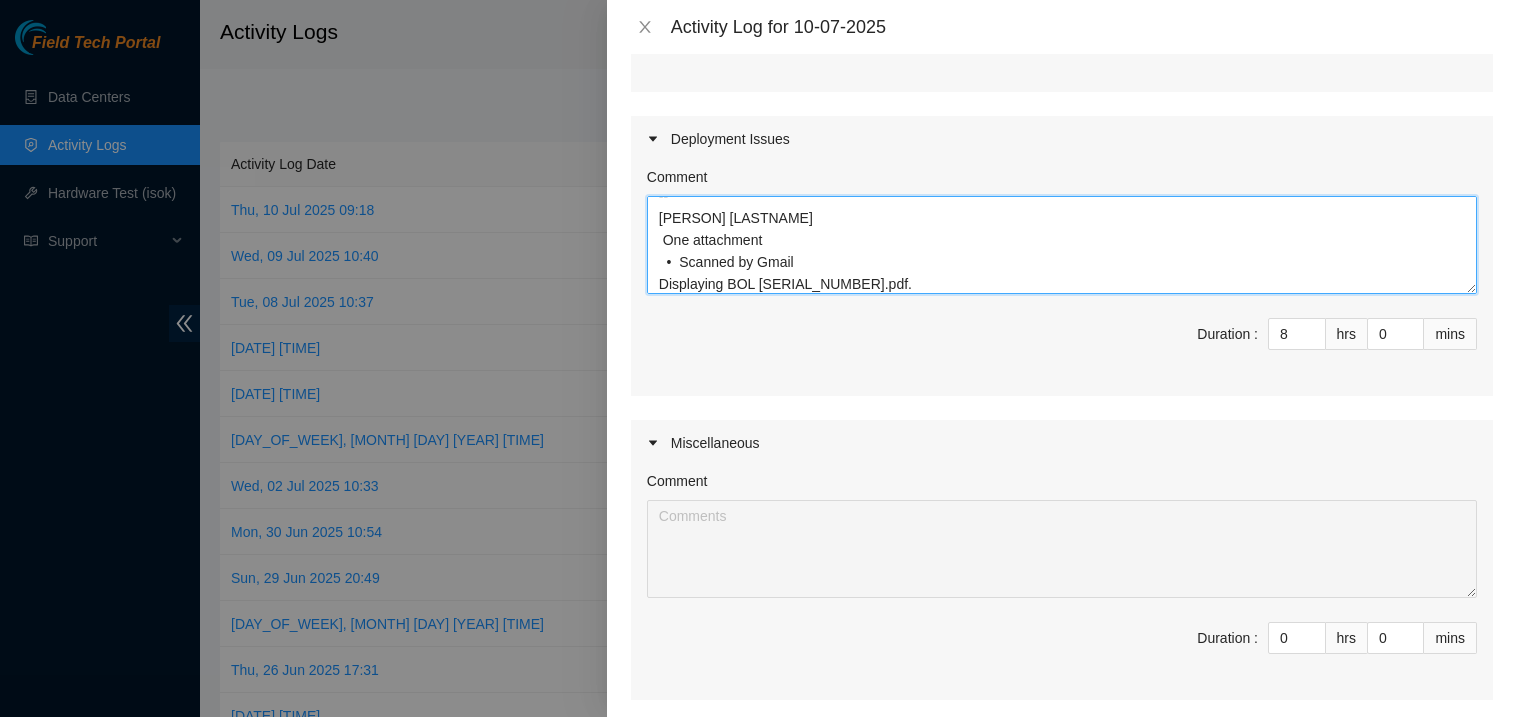 scroll, scrollTop: 676, scrollLeft: 0, axis: vertical 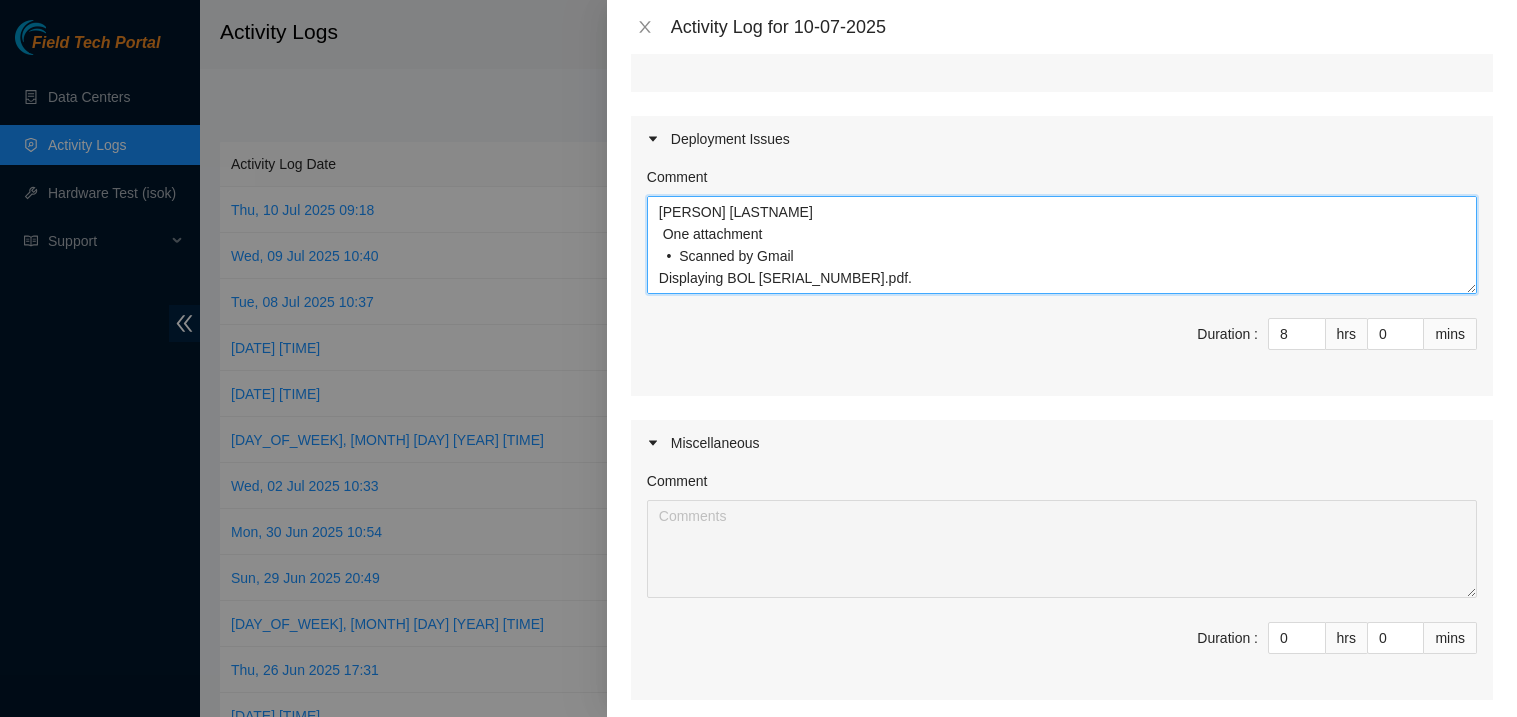 paste on "Conversation opened. 1 read message.
Skip to content
Using Gmail with screen readers
in:sent
1 of 1,294
DP80417 / B-V-5I1TYKT @AODC - Decon
Jeffrey Ono <jmono7132@gmail.com>
10:35 AM (7 minutes ago)
to Akamai, team
Hey Team,
Need assistance with scheduling a Pilot pick up.  Pallet built using supplies on site.  SN's record, pics taken, standing by for review/labels
SN LIST:
https://docs.google.com/spreadsheets/d/14YC7ozUWmGHO1LC3BHPBE6jFnUx_4JTOtr800fSf9mc/edit?gid=0#gid=0
PICS:
https://photos.app.goo.gl/HMyPJb8jX2D5Sd6M6
thanks,
Jeff Ono
One attachment
•  Scanned by Gmail
Displaying BOL B-V-5PEV2CJ.pdf." 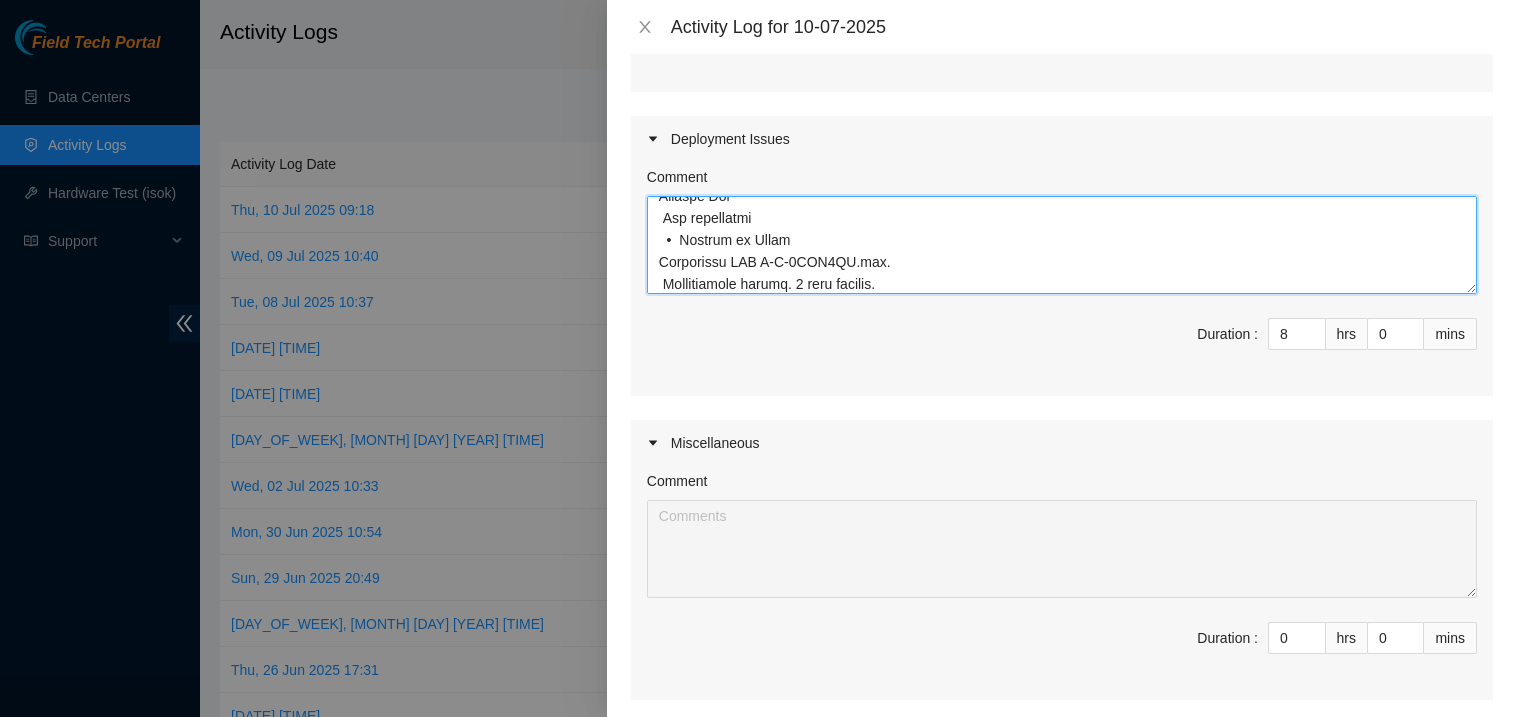 scroll, scrollTop: 1248, scrollLeft: 0, axis: vertical 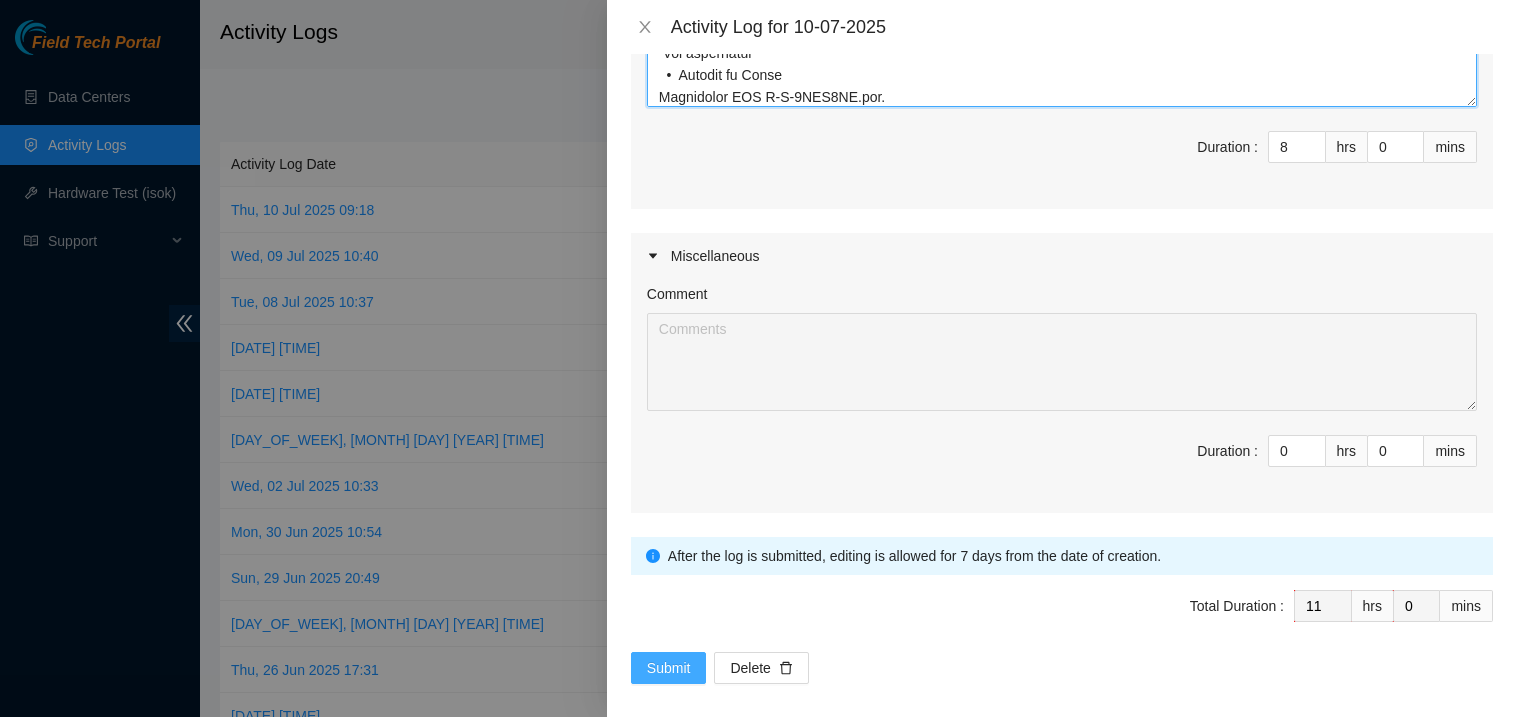 type on "Loremipsumdo sitame. 7 consecte. Adi elitsedd eius.
Temp in utlabor
Etdol Magna aliq enimad minimve
qu:nost
8 ex 1,414
UL75500 @LABO - NISIA
Exeacom Con
Dui, Aut 53, 6:10 IR
Inr Volu, V-E-2C9FUGI / NUL: P-E-6S4OCC2 cupidat nonpr, 51 suntculp quioff dese 2 mol animi est 3 labor pe undeomn. Istena,Errorvo Acc
Dolorem Lau <totam0414@remap.eaq>
Ips, Qua 66, 97:97 AB (52 illoi ver)
qu Archit, beat
Vit Dict,
Expl nemoenimip quia voluptasas a Oditf cons ma.  Dolore eosra sequi nesciunt ne porr.  QU'd adipis, numq eiusm, temporai ma qua etiamm/soluta
NO ELIG:
optio://cumq.nihili.quo/placeatfacer/p/0AsSUmEN9REPe9tEMPoRI4AU9quIB21OFfiCiIsde-Re/nece?sae=4#eve=8
VOLU:
repud://recusa.ita.ear.hi/5tENEtuRs5Delec17
reicie,
Volu Mai
--
Aliaspe Dol
Asp repellatmi
•  Nostrum ex Ullam
Corporissu LAB A-C-6CON2QU.max.
Mollitiamole harumq. 7 reru facilis.
Expe di namlibe
Tempo Cumso nobi eligen optiocu
ni:impe
4 mi 6,349
QU36936 / M-P-3F2POSS @OMNI - Lorem
Ipsumdo Sit <ametc0057@adipi.eli>
78:83 SE (8 doeiusm tem..." 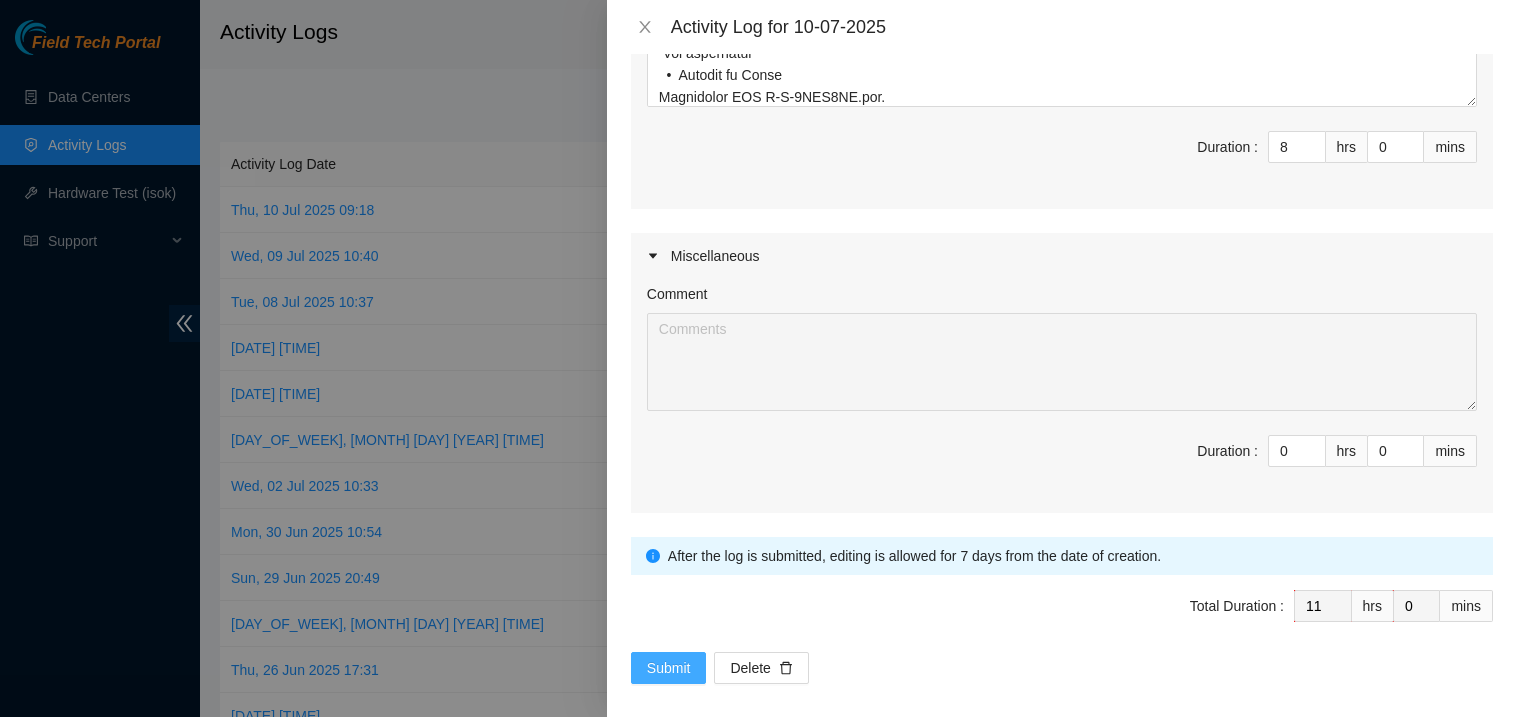 click on "Submit" at bounding box center (669, 668) 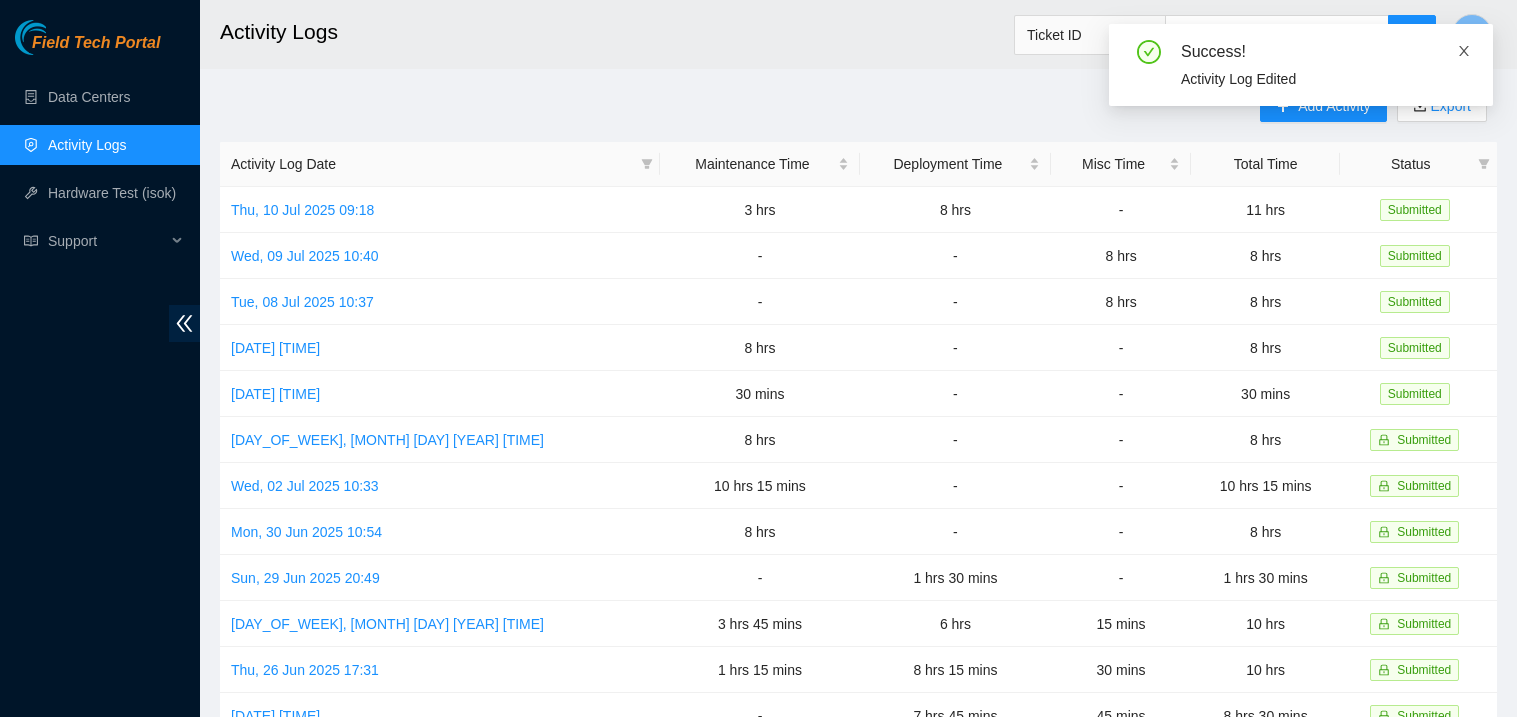 click 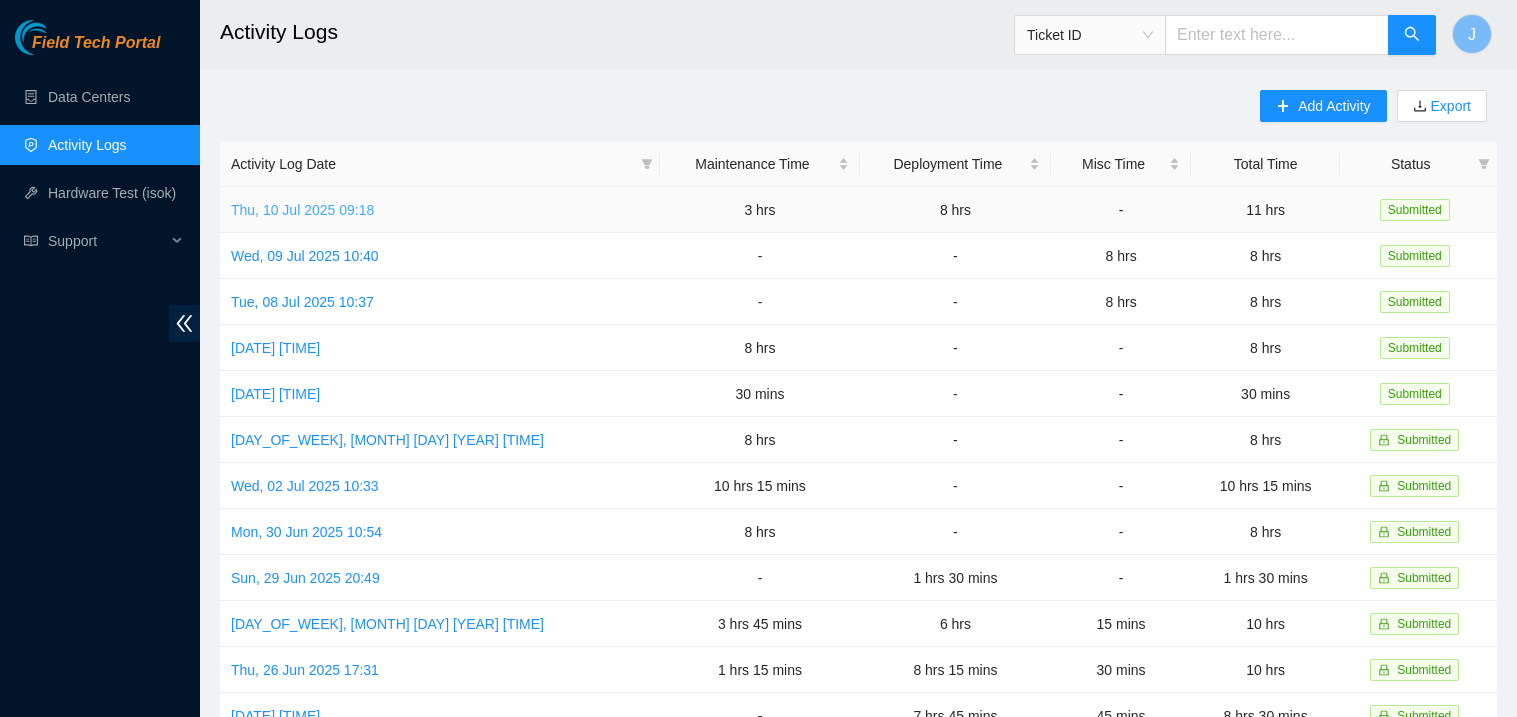 click on "Thu, 10 Jul 2025 09:18" at bounding box center (302, 210) 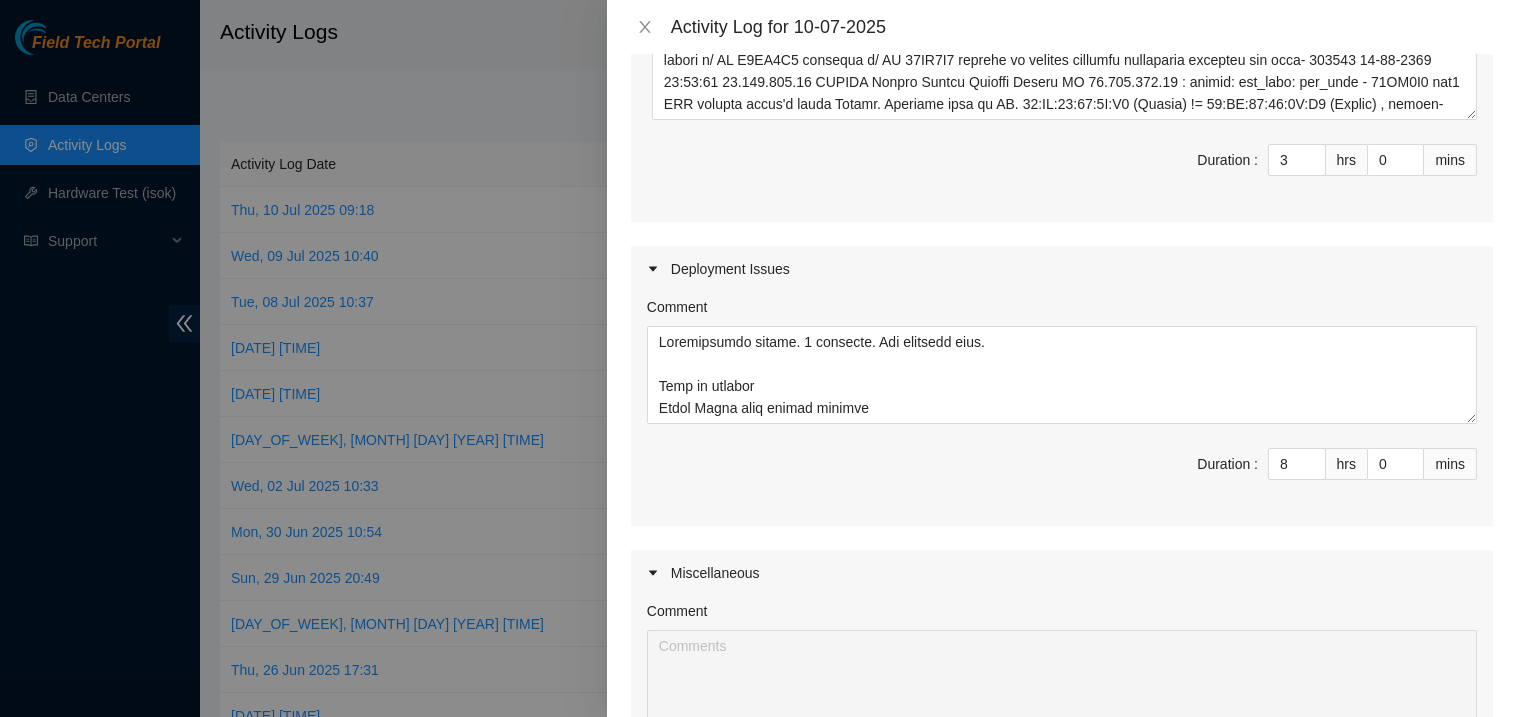 scroll, scrollTop: 899, scrollLeft: 0, axis: vertical 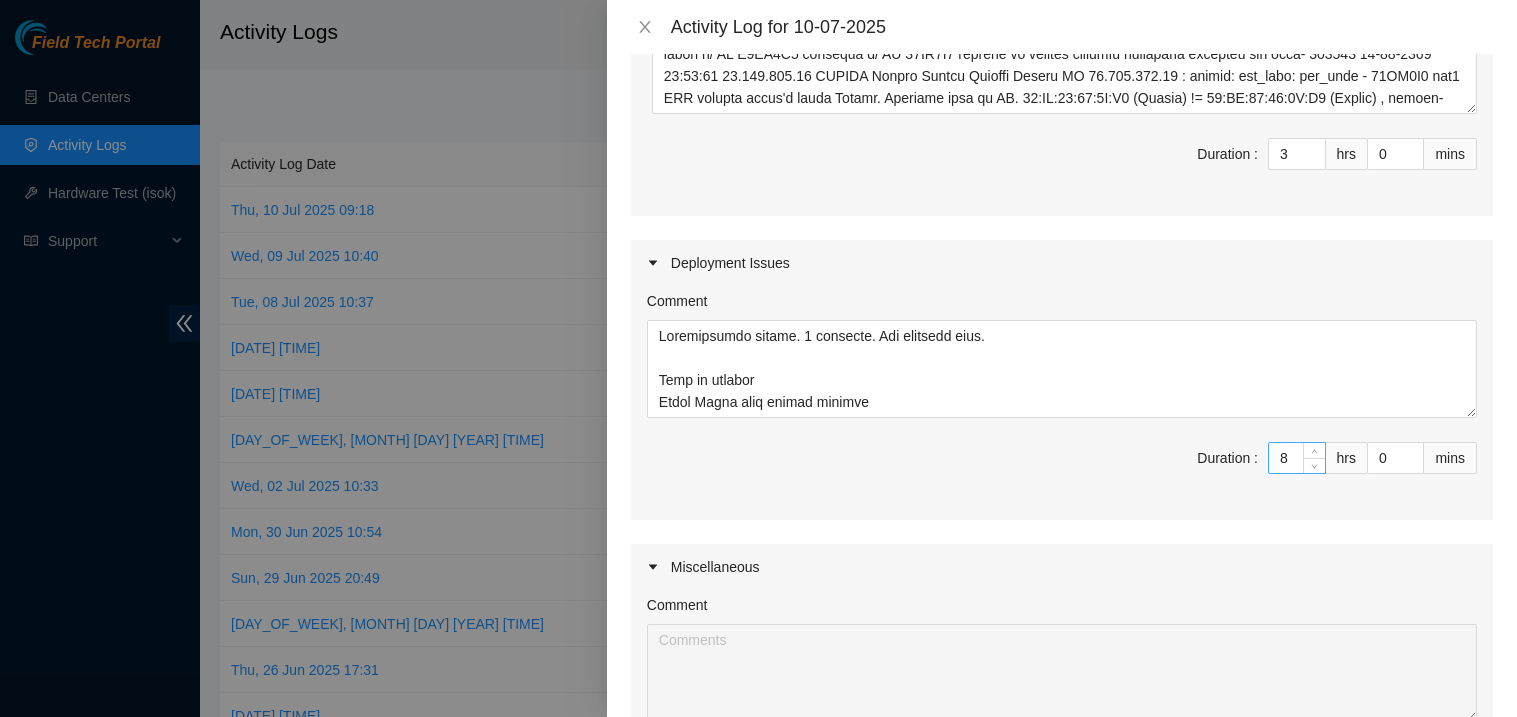 click on "8" at bounding box center [1297, 458] 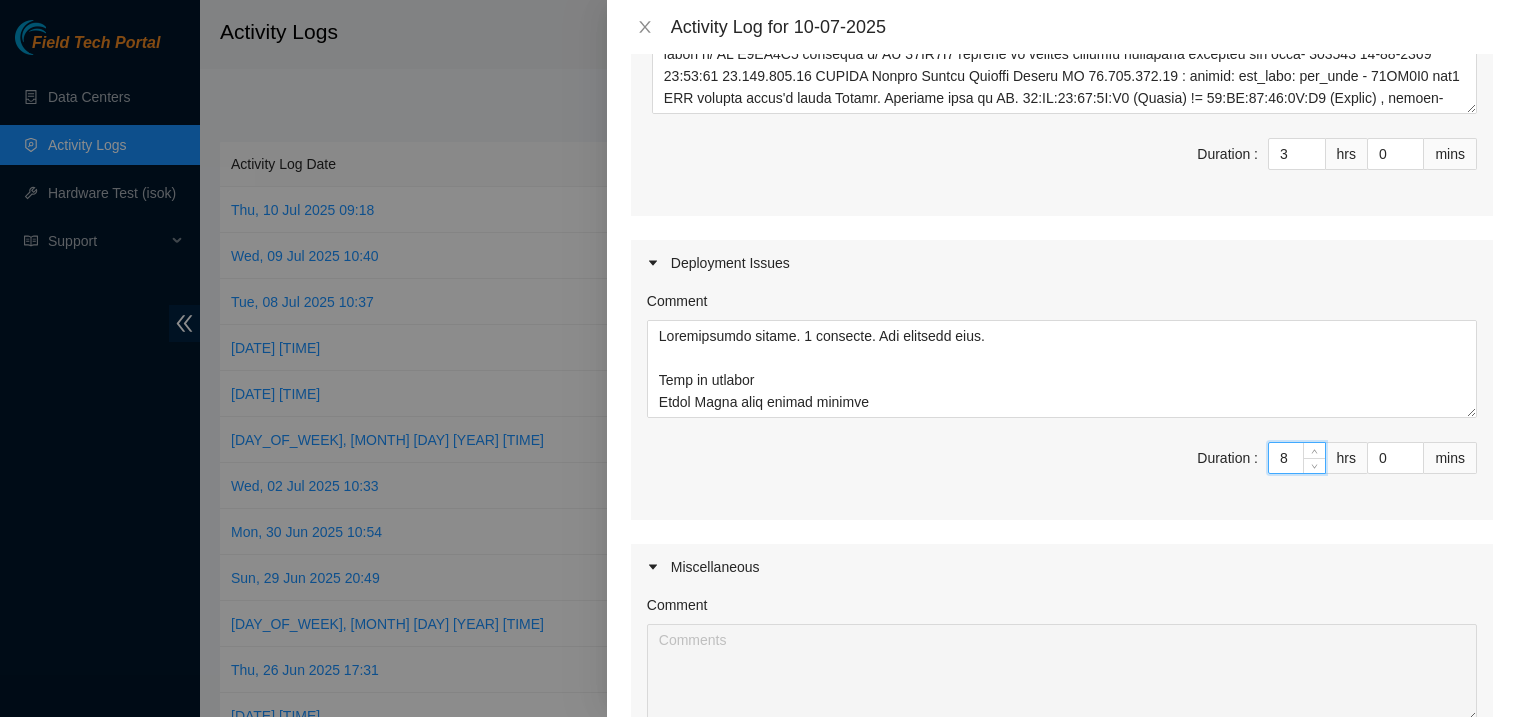 type 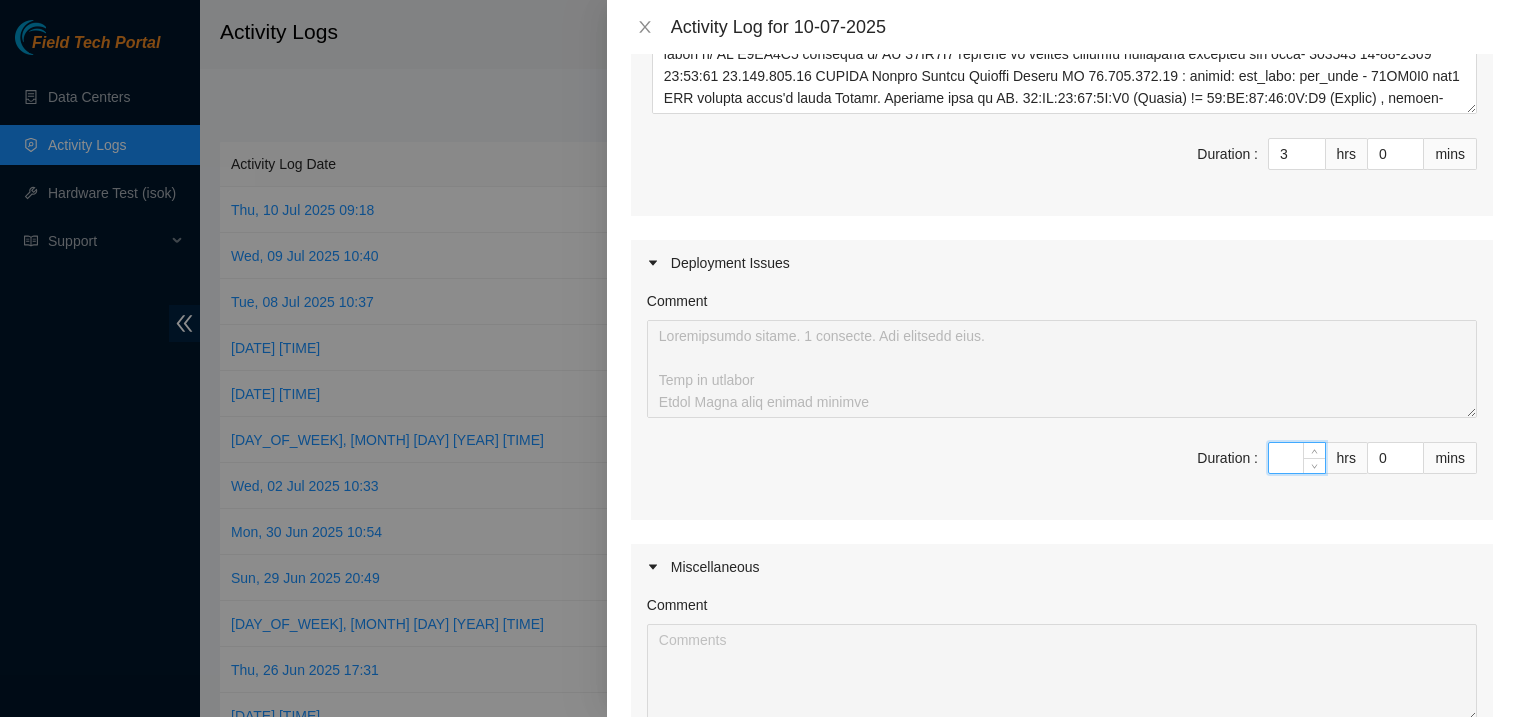 type on "3" 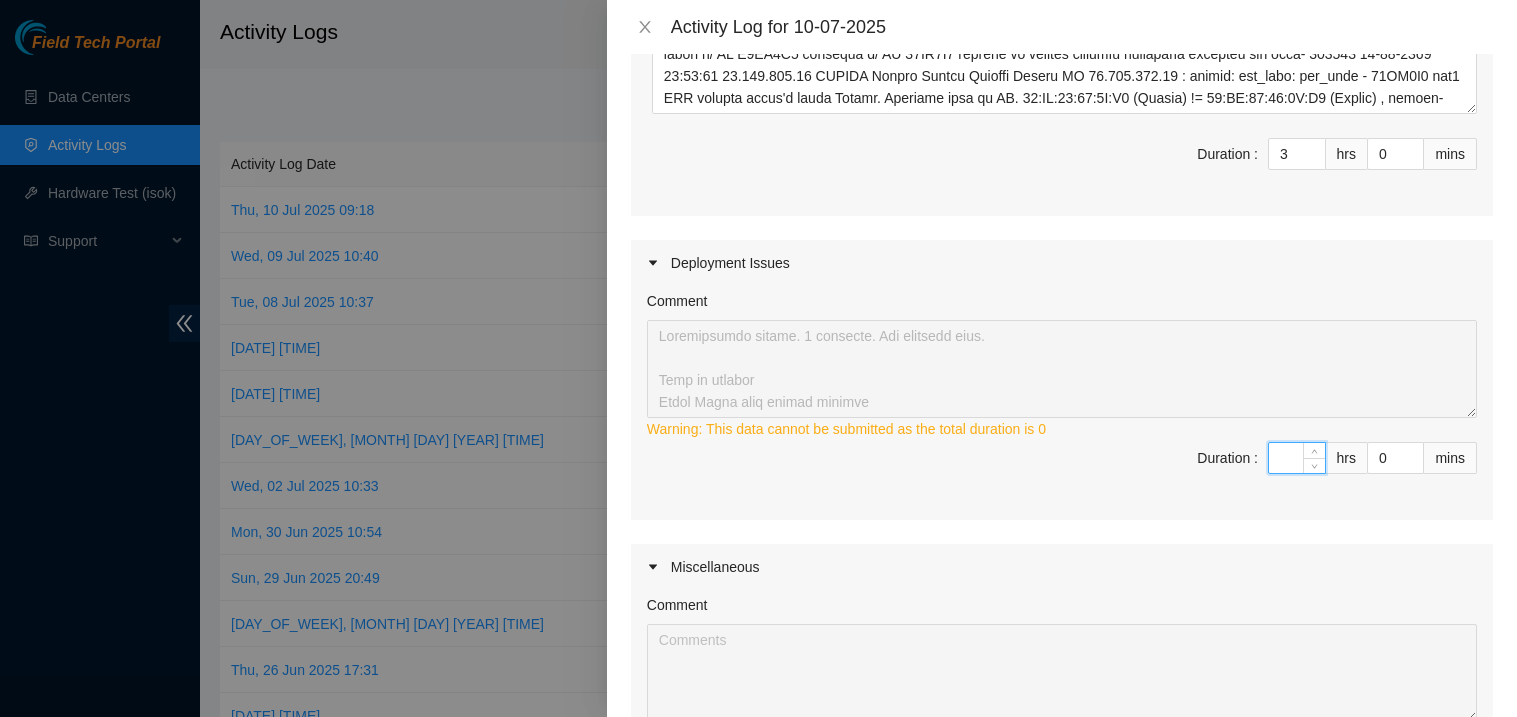 type on "5" 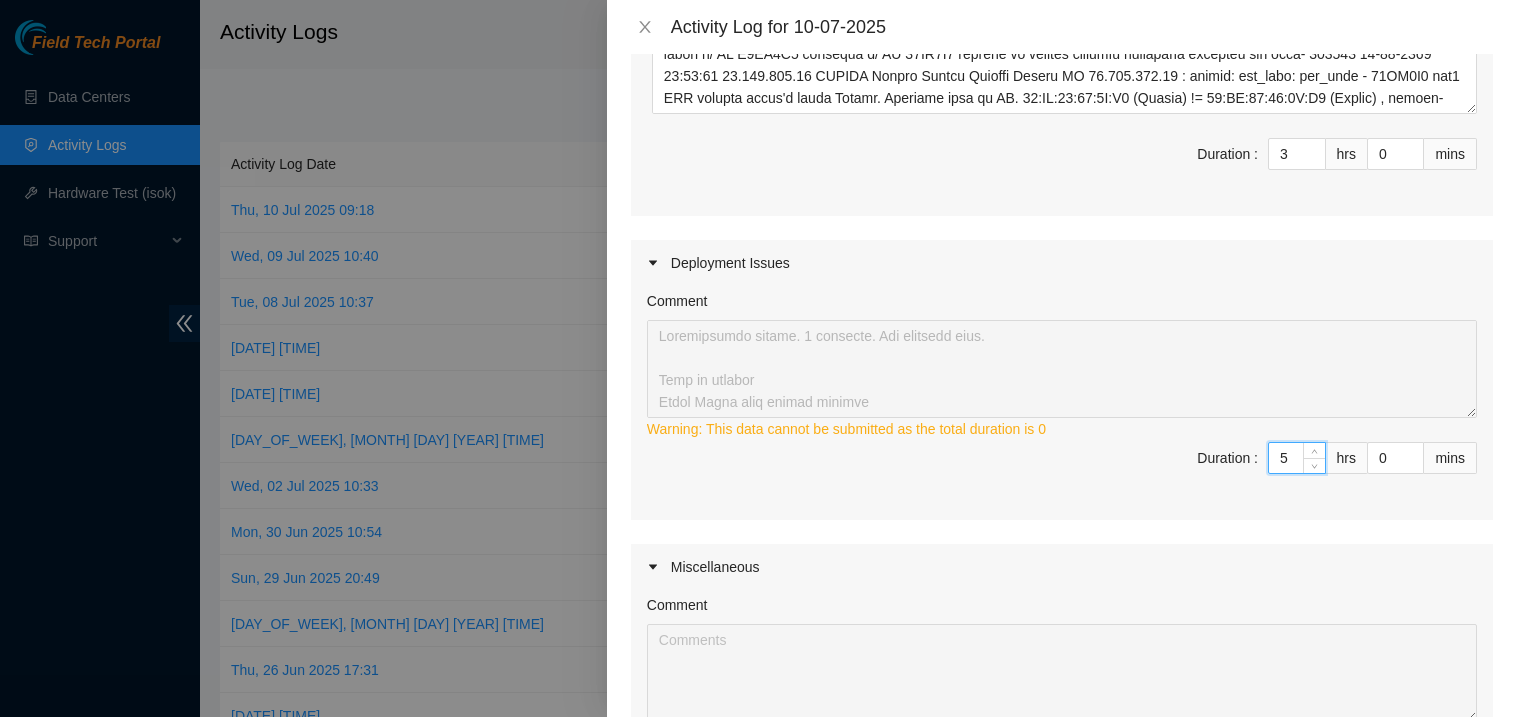 type on "8" 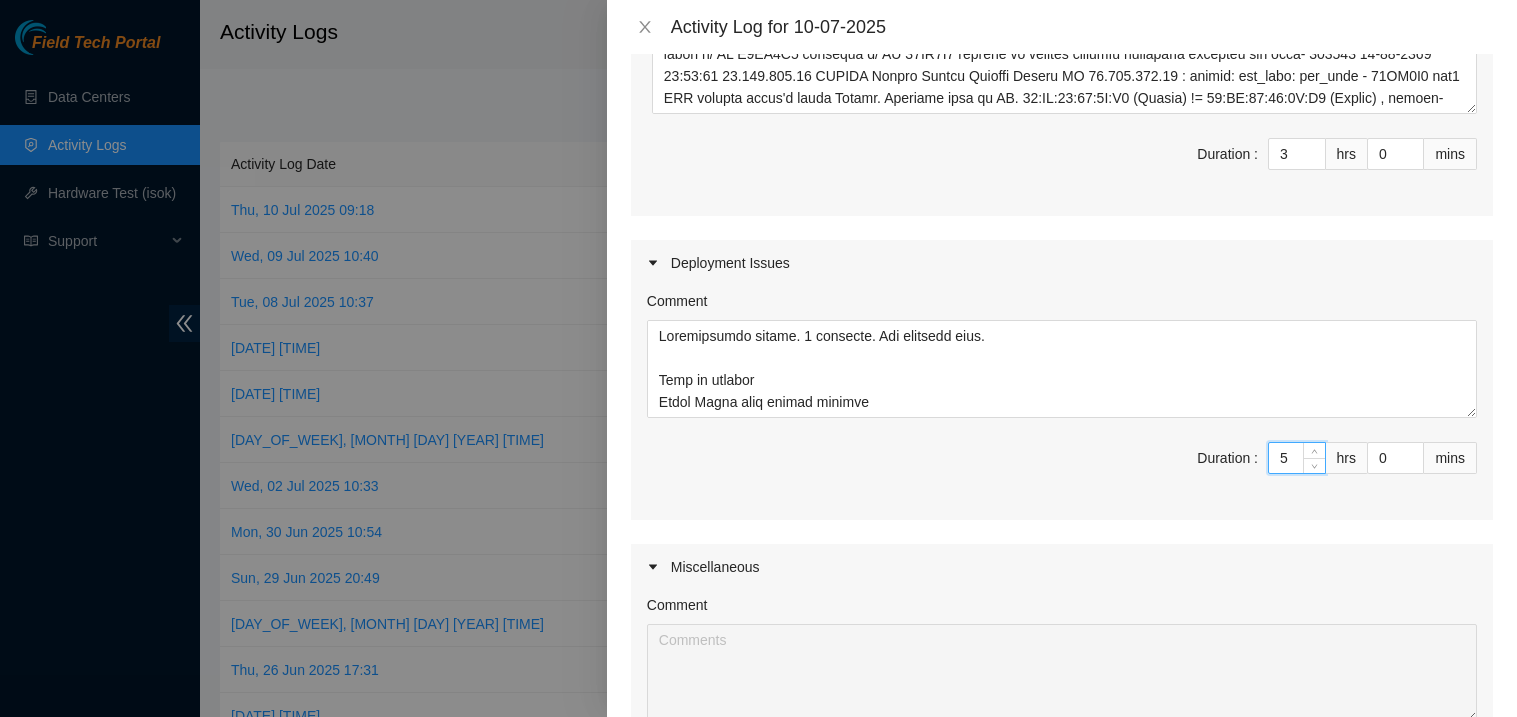 type on "5" 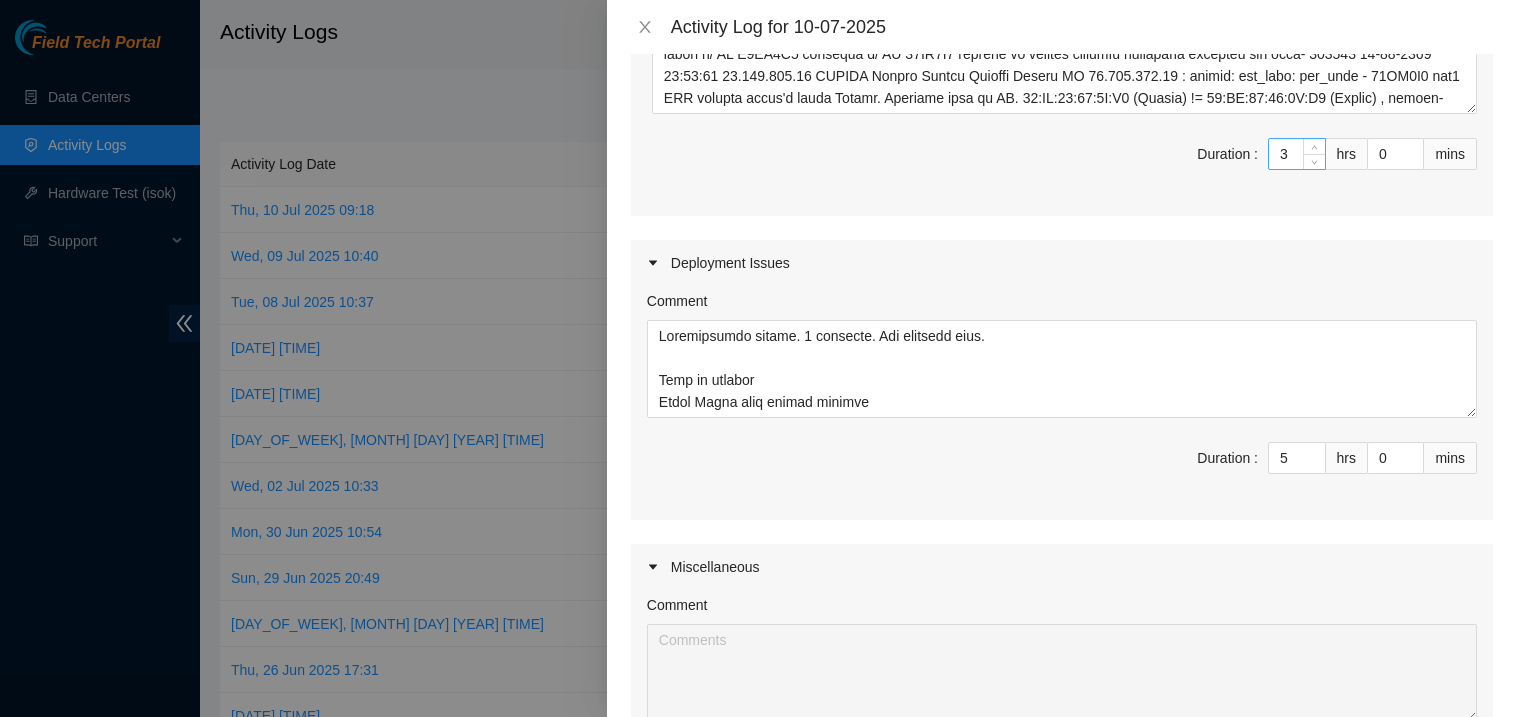 click on "3" at bounding box center [1297, 154] 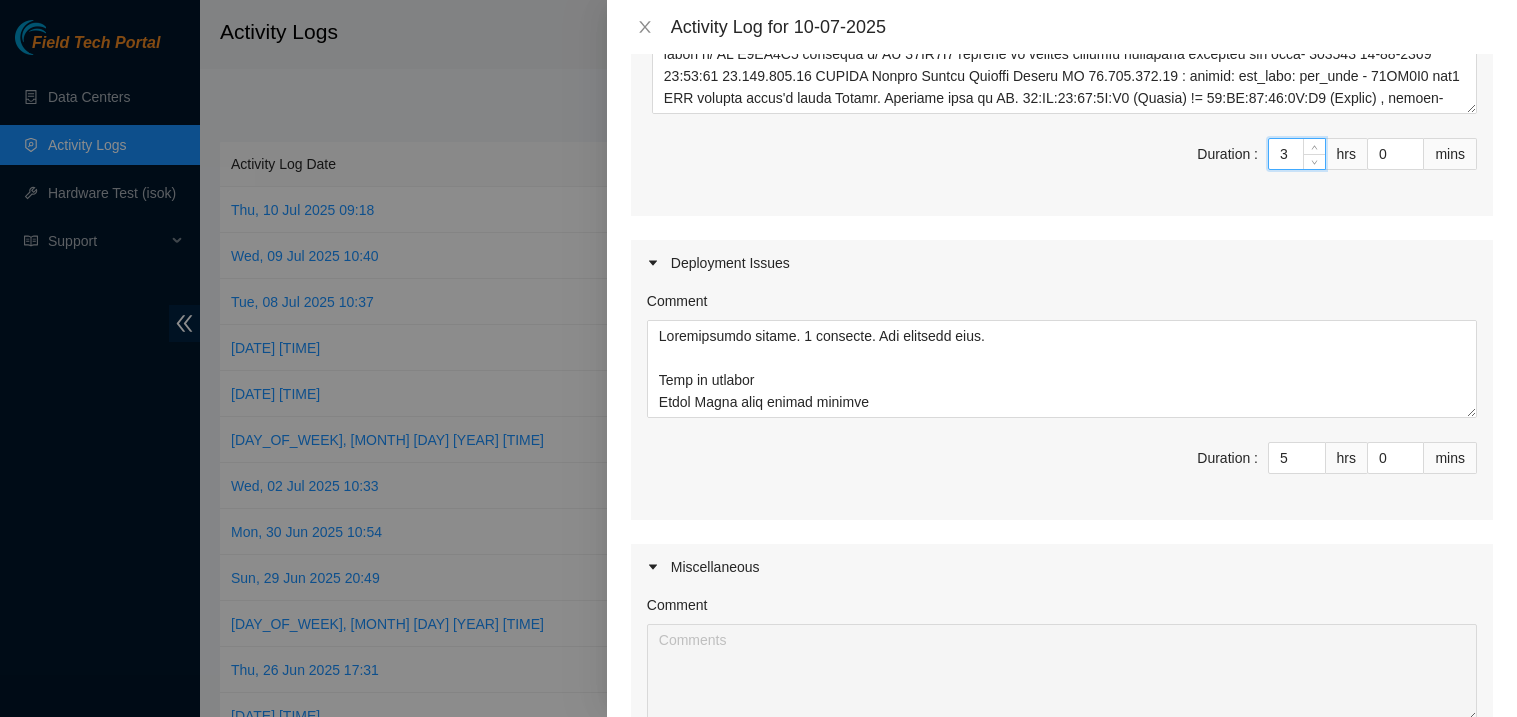type 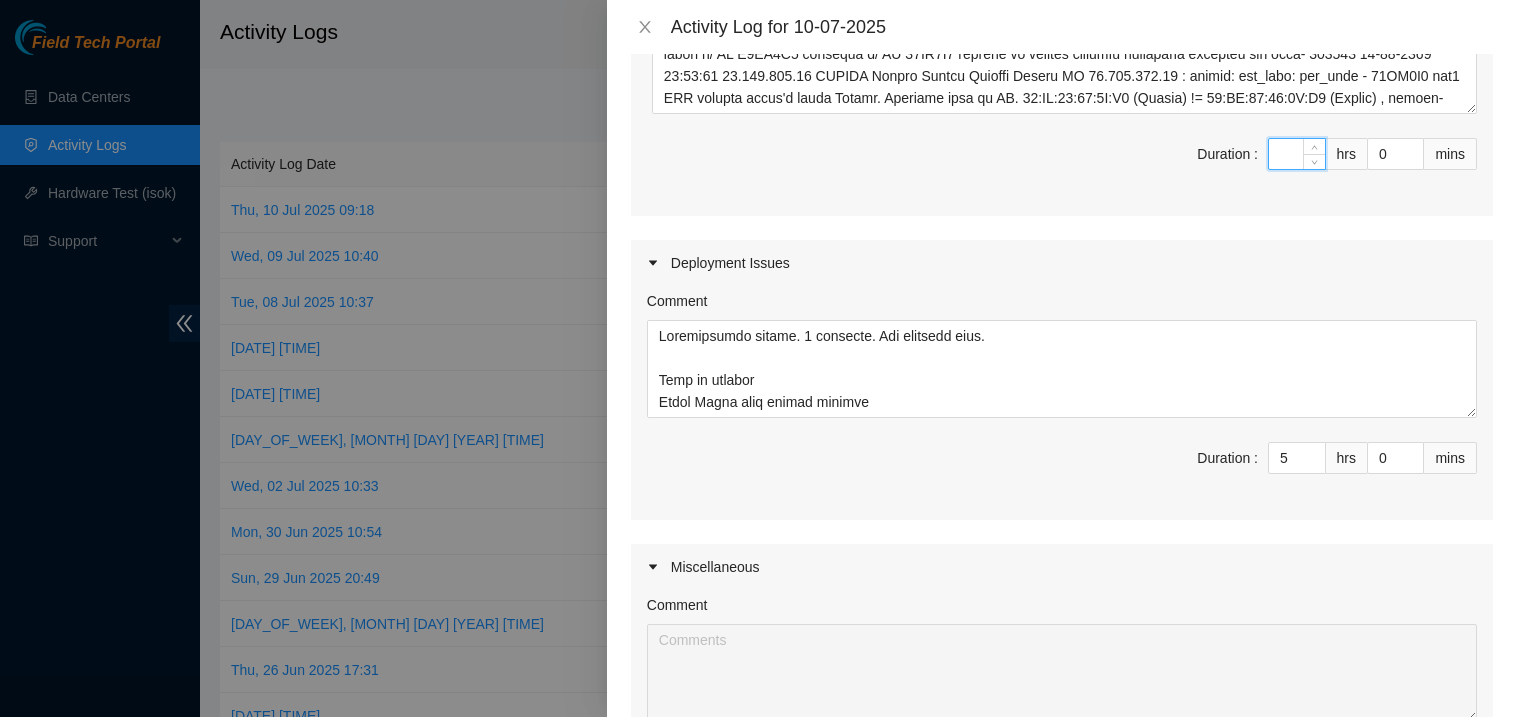 type on "5" 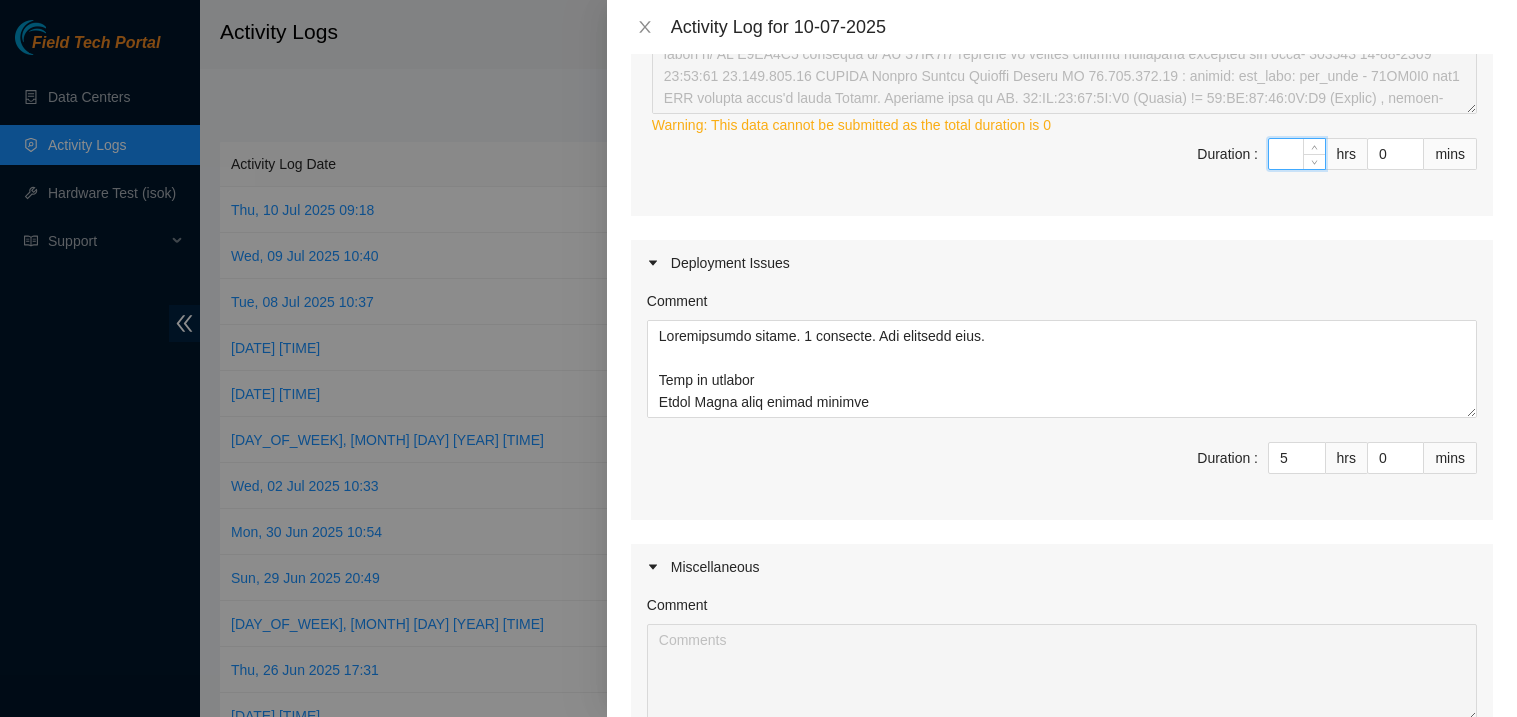 type on "1" 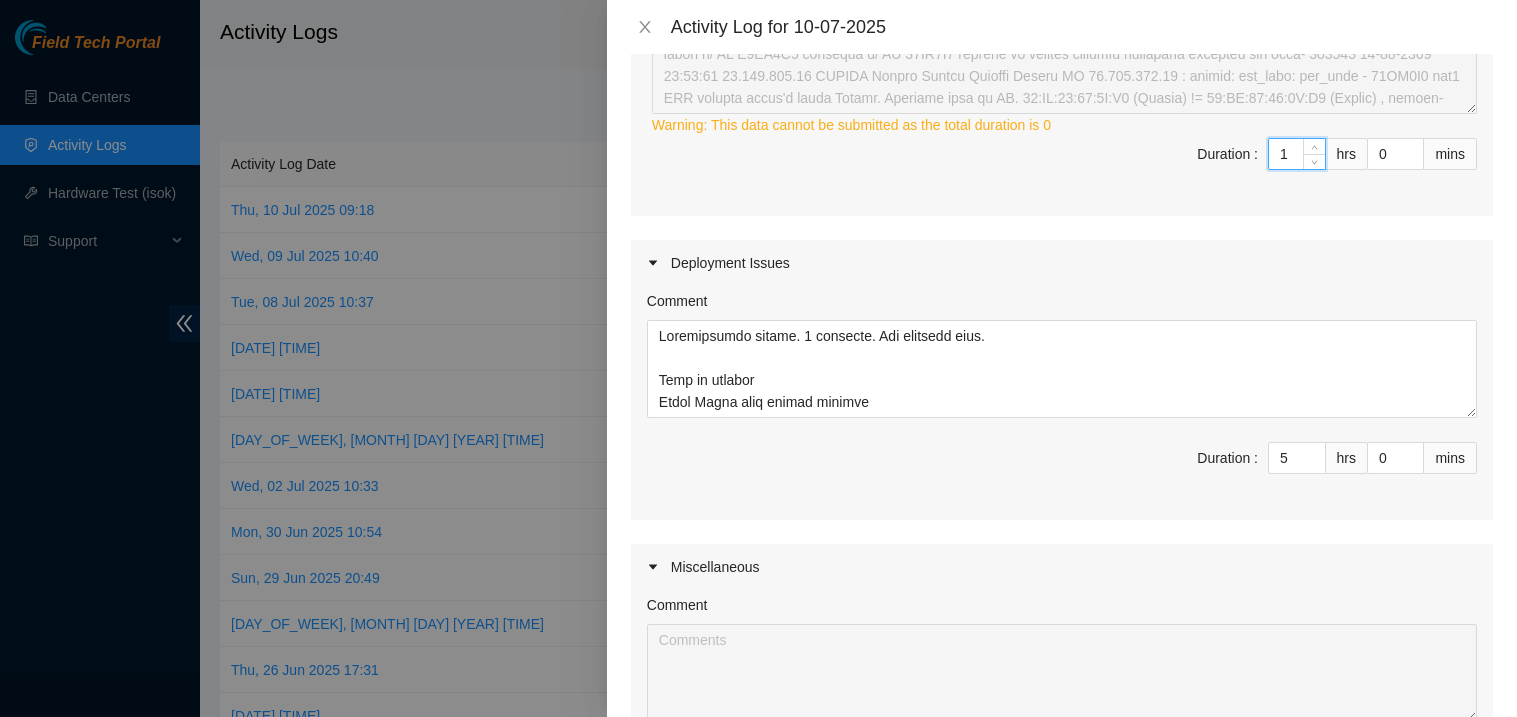 type on "6" 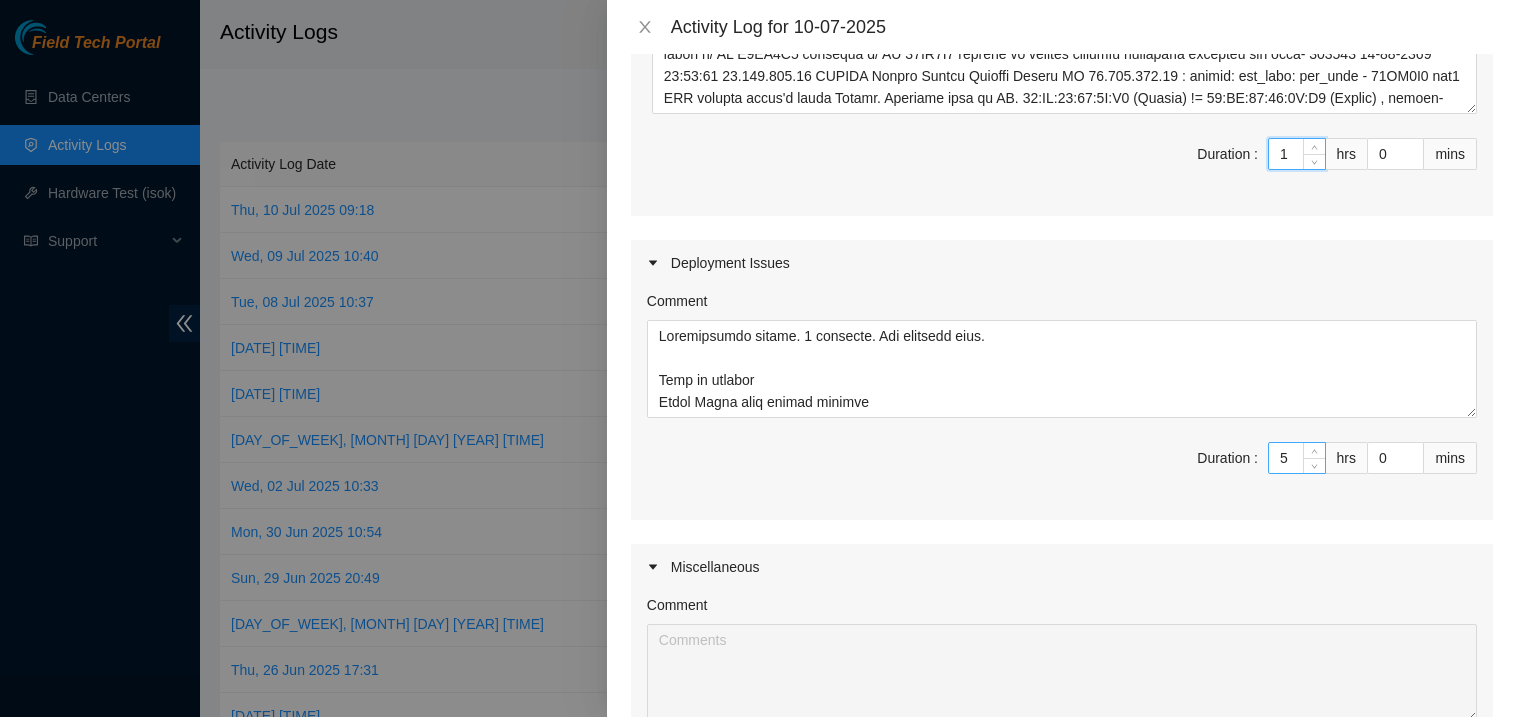 type on "1" 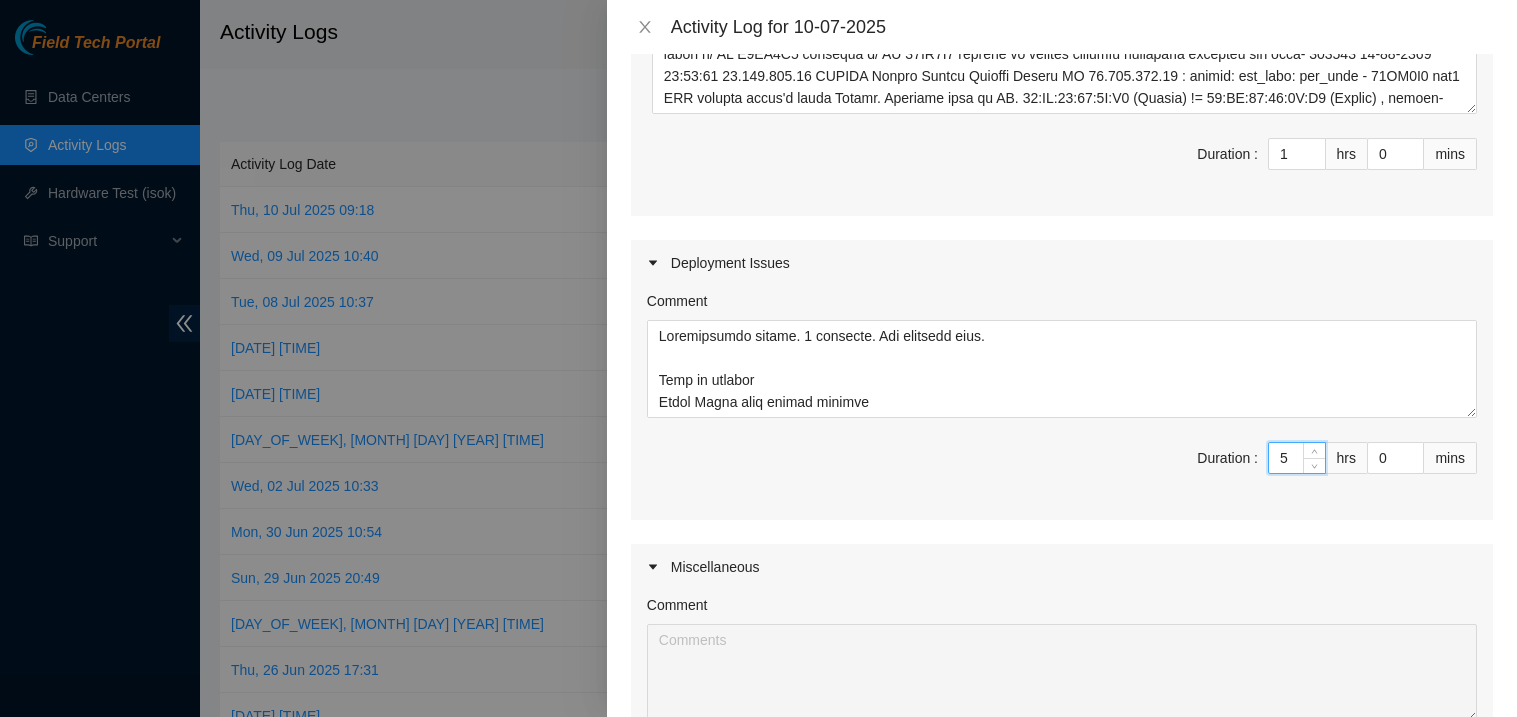 type 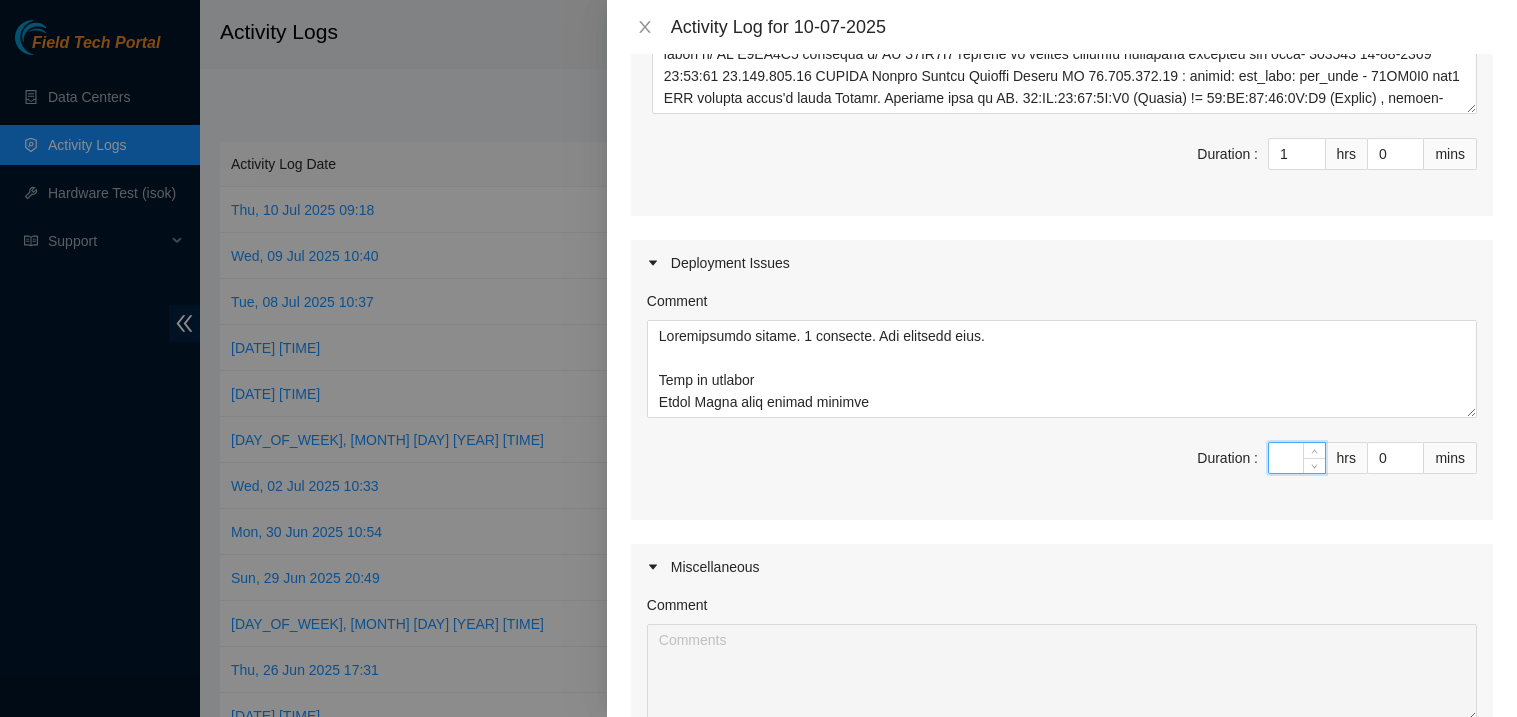type on "1" 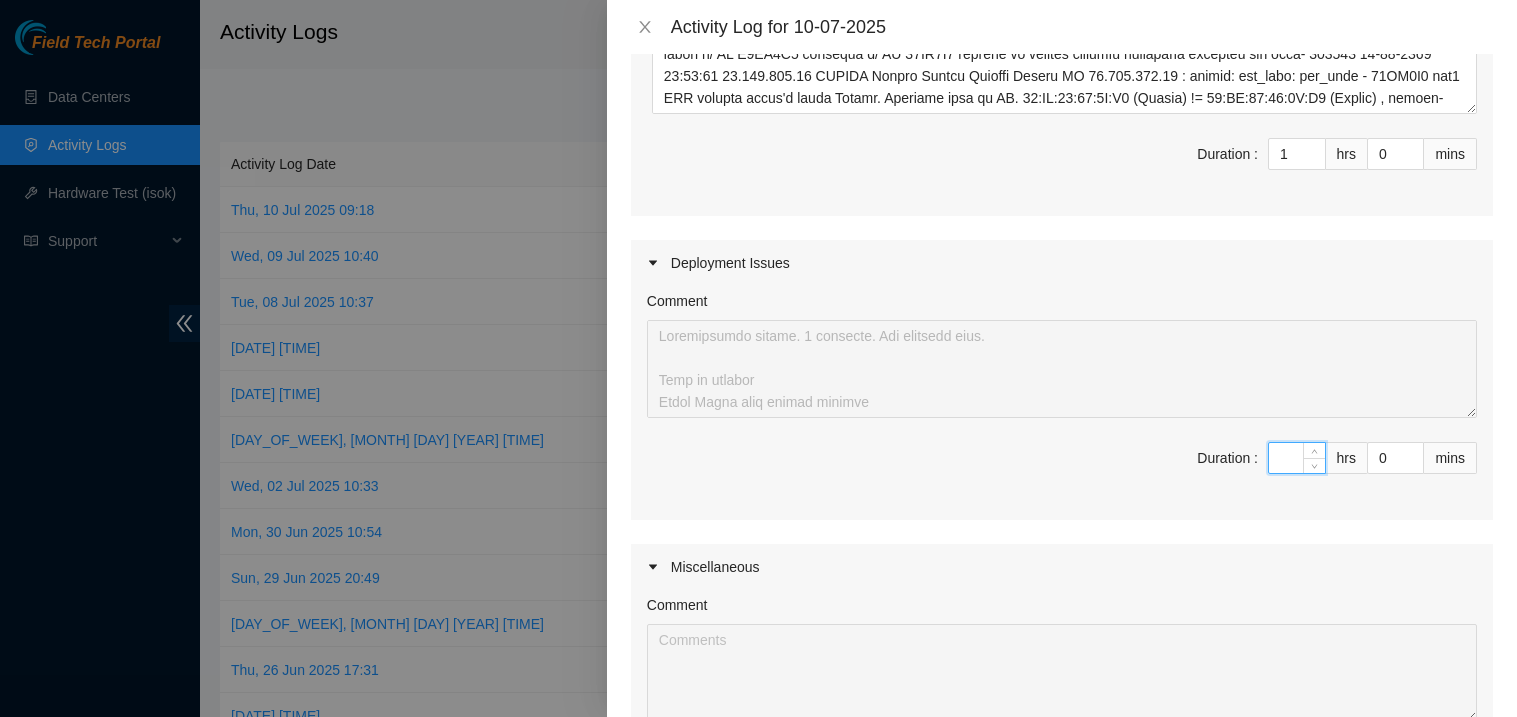 type on "7" 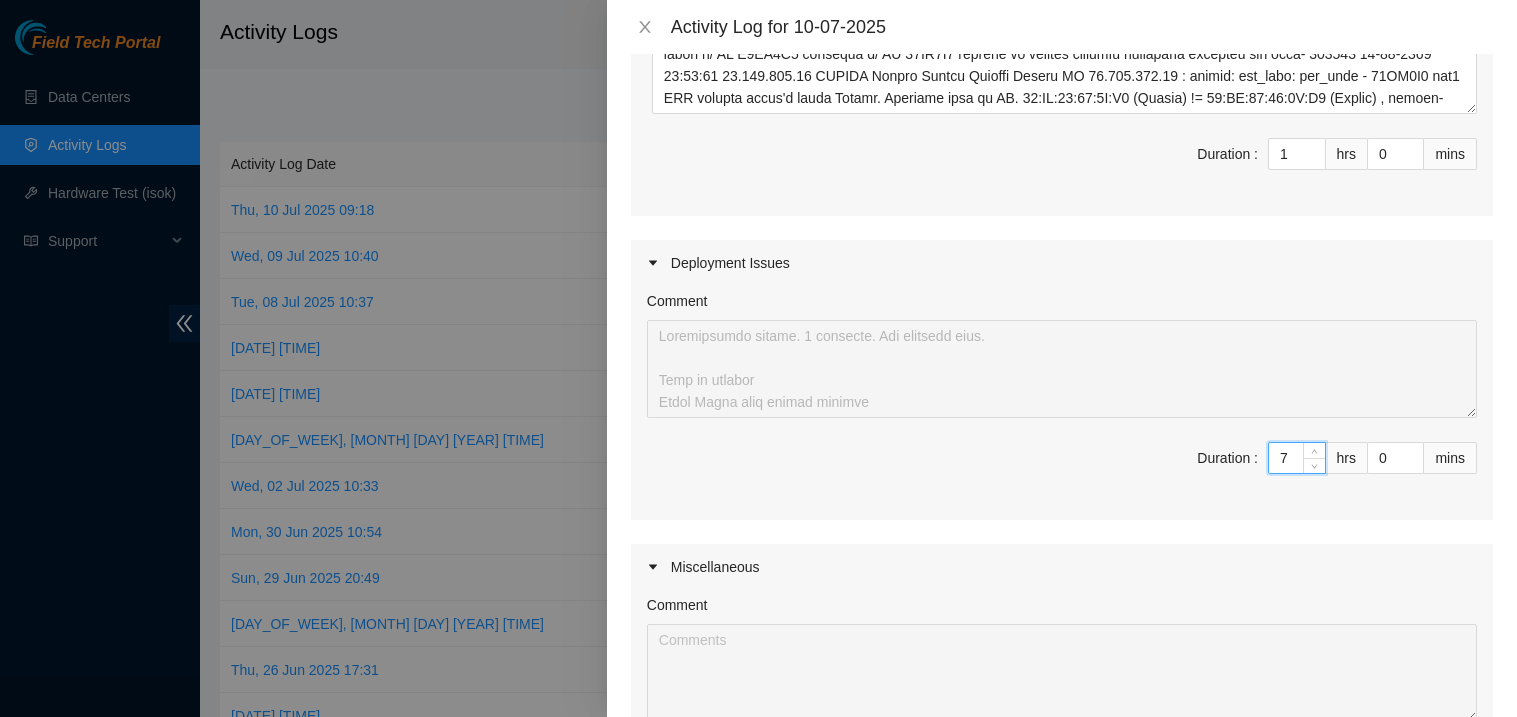 type on "8" 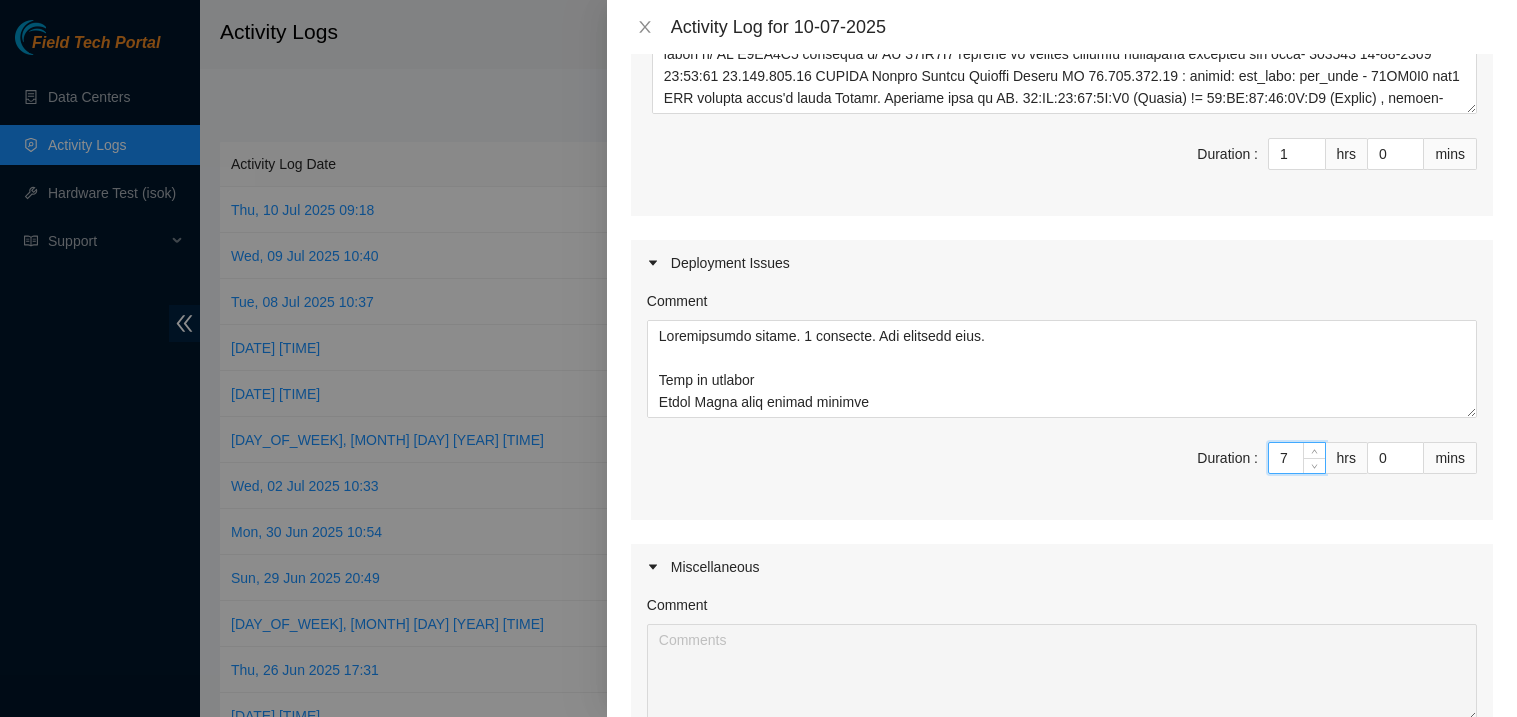 type on "7" 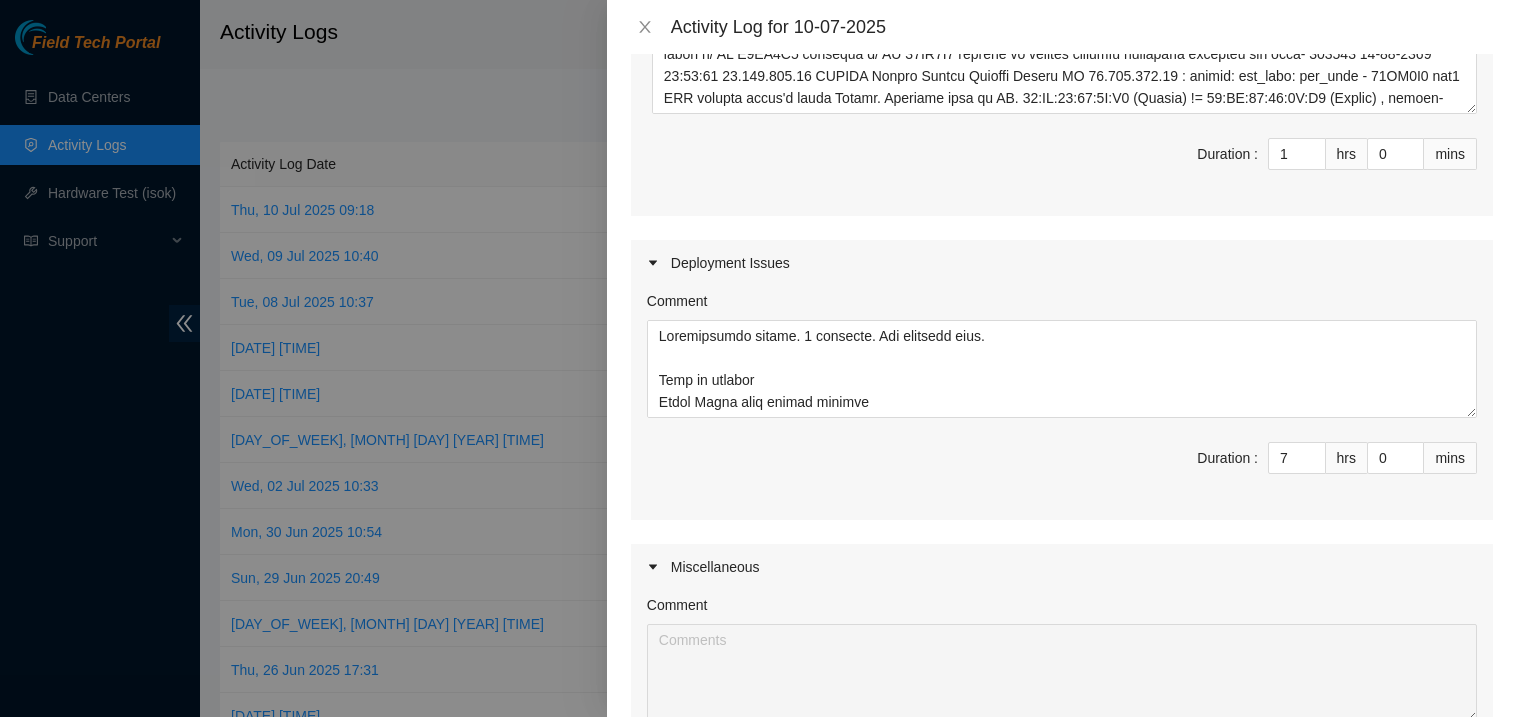 scroll, scrollTop: 1210, scrollLeft: 0, axis: vertical 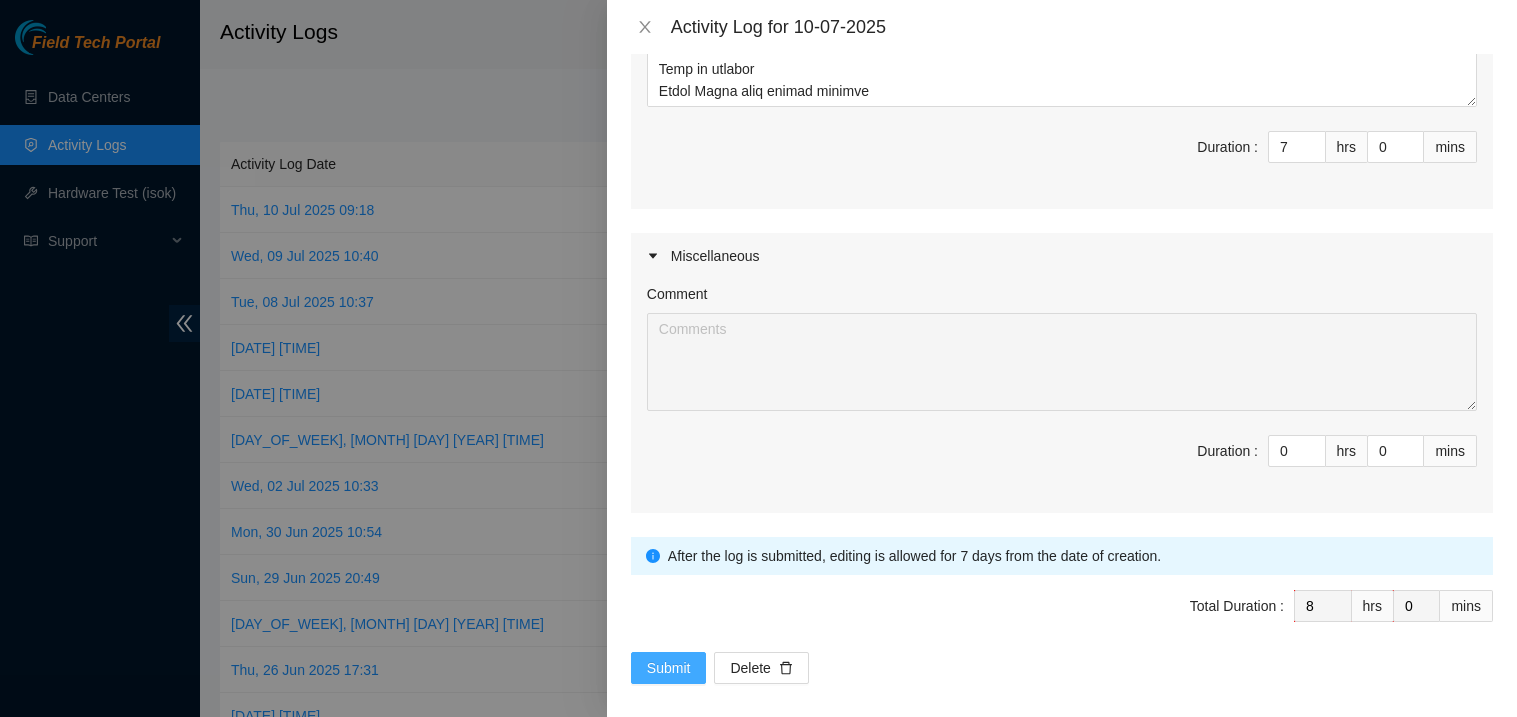 click on "Submit" at bounding box center (669, 668) 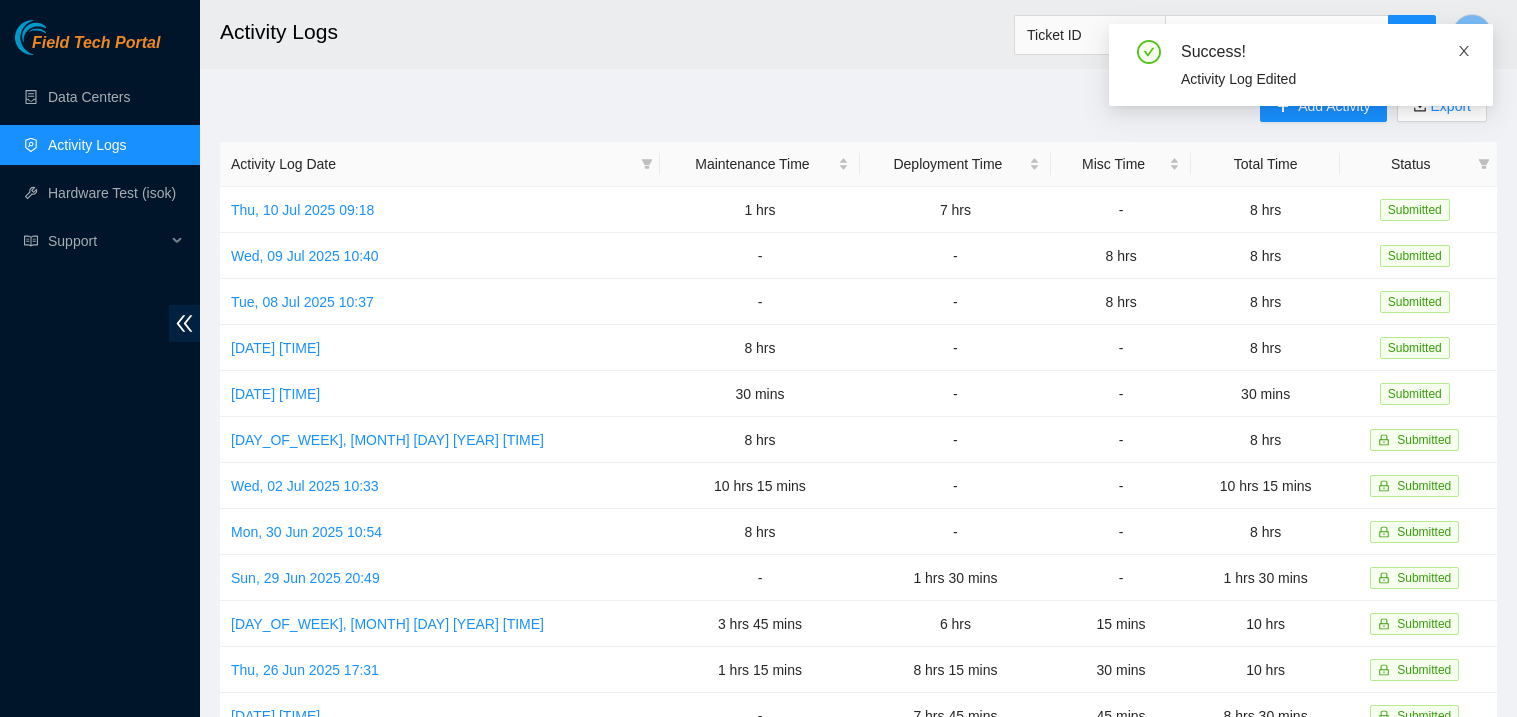 click 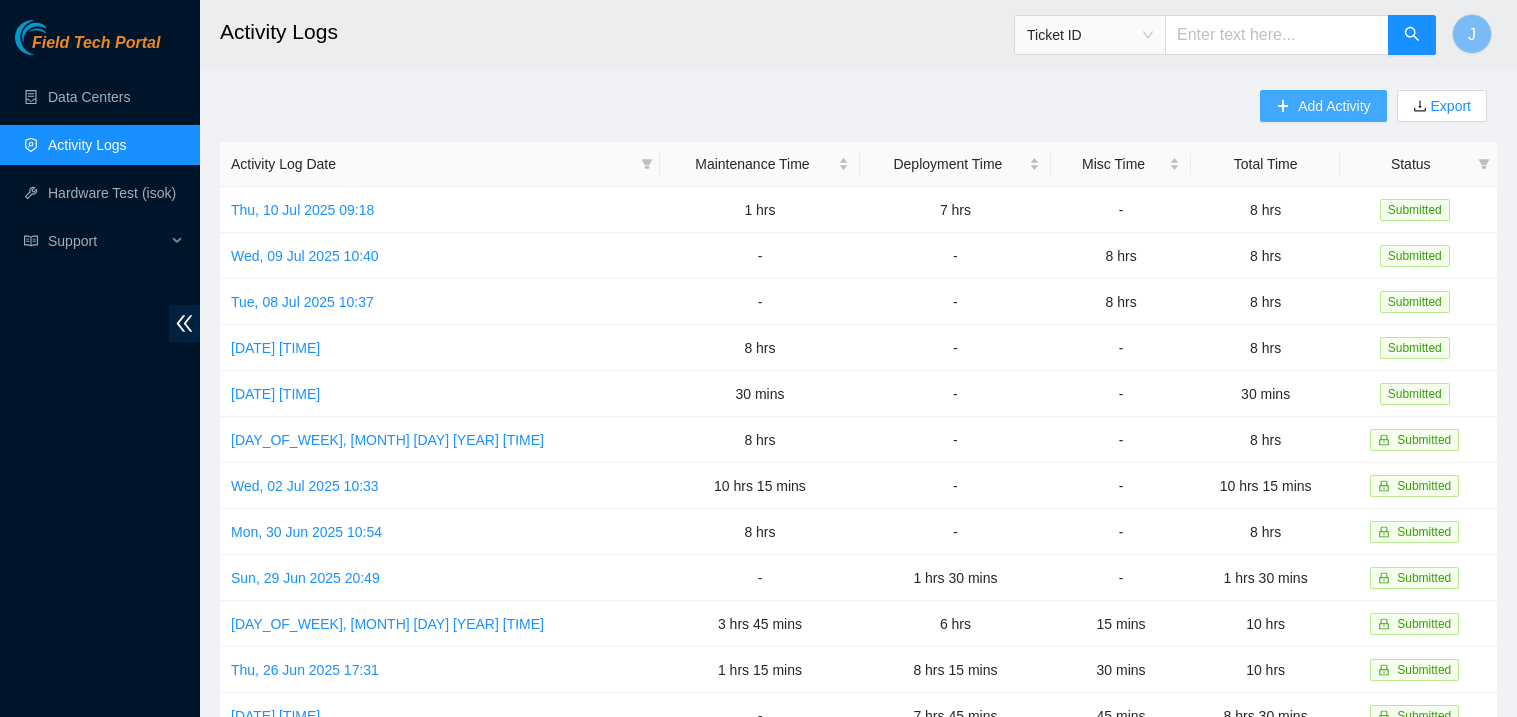click on "Add Activity" at bounding box center (1334, 106) 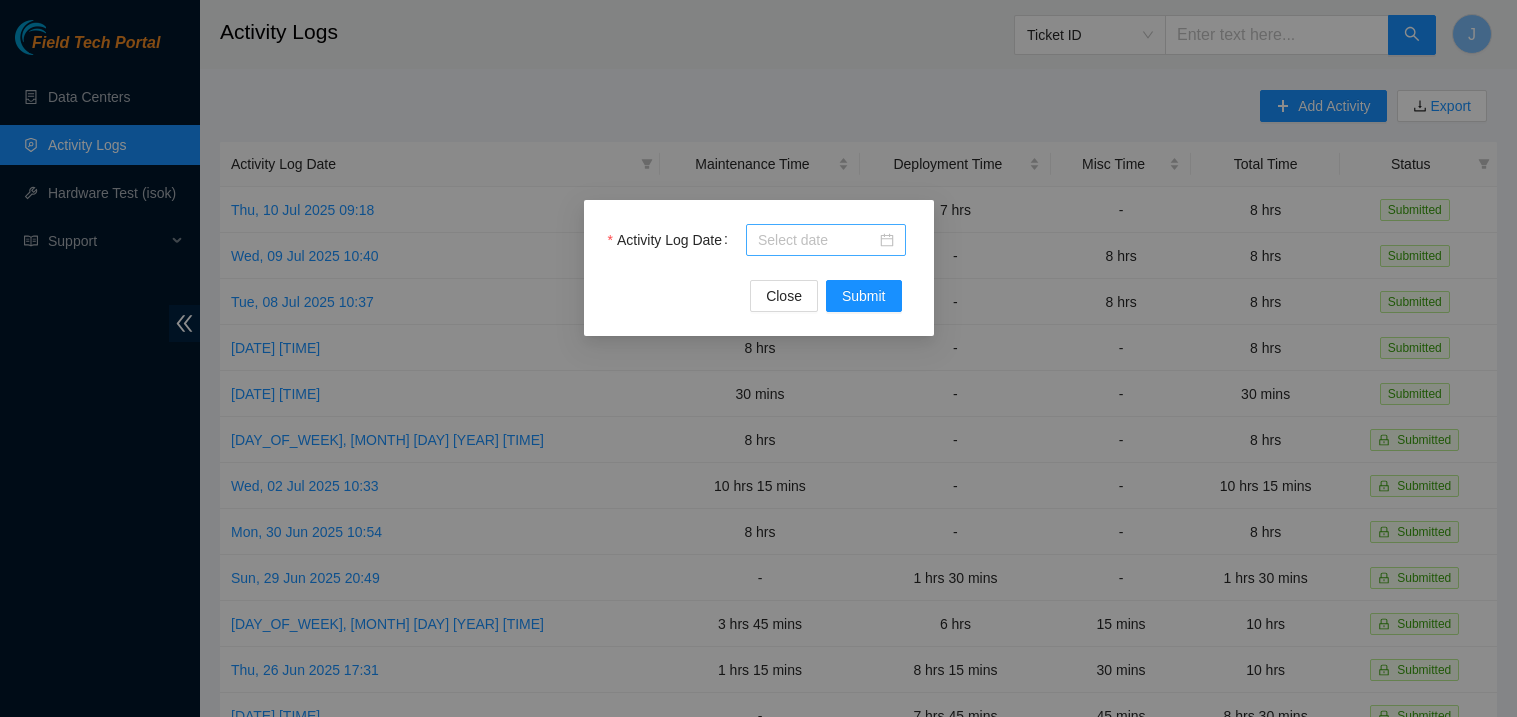 click on "Activity Log Date" at bounding box center [817, 240] 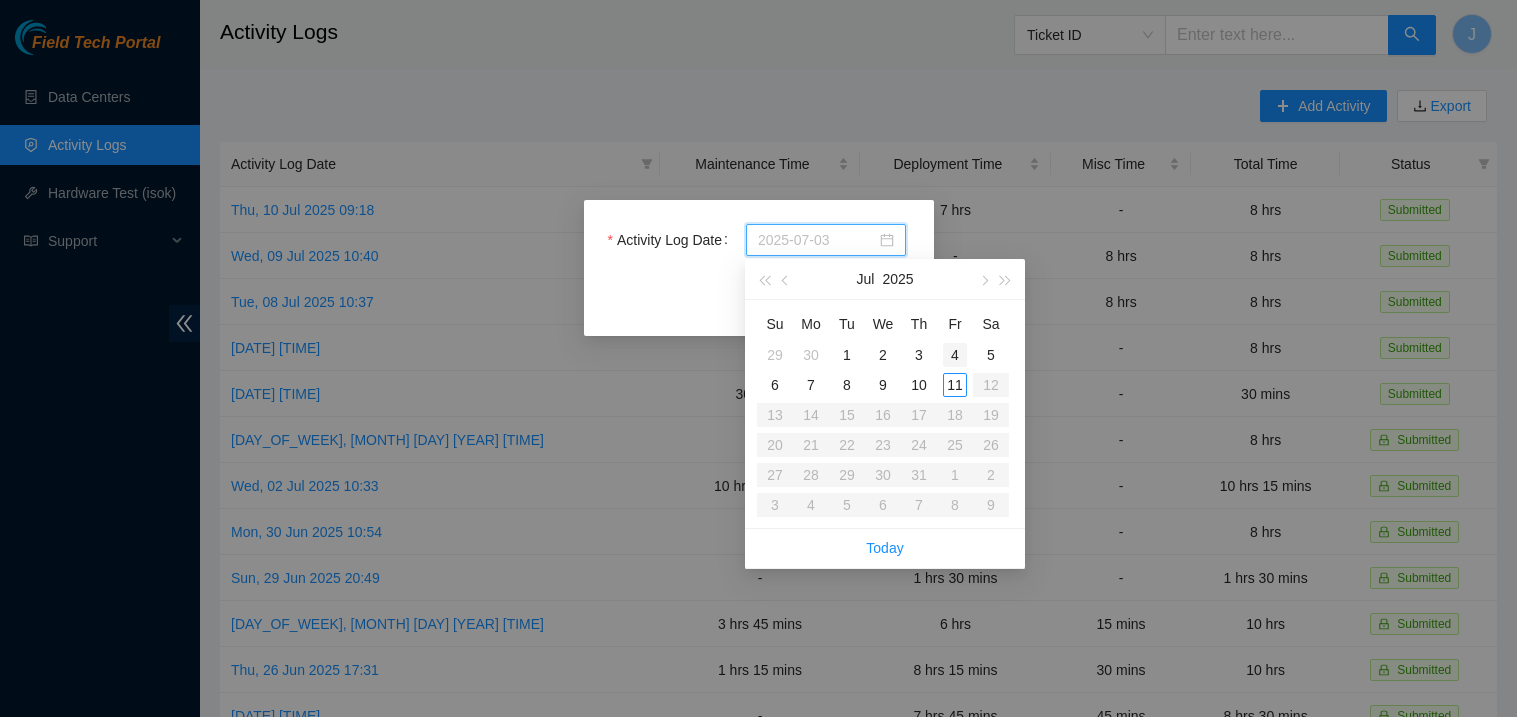 type on "2025-07-04" 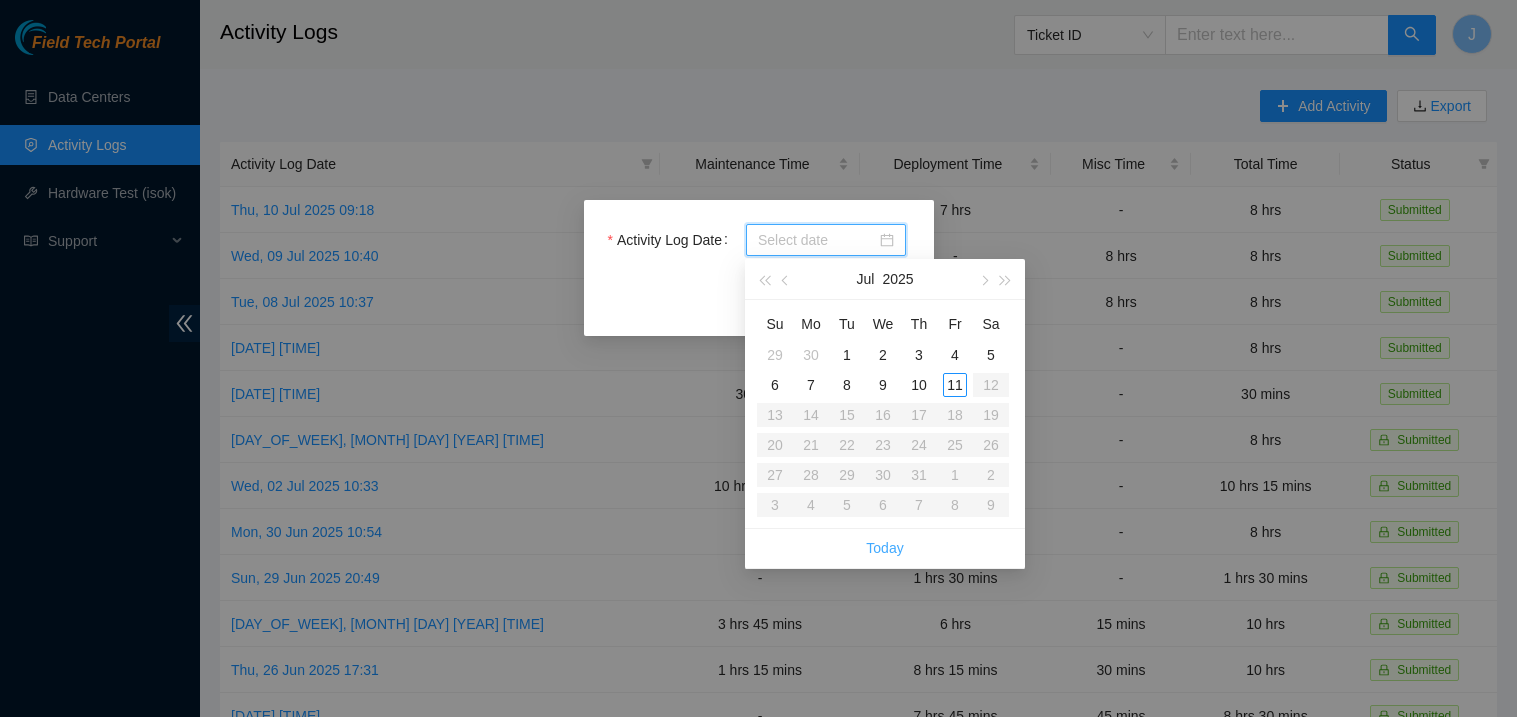 click on "Today" at bounding box center [884, 548] 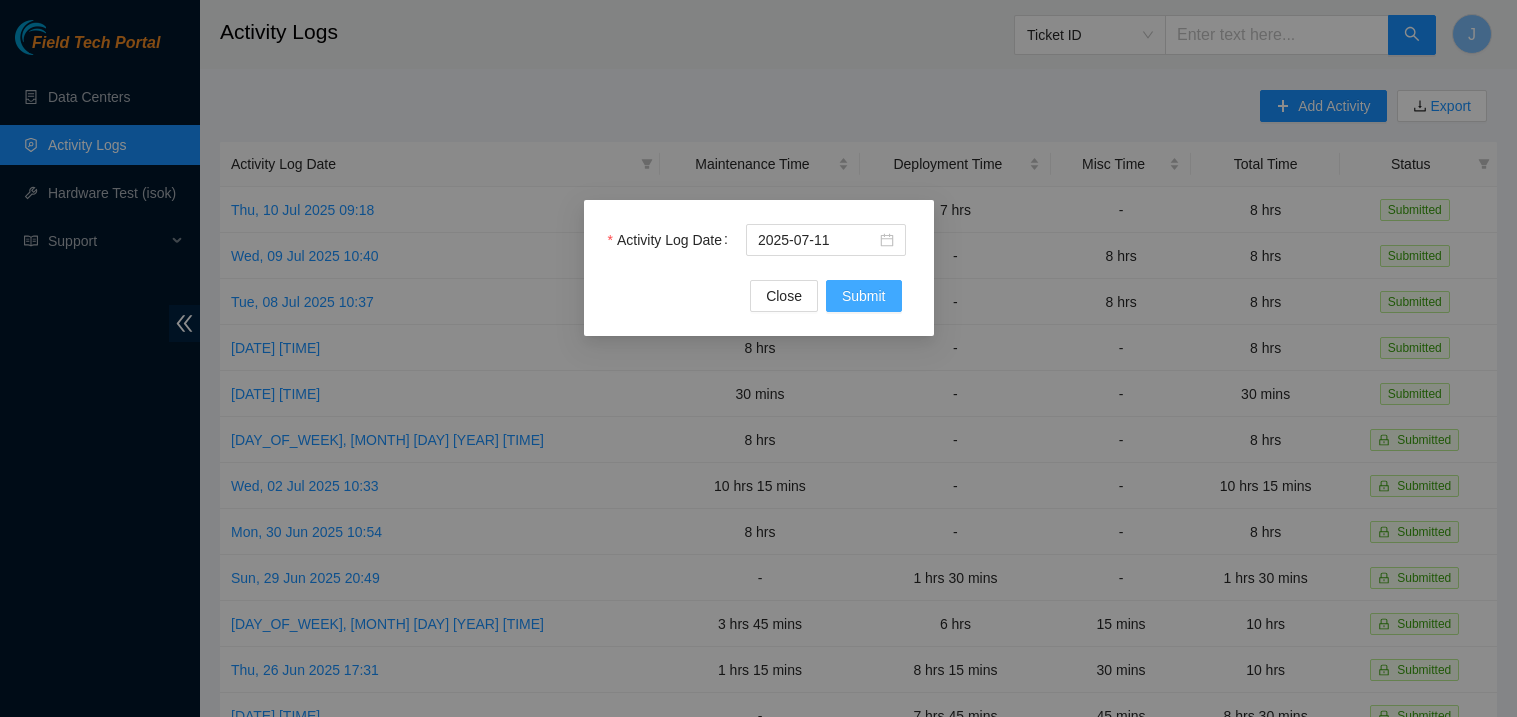click on "Submit" at bounding box center (864, 296) 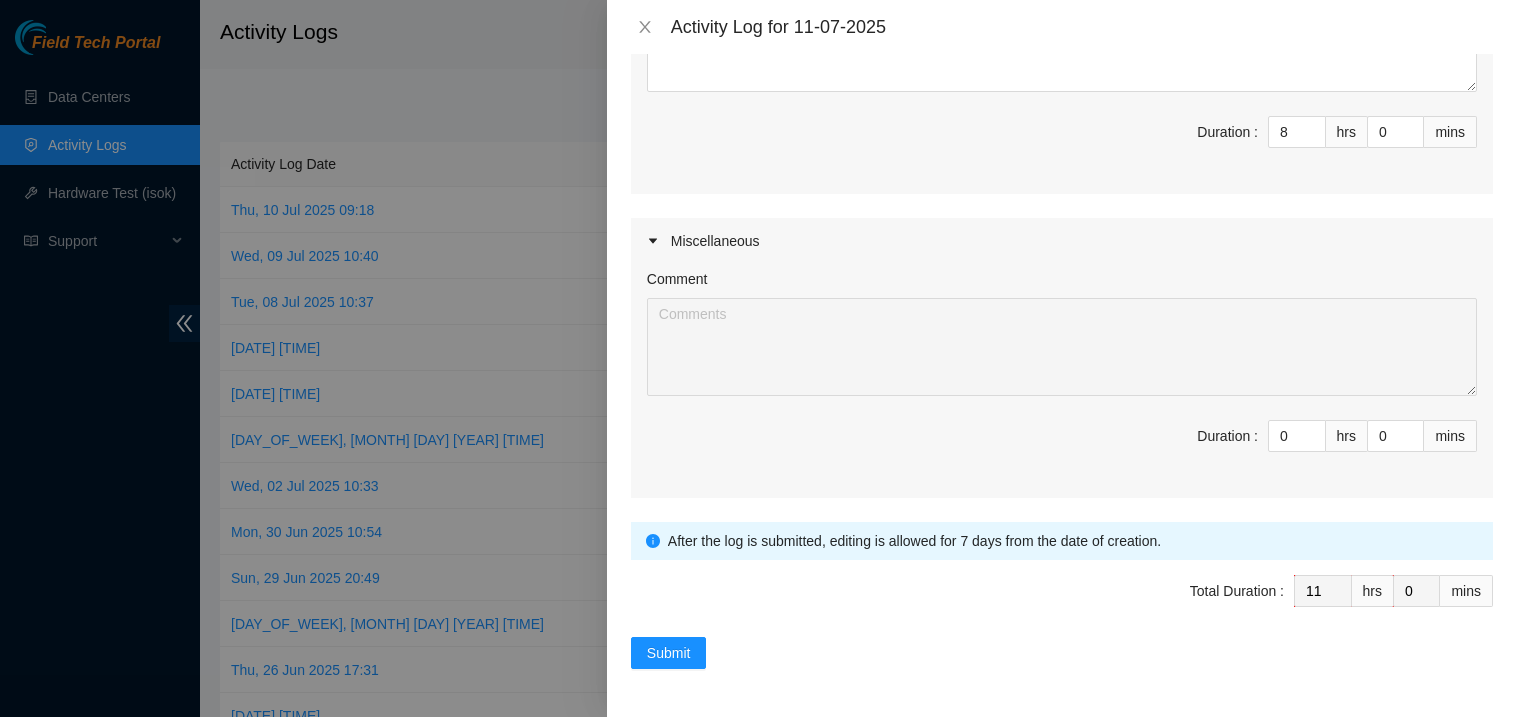 scroll, scrollTop: 0, scrollLeft: 0, axis: both 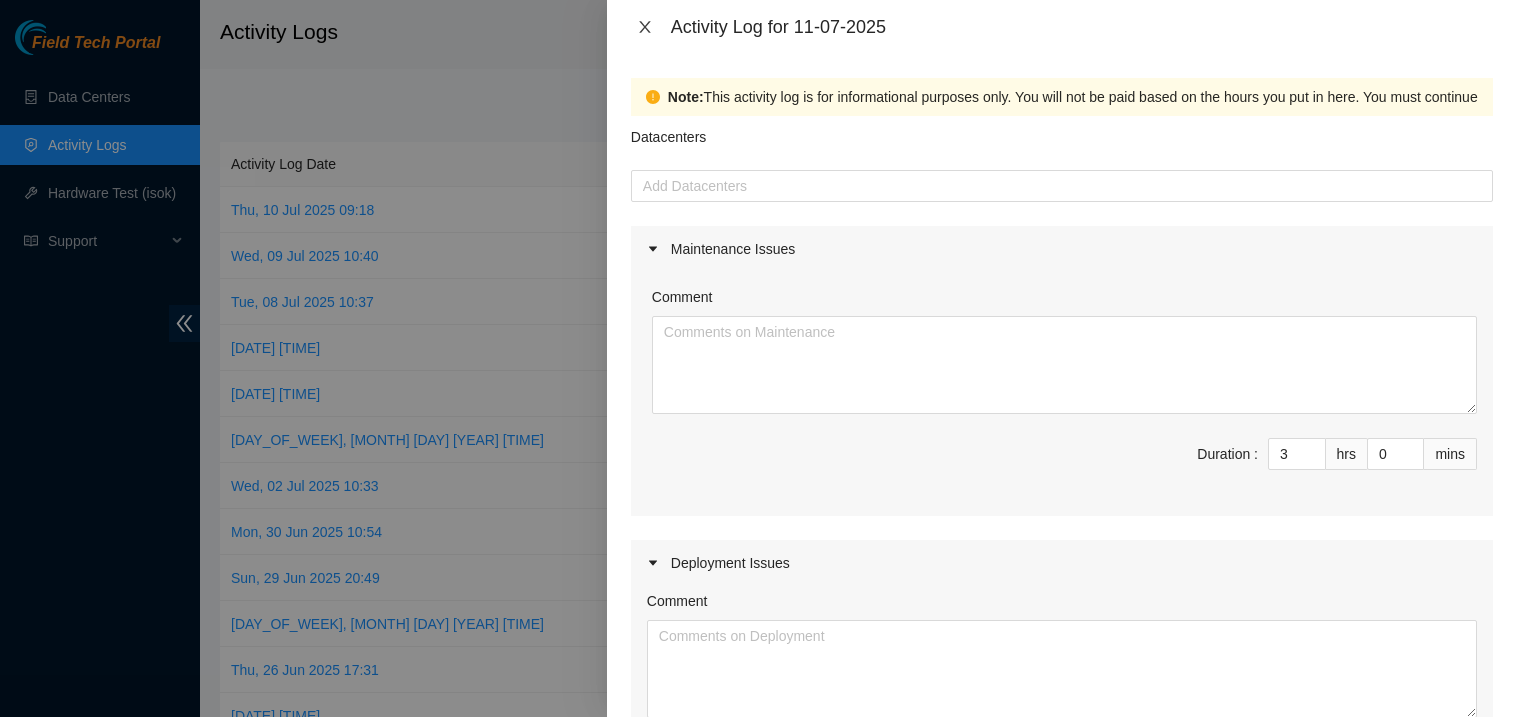 click 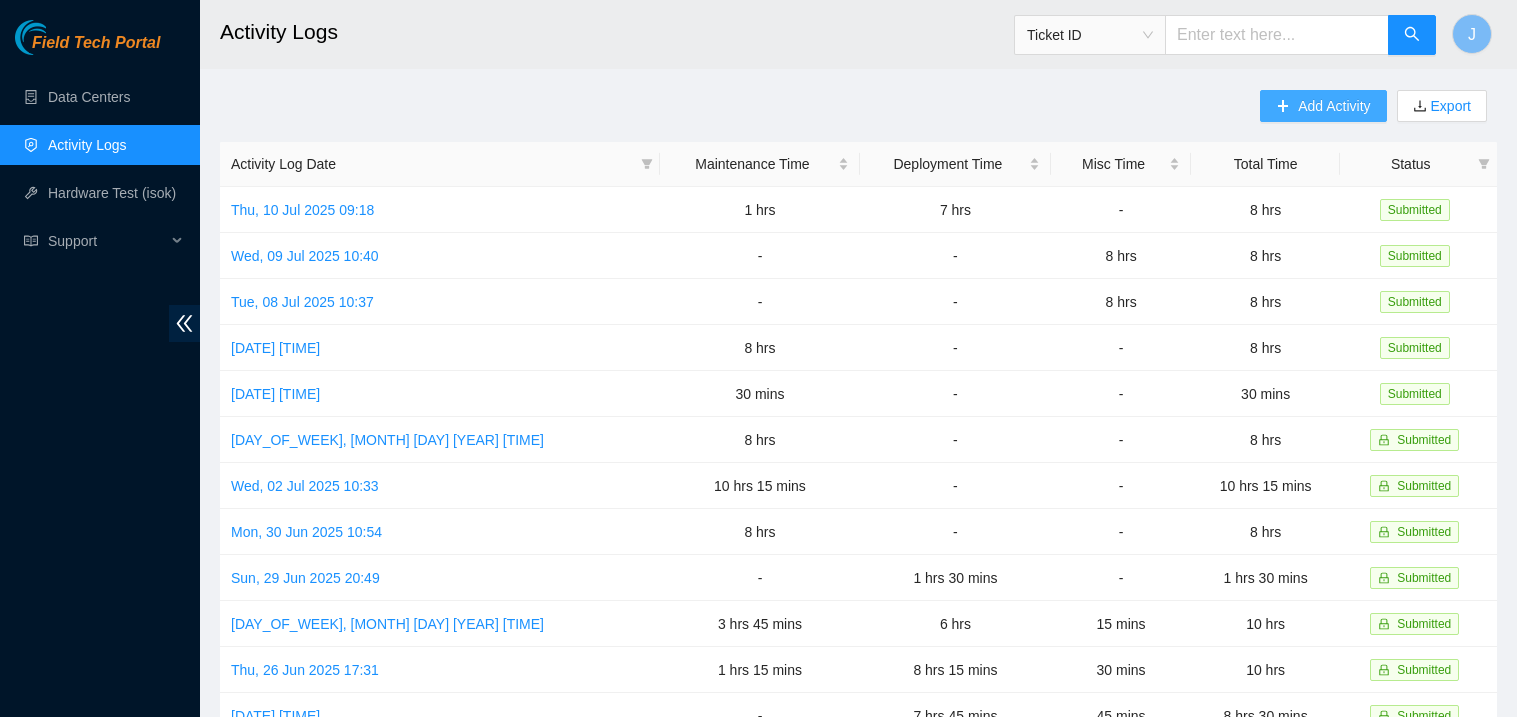 click on "Add Activity" at bounding box center [1323, 106] 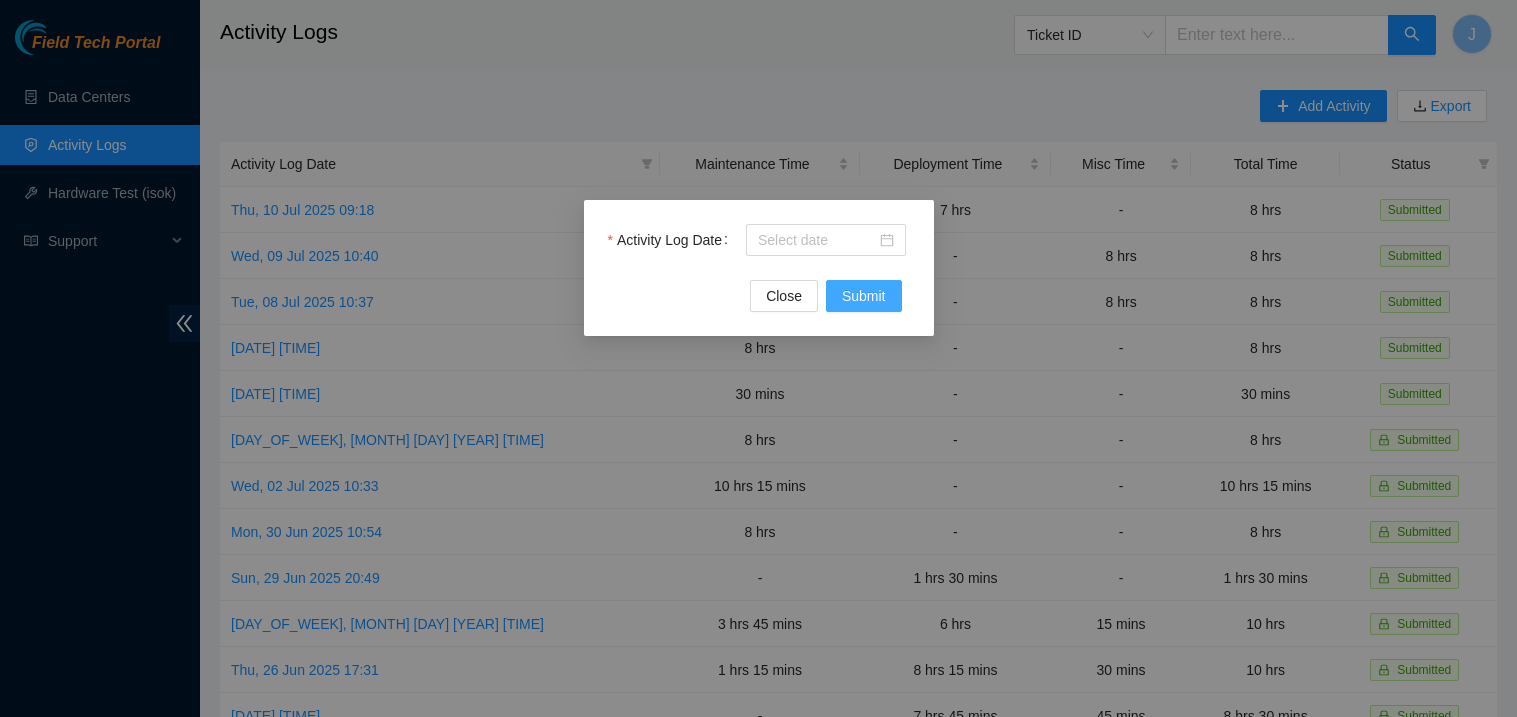 click on "Submit" at bounding box center (864, 296) 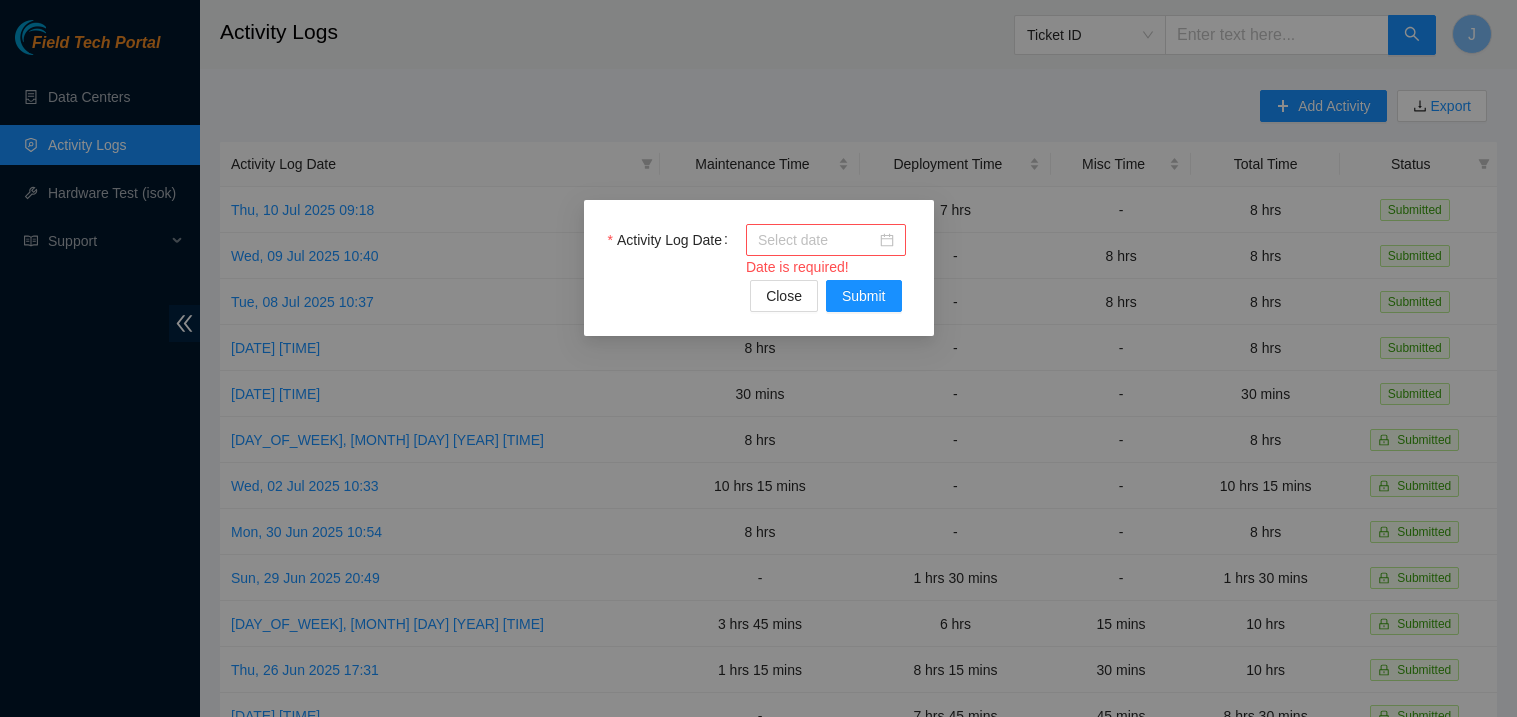 click on "Activity Log Date" at bounding box center (817, 240) 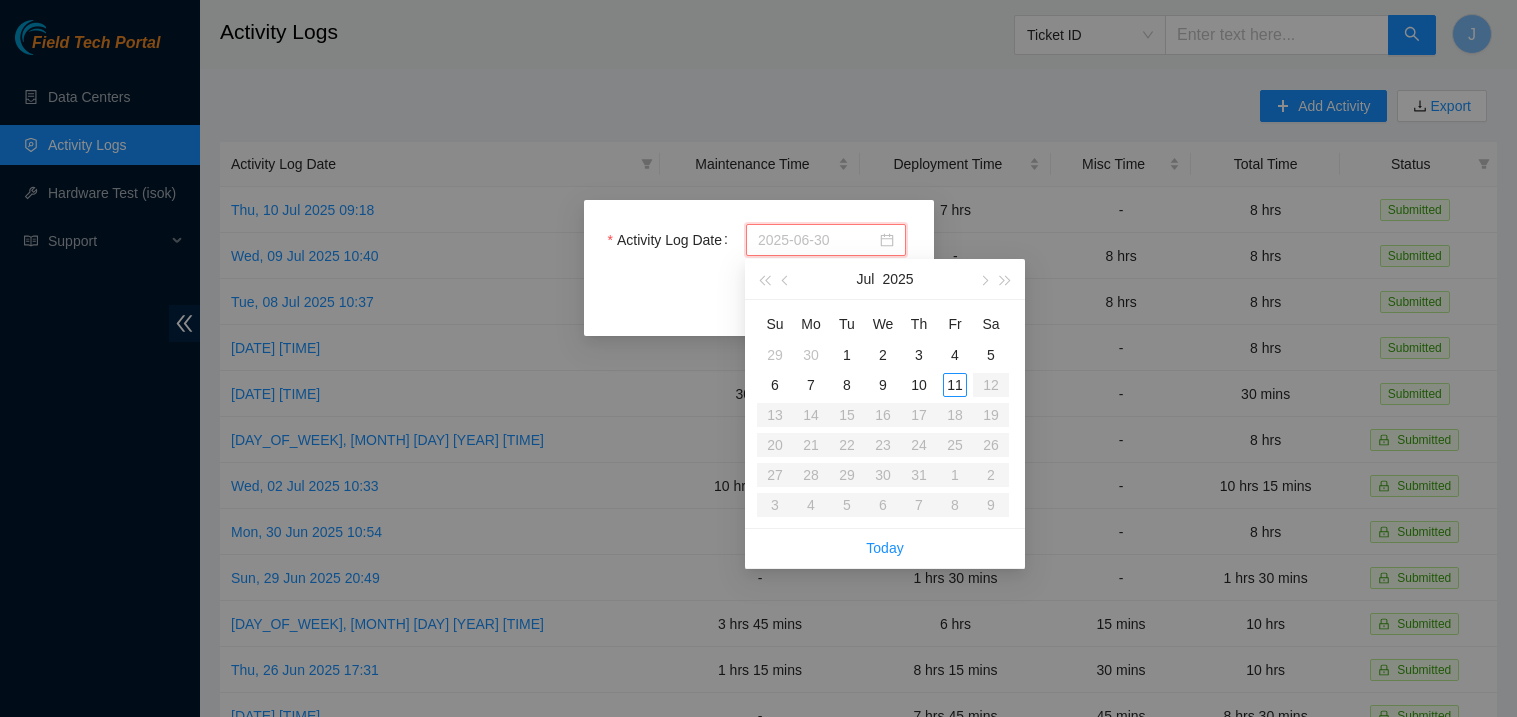 type on "2025-07-07" 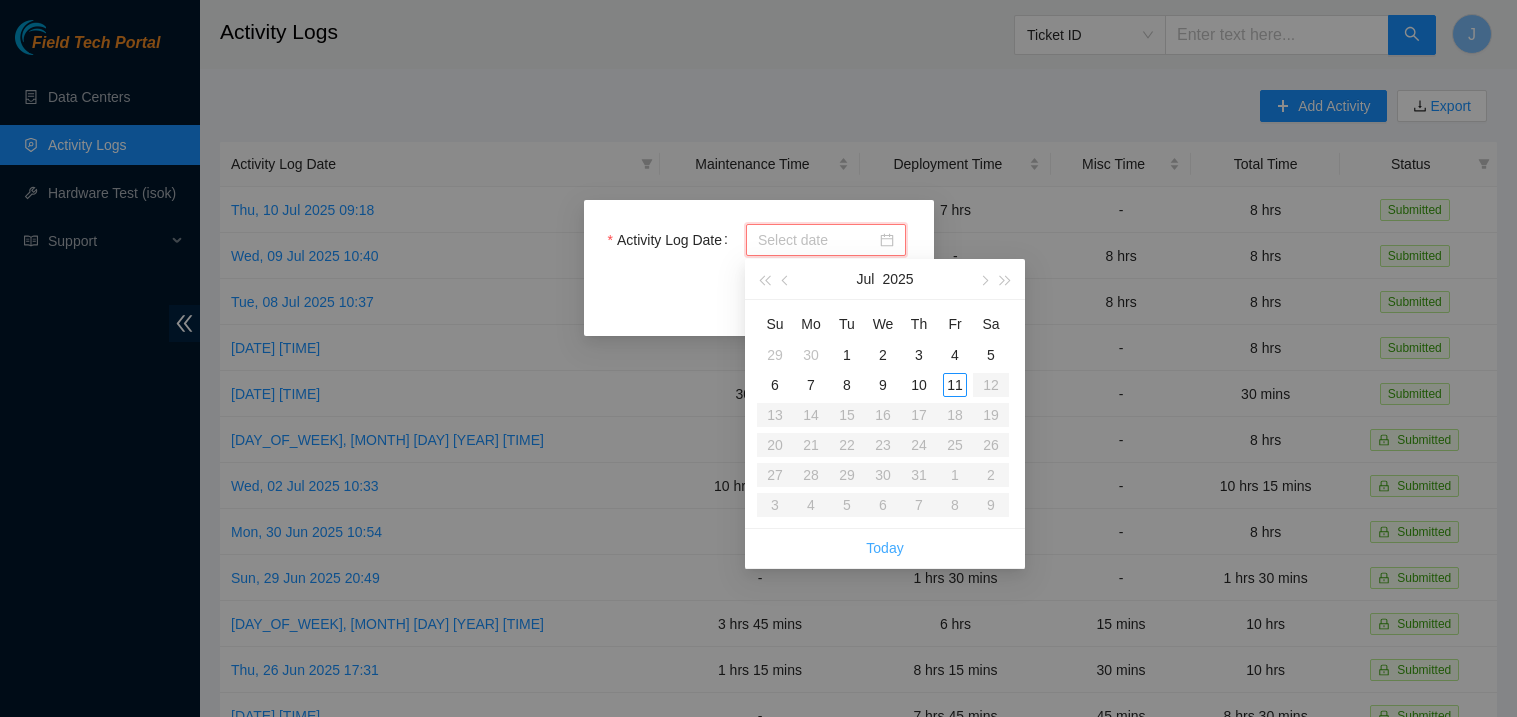 click on "Today" at bounding box center (884, 548) 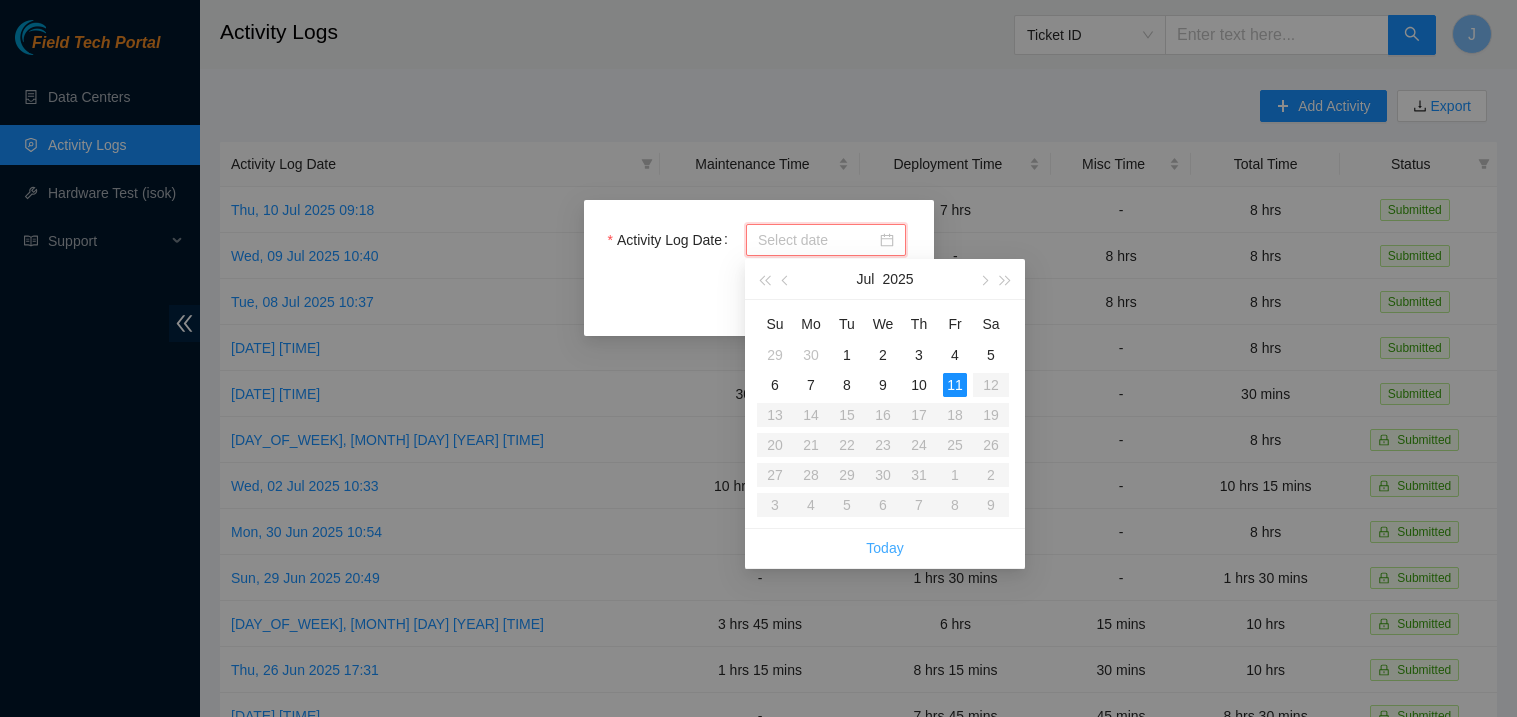 type on "2025-07-11" 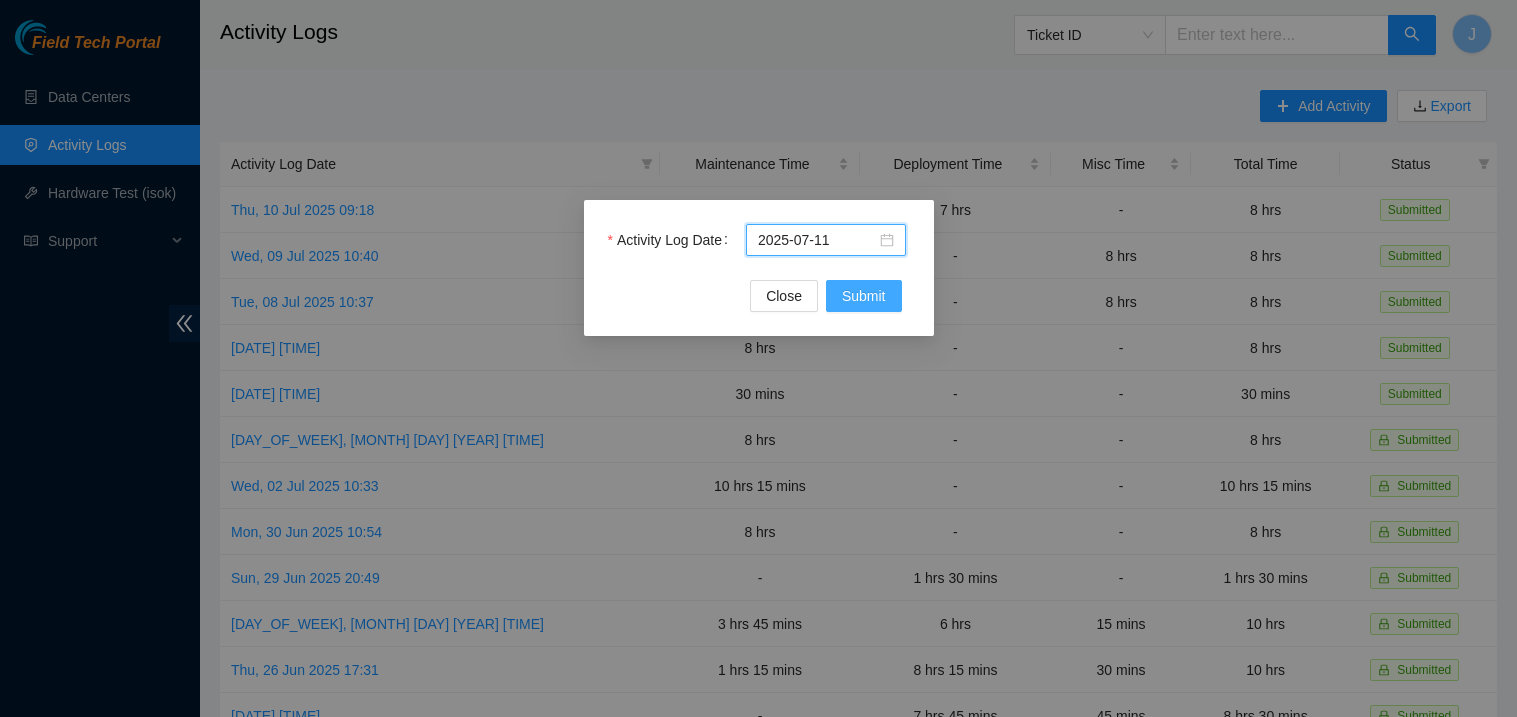click on "Submit" at bounding box center [864, 296] 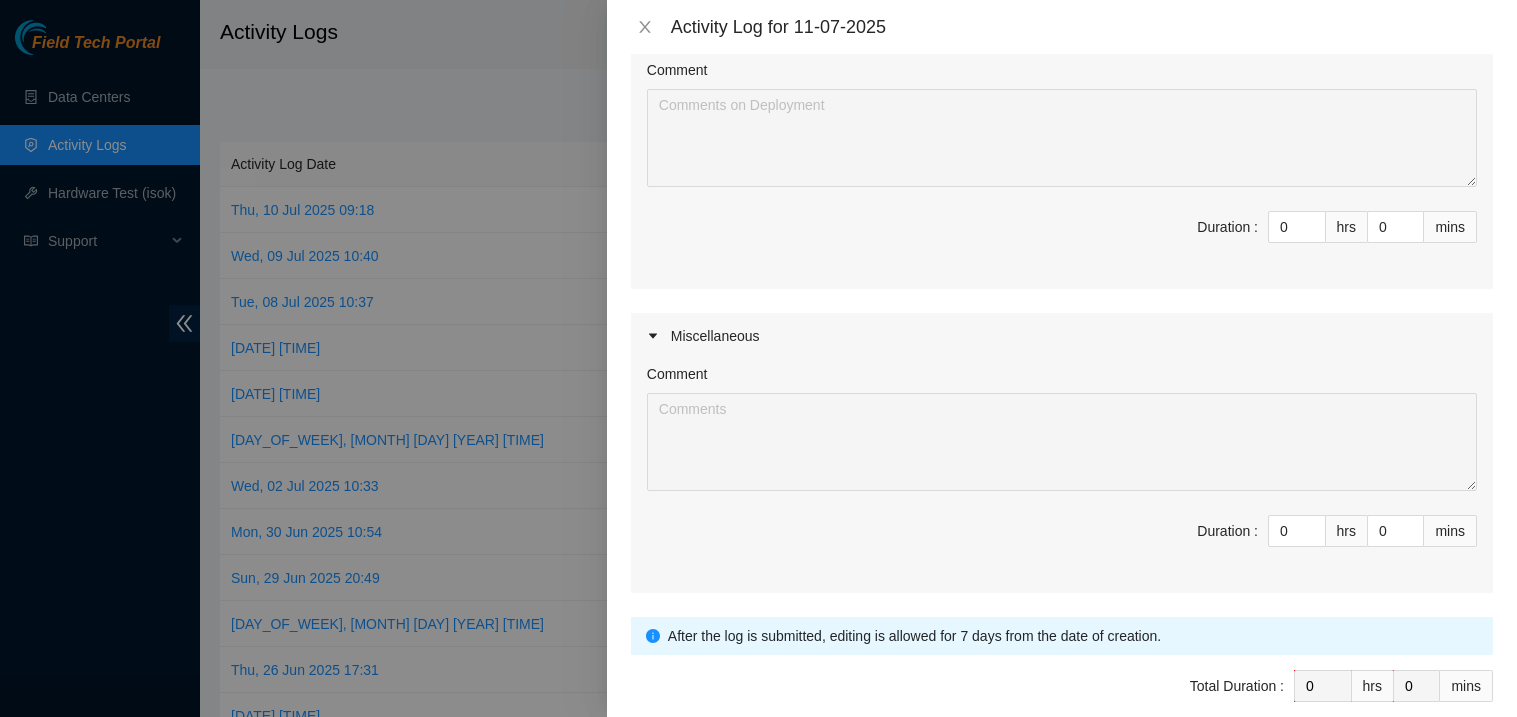 scroll, scrollTop: 536, scrollLeft: 0, axis: vertical 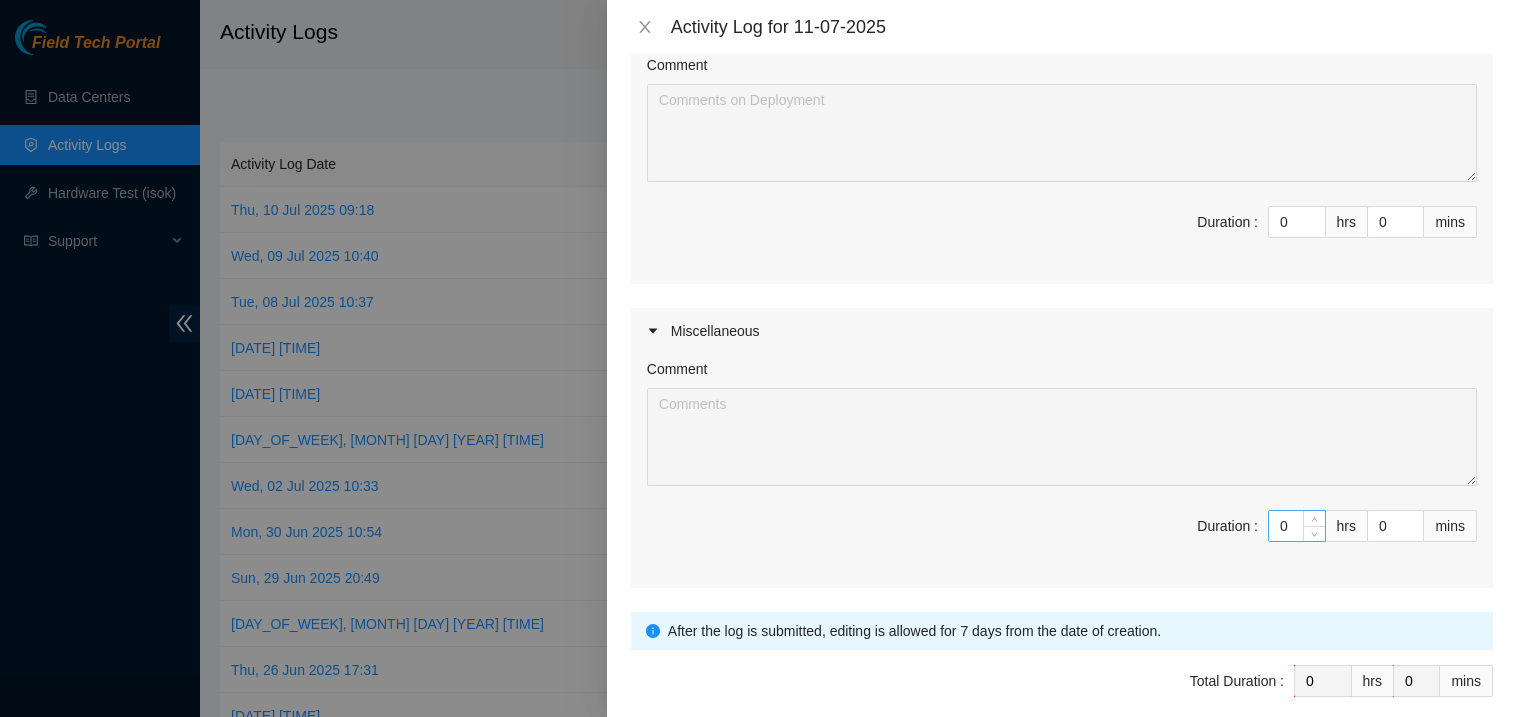 click on "0" at bounding box center [1297, 526] 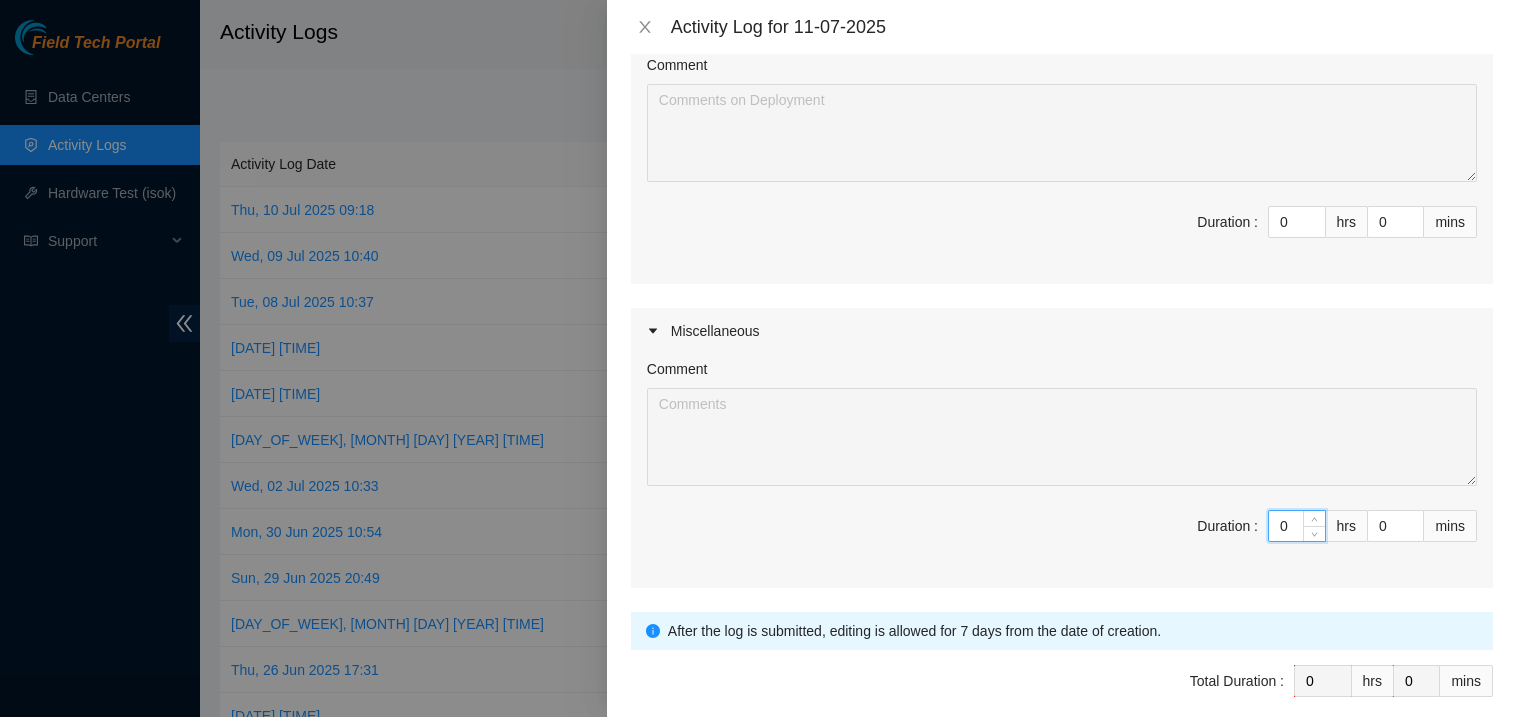 type on "02" 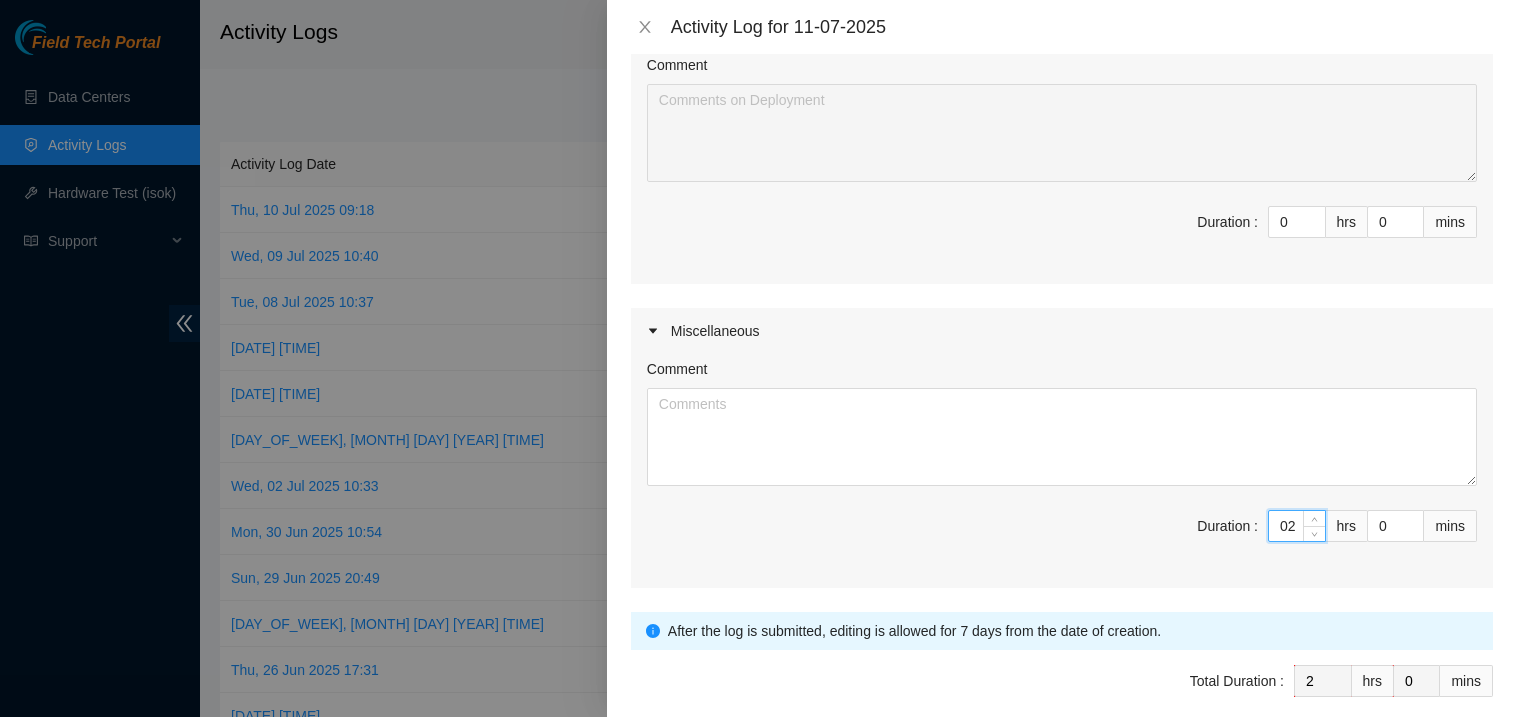 type on "2" 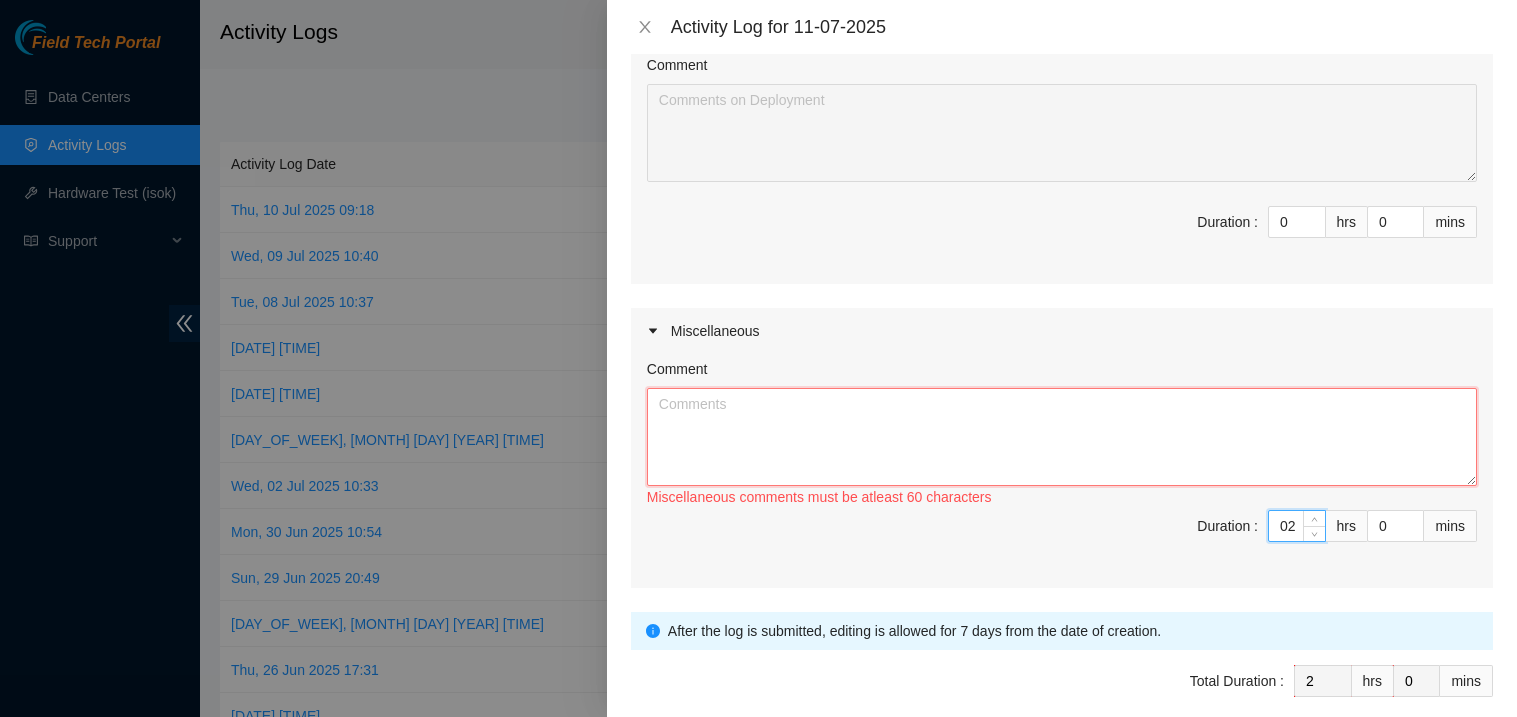 type on "2" 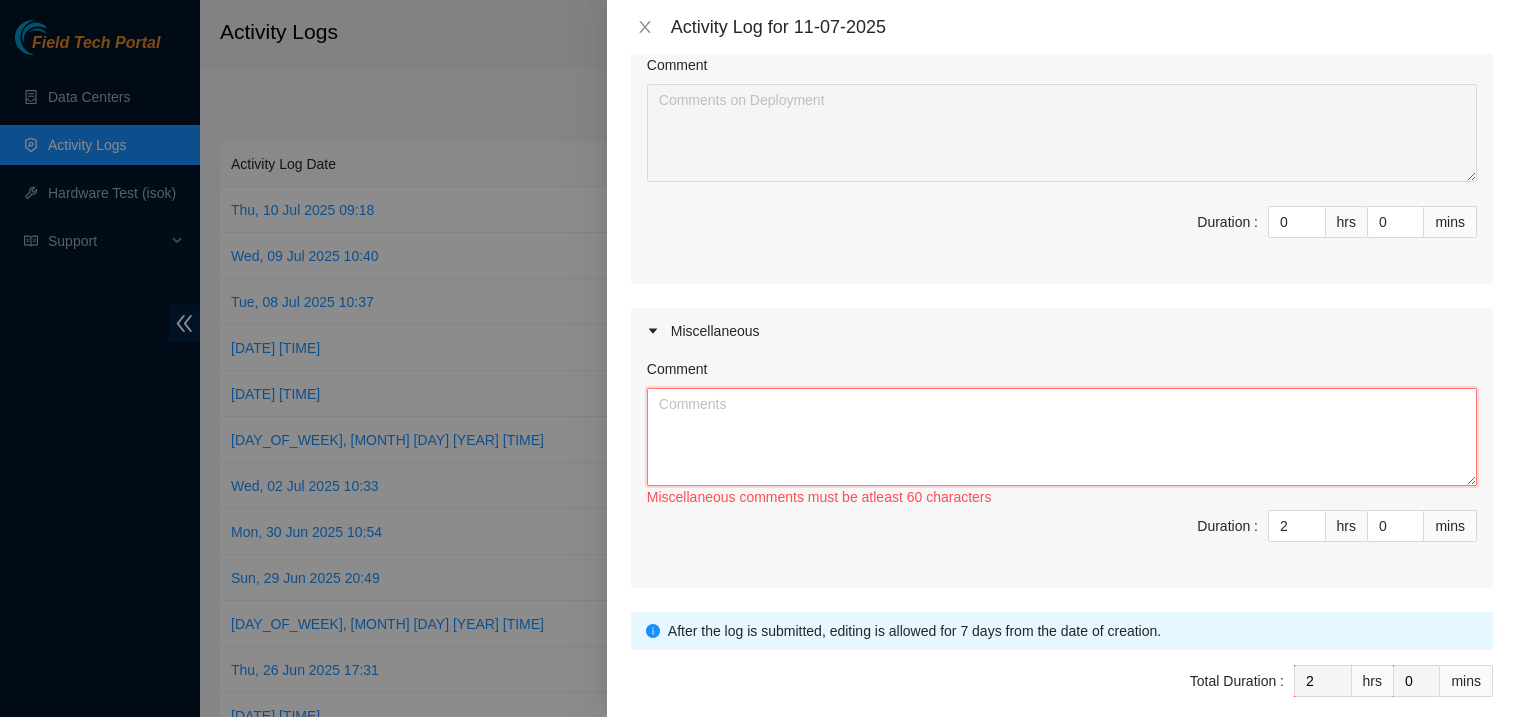 click on "Comment" at bounding box center [1062, 437] 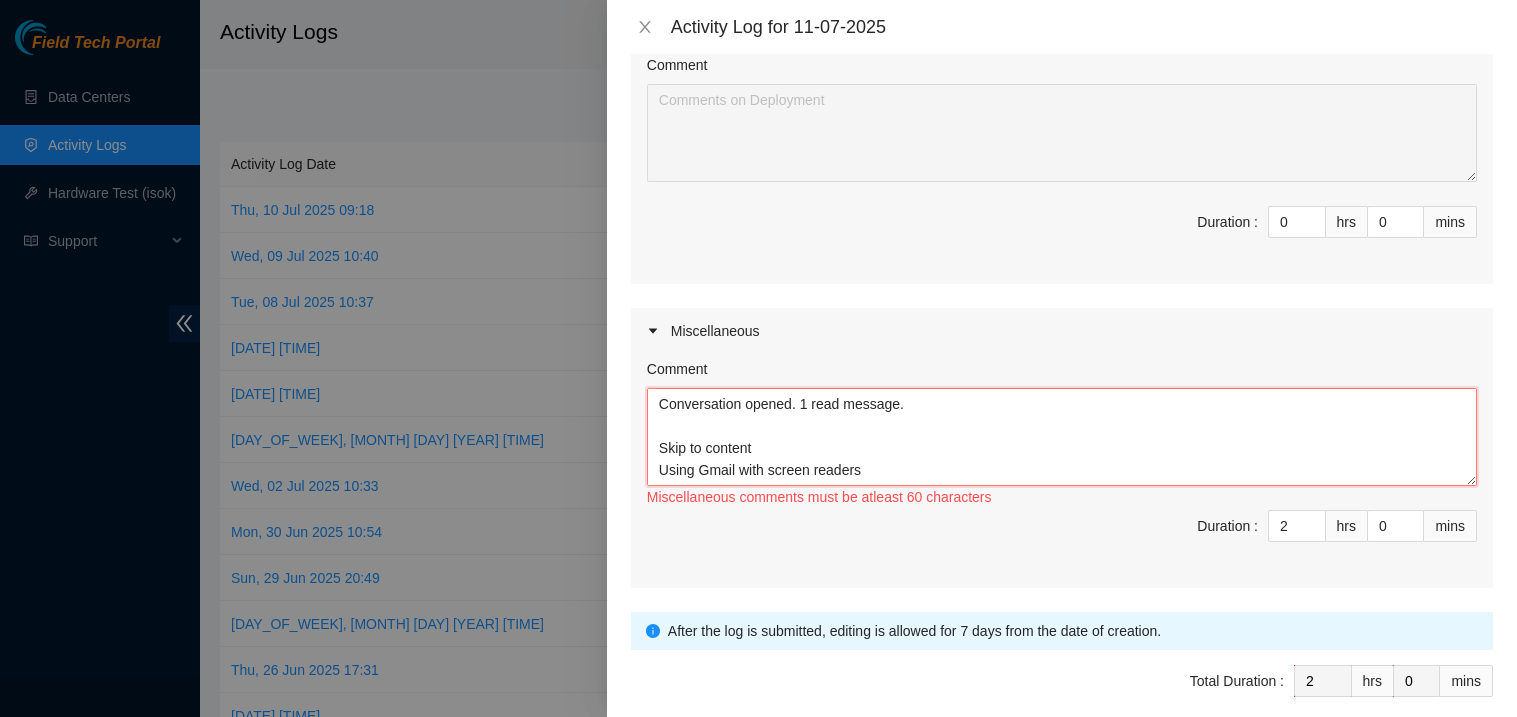 scroll, scrollTop: 499, scrollLeft: 0, axis: vertical 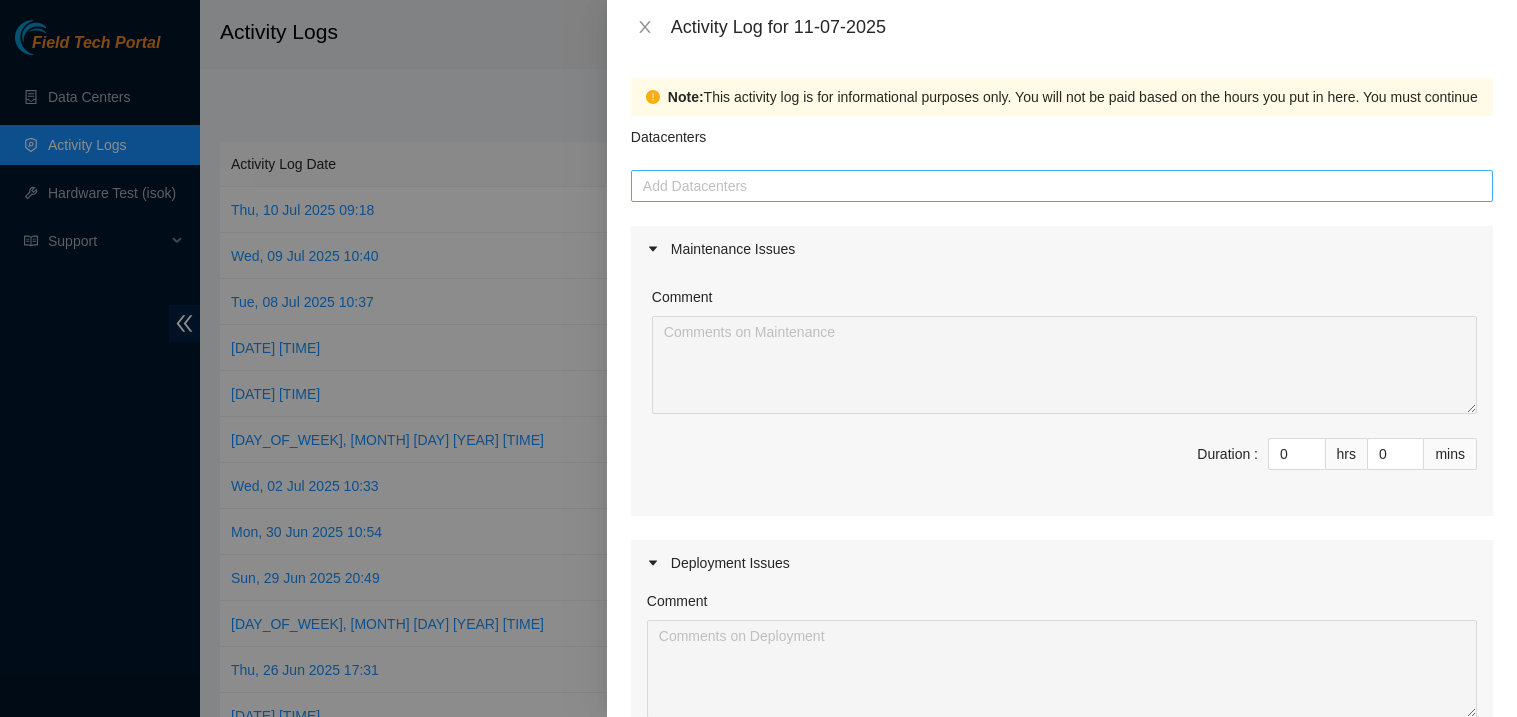 click at bounding box center (1062, 186) 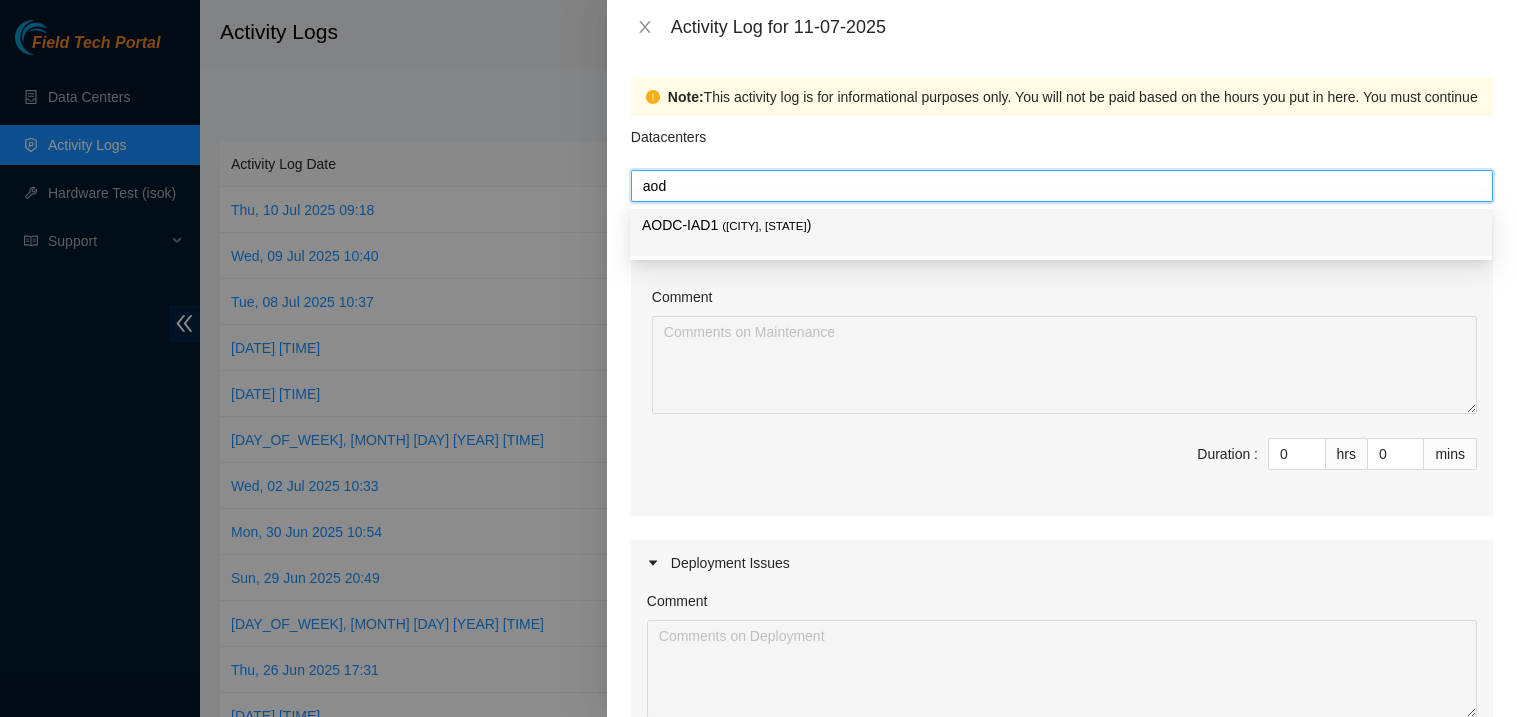 type on "aodc" 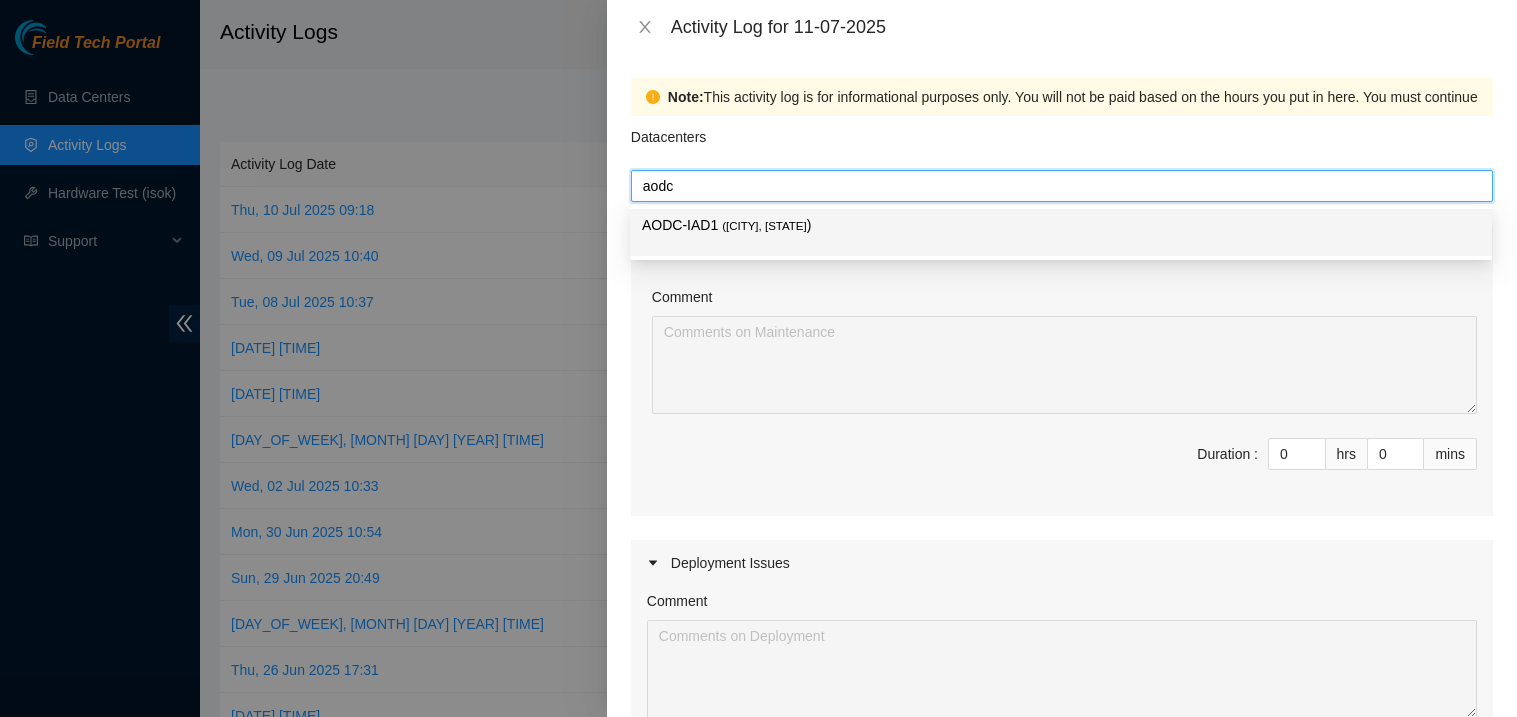 click on "( Manassas, VA" at bounding box center (764, 226) 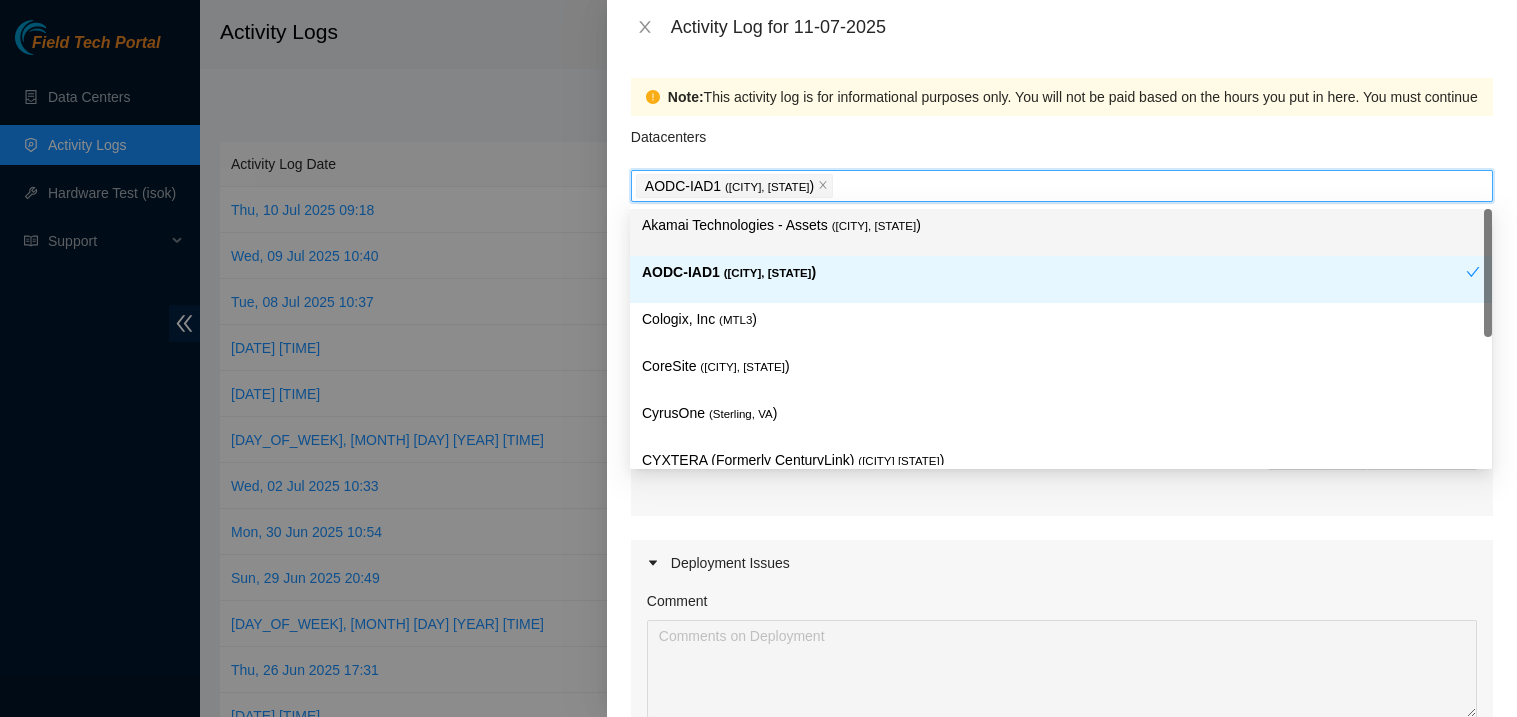 click on "Datacenters" at bounding box center (1062, 143) 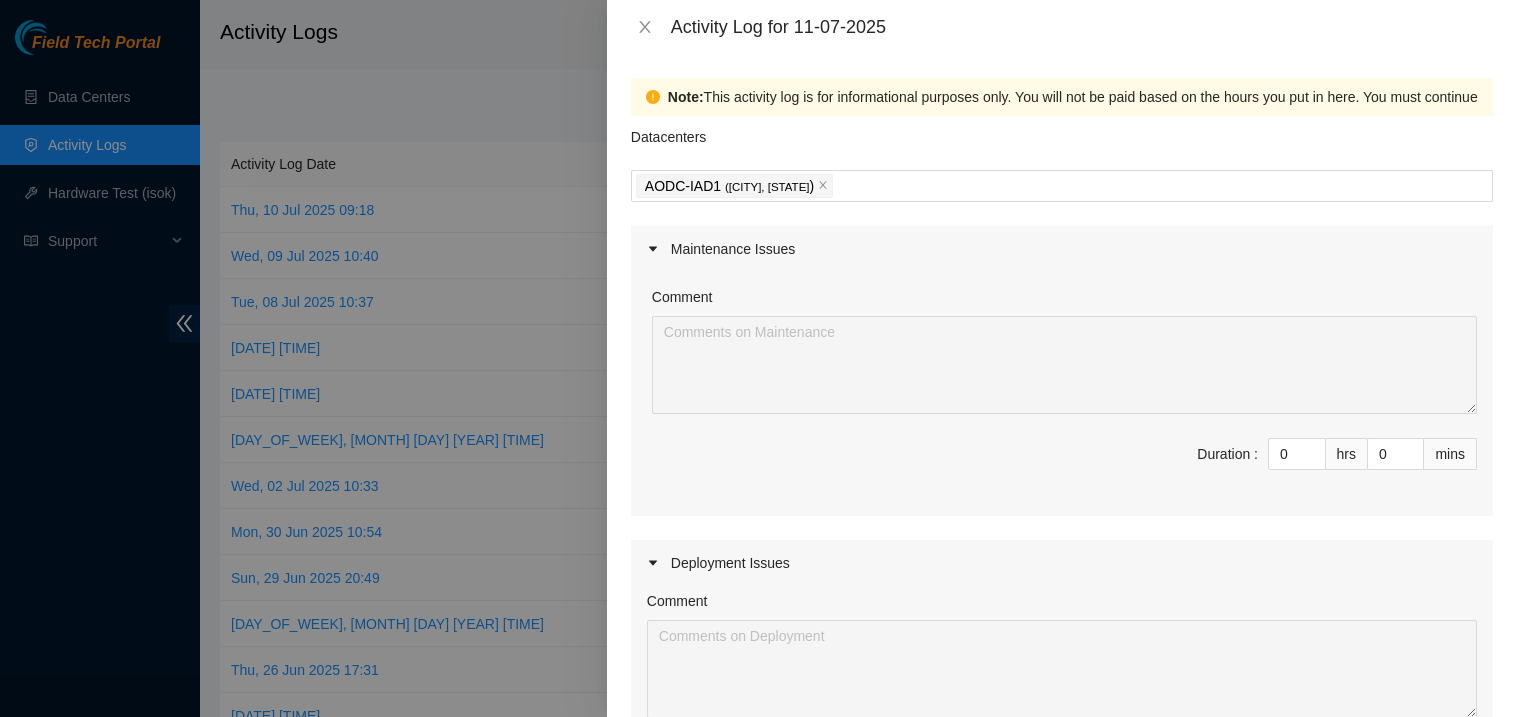 scroll, scrollTop: 633, scrollLeft: 0, axis: vertical 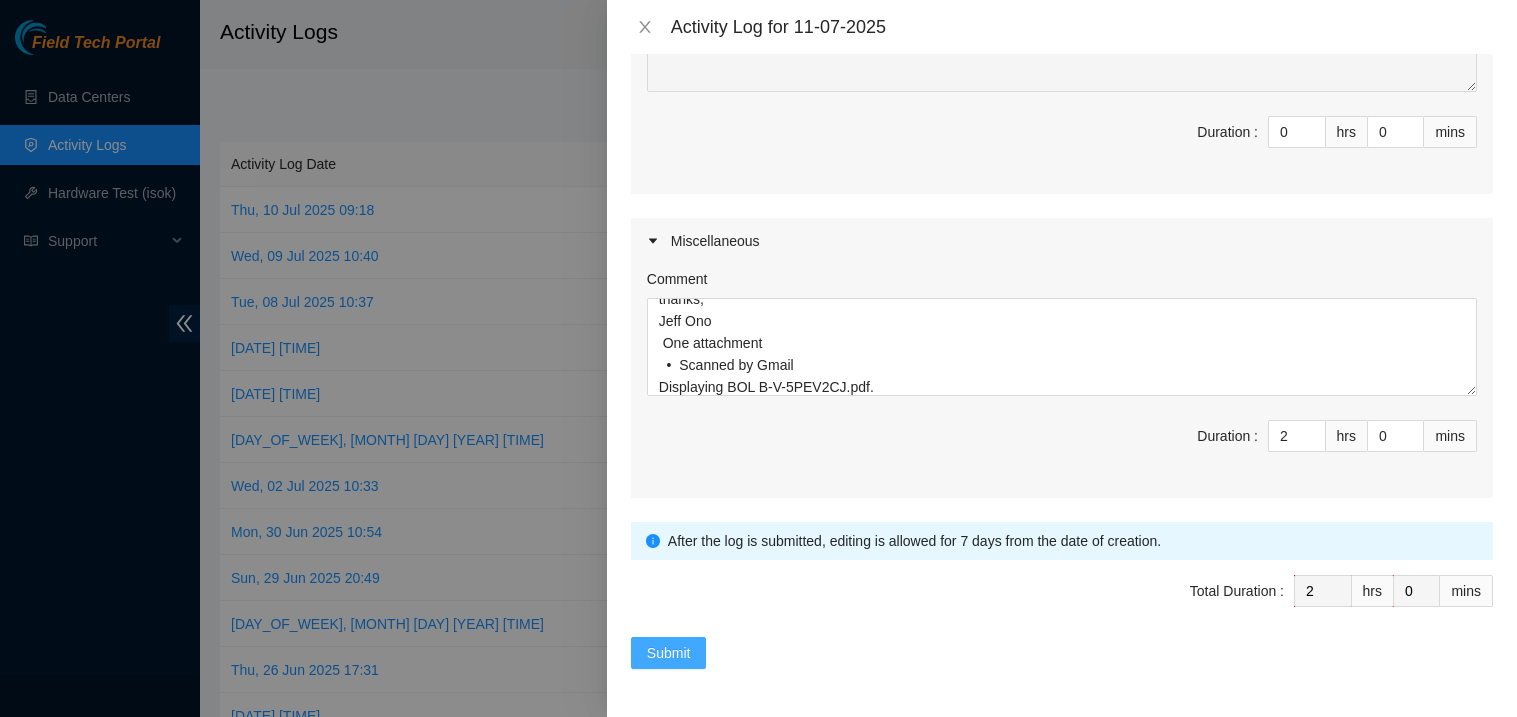 click on "Submit" at bounding box center [669, 653] 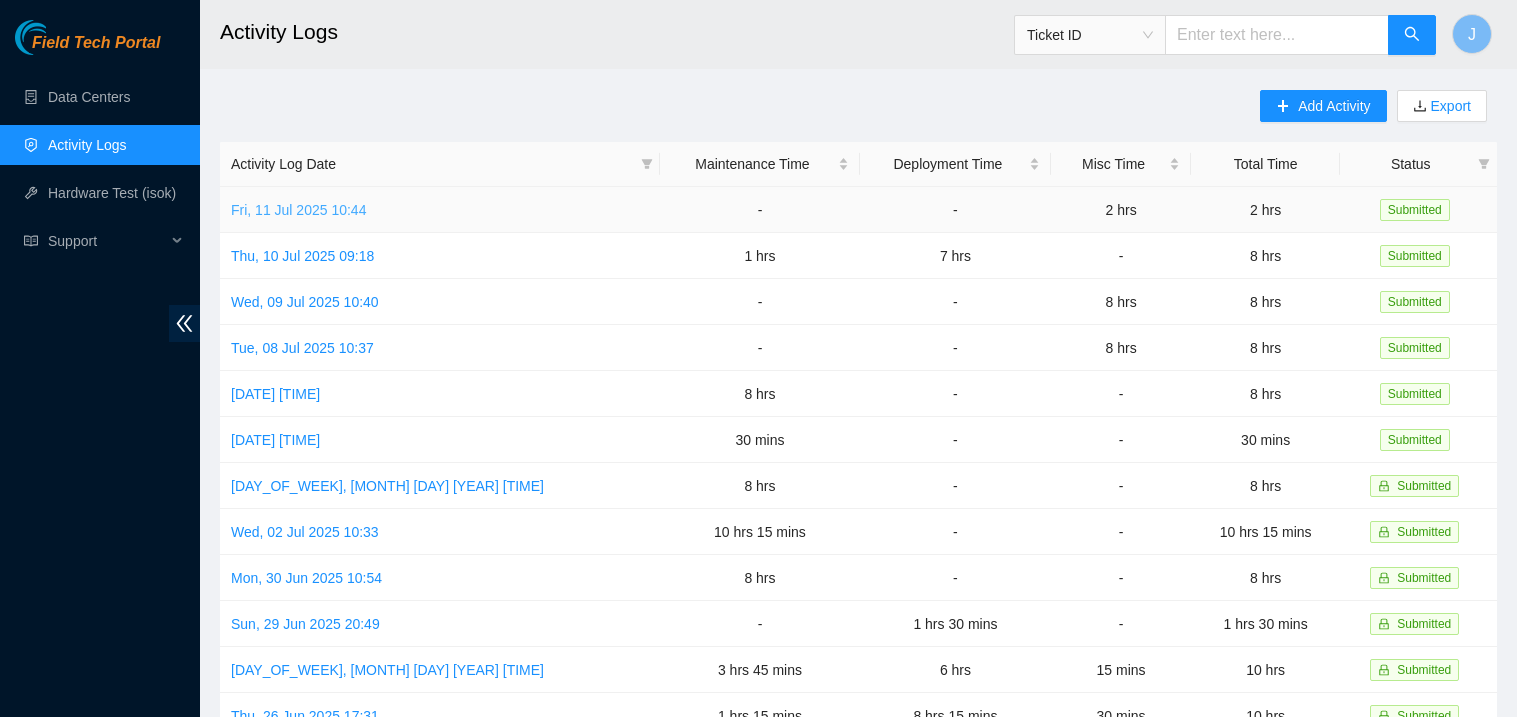 click on "Fri, 11 Jul 2025 10:44" at bounding box center [298, 210] 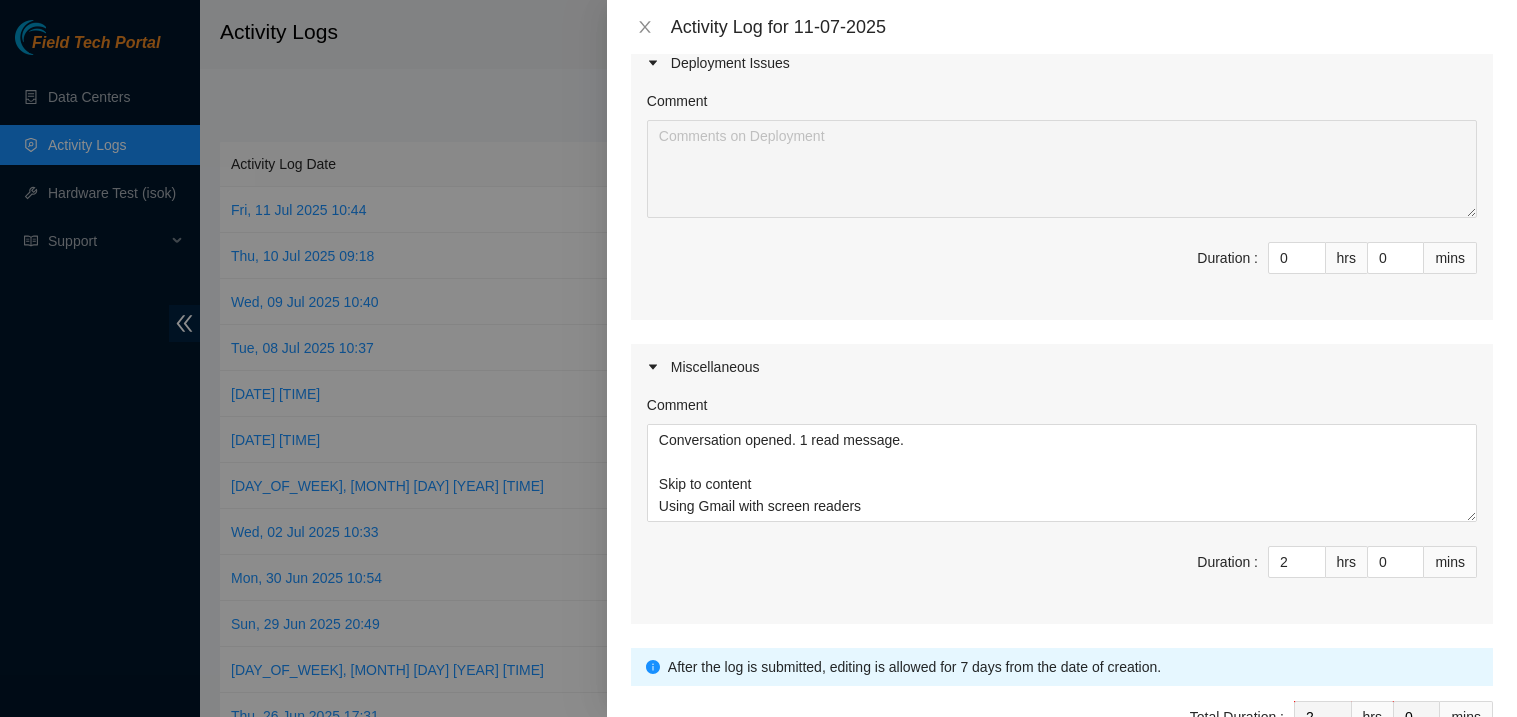scroll, scrollTop: 511, scrollLeft: 0, axis: vertical 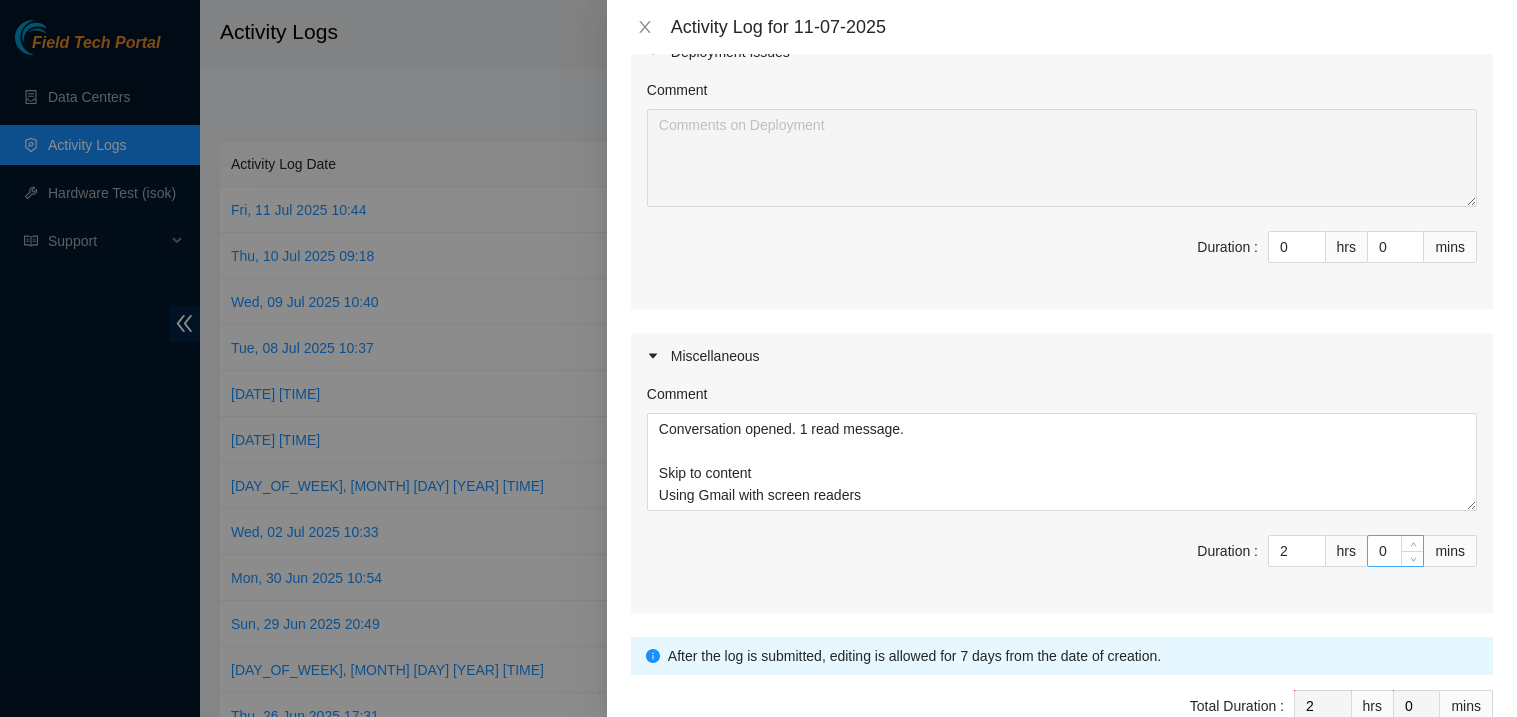 click on "0" at bounding box center (1395, 551) 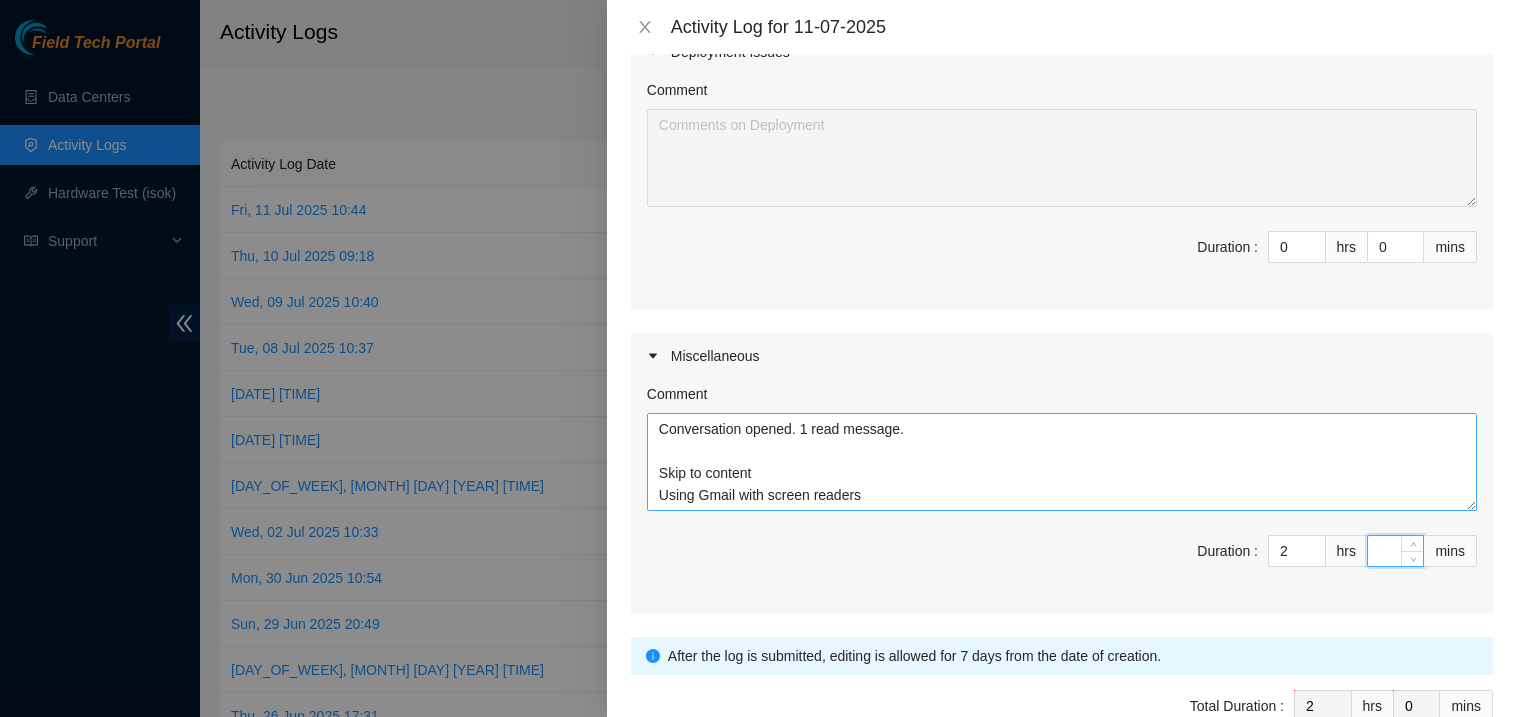 type 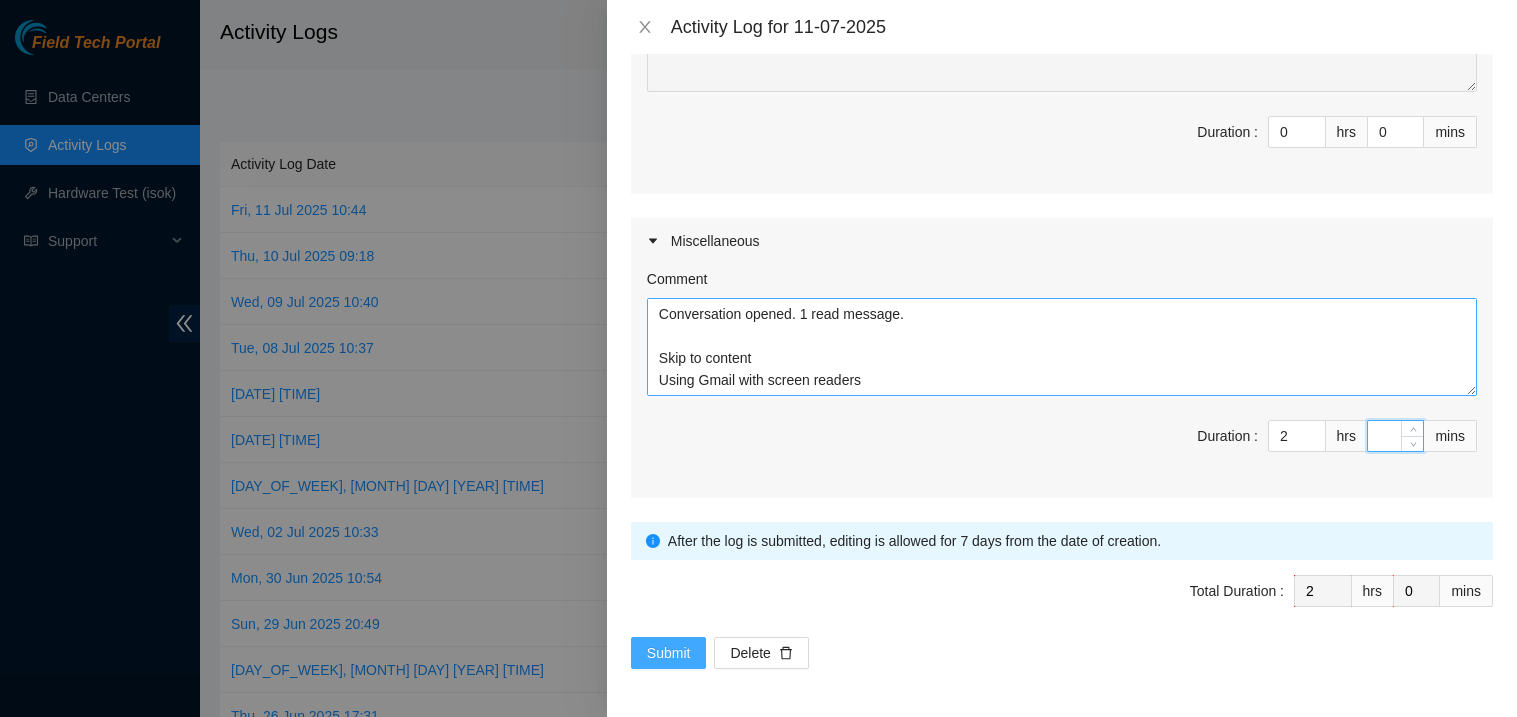 type 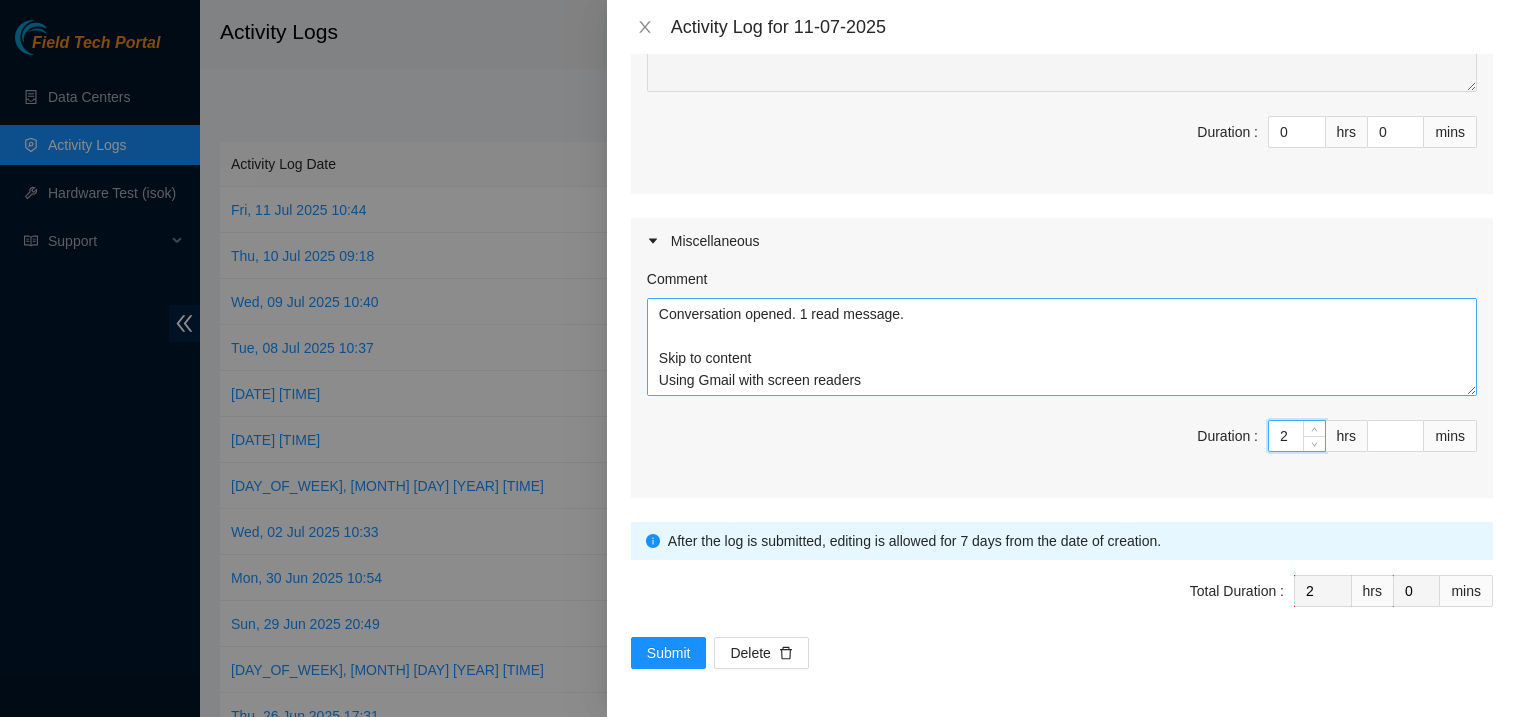 type 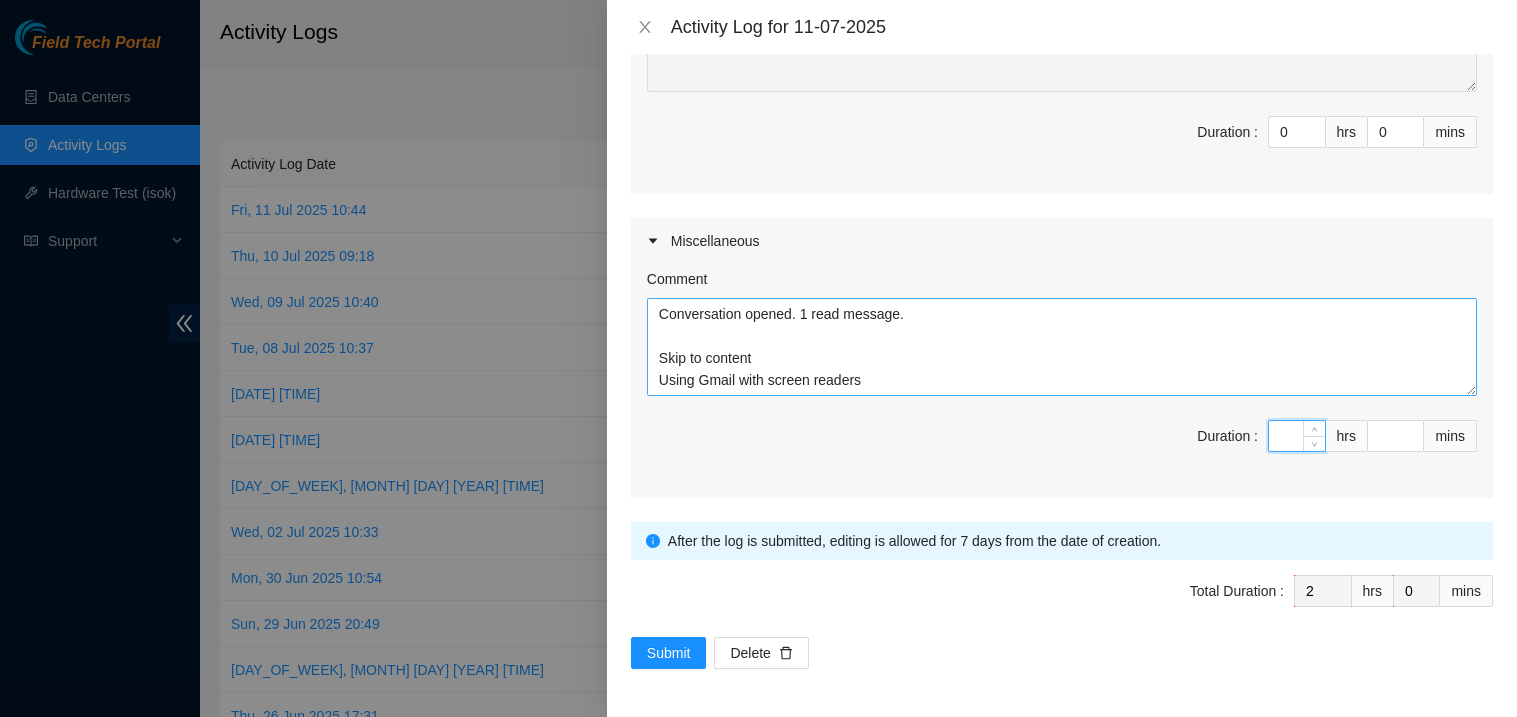 type on "0" 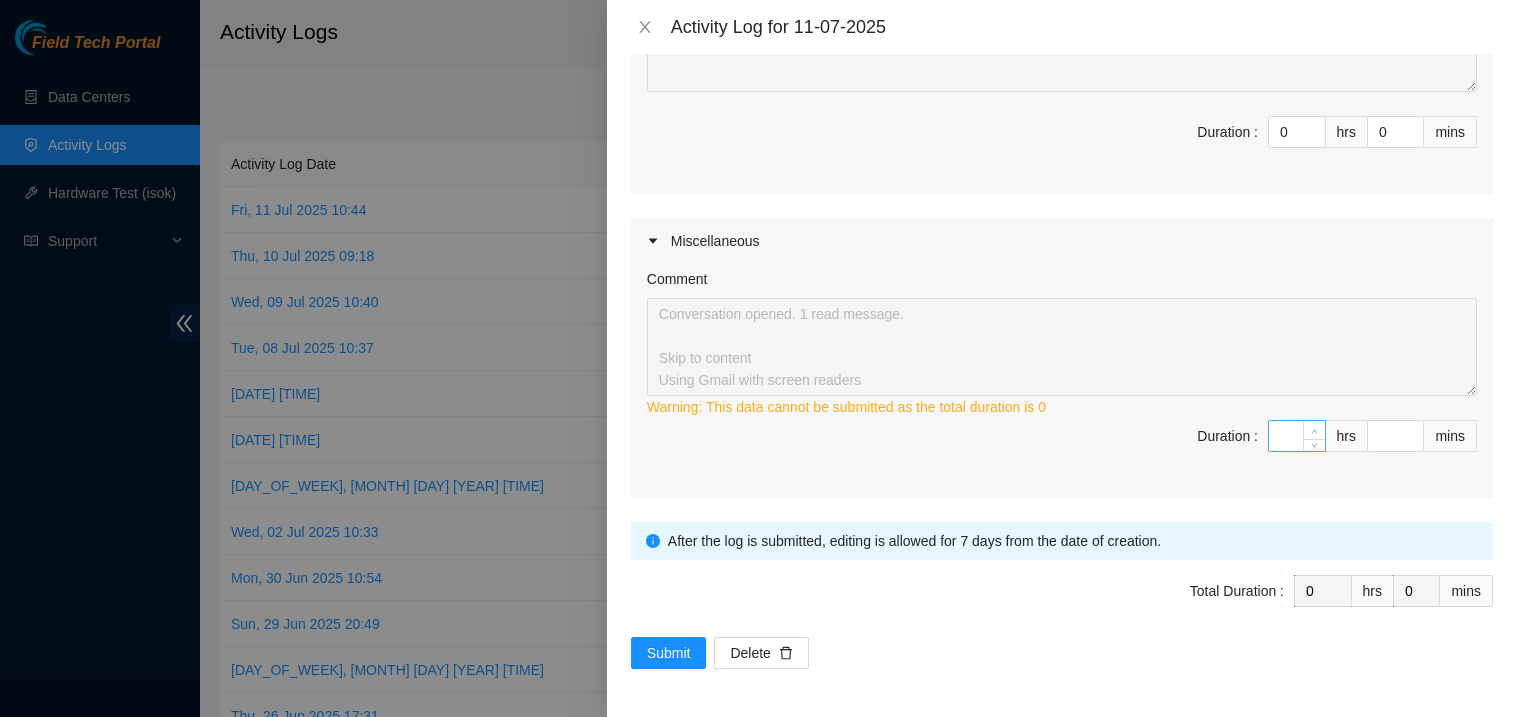 click at bounding box center [1314, 430] 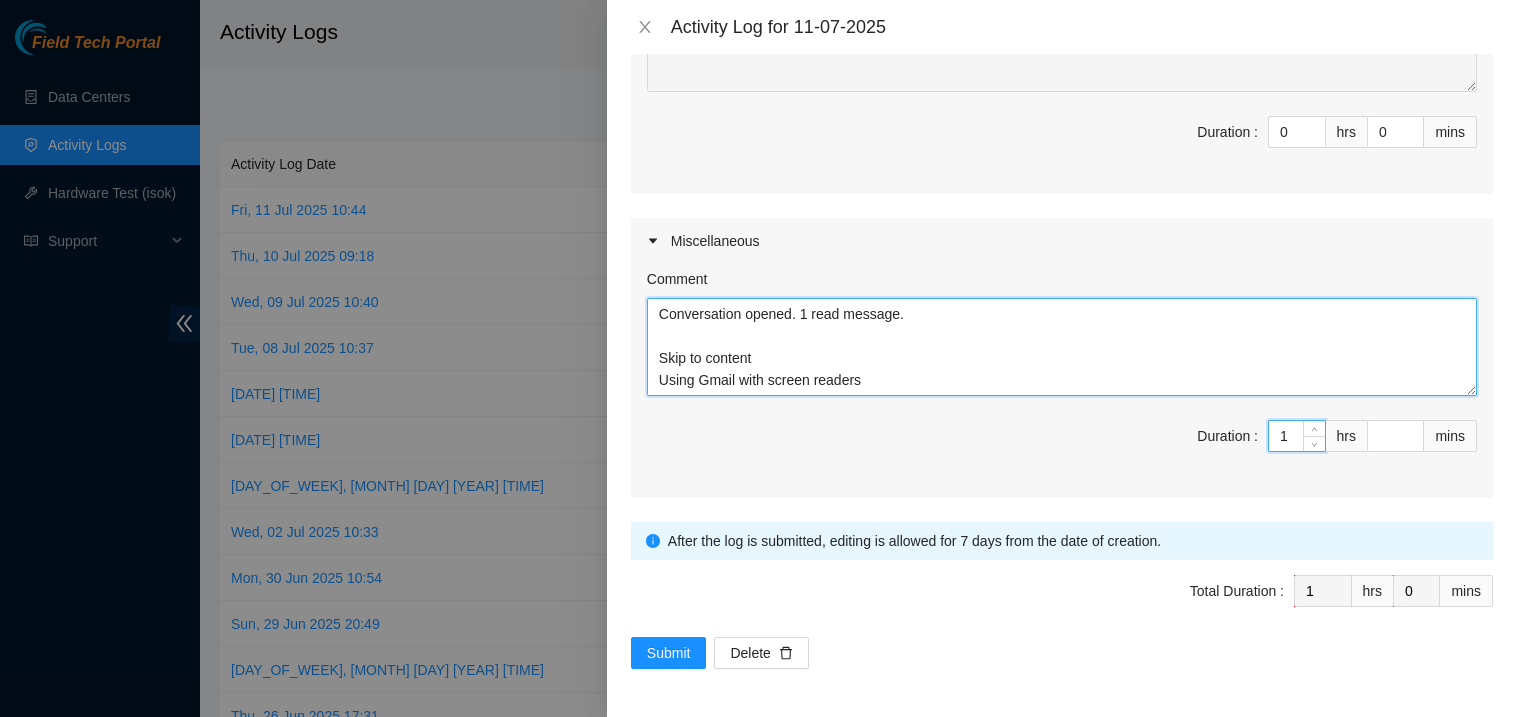 click on "Conversation opened. 1 read message.
Skip to content
Using Gmail with screen readers
in:sent
1 of 1,294
DP80417 / B-V-5I1TYKT @AODC - Decon
Jeffrey Ono <jmono7132@gmail.com>
10:35 AM (7 minutes ago)
to Akamai, team
Hey Team,
Need assistance with scheduling a Pilot pick up.  Pallet built using supplies on site.  SN's record, pics taken, standing by for review/labels
SN LIST:
https://docs.google.com/spreadsheets/d/14YC7ozUWmGHO1LC3BHPBE6jFnUx_4JTOtr800fSf9mc/edit?gid=0#gid=0
PICS:
https://photos.app.goo.gl/HMyPJb8jX2D5Sd6M6
thanks,
Jeff Ono
One attachment
•  Scanned by Gmail
Displaying BOL B-V-5PEV2CJ.pdf." at bounding box center (1062, 347) 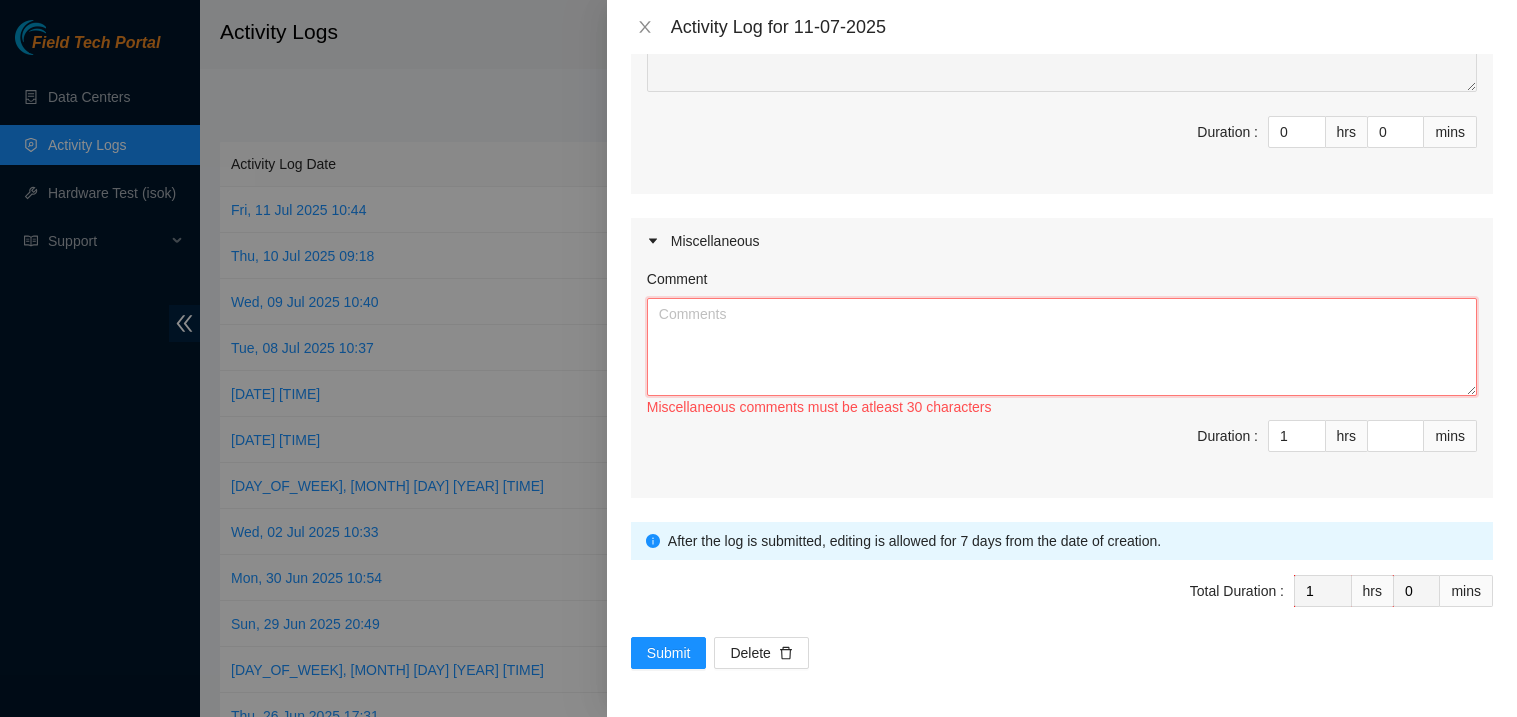 type 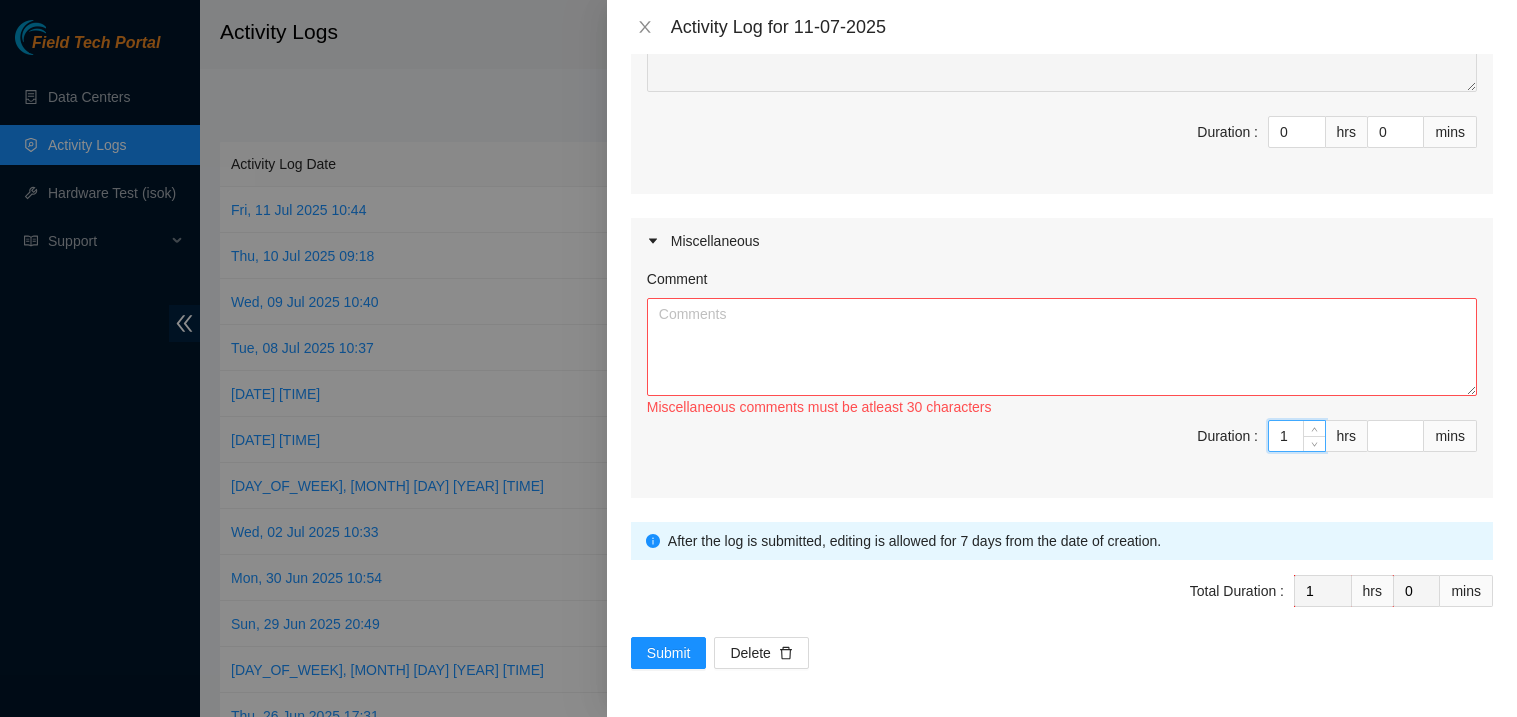 type 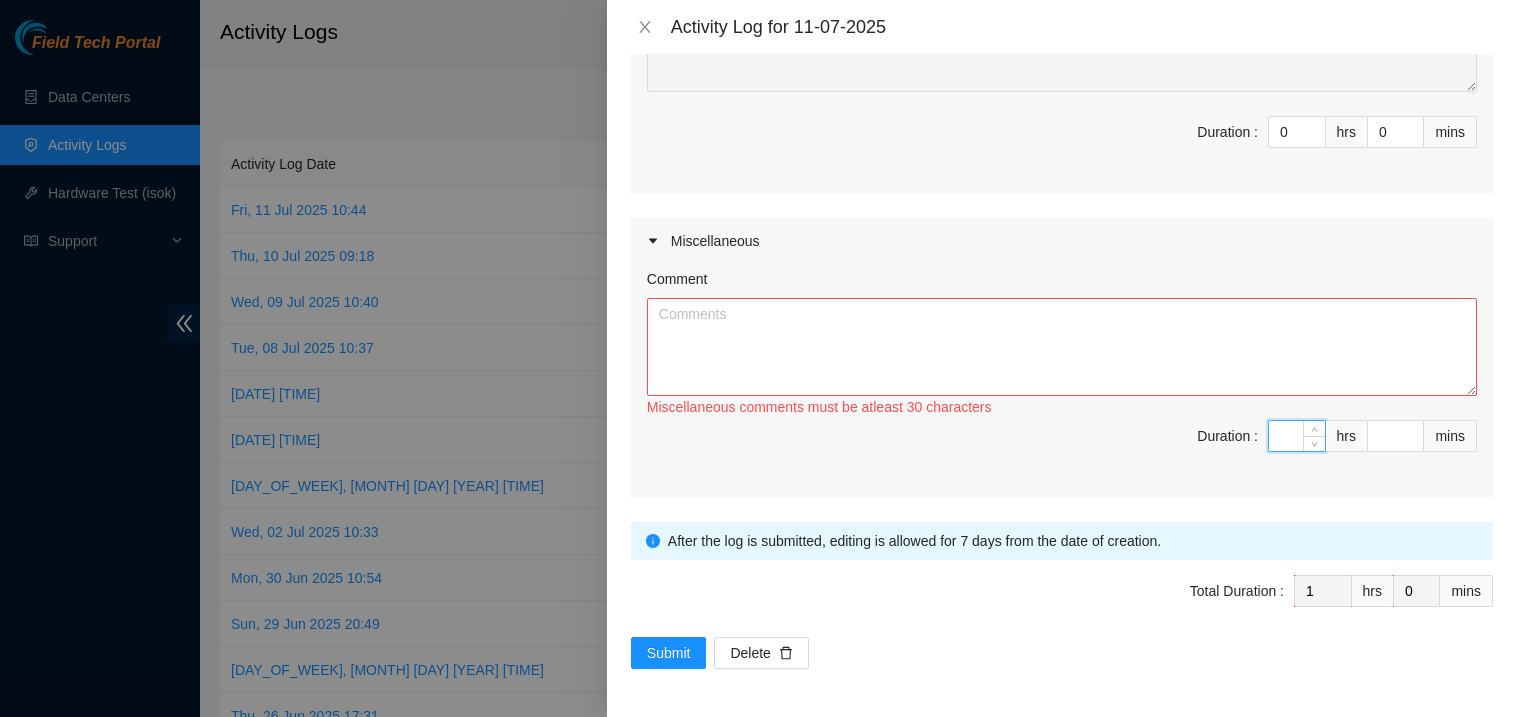 type on "0" 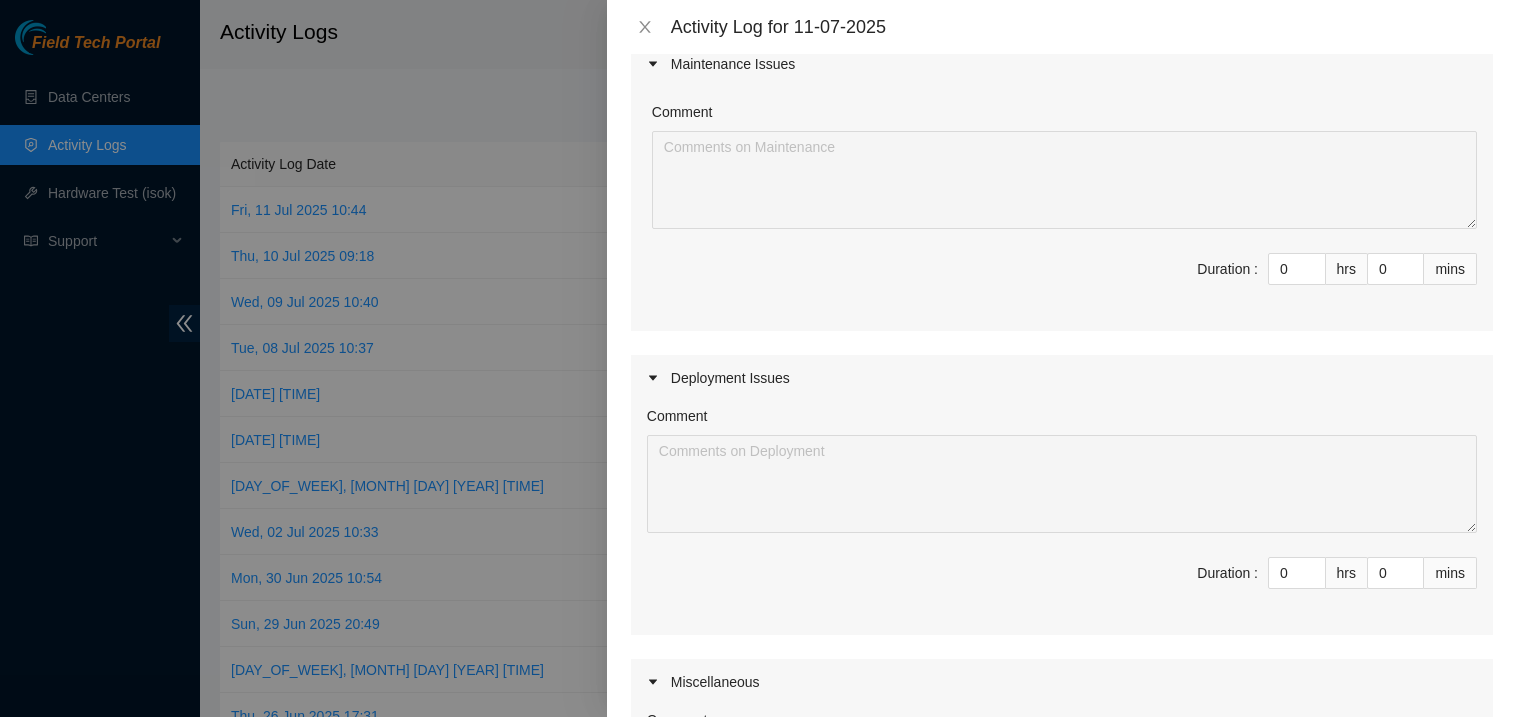 scroll, scrollTop: 192, scrollLeft: 0, axis: vertical 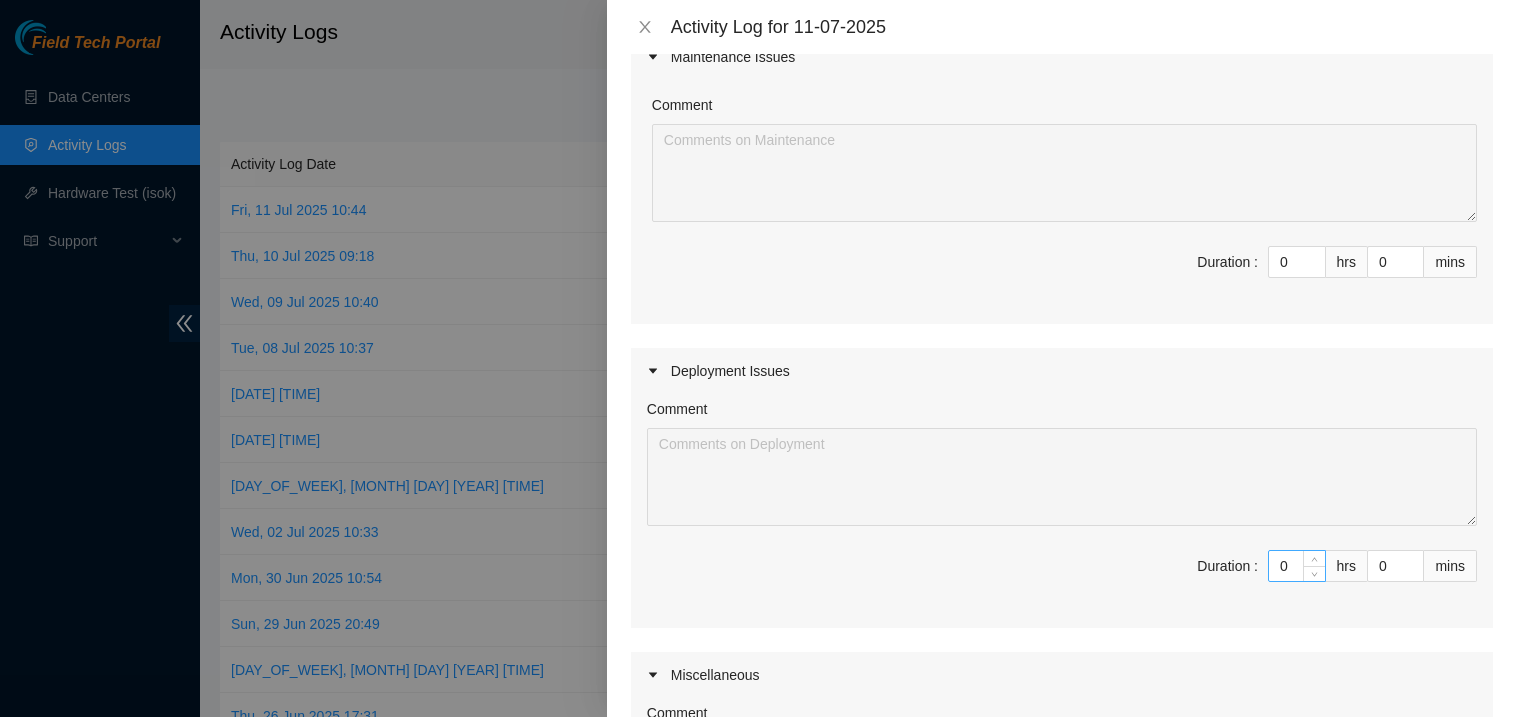 type 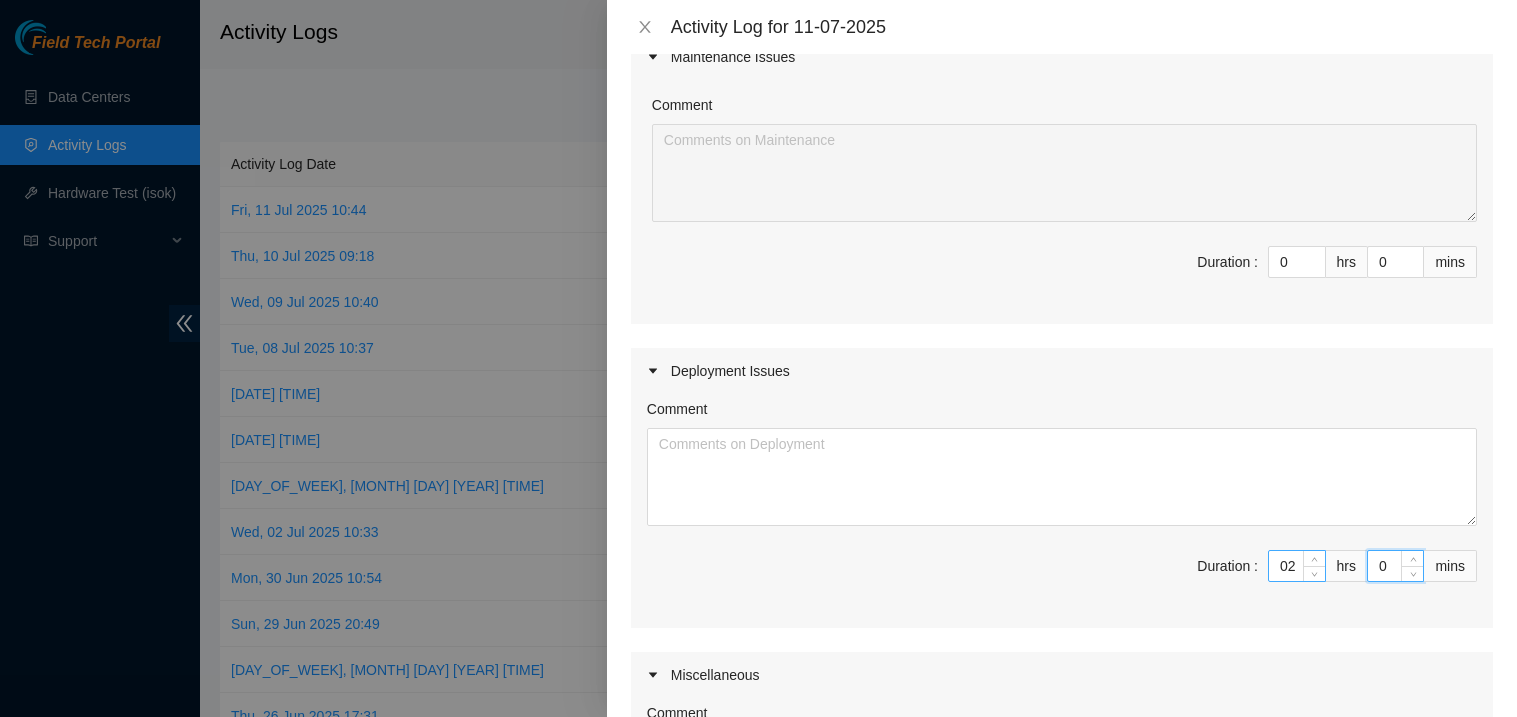 type on "2" 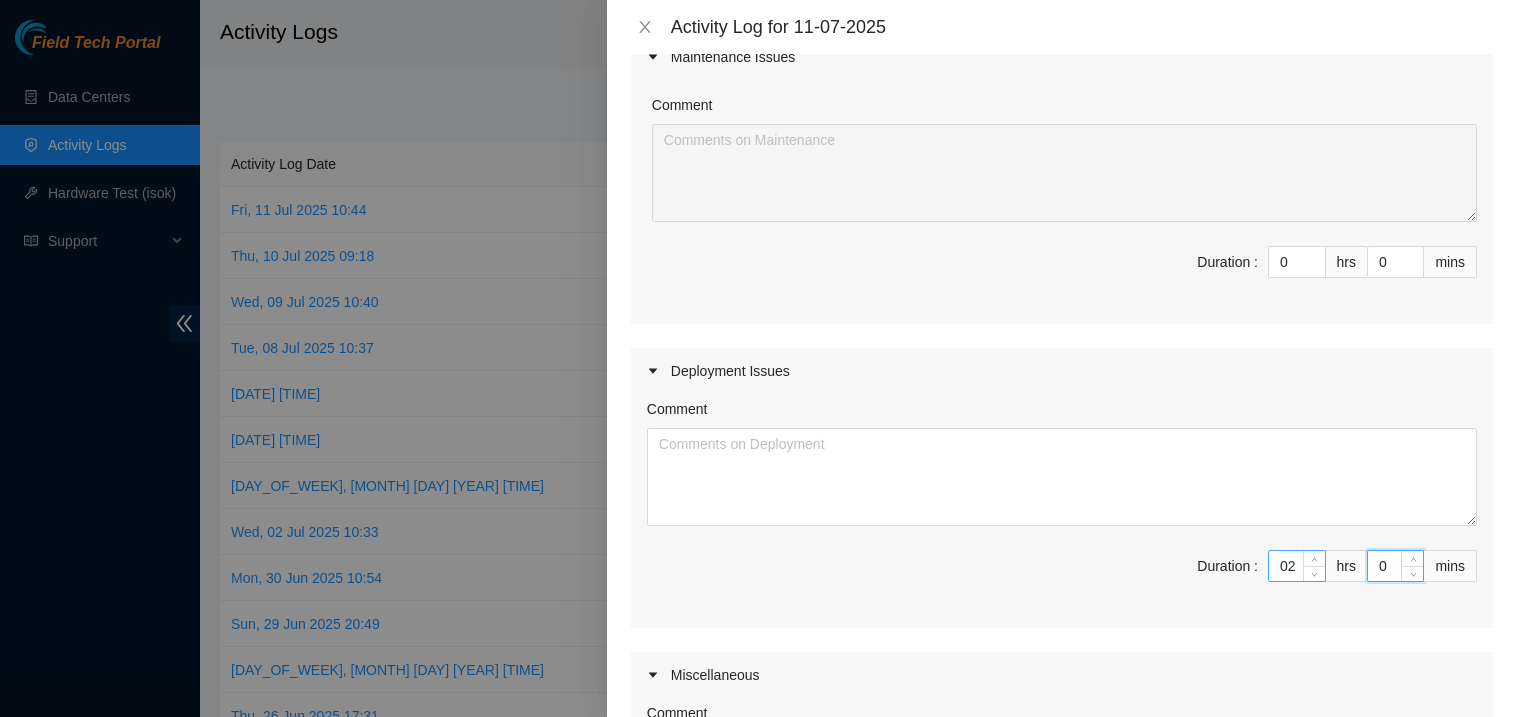 type on "2" 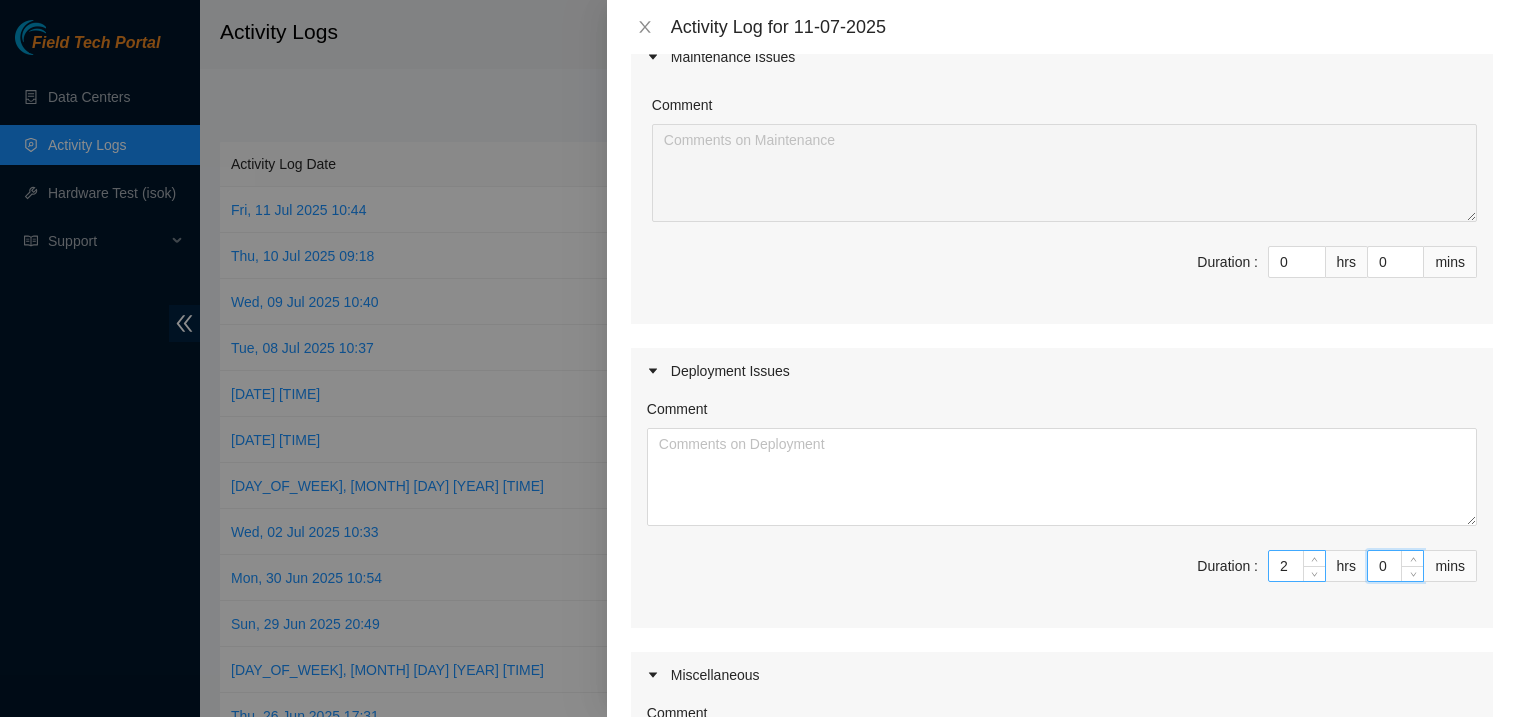 type on "1" 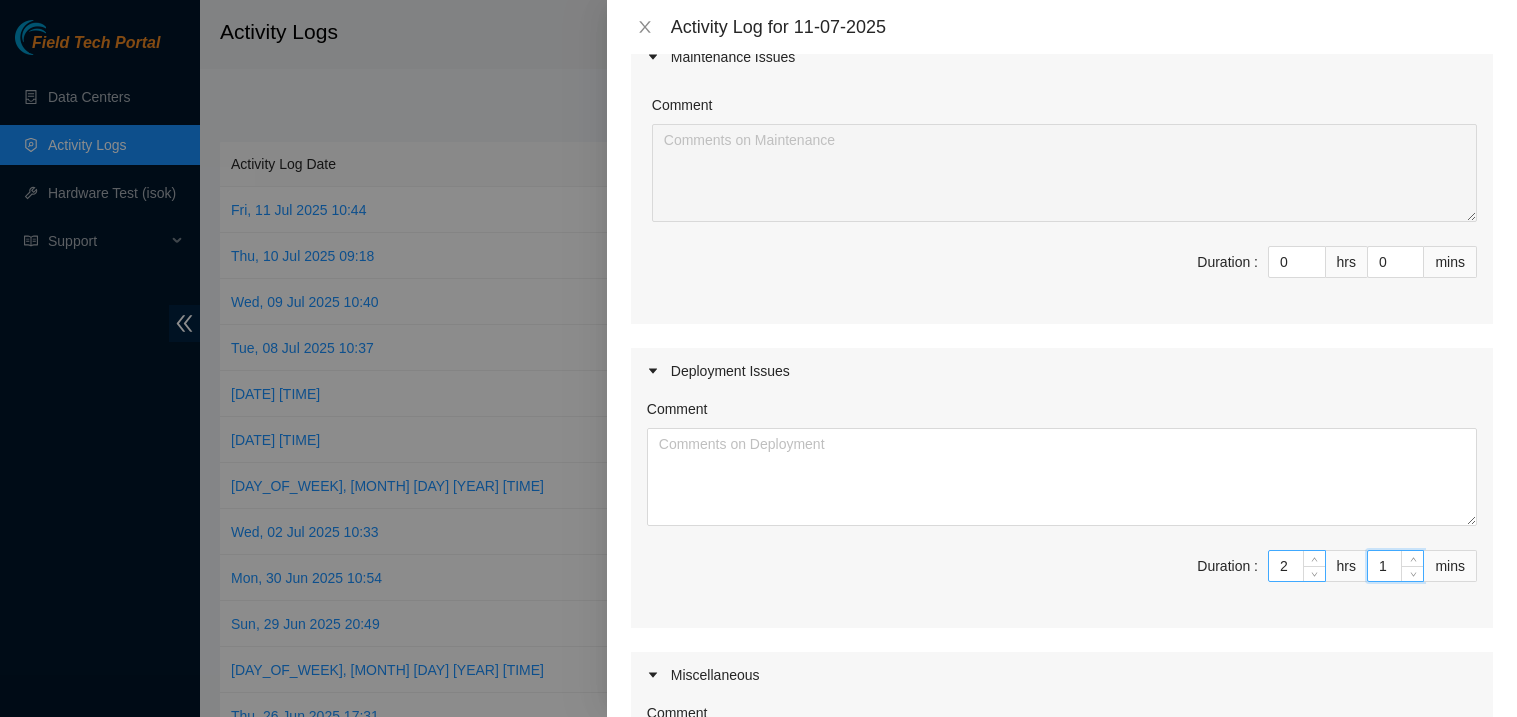 type on "1" 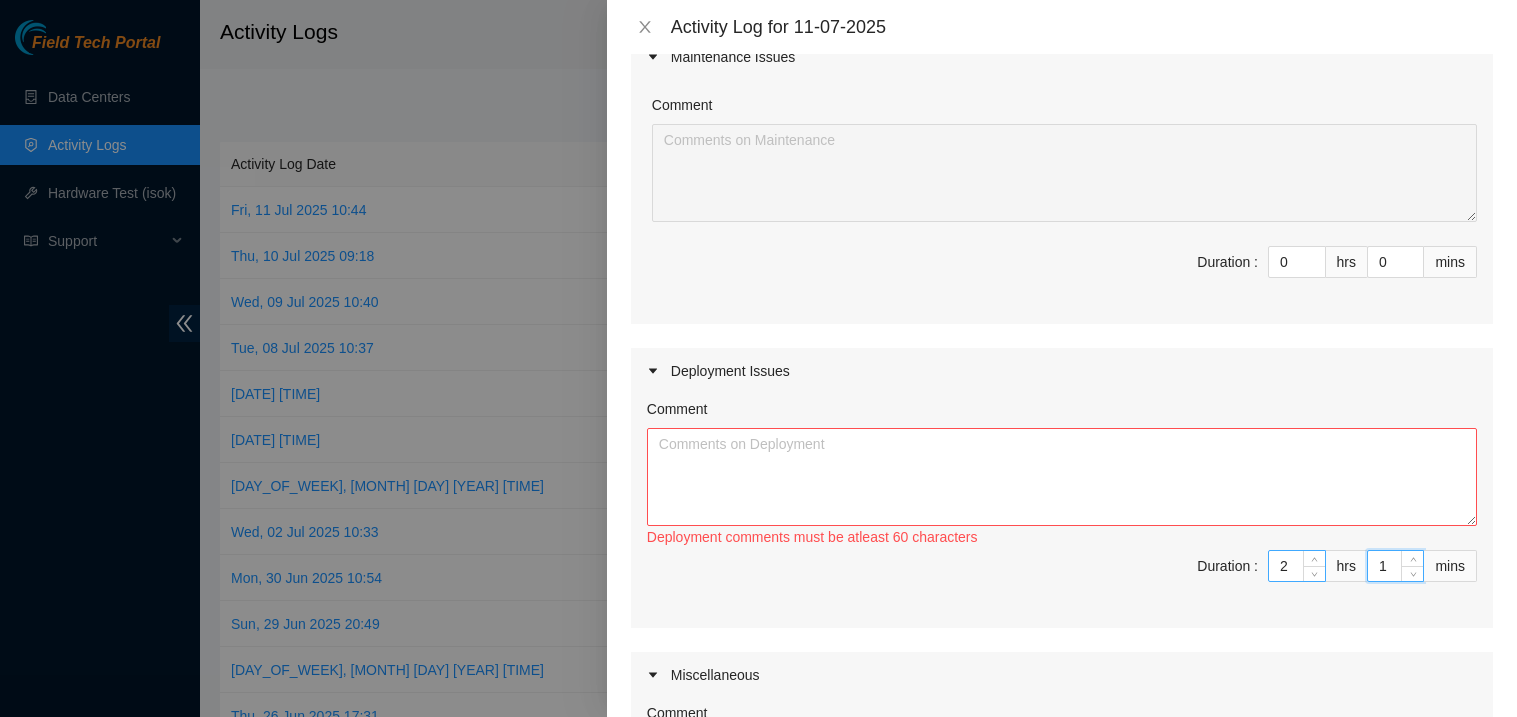 type on "15" 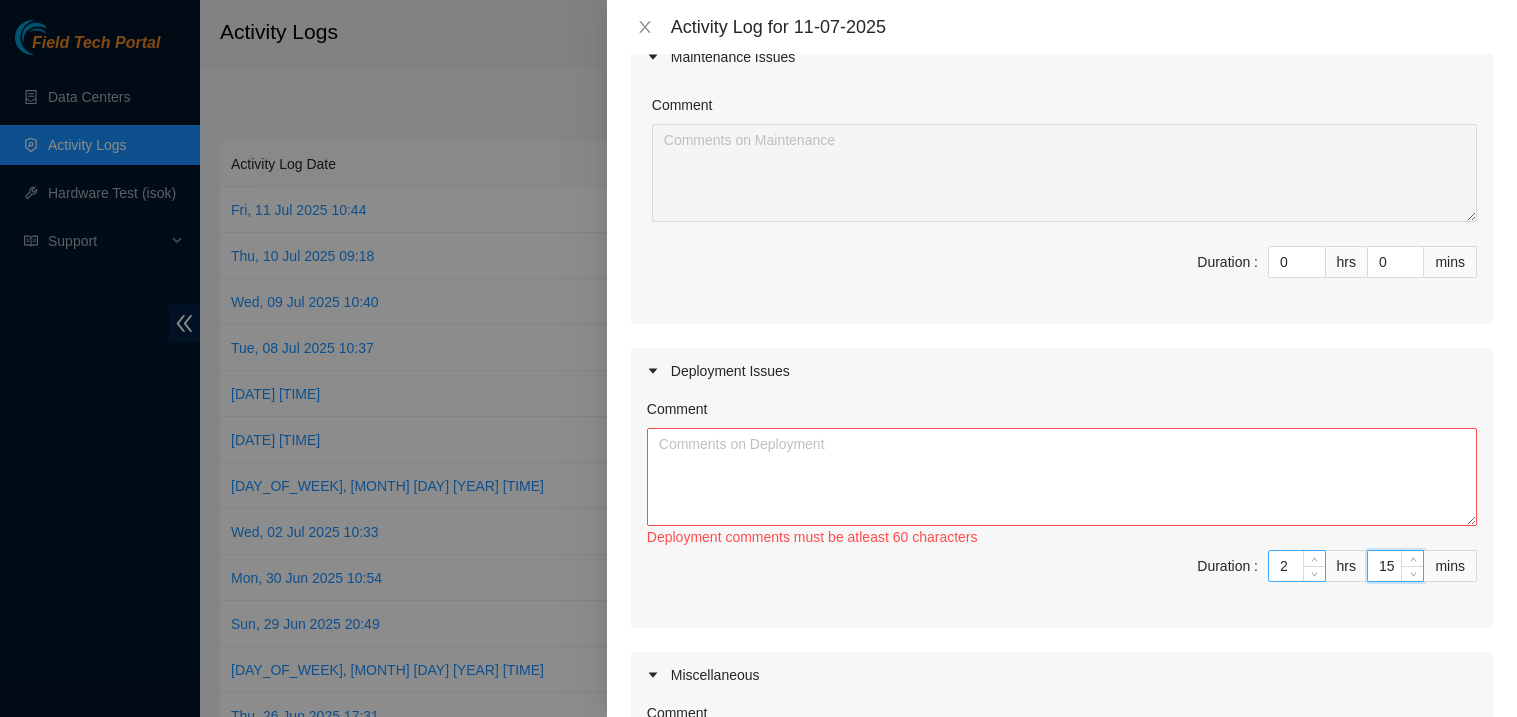 type on "15" 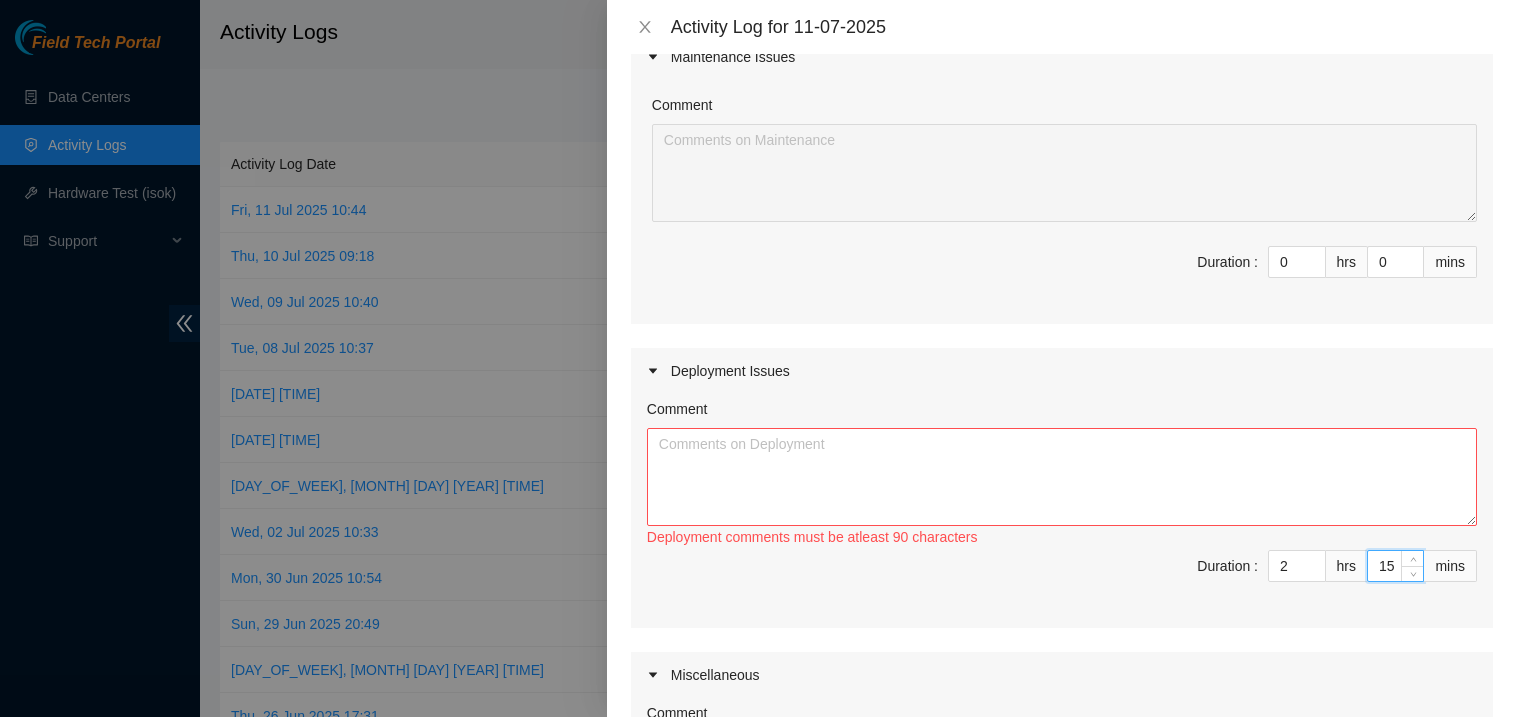 type on "15" 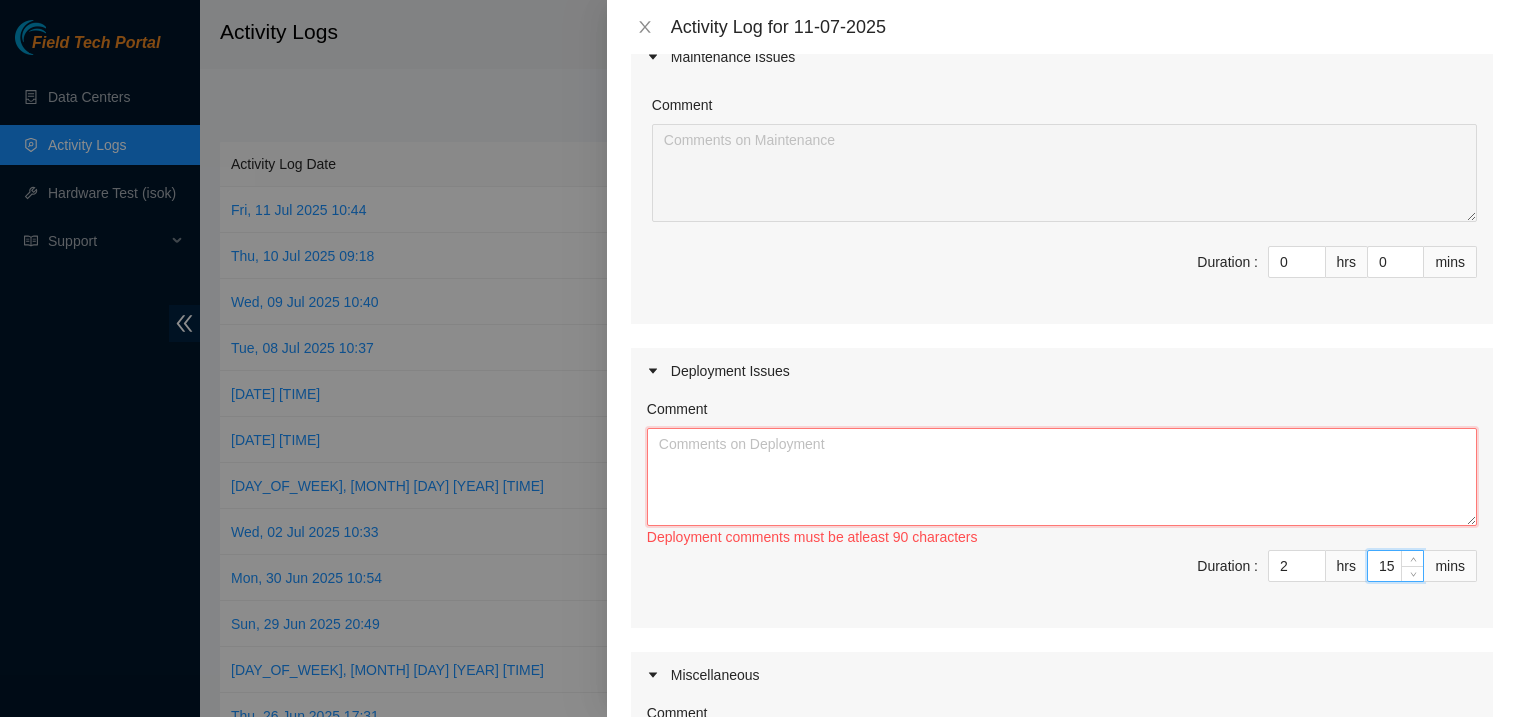 click on "Comment" at bounding box center (1062, 477) 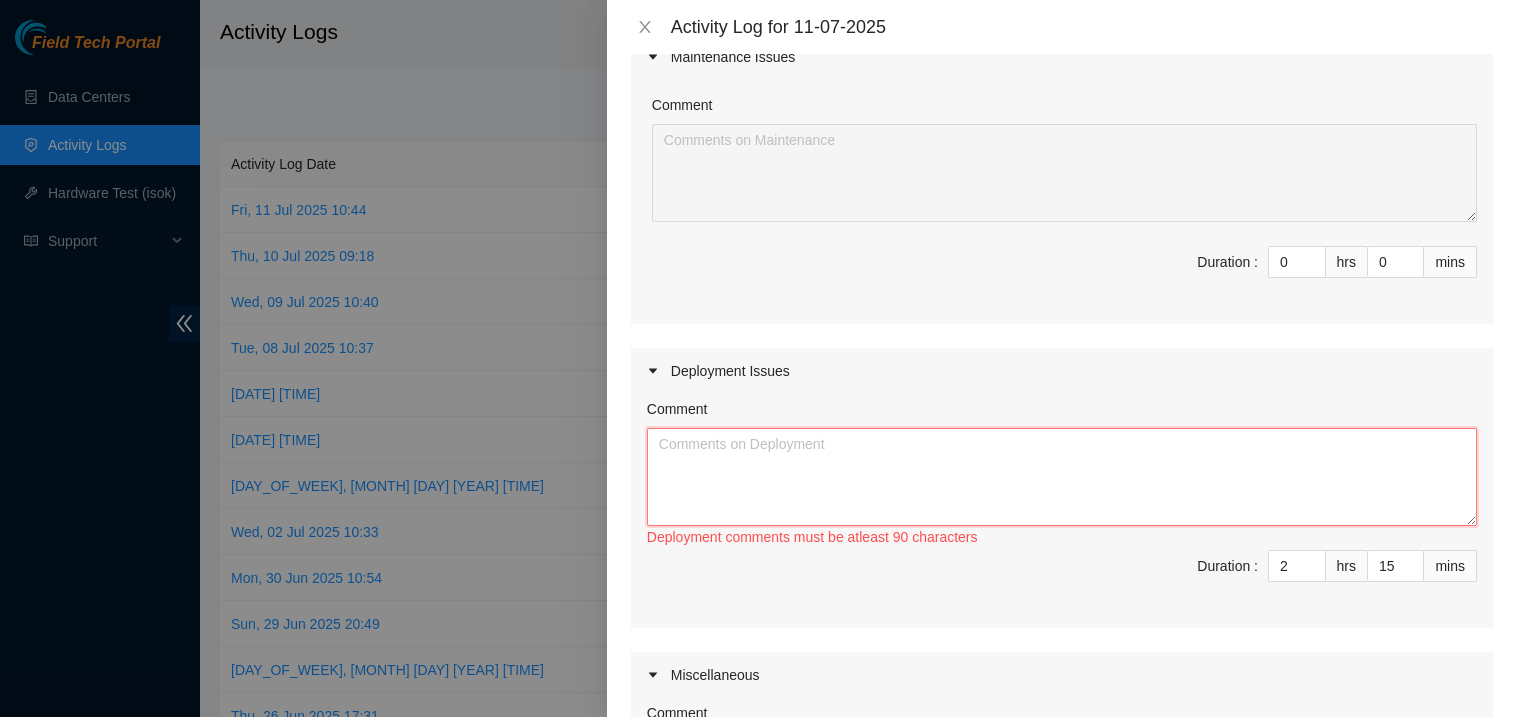 paste on "Conversation opened. 1 read message.
Skip to content
Using Gmail with screen readers
in:sent
1 of 1,294
DP80417 / B-V-5I1TYKT @AODC - Decon
Jeffrey Ono <jmono7132@gmail.com>
10:35 AM (7 minutes ago)
to Akamai, team
Hey Team,
Need assistance with scheduling a Pilot pick up.  Pallet built using supplies on site.  SN's record, pics taken, standing by for review/labels
SN LIST:
https://docs.google.com/spreadsheets/d/14YC7ozUWmGHO1LC3BHPBE6jFnUx_4JTOtr800fSf9mc/edit?gid=0#gid=0
PICS:
https://photos.app.goo.gl/HMyPJb8jX2D5Sd6M6
thanks,
Jeff Ono
One attachment
•  Scanned by Gmail
Displaying BOL B-V-5PEV2CJ.pdf." 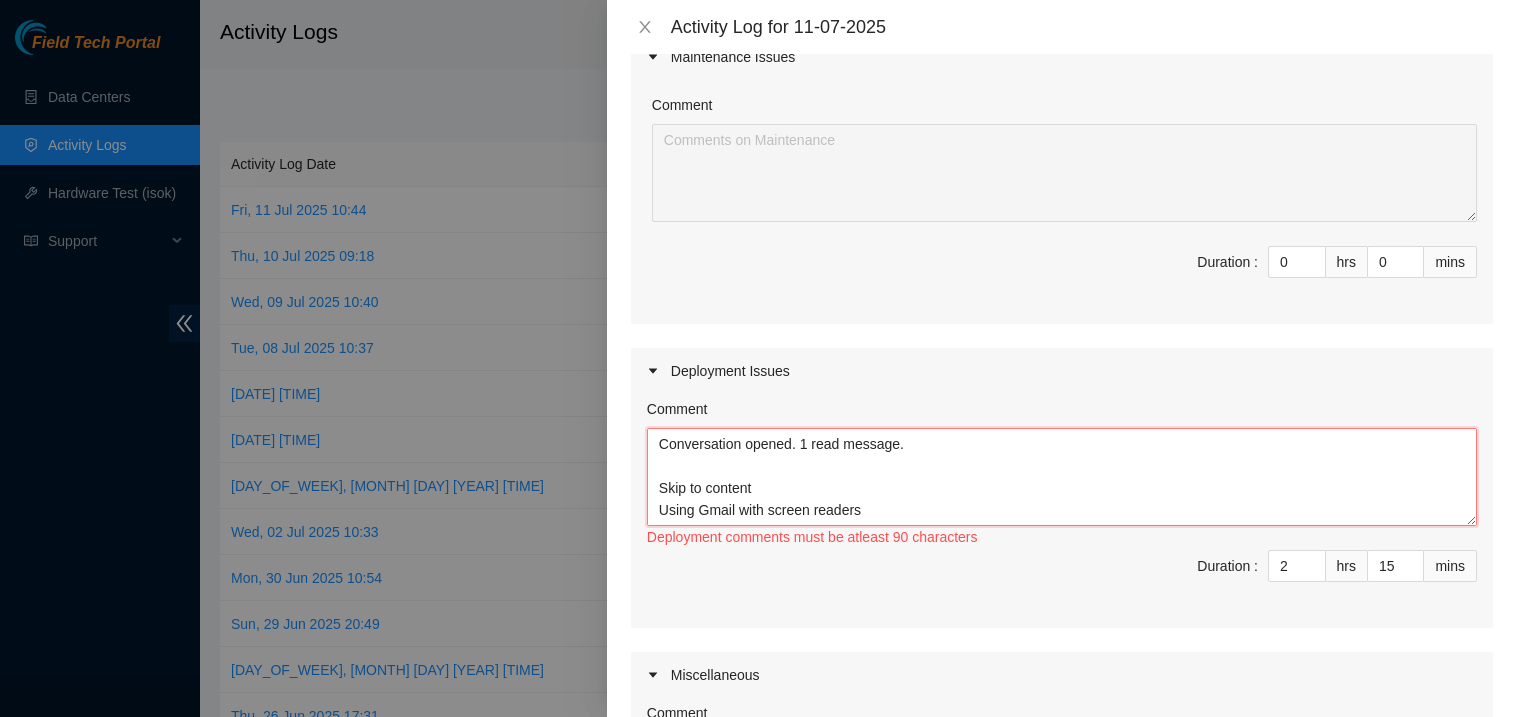 scroll, scrollTop: 499, scrollLeft: 0, axis: vertical 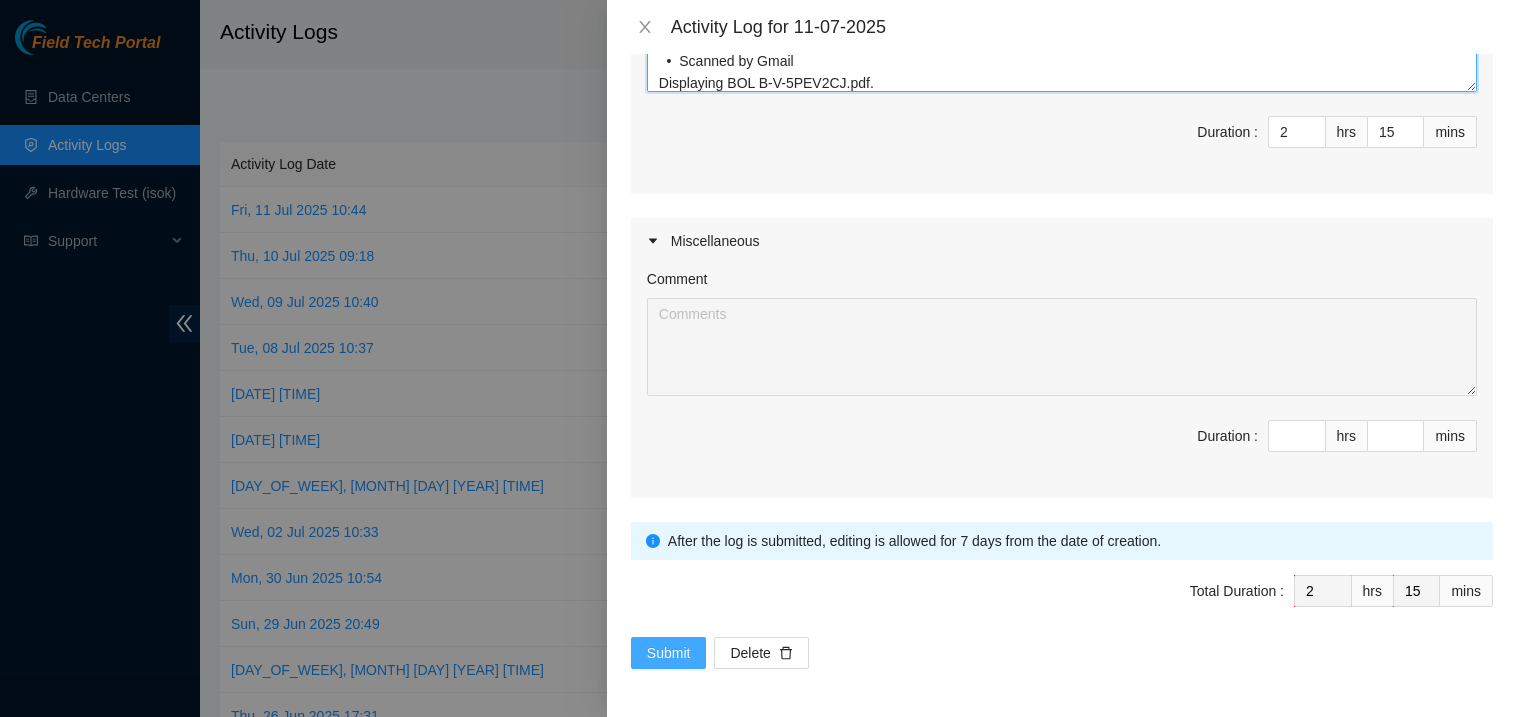 type on "Conversation opened. 1 read message.
Skip to content
Using Gmail with screen readers
in:sent
1 of 1,294
DP80417 / B-V-5I1TYKT @AODC - Decon
Jeffrey Ono <jmono7132@gmail.com>
10:35 AM (7 minutes ago)
to Akamai, team
Hey Team,
Need assistance with scheduling a Pilot pick up.  Pallet built using supplies on site.  SN's record, pics taken, standing by for review/labels
SN LIST:
https://docs.google.com/spreadsheets/d/14YC7ozUWmGHO1LC3BHPBE6jFnUx_4JTOtr800fSf9mc/edit?gid=0#gid=0
PICS:
https://photos.app.goo.gl/HMyPJb8jX2D5Sd6M6
thanks,
Jeff Ono
One attachment
•  Scanned by Gmail
Displaying BOL B-V-5PEV2CJ.pdf." 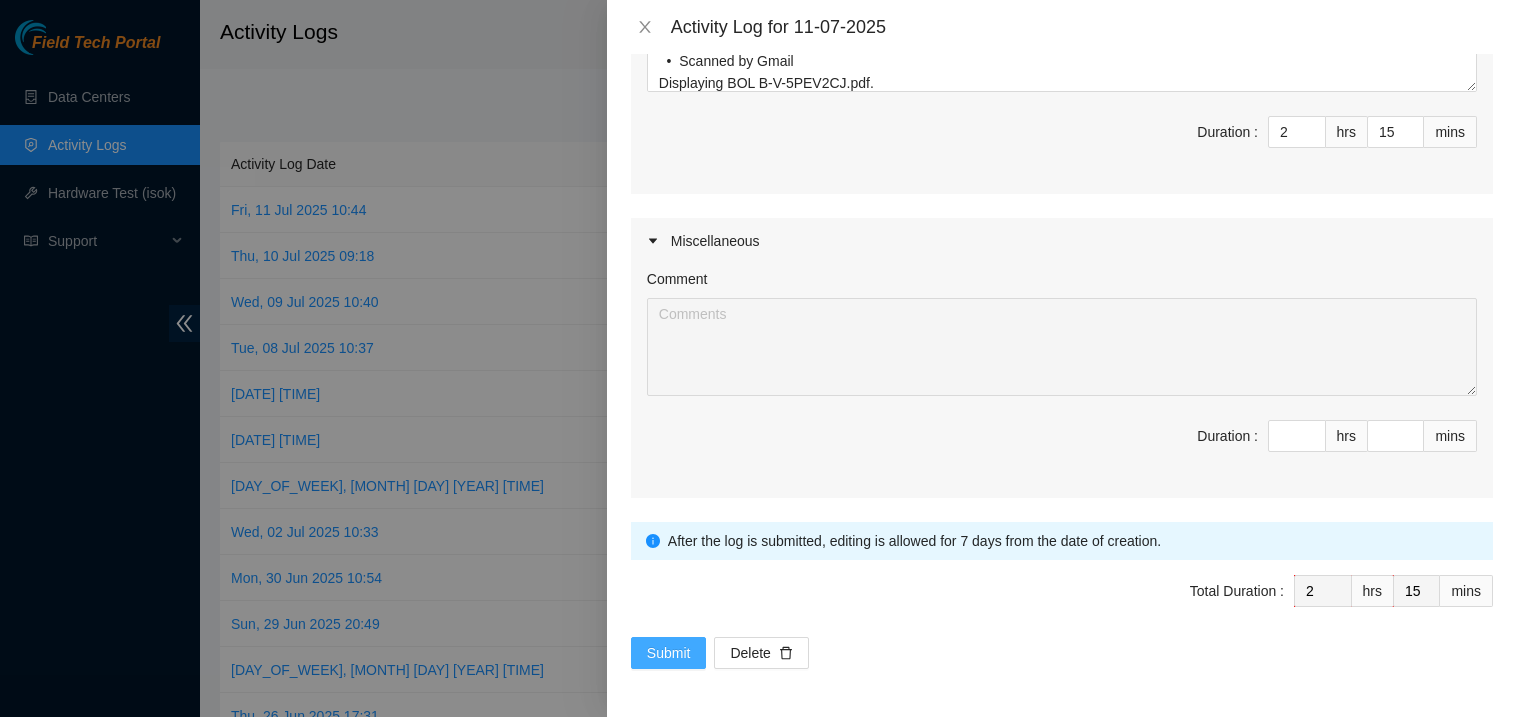 click on "Submit" at bounding box center [669, 653] 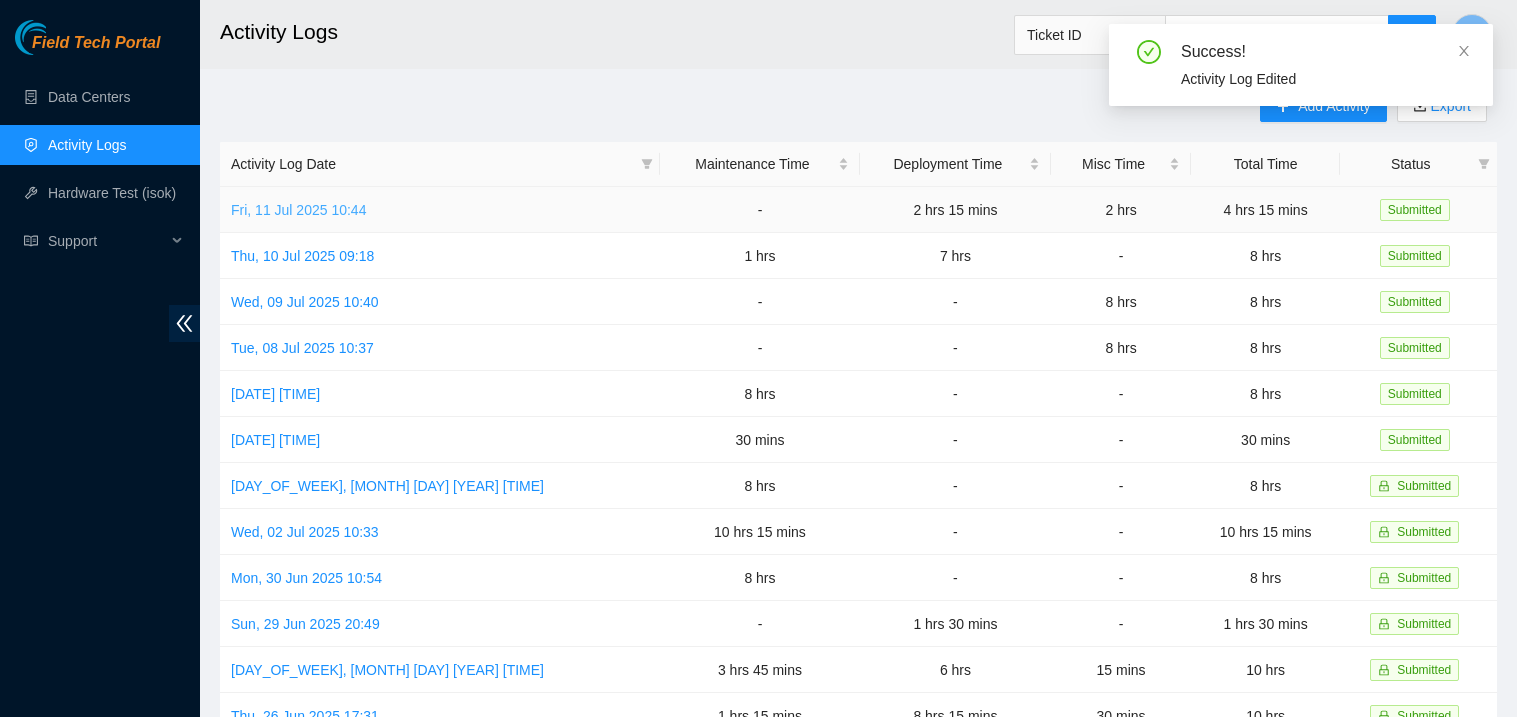 click on "Fri, 11 Jul 2025 10:44" at bounding box center (298, 210) 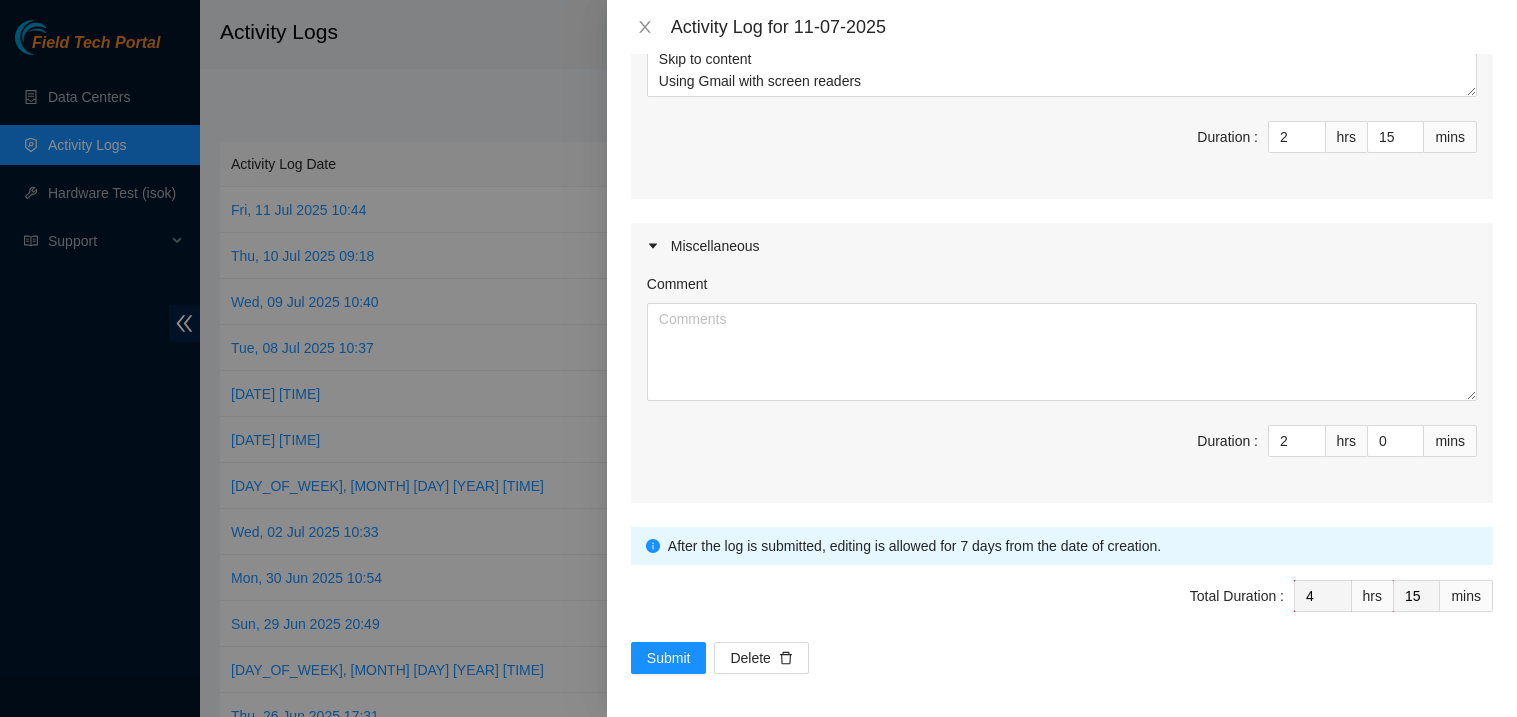 scroll, scrollTop: 629, scrollLeft: 0, axis: vertical 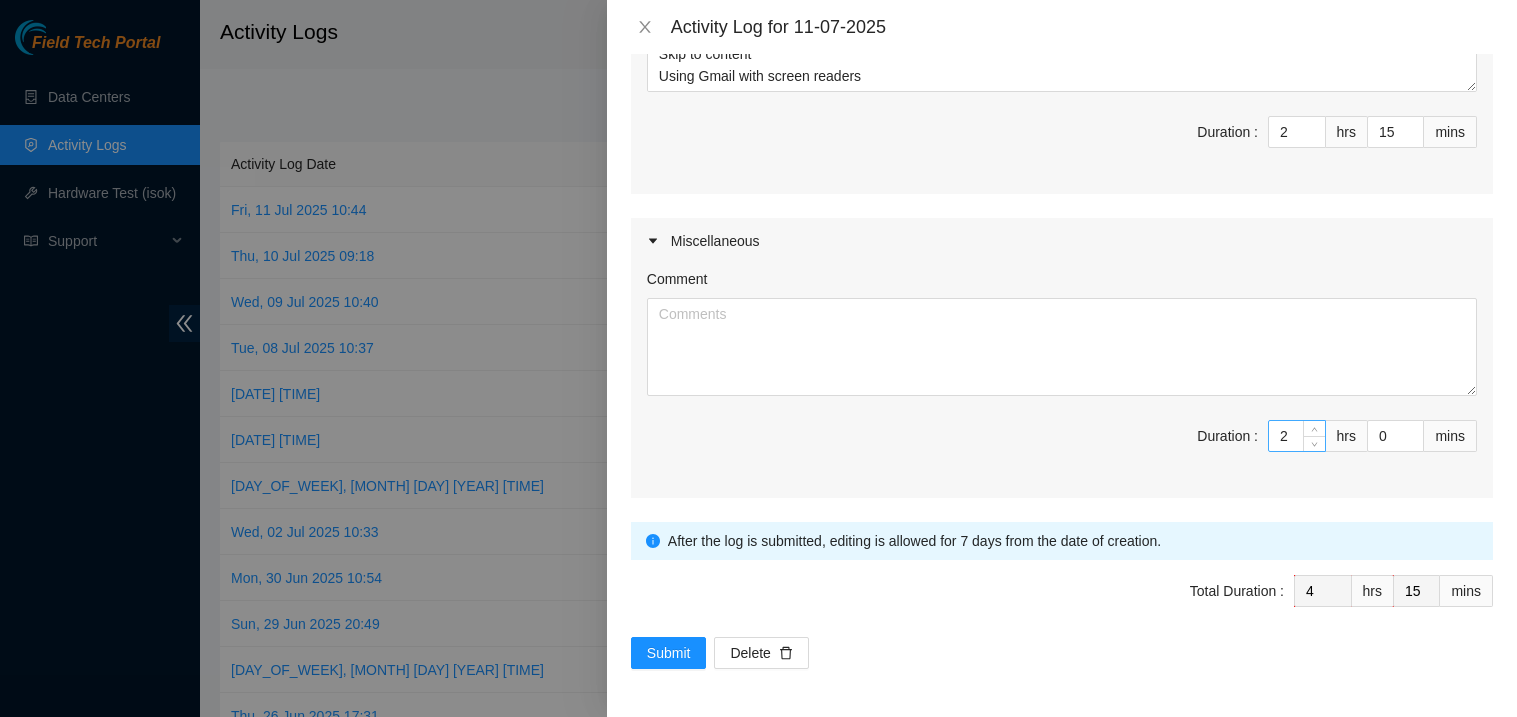 click on "2" at bounding box center (1297, 436) 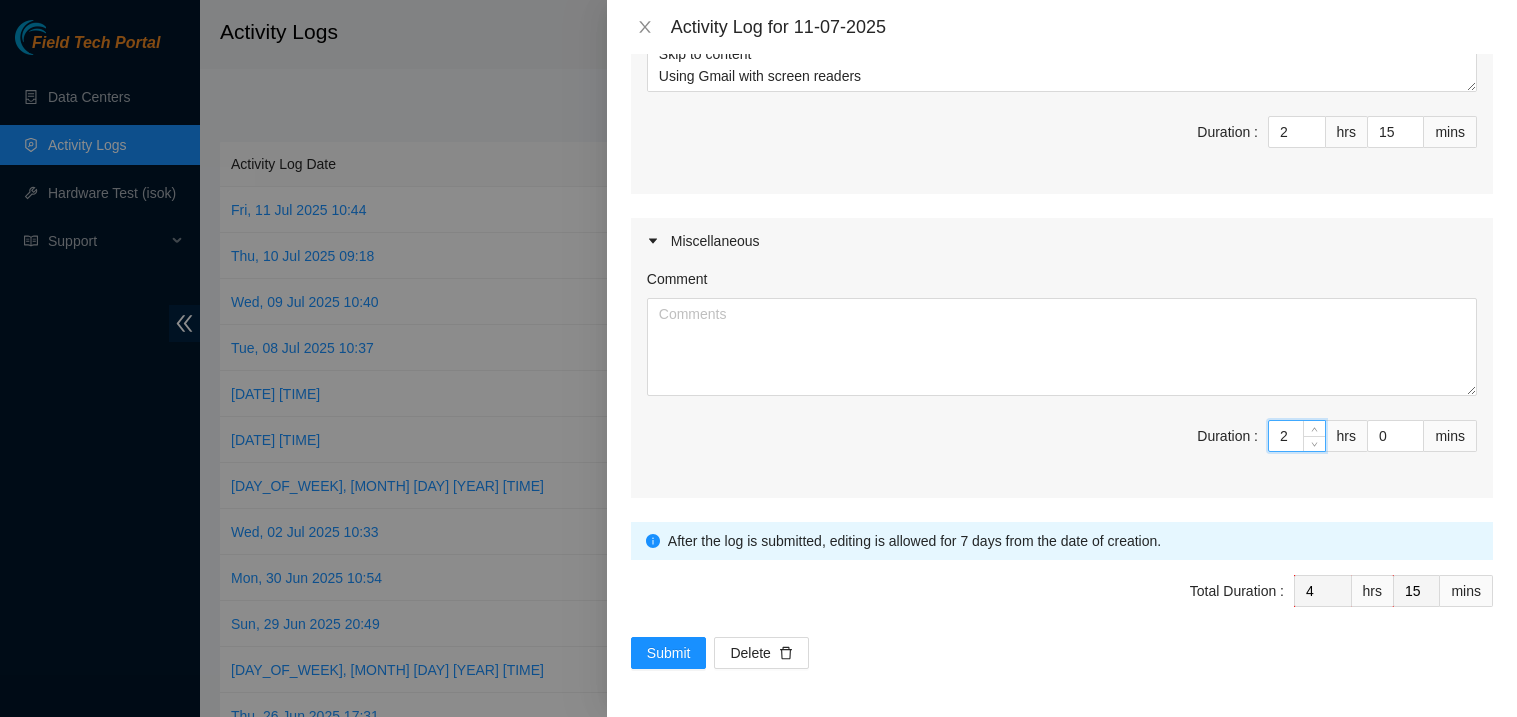 type 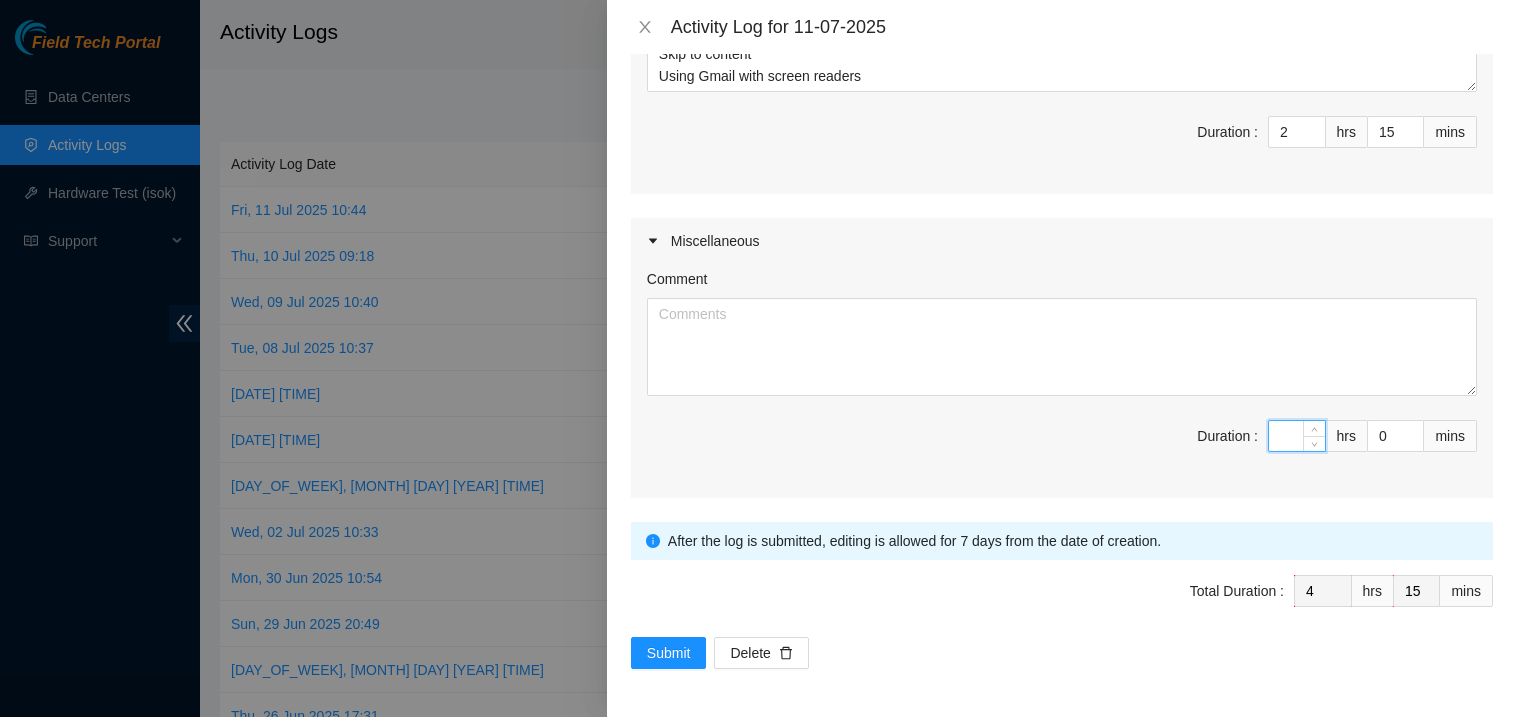 type on "2" 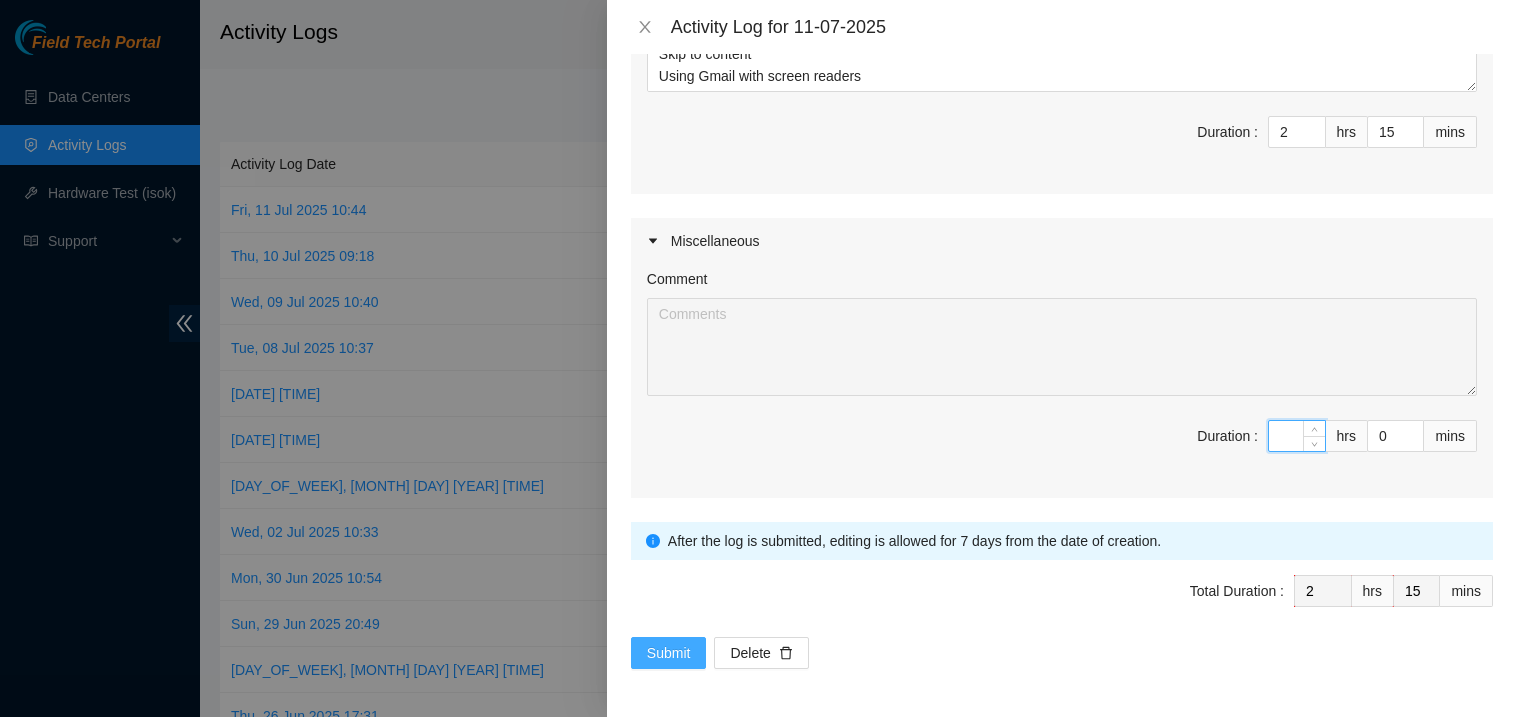 type 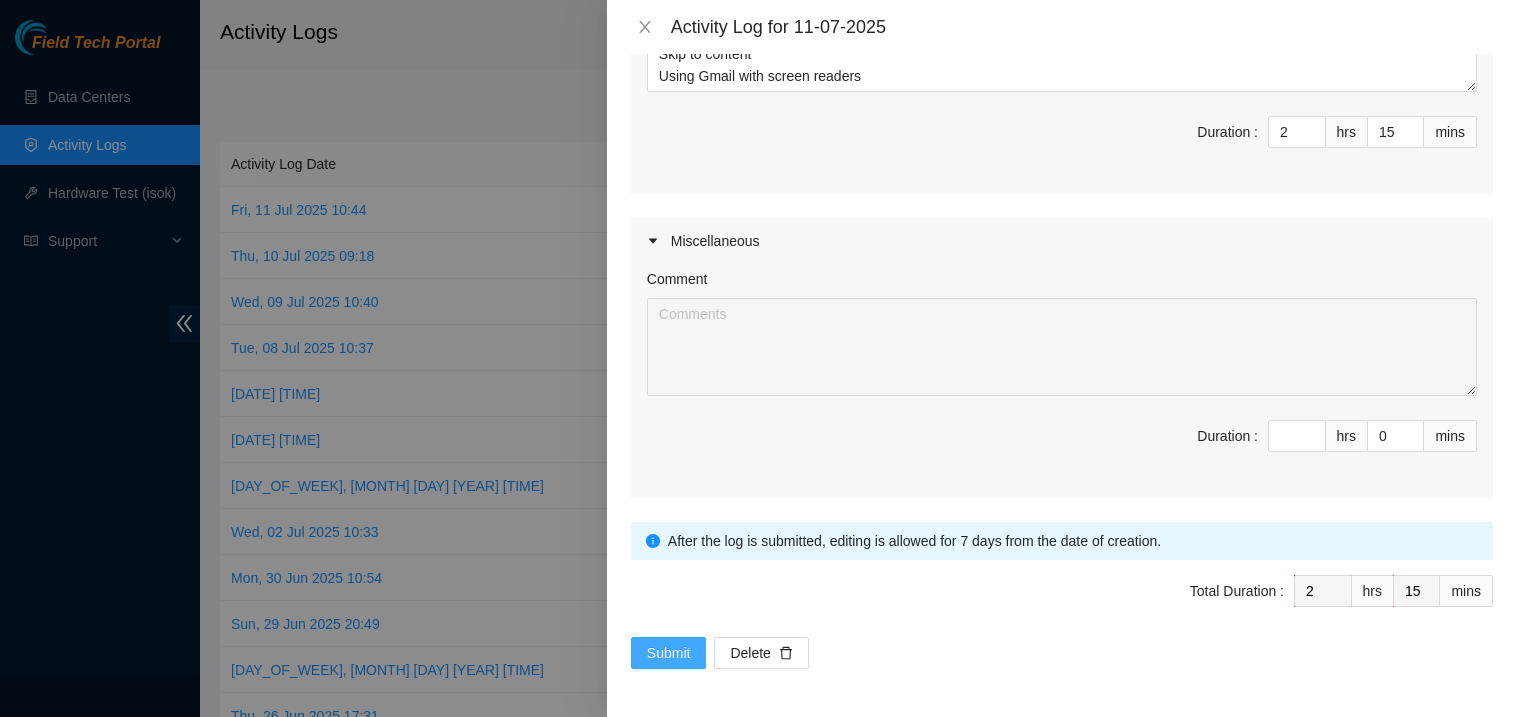 click on "Submit" at bounding box center [669, 653] 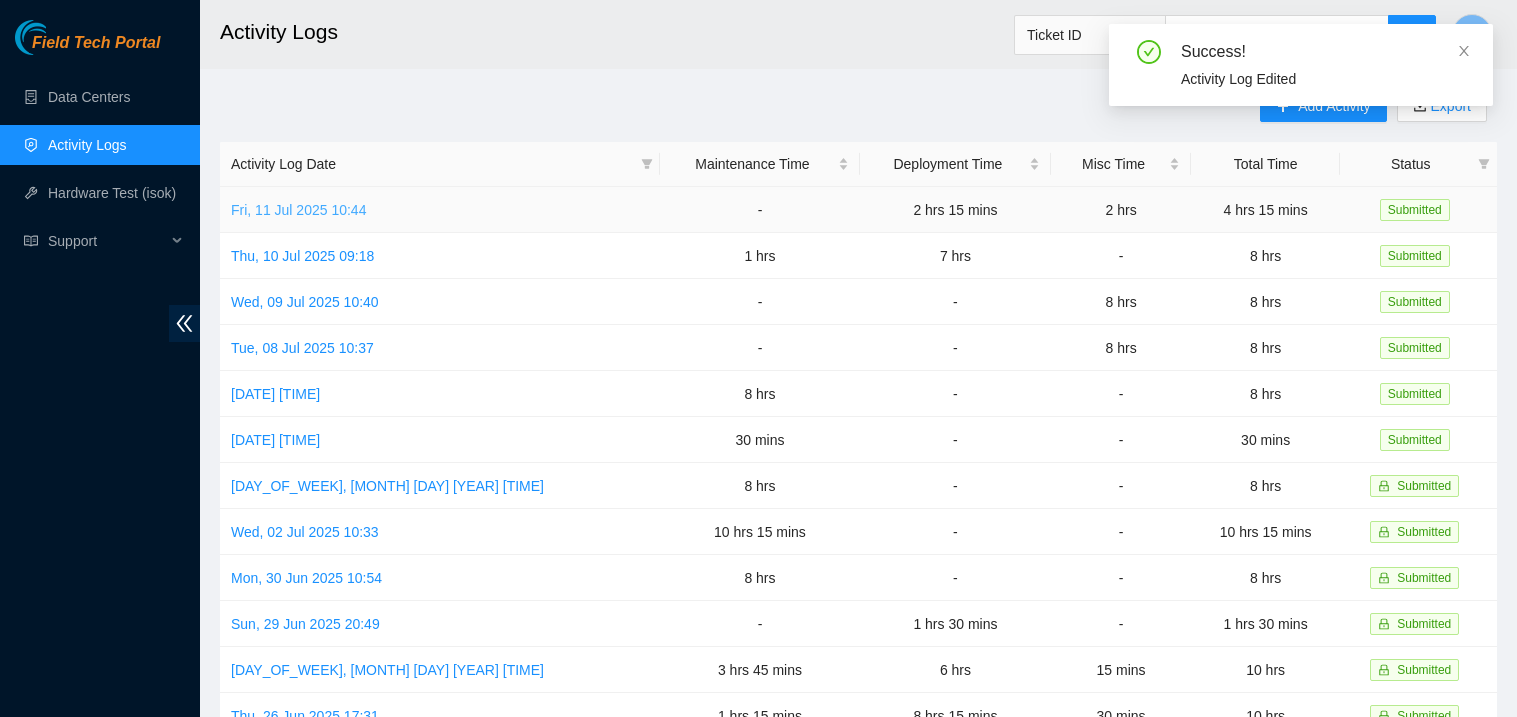 click on "Fri, 11 Jul 2025 10:44" at bounding box center (298, 210) 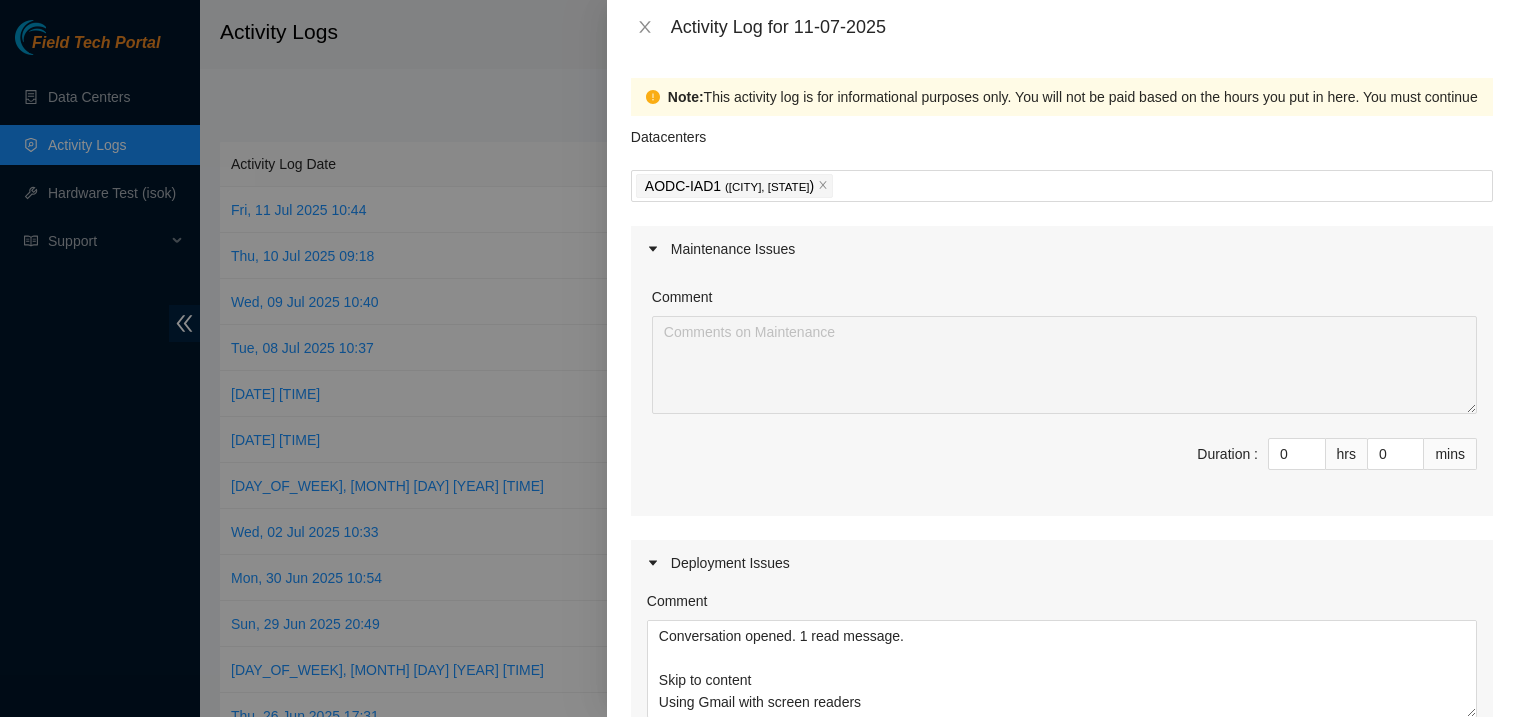 scroll, scrollTop: 633, scrollLeft: 0, axis: vertical 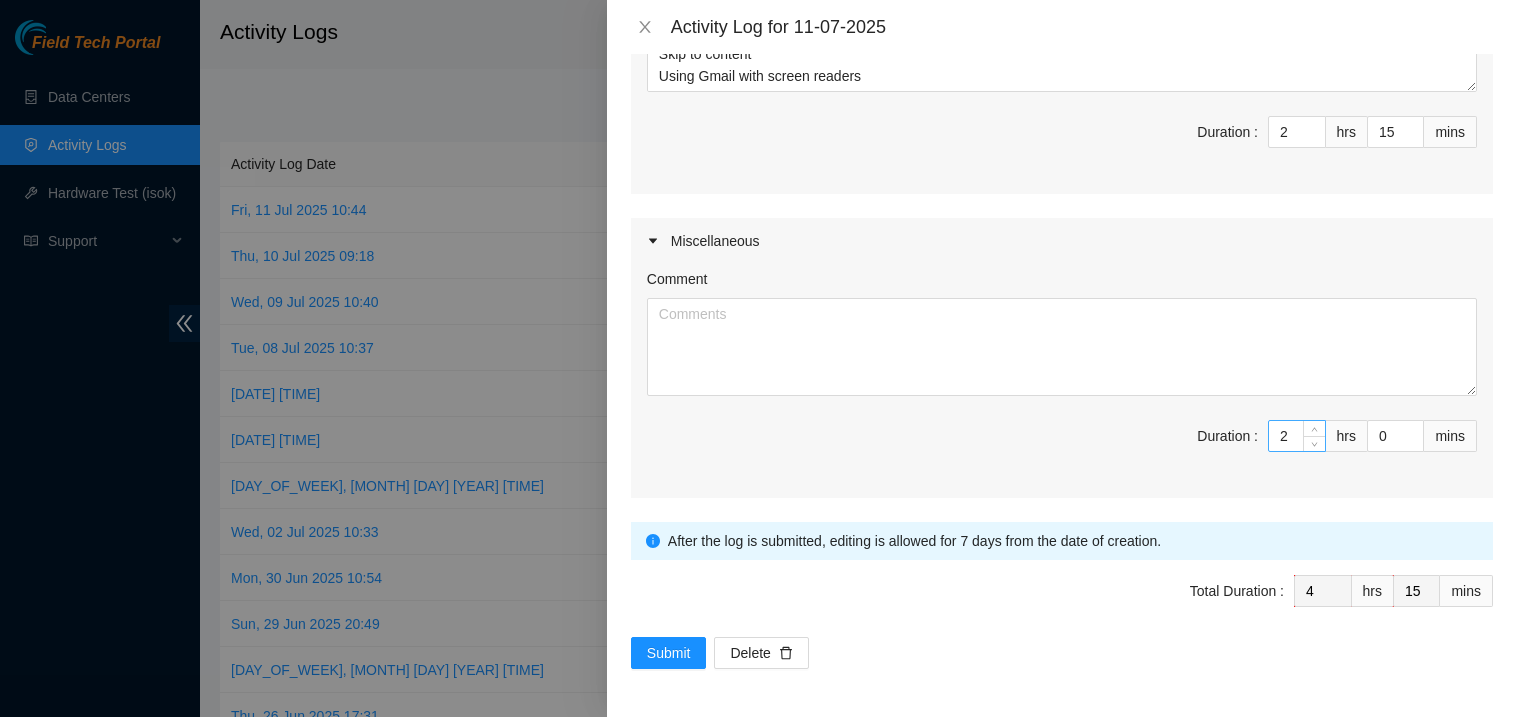 click on "2" at bounding box center [1297, 436] 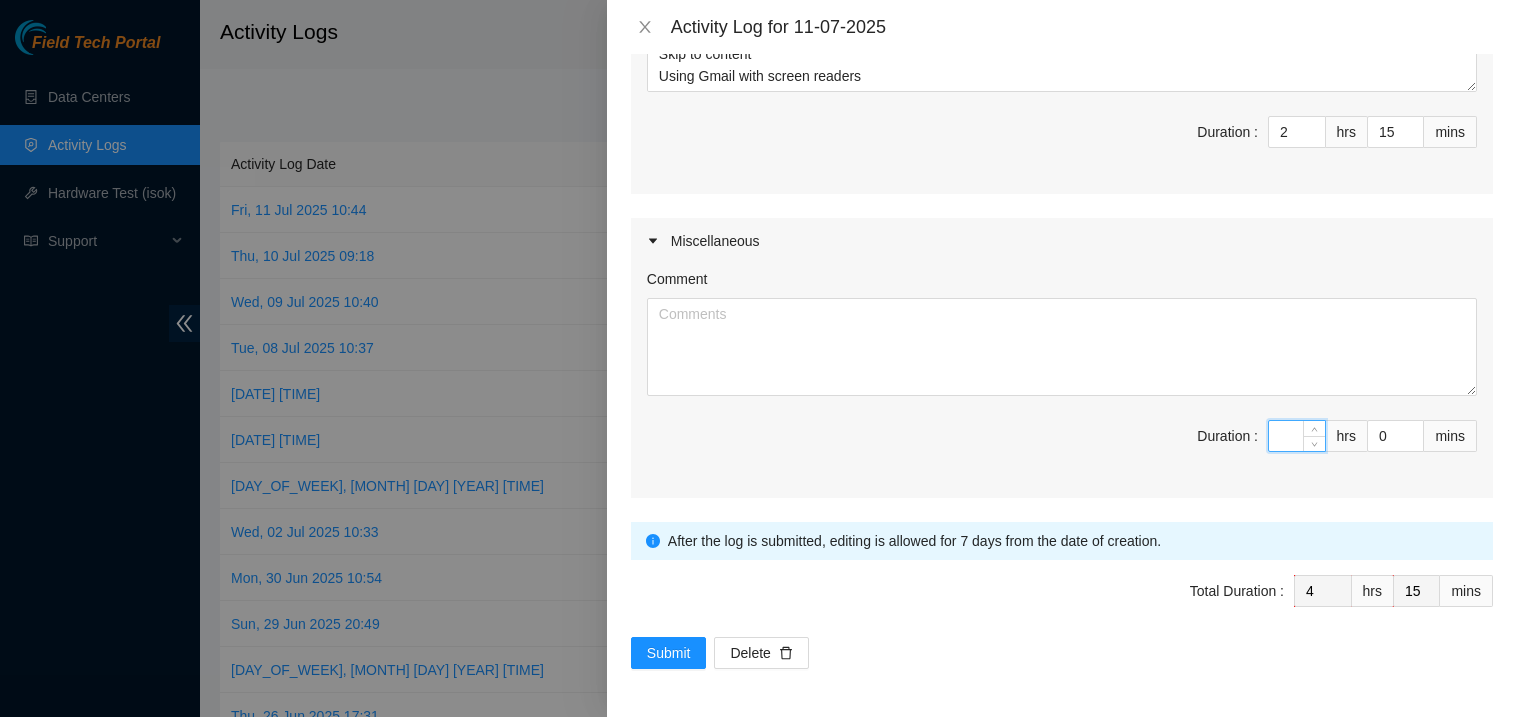type on "0" 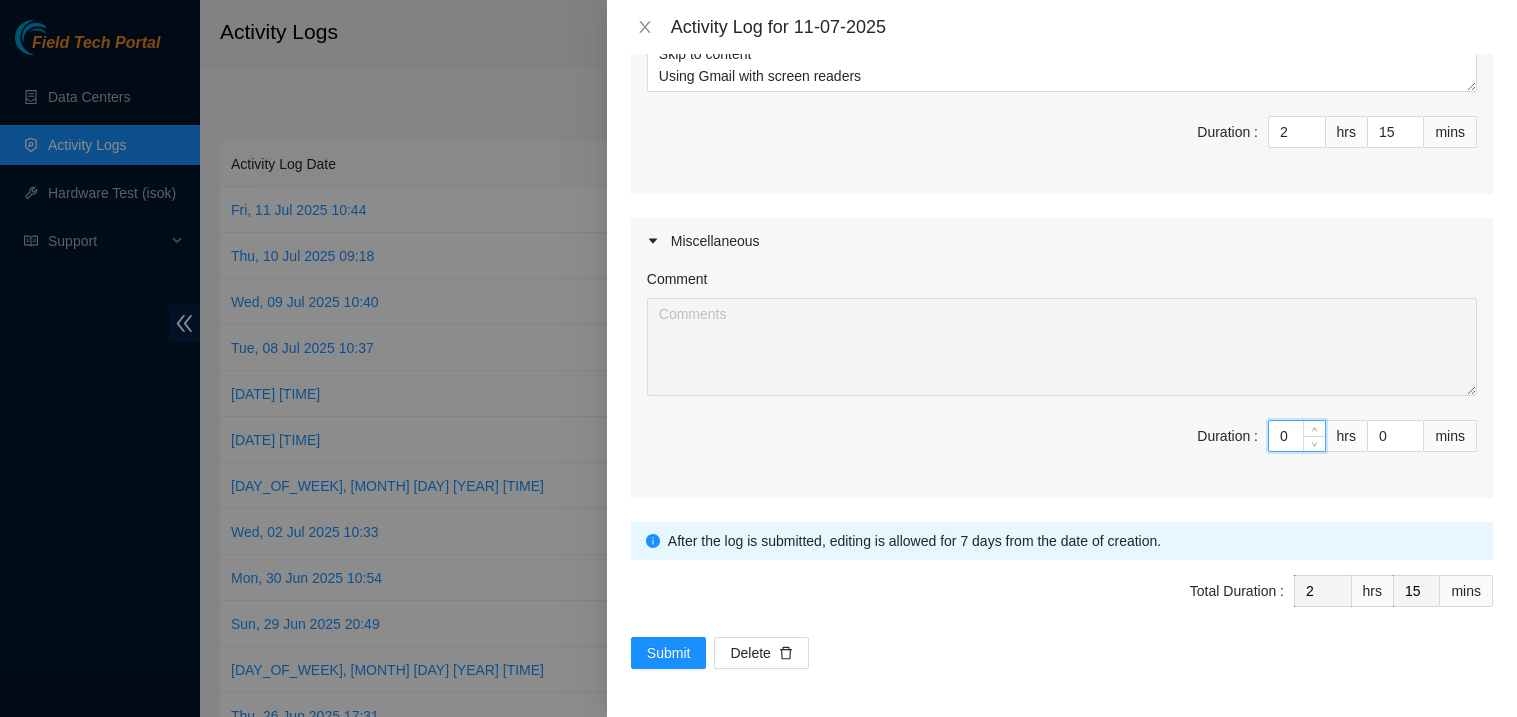 type on "2" 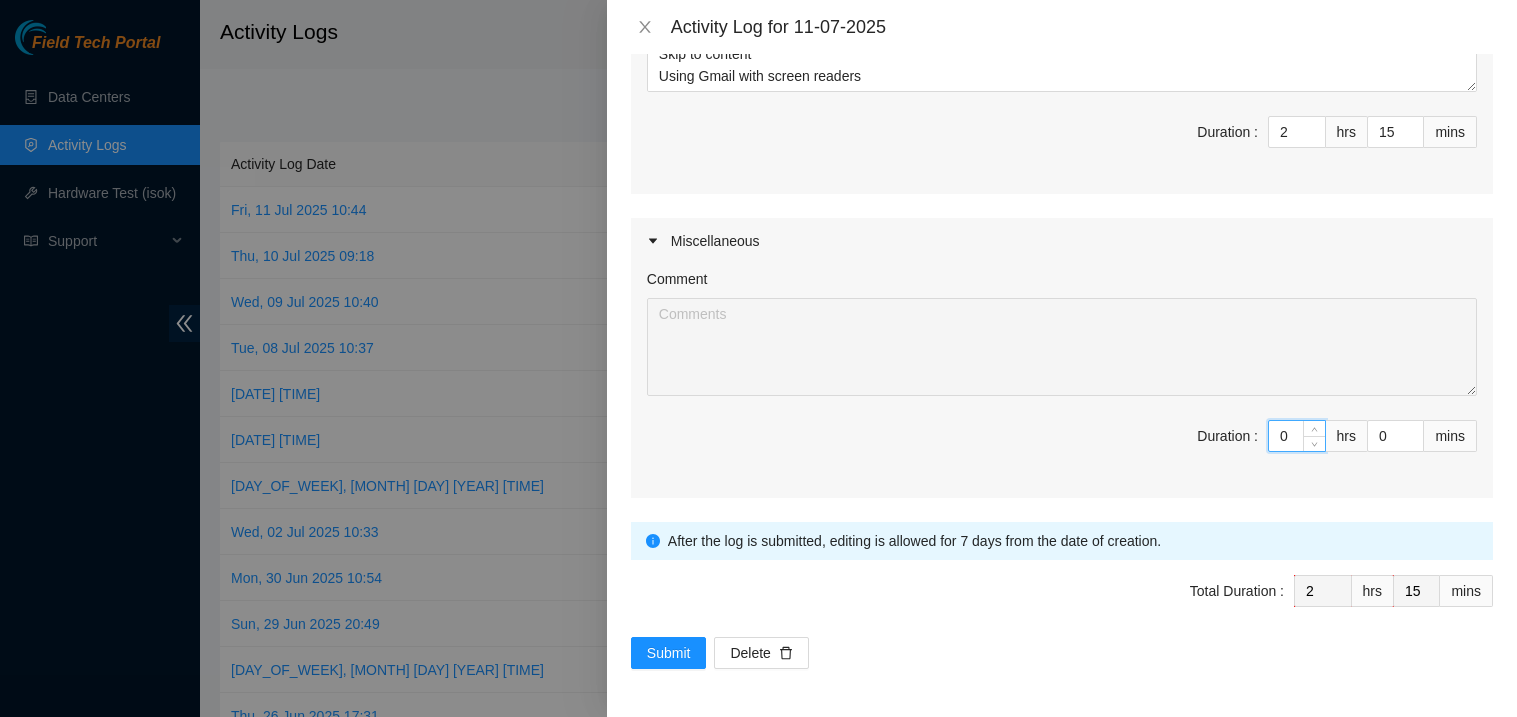 type on "0" 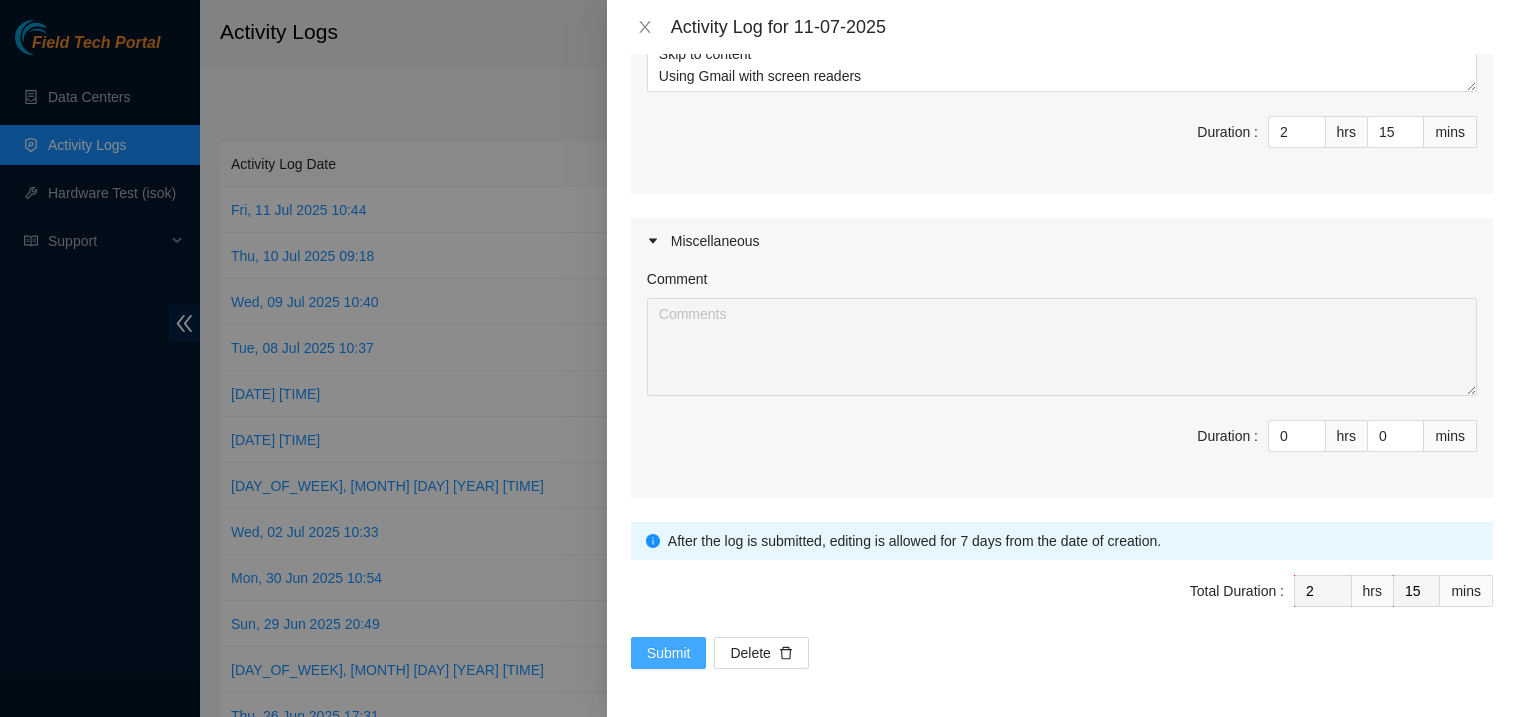 click on "Submit" at bounding box center [669, 653] 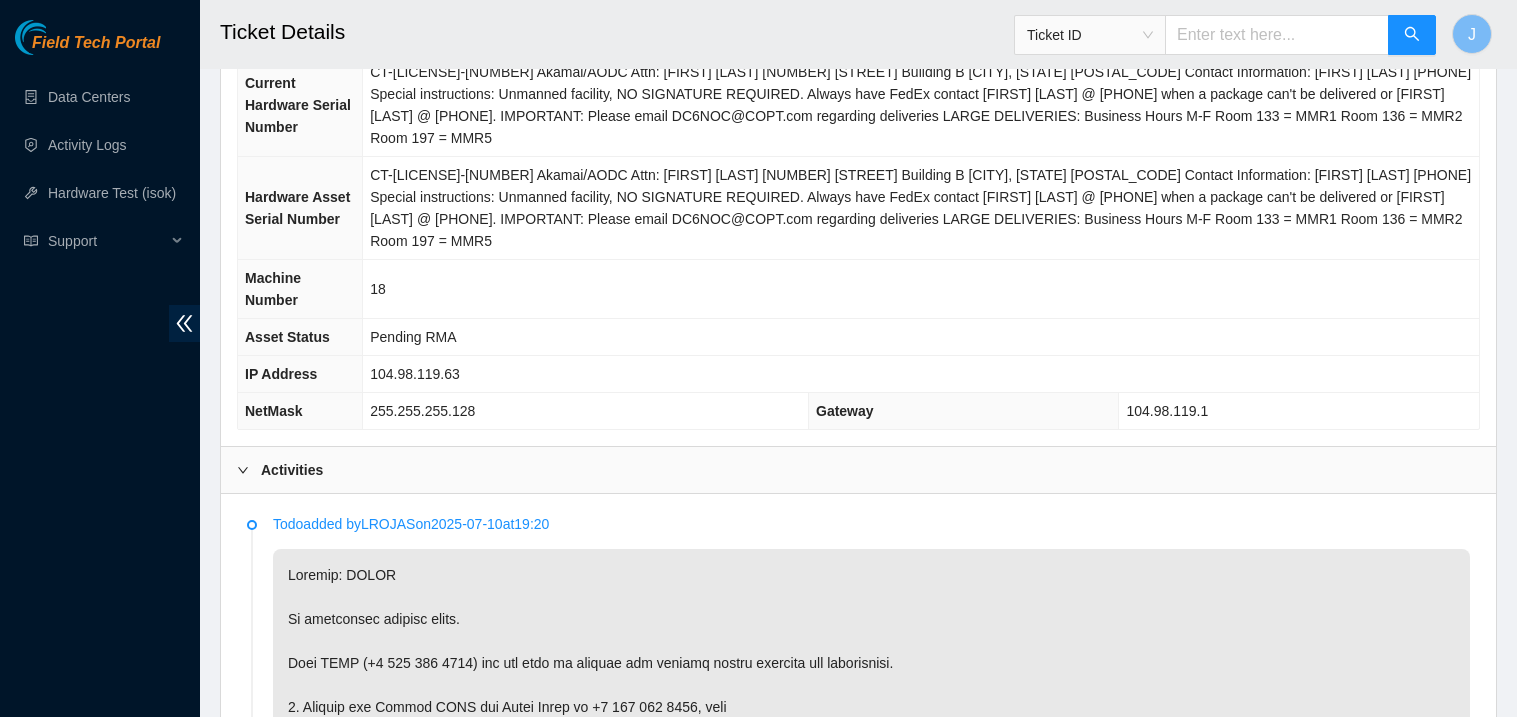 scroll, scrollTop: 796, scrollLeft: 0, axis: vertical 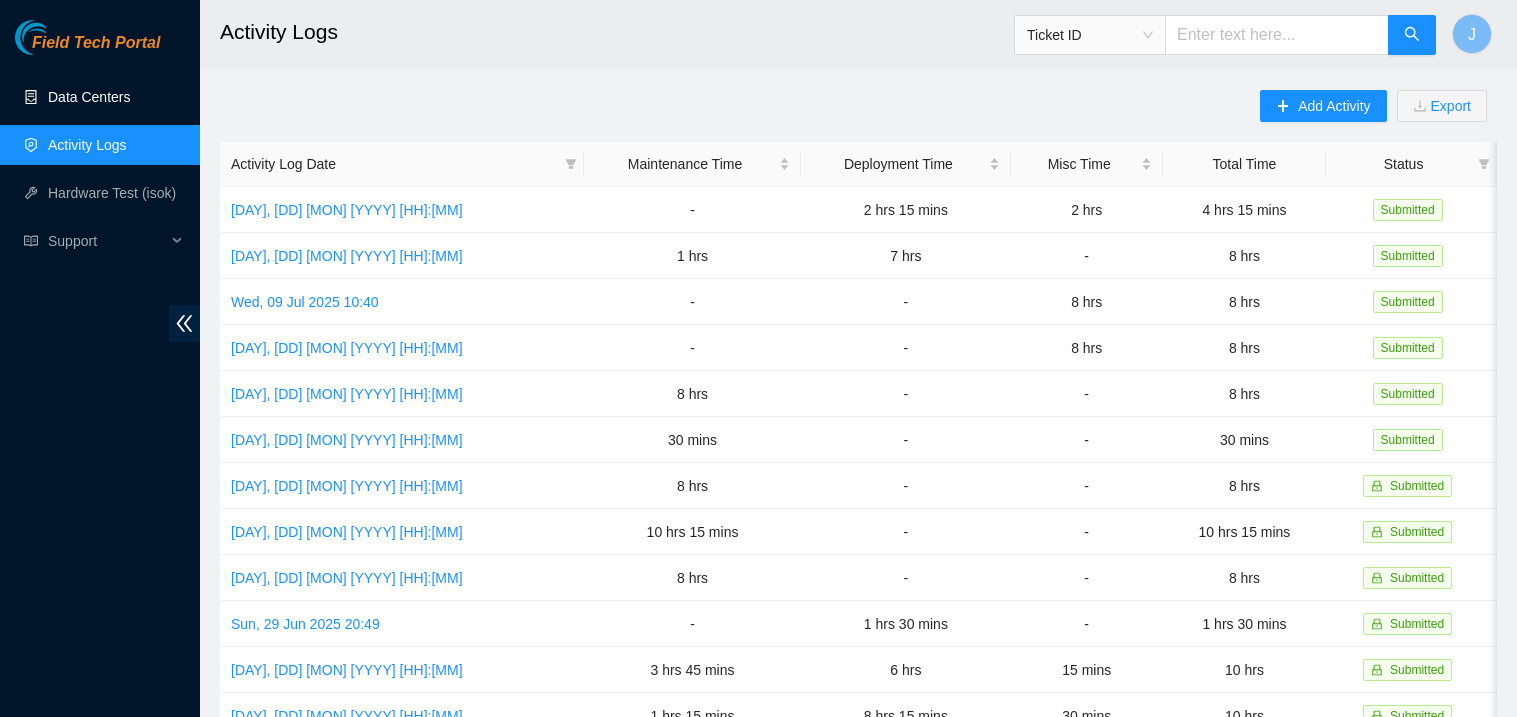 click on "Data Centers" at bounding box center [89, 97] 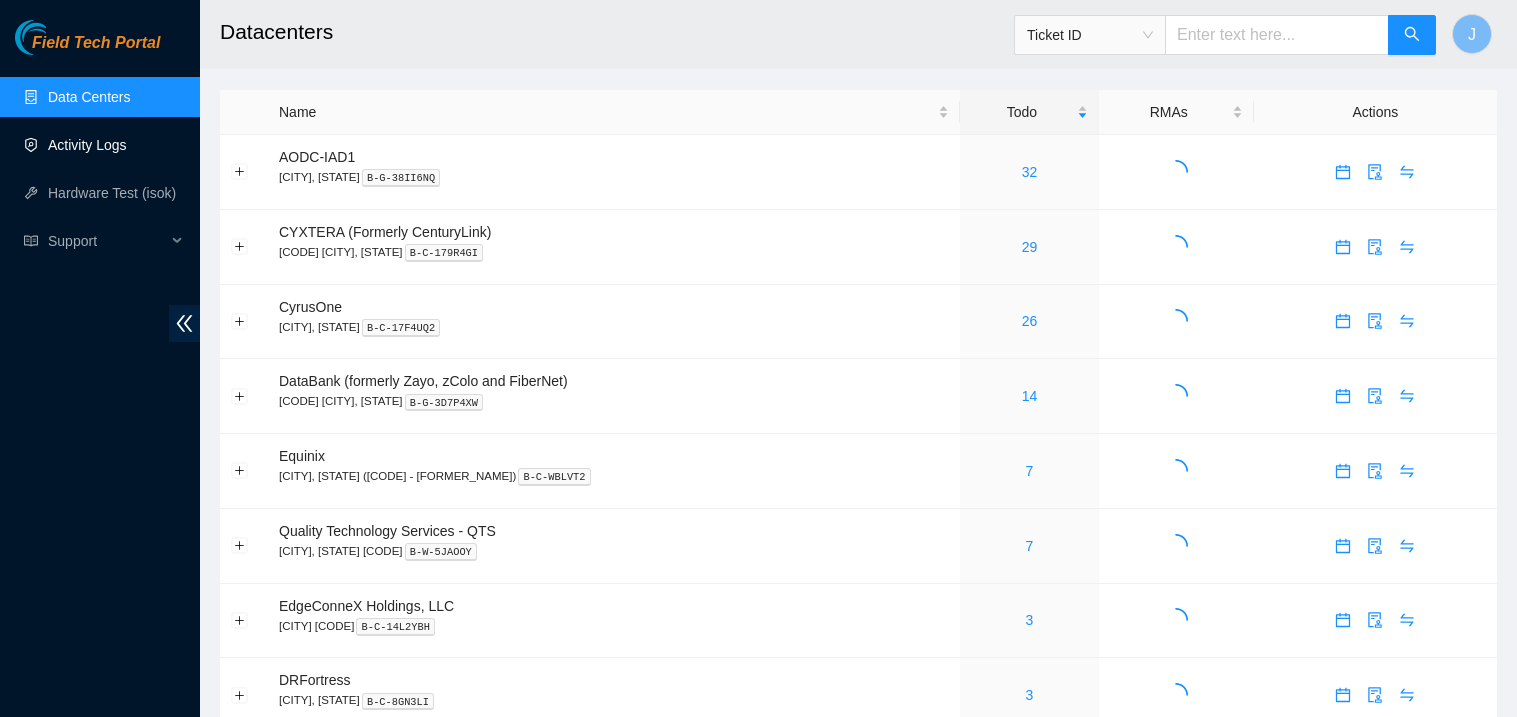click on "Activity Logs" at bounding box center [87, 145] 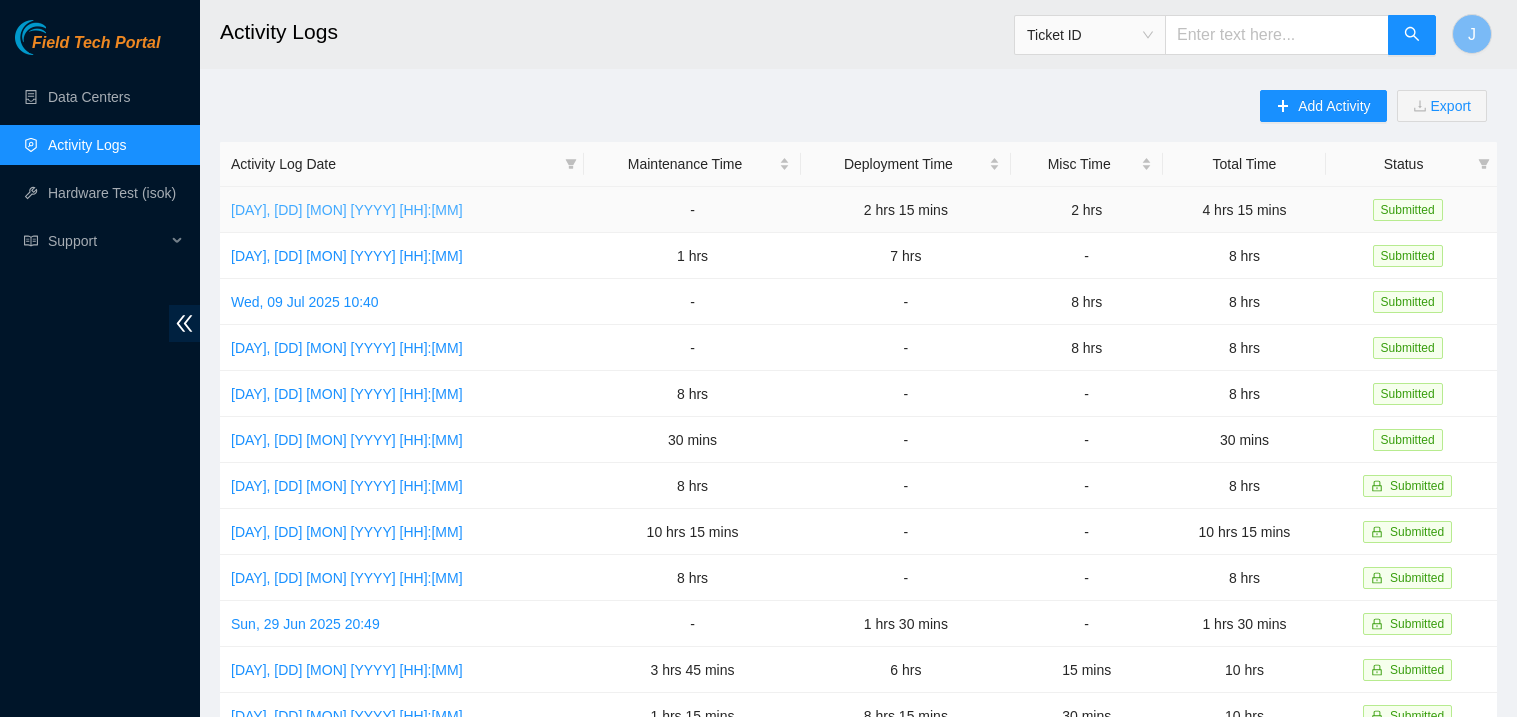 click on "Fri, 11 Jul 2025 10:44" at bounding box center (347, 210) 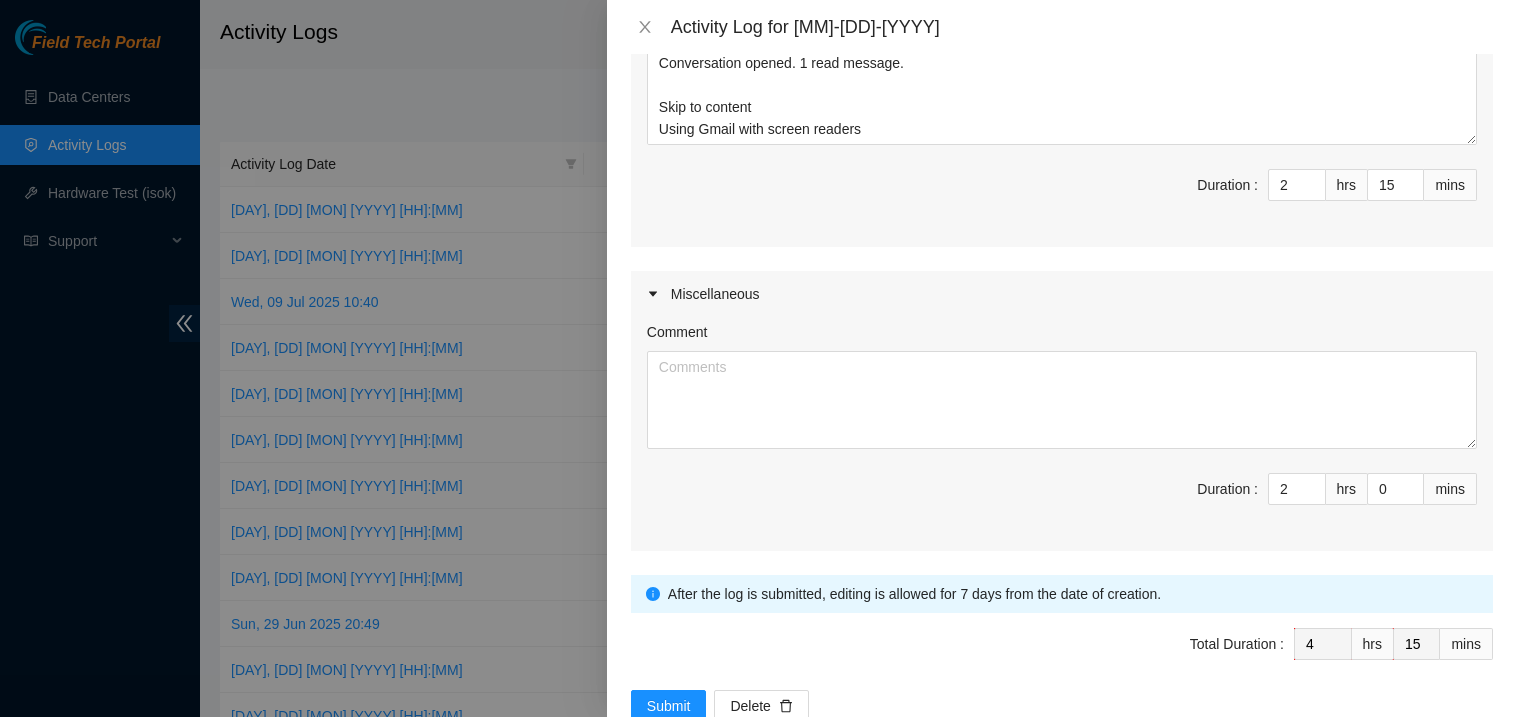 scroll, scrollTop: 633, scrollLeft: 0, axis: vertical 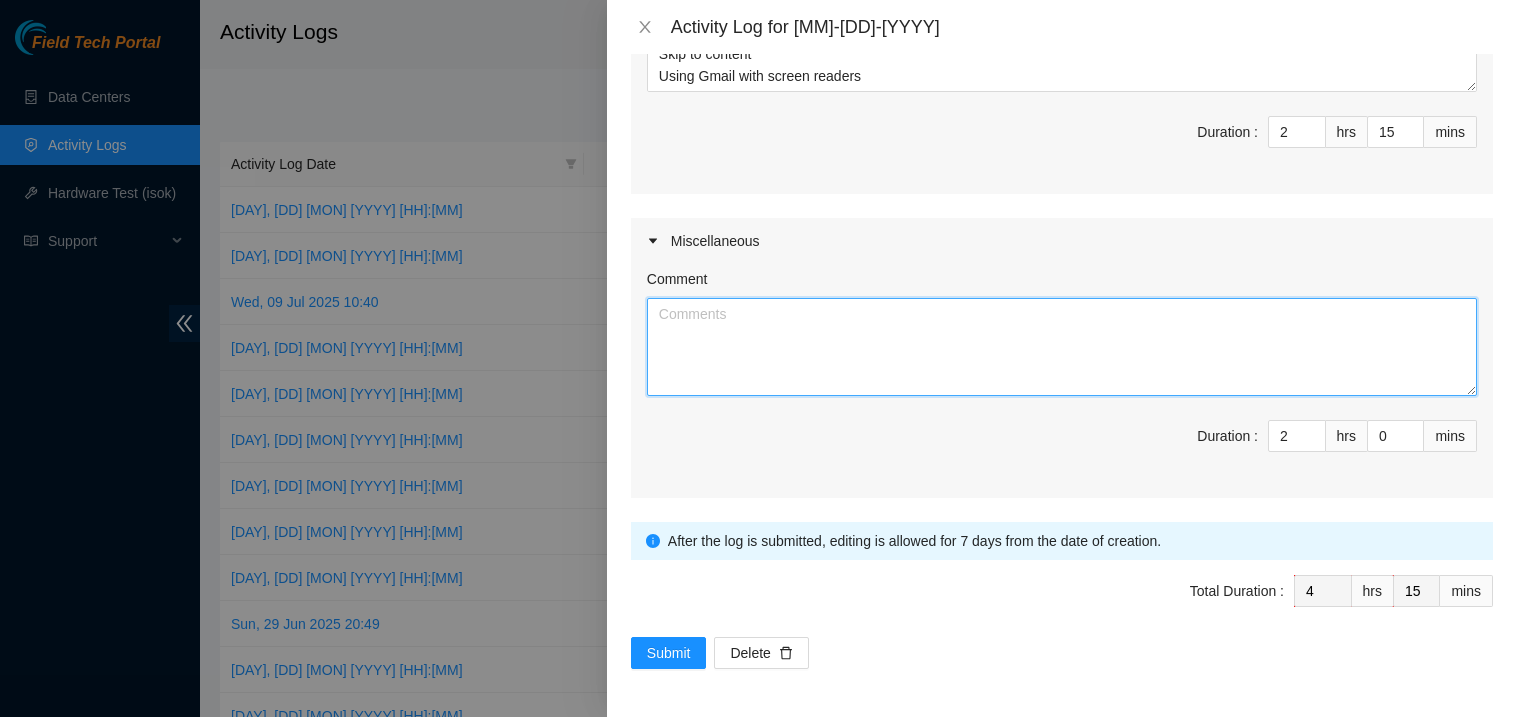 click on "Comment" at bounding box center (1062, 347) 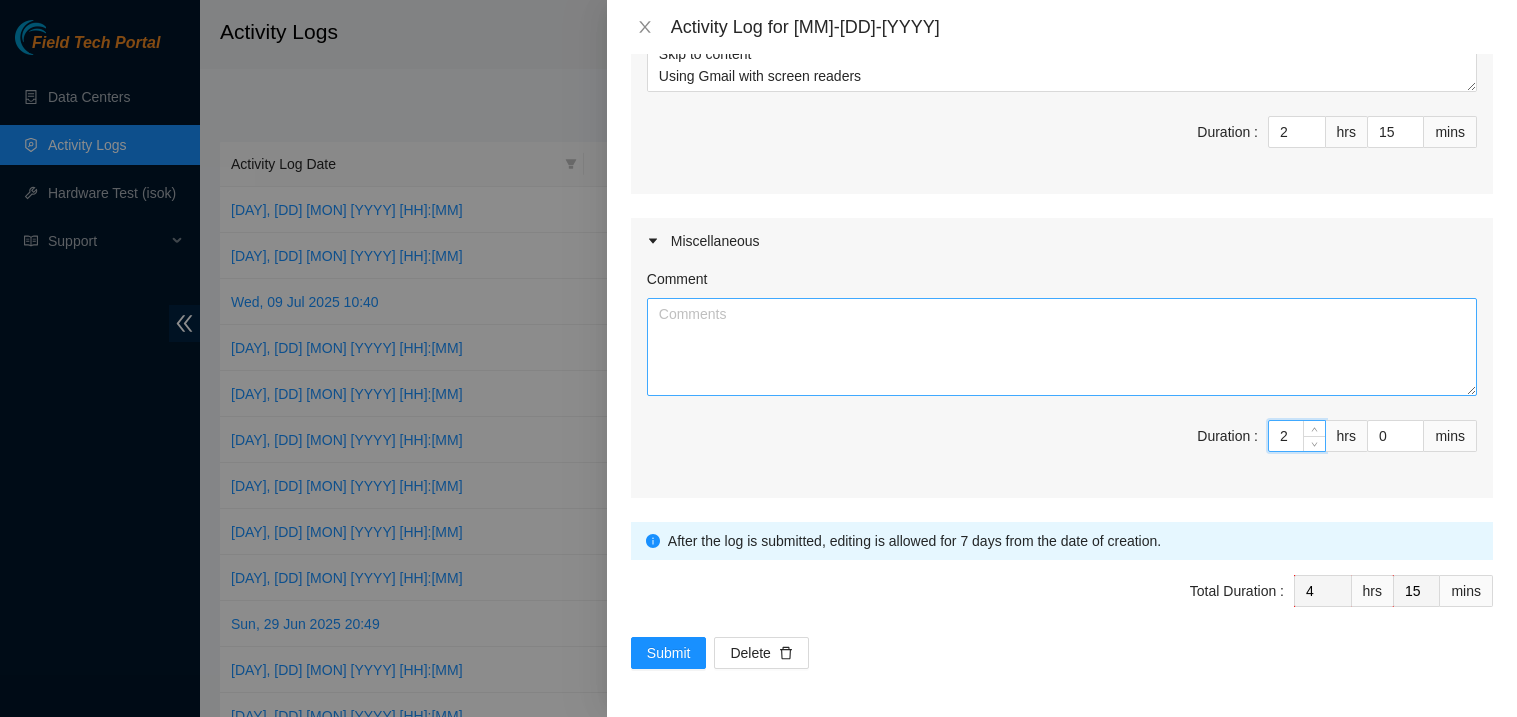 type 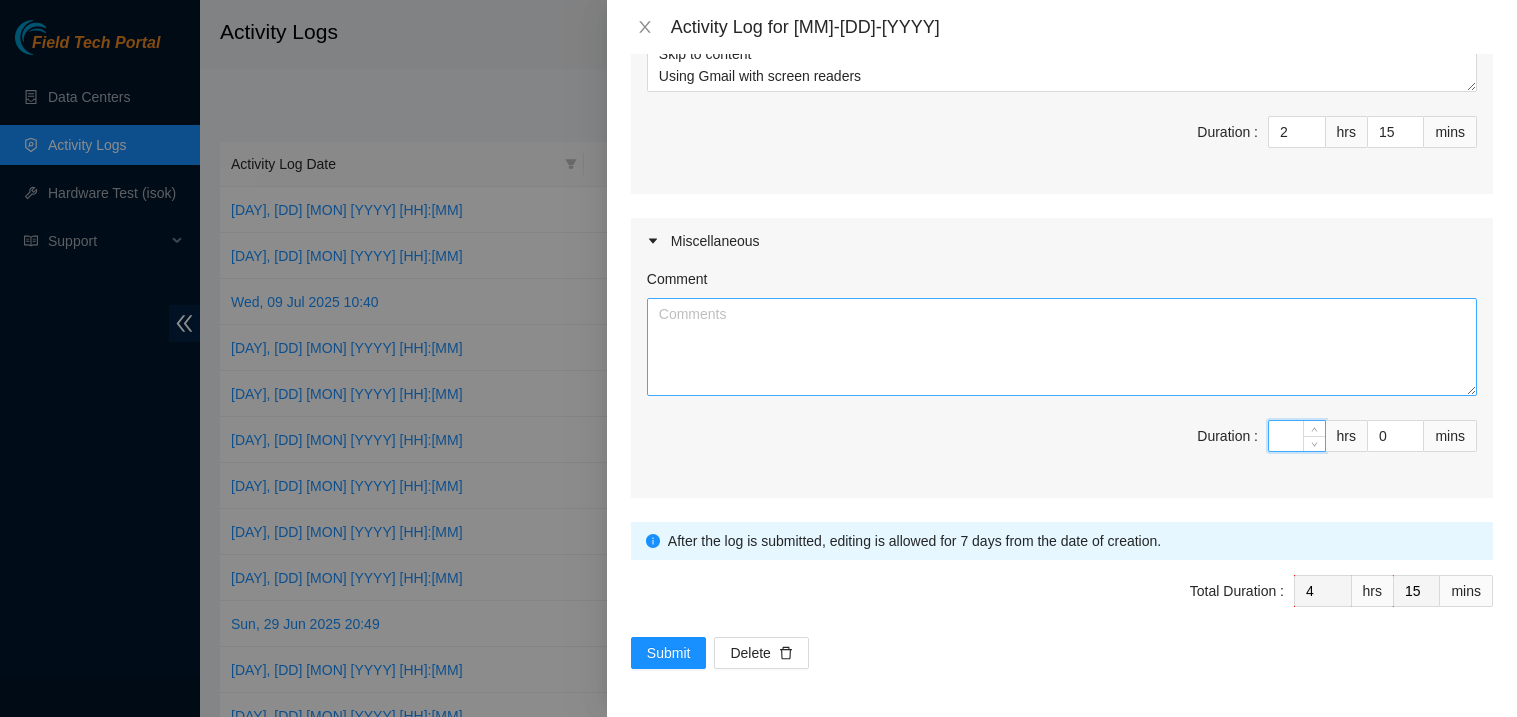 type on "2" 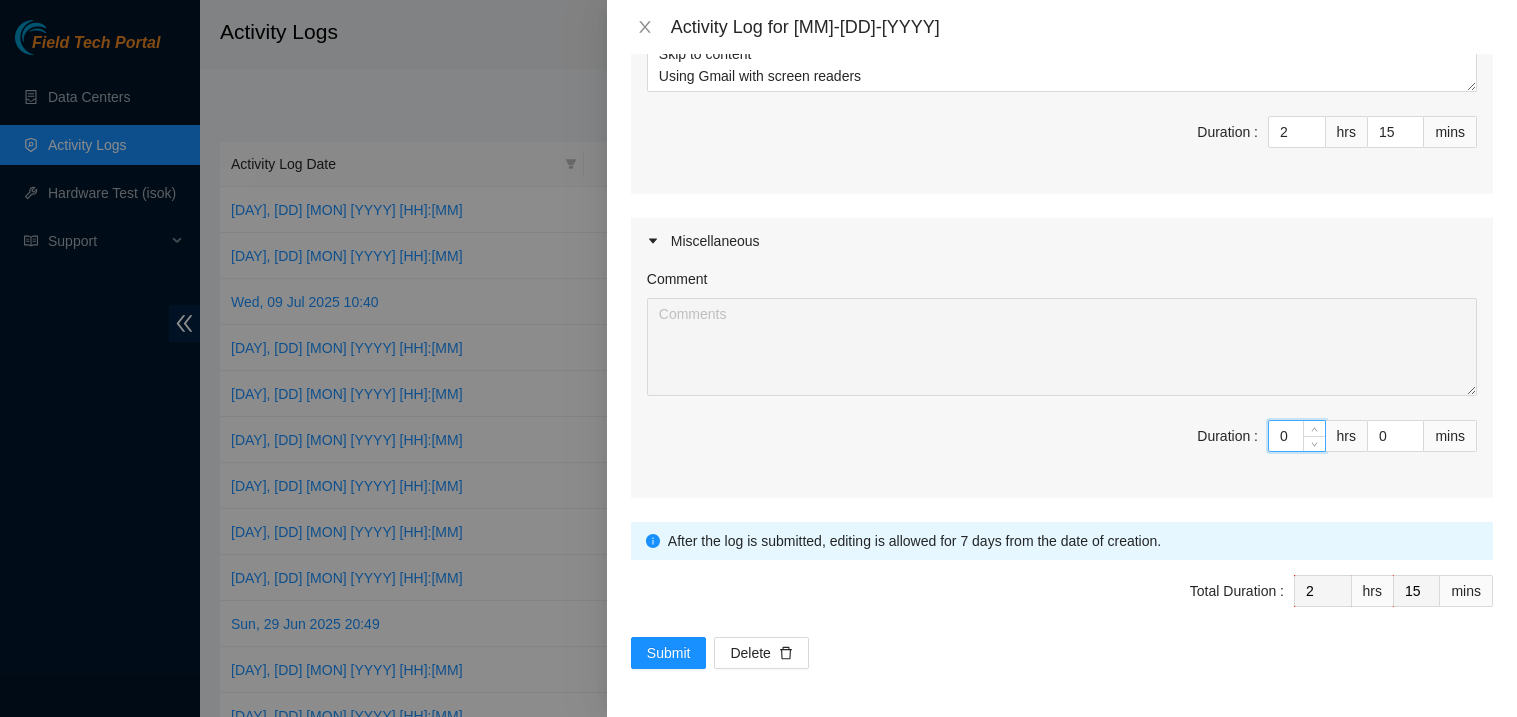 type on "0" 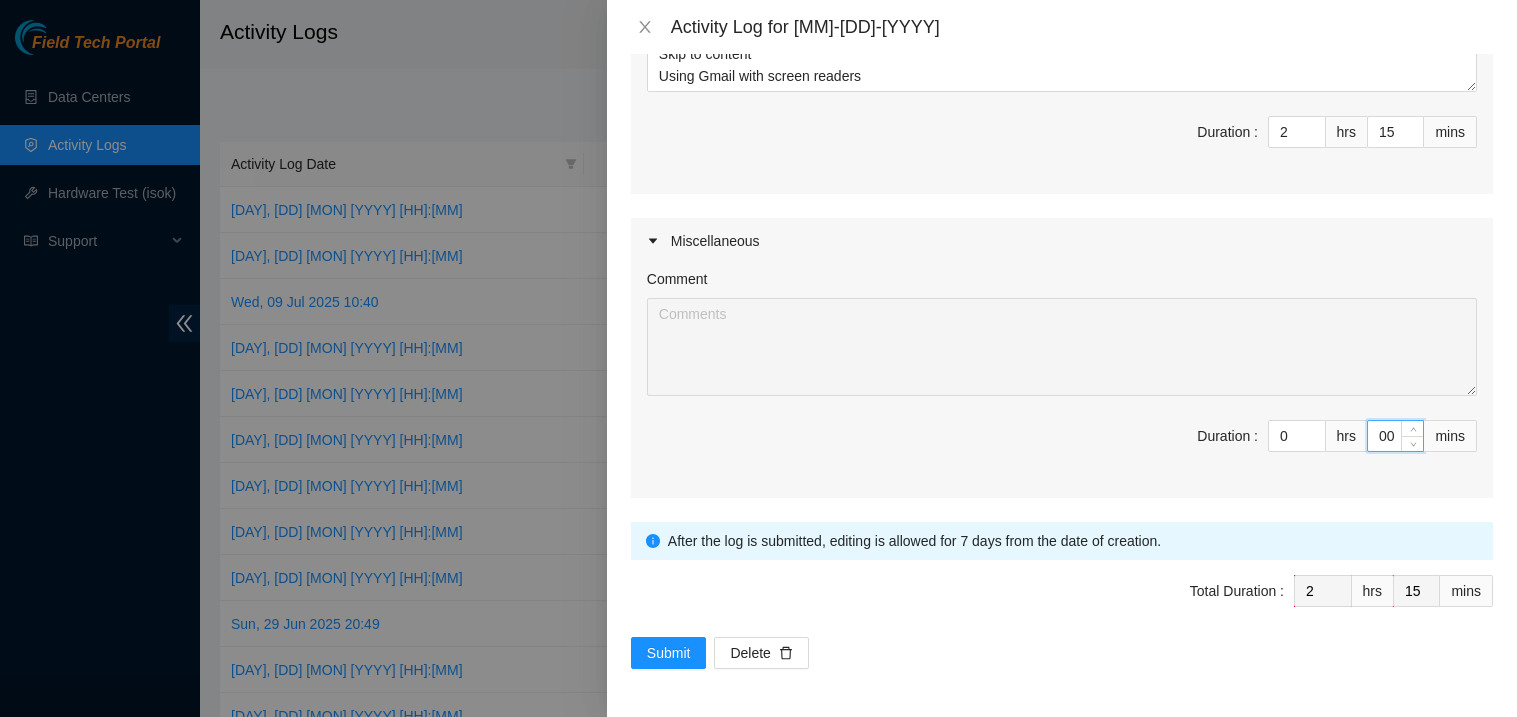 type on "0" 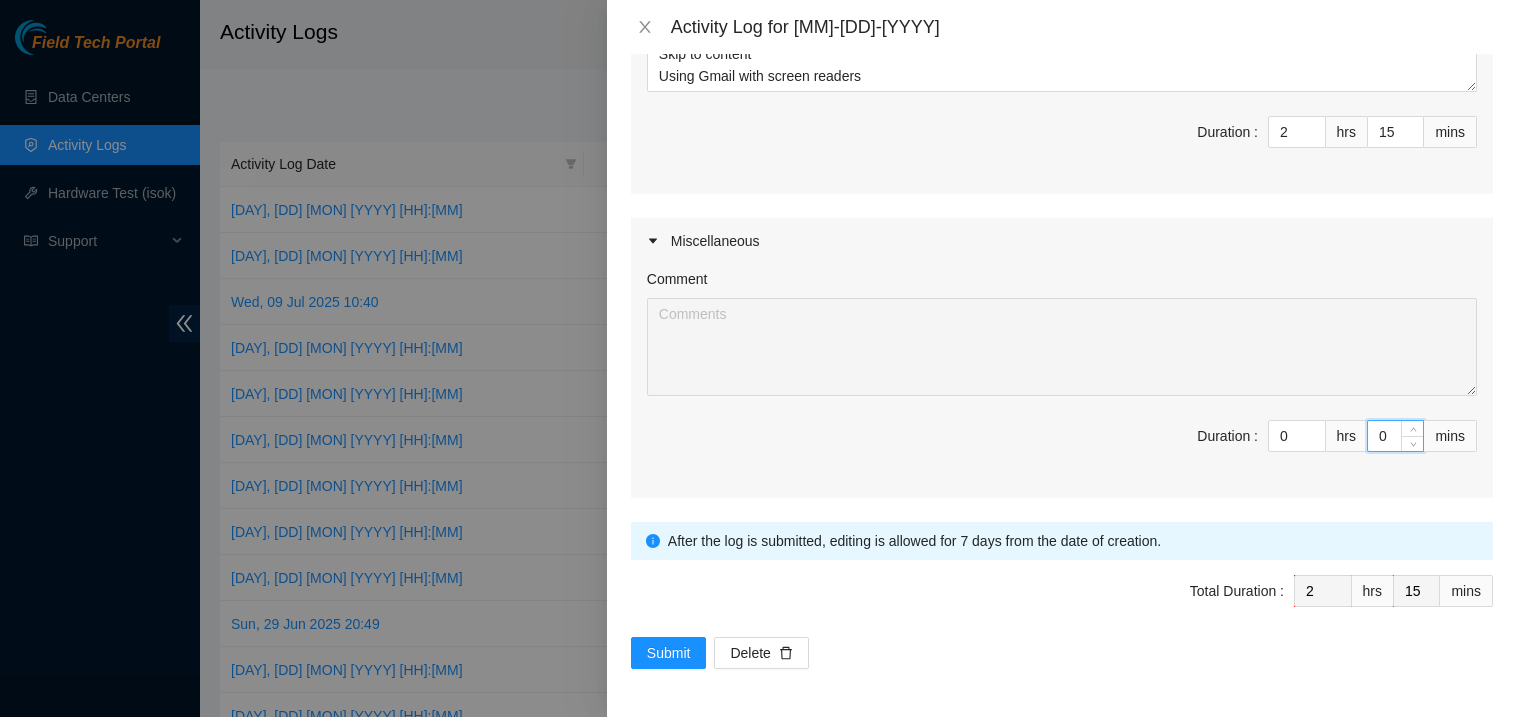 click on "Duration : 0 hrs 0 mins" at bounding box center [1062, 448] 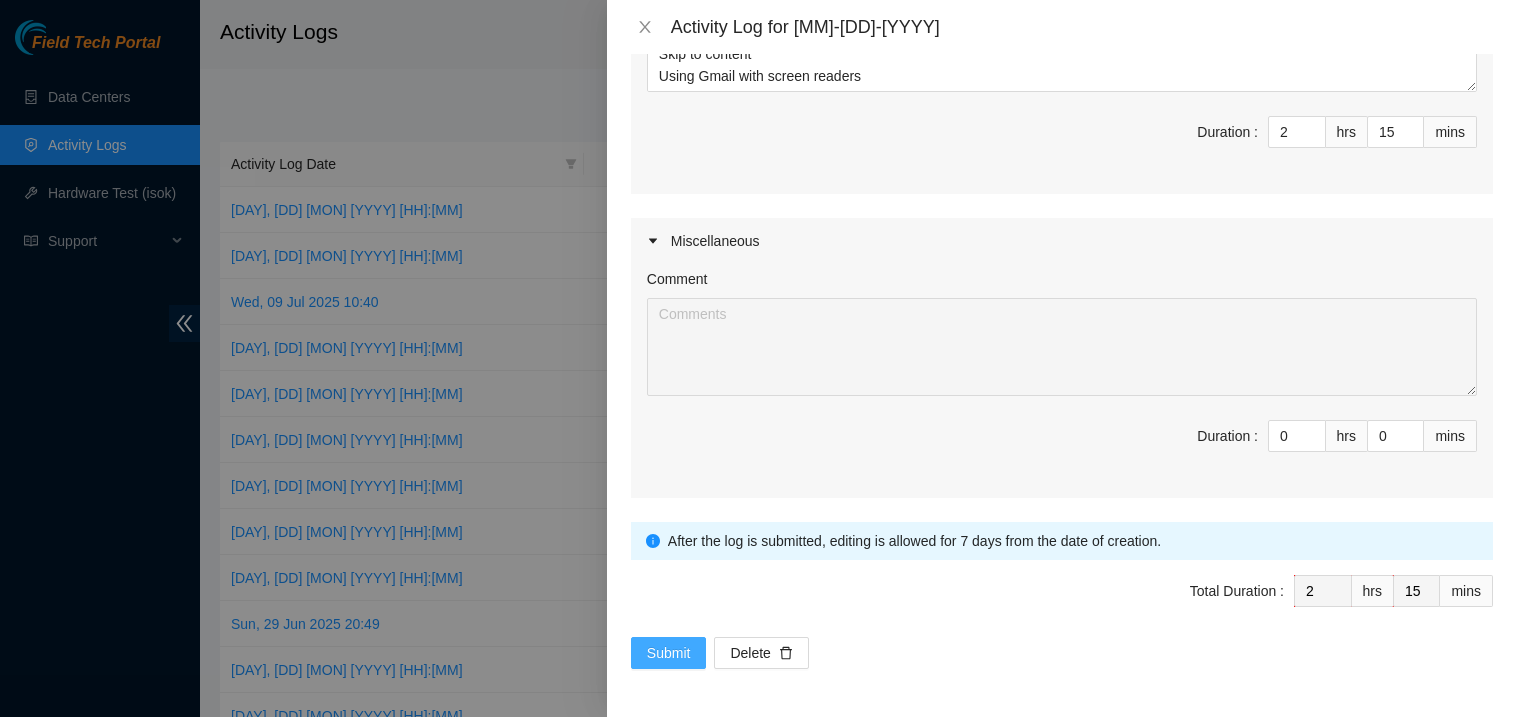 click on "Submit" at bounding box center [669, 653] 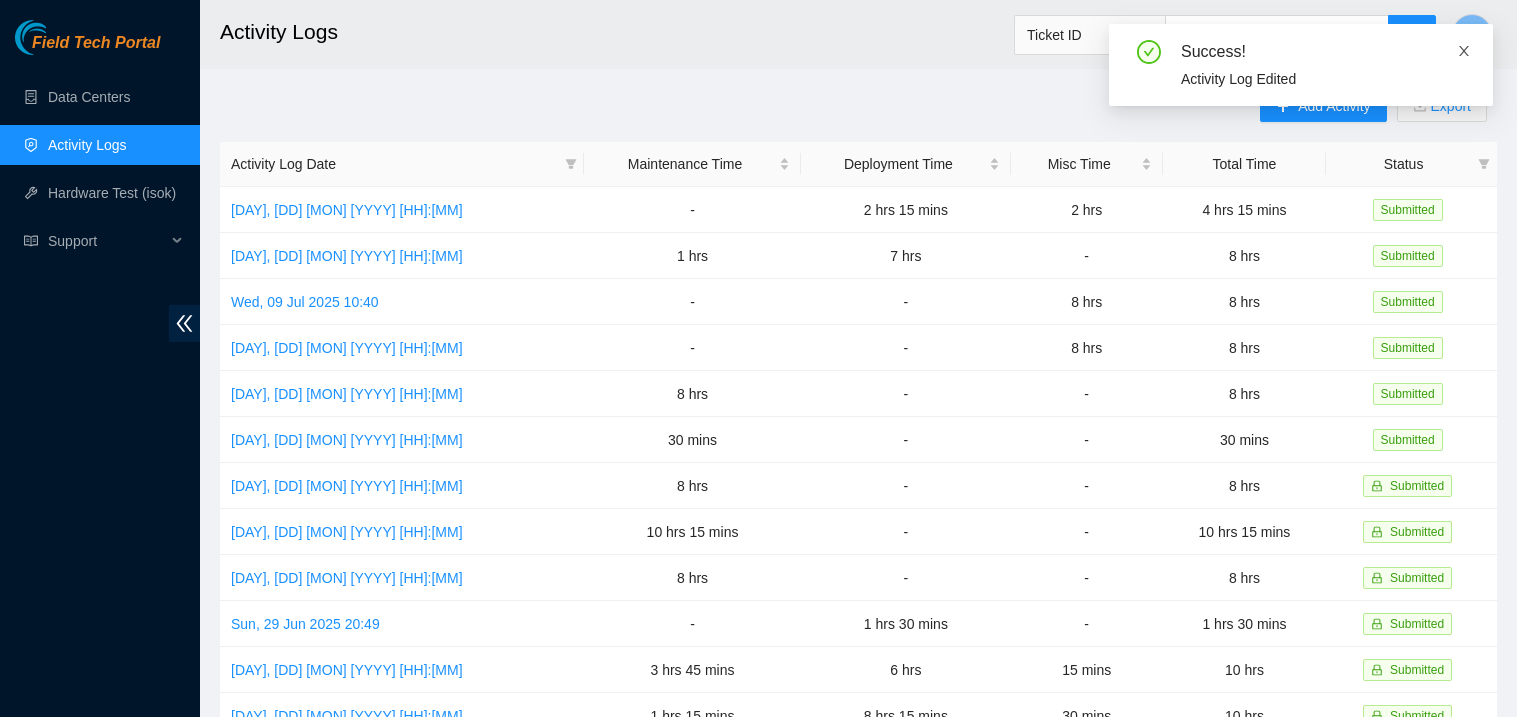 click 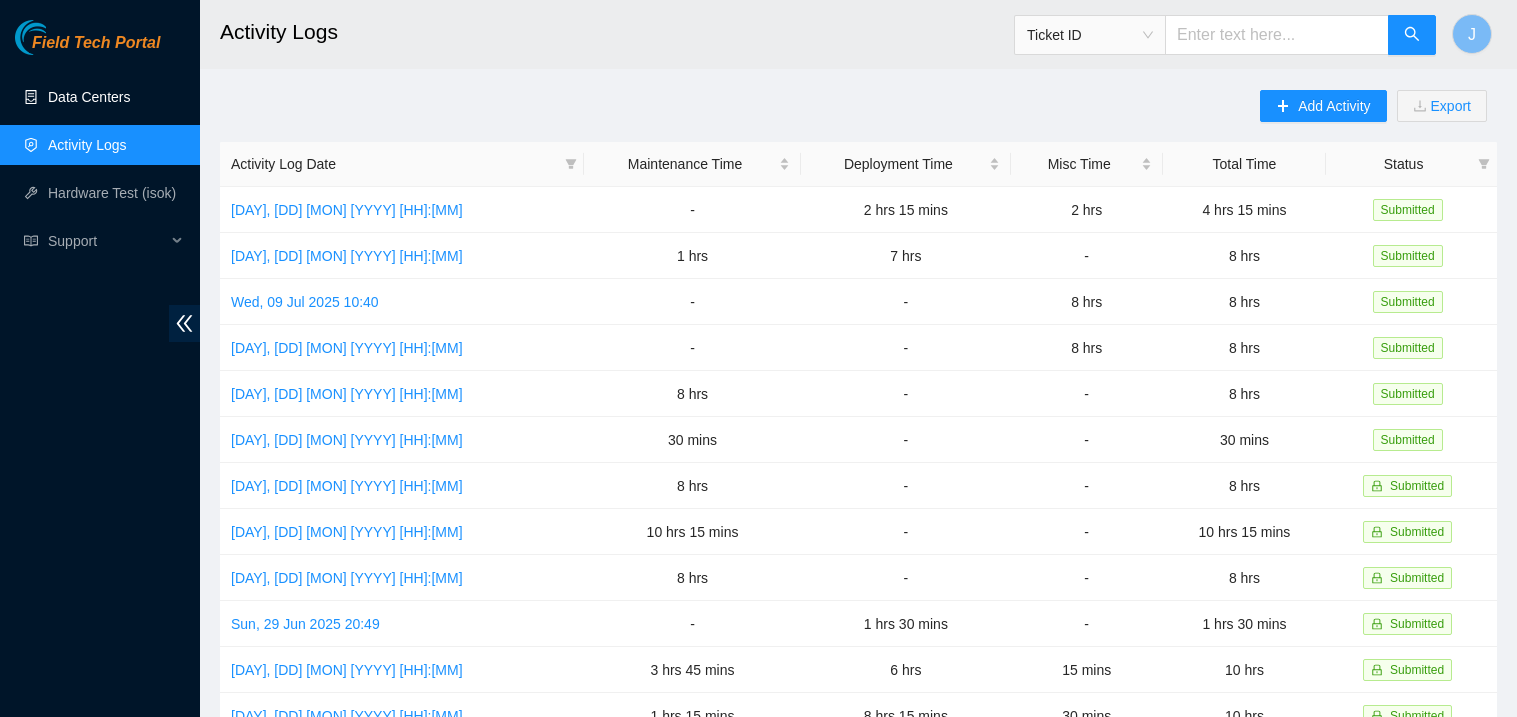 click on "Data Centers" at bounding box center (89, 97) 